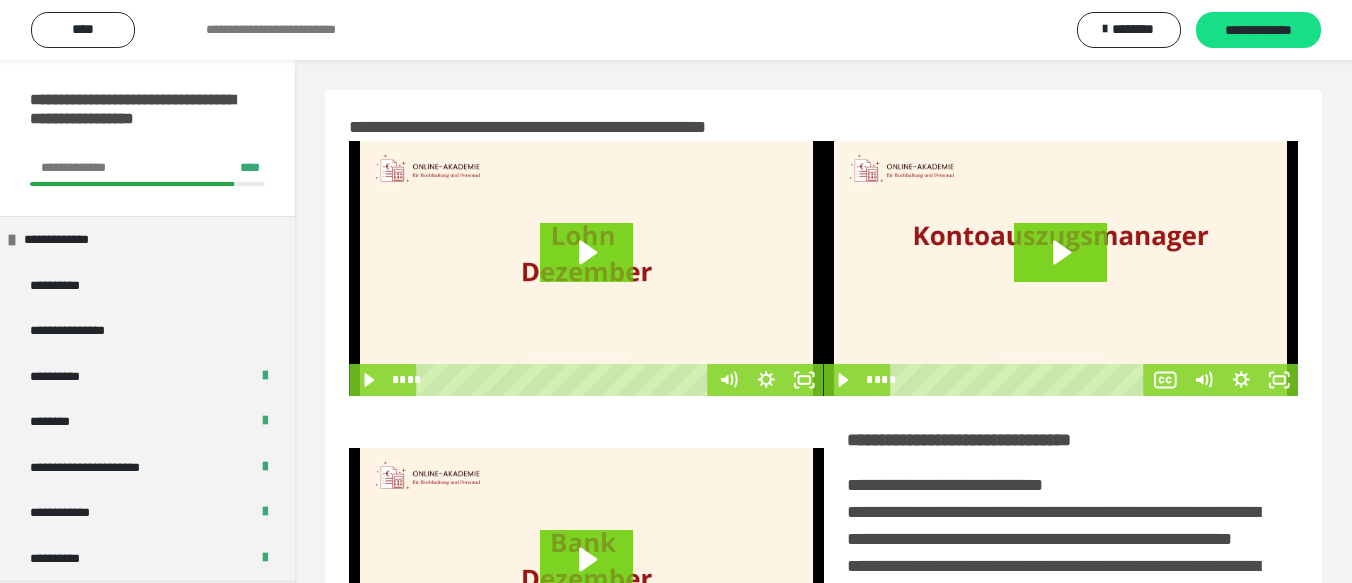 scroll, scrollTop: 0, scrollLeft: 0, axis: both 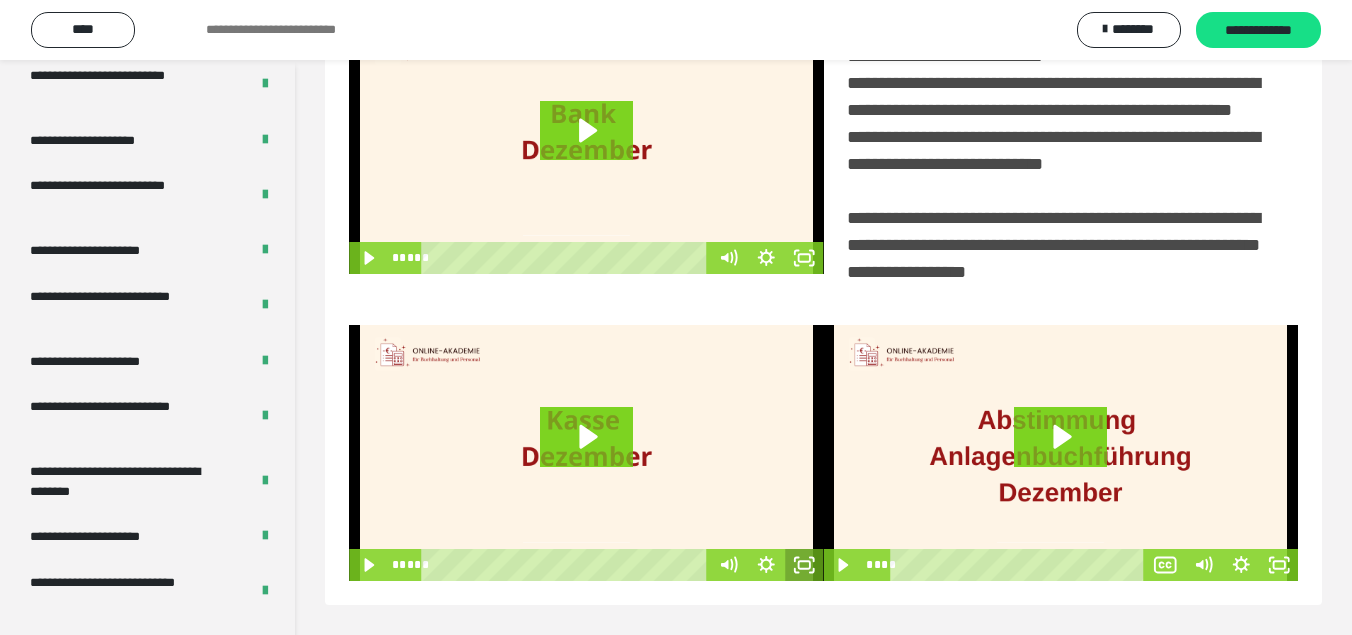 click 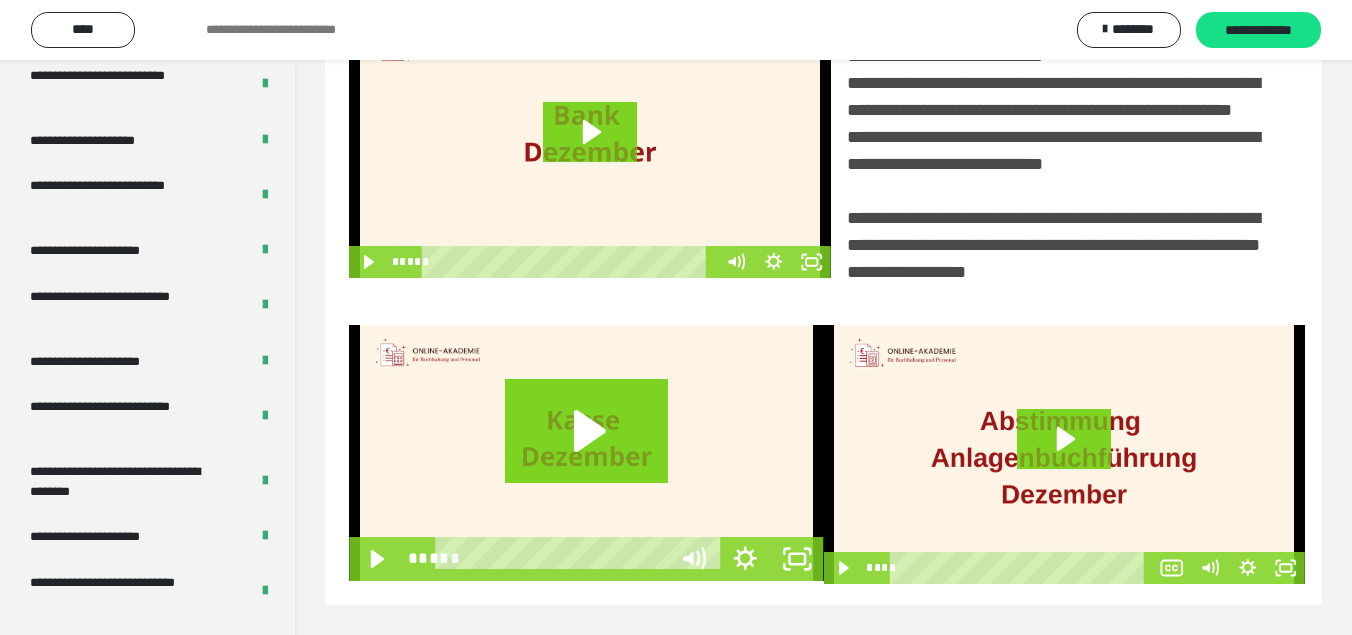 scroll, scrollTop: 358, scrollLeft: 0, axis: vertical 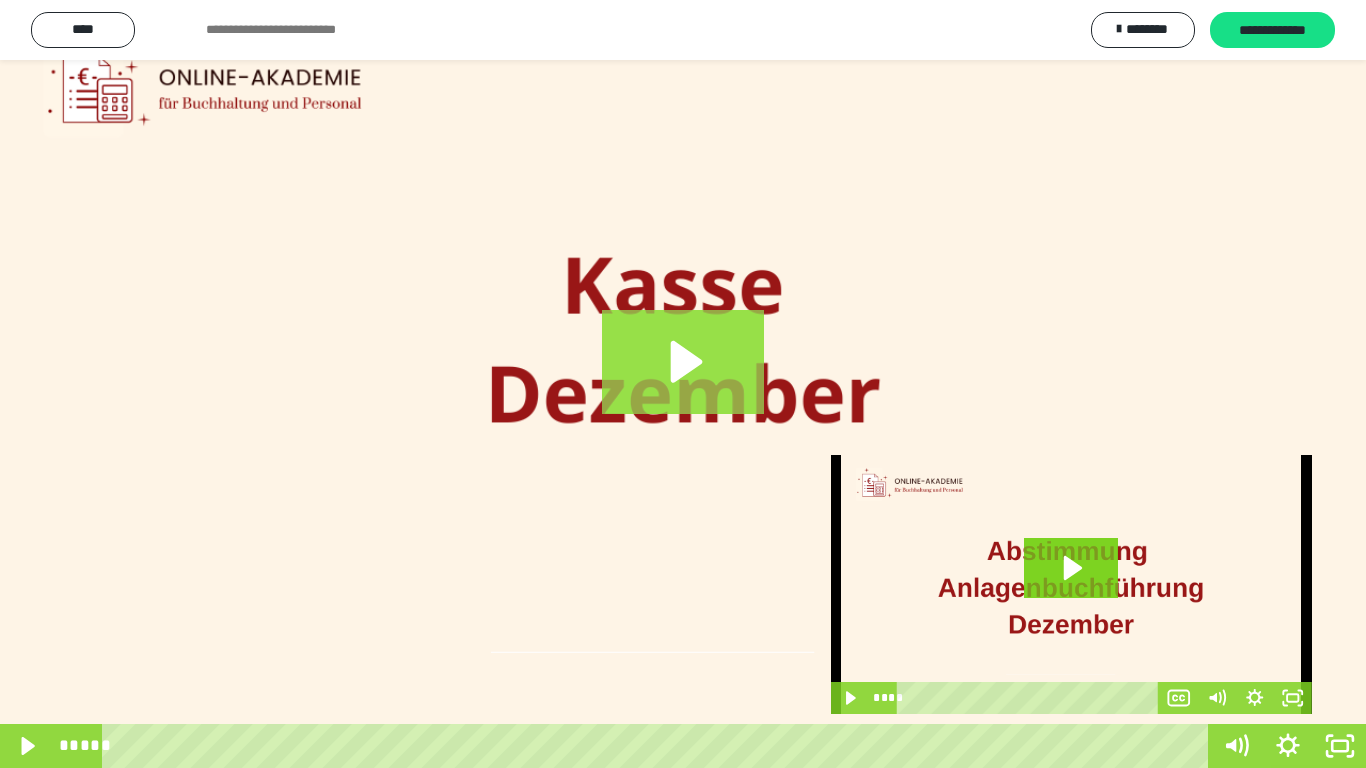 click 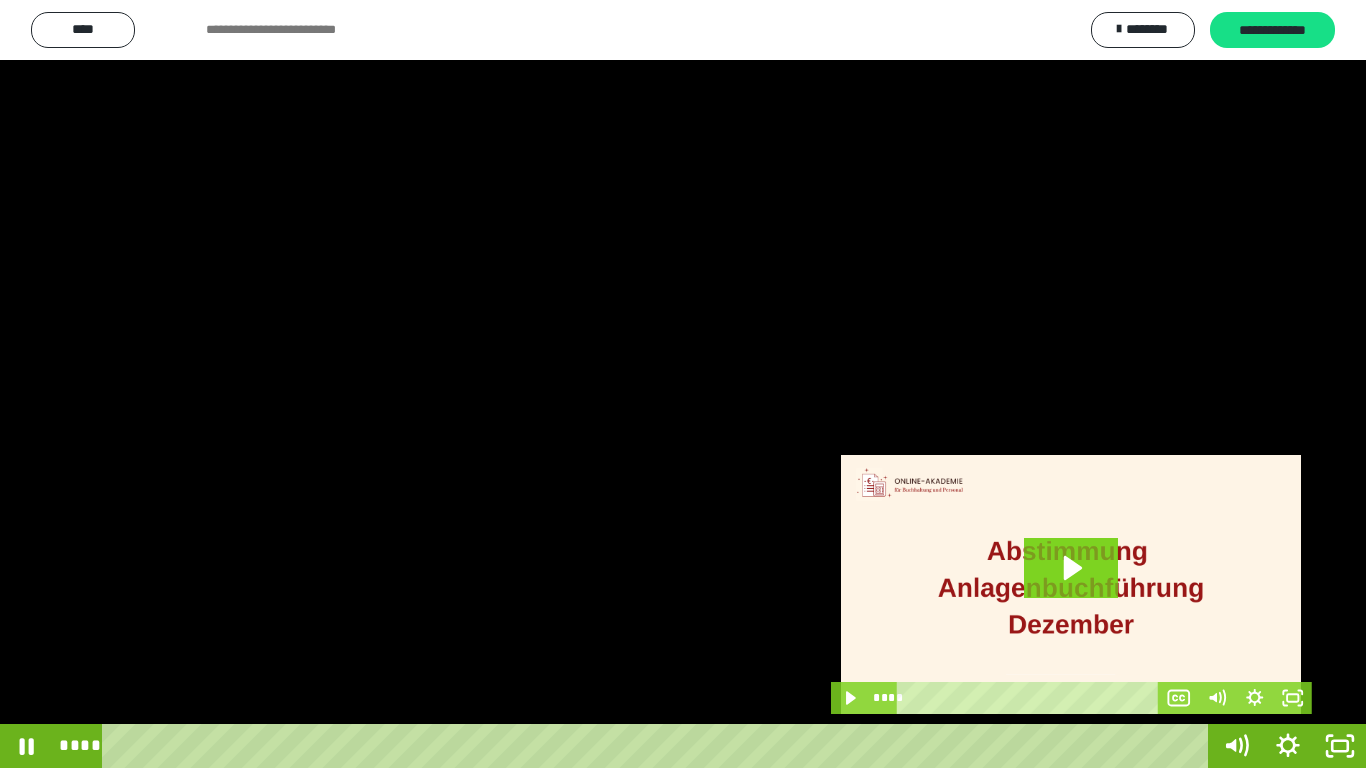click at bounding box center [683, 384] 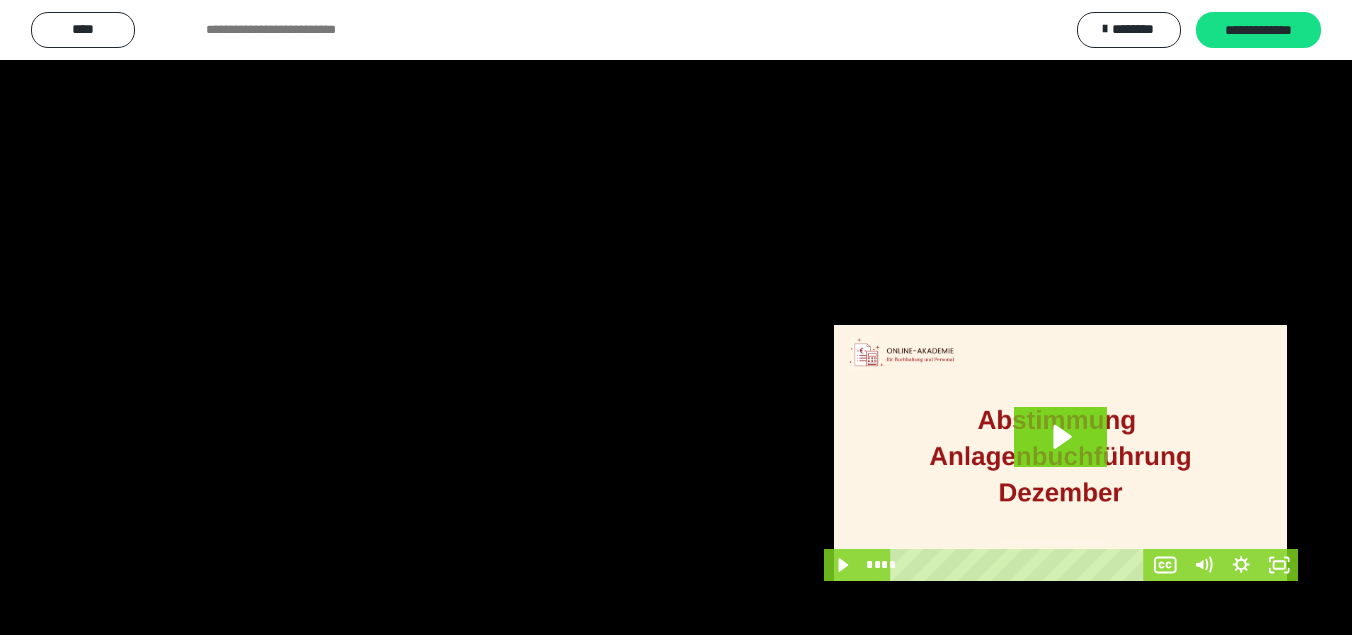 scroll, scrollTop: 458, scrollLeft: 0, axis: vertical 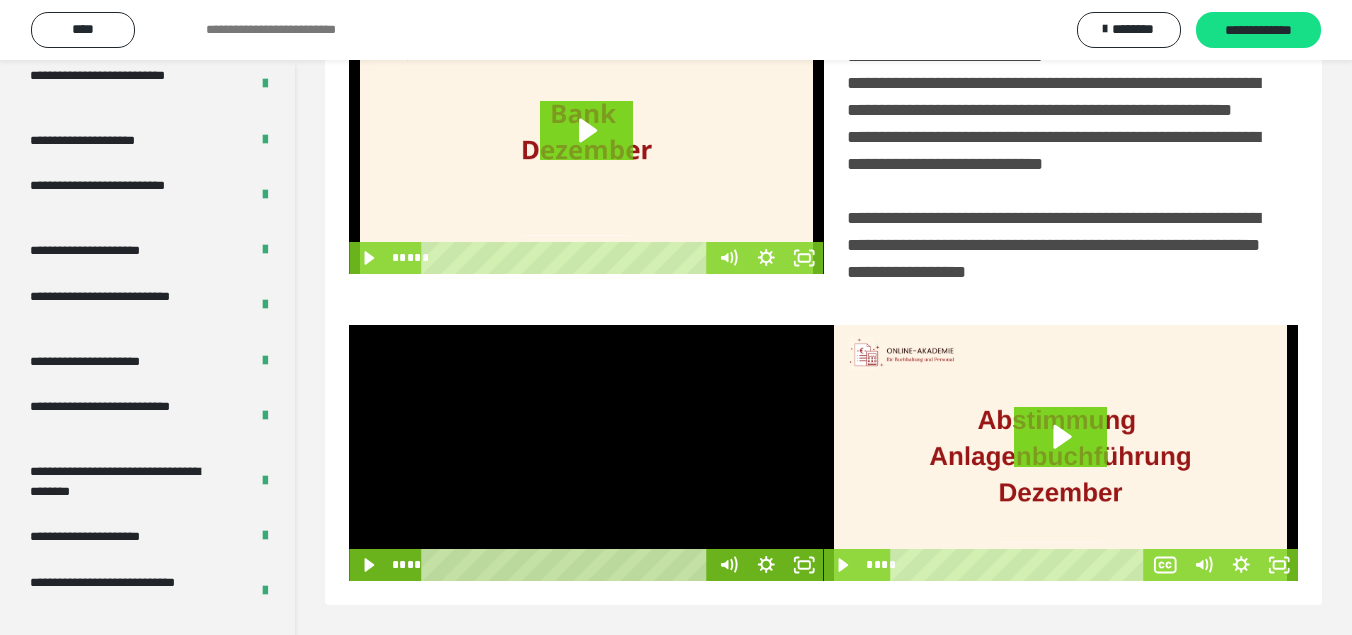 click at bounding box center (586, 452) 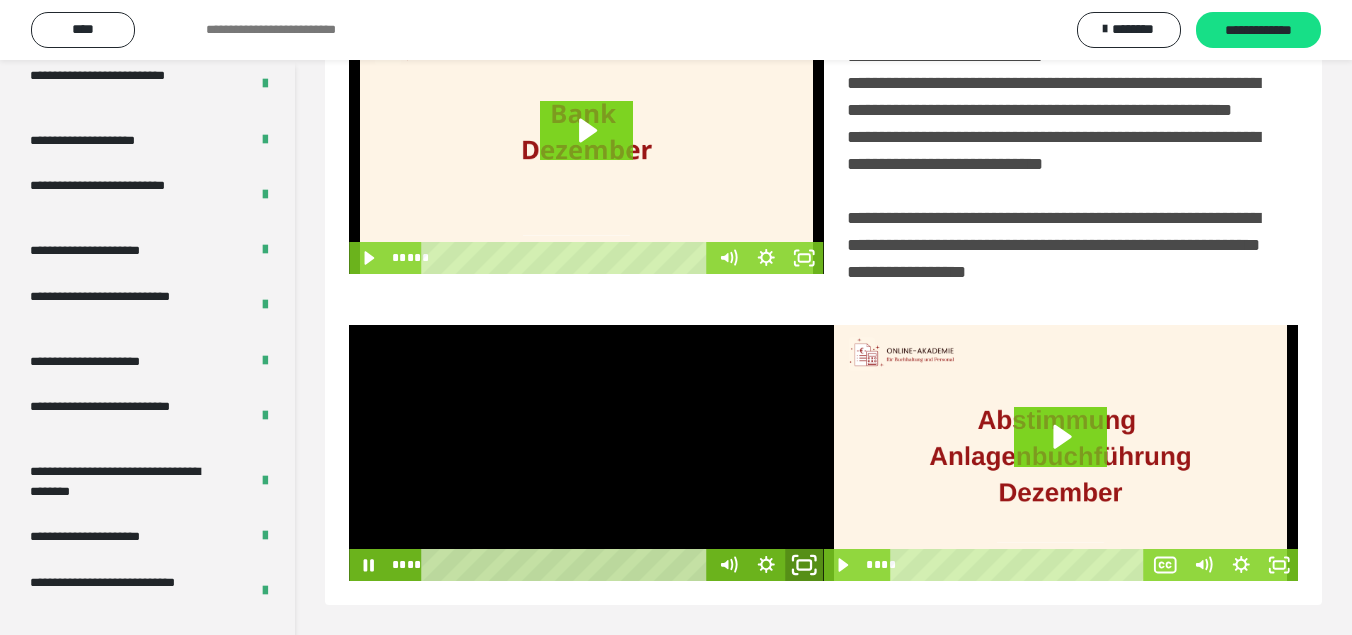 click 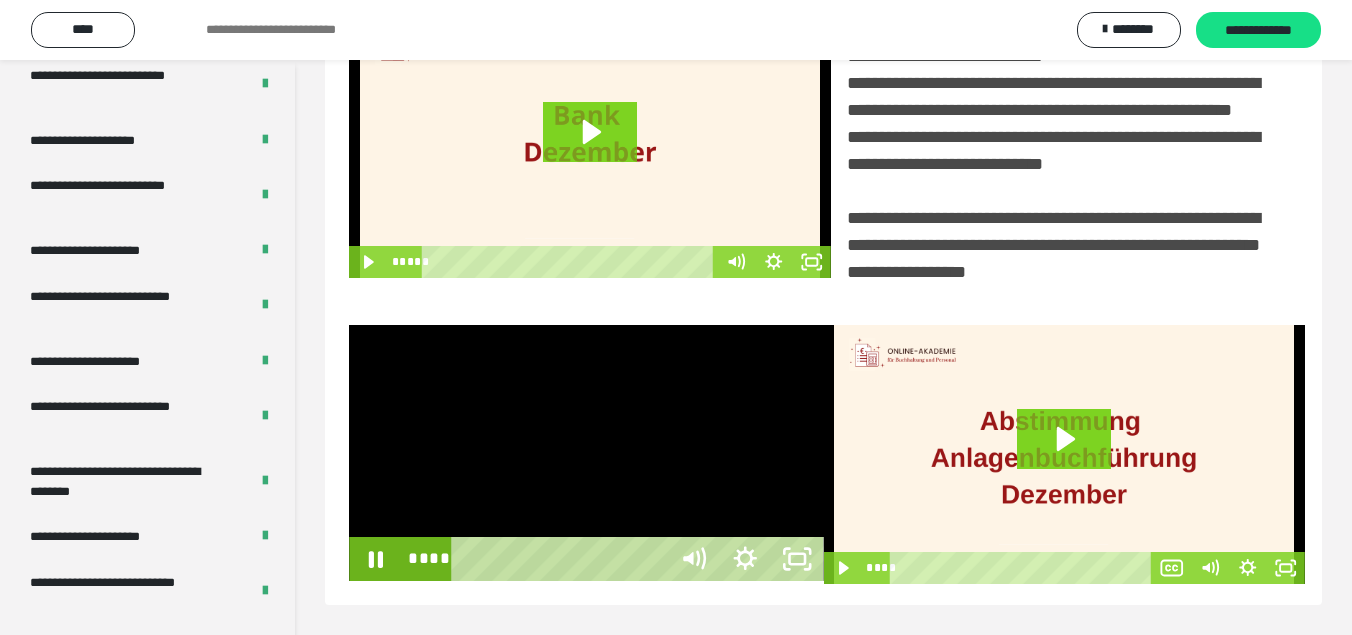 scroll, scrollTop: 358, scrollLeft: 0, axis: vertical 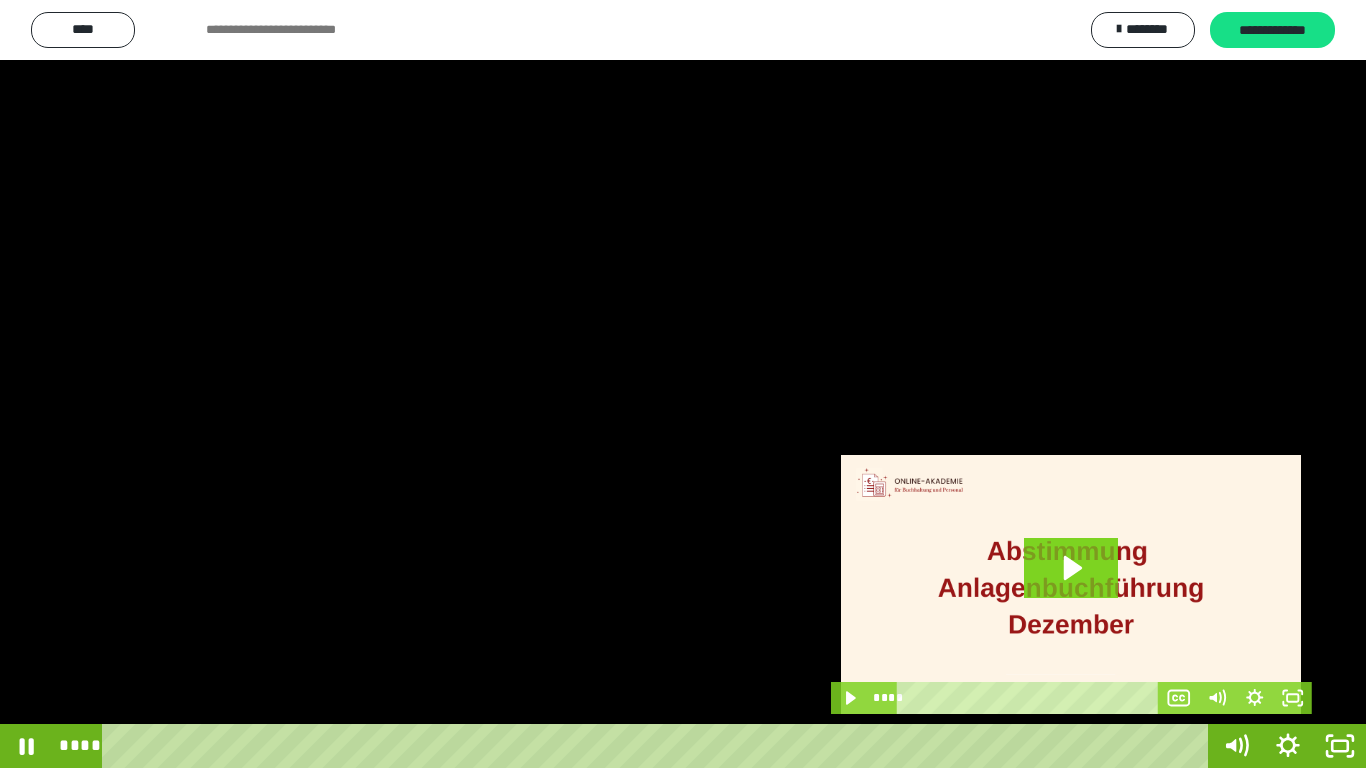 click at bounding box center (683, 384) 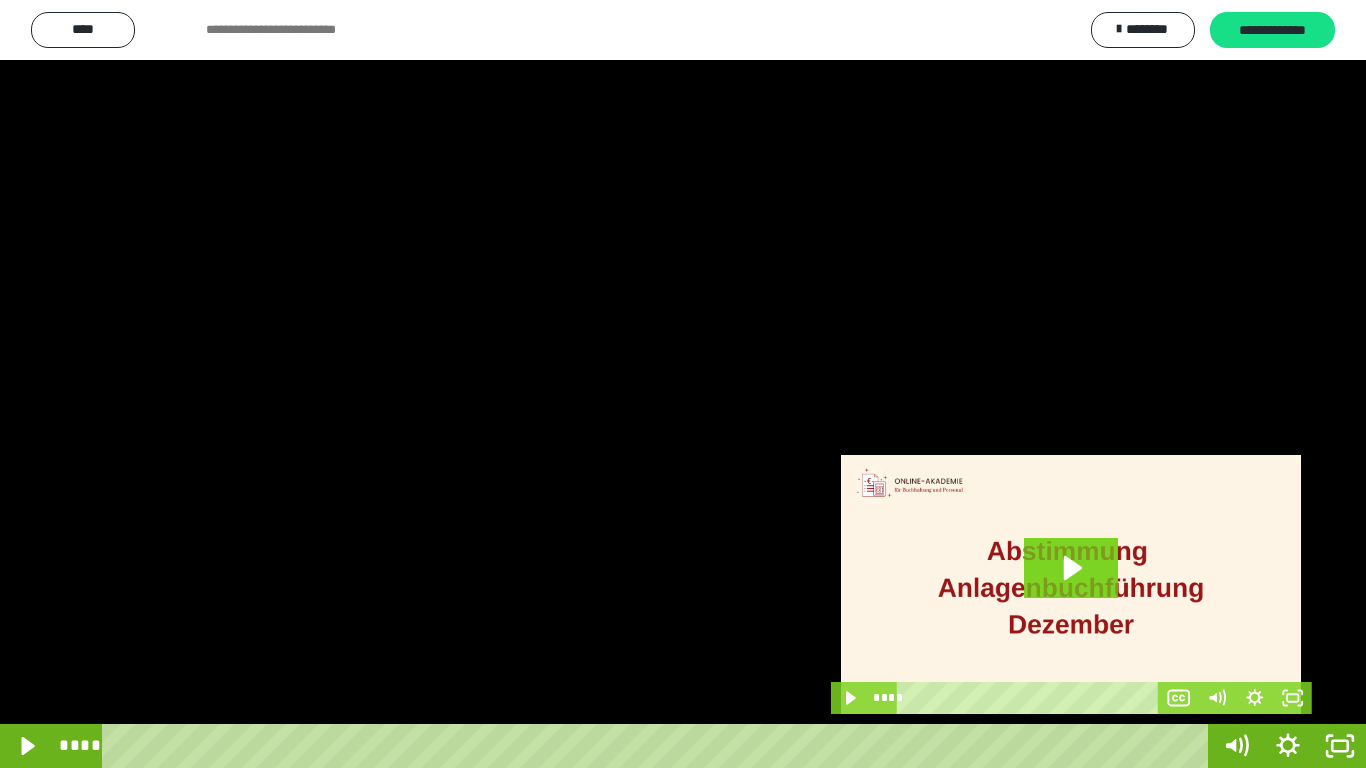 click at bounding box center [683, 384] 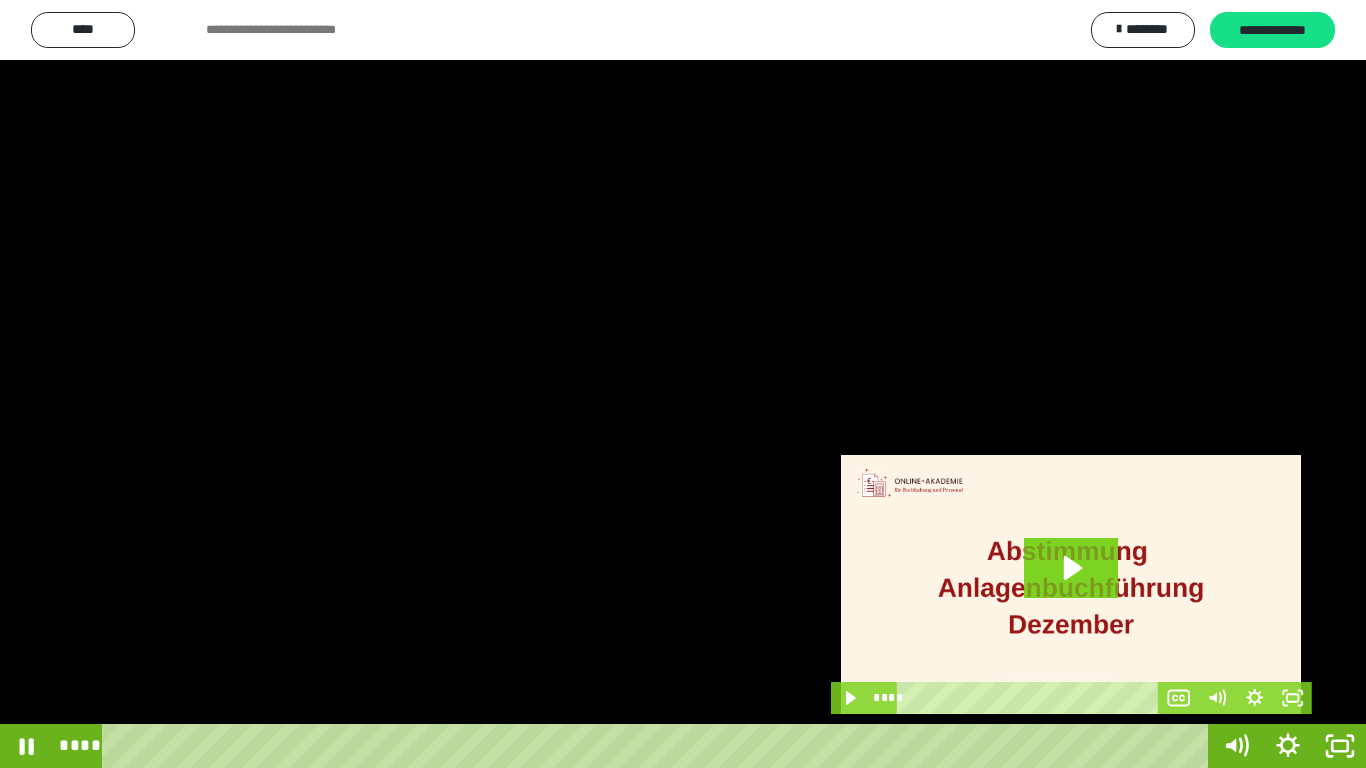 click at bounding box center [683, 384] 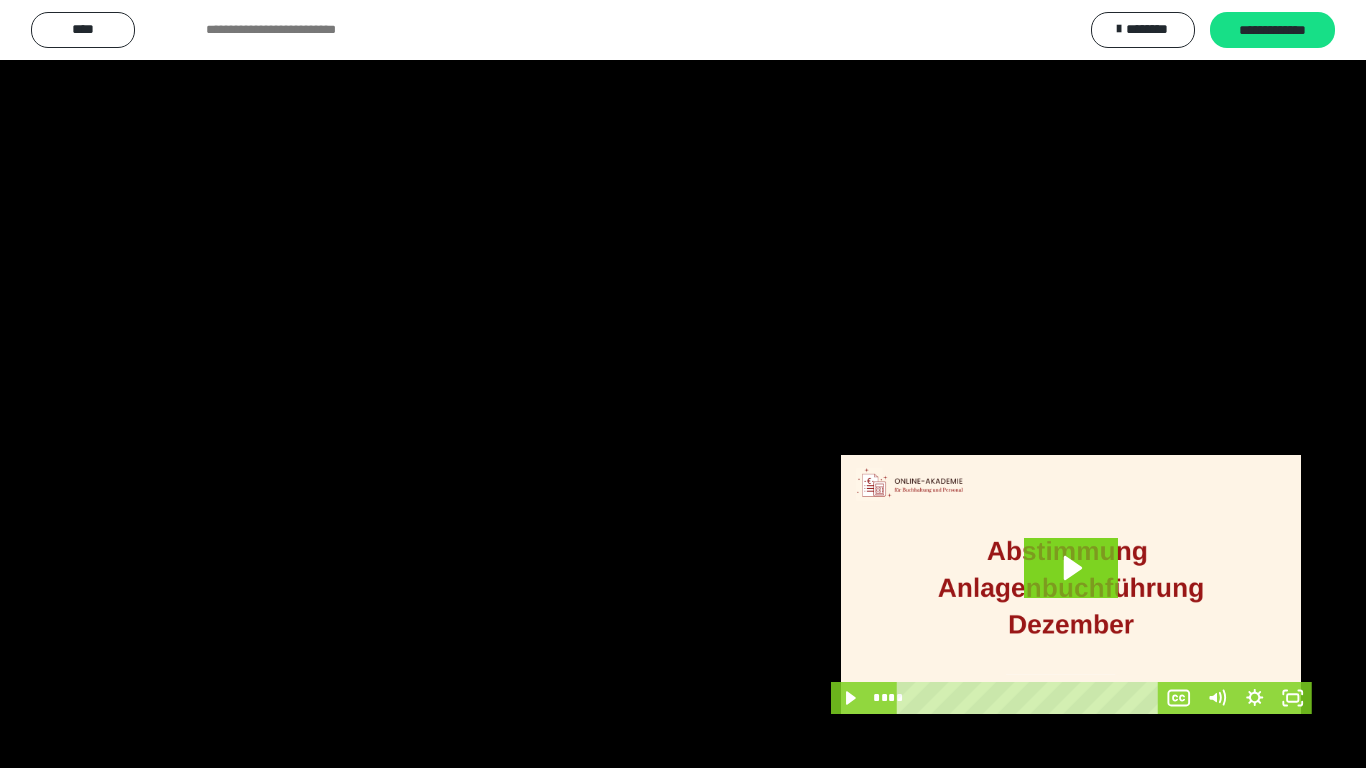 click at bounding box center (683, 384) 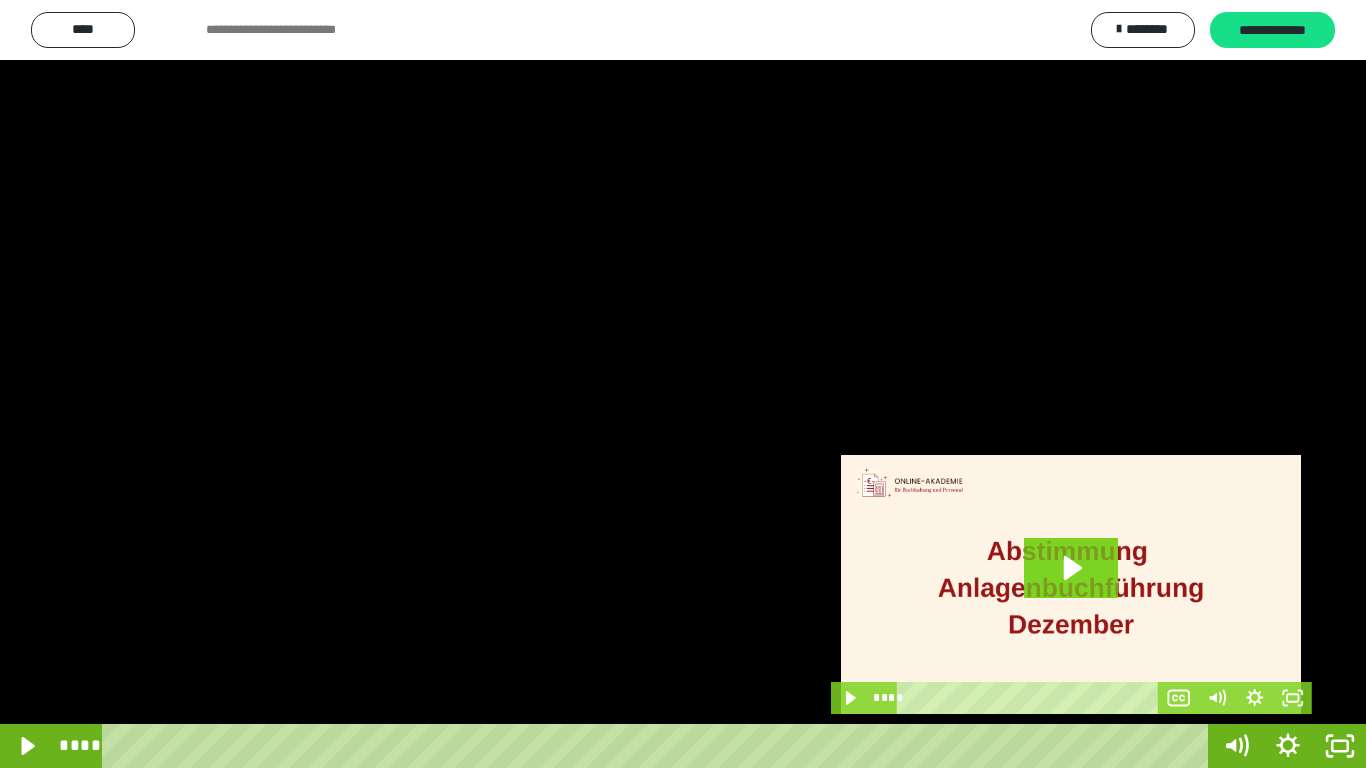 click at bounding box center (683, 384) 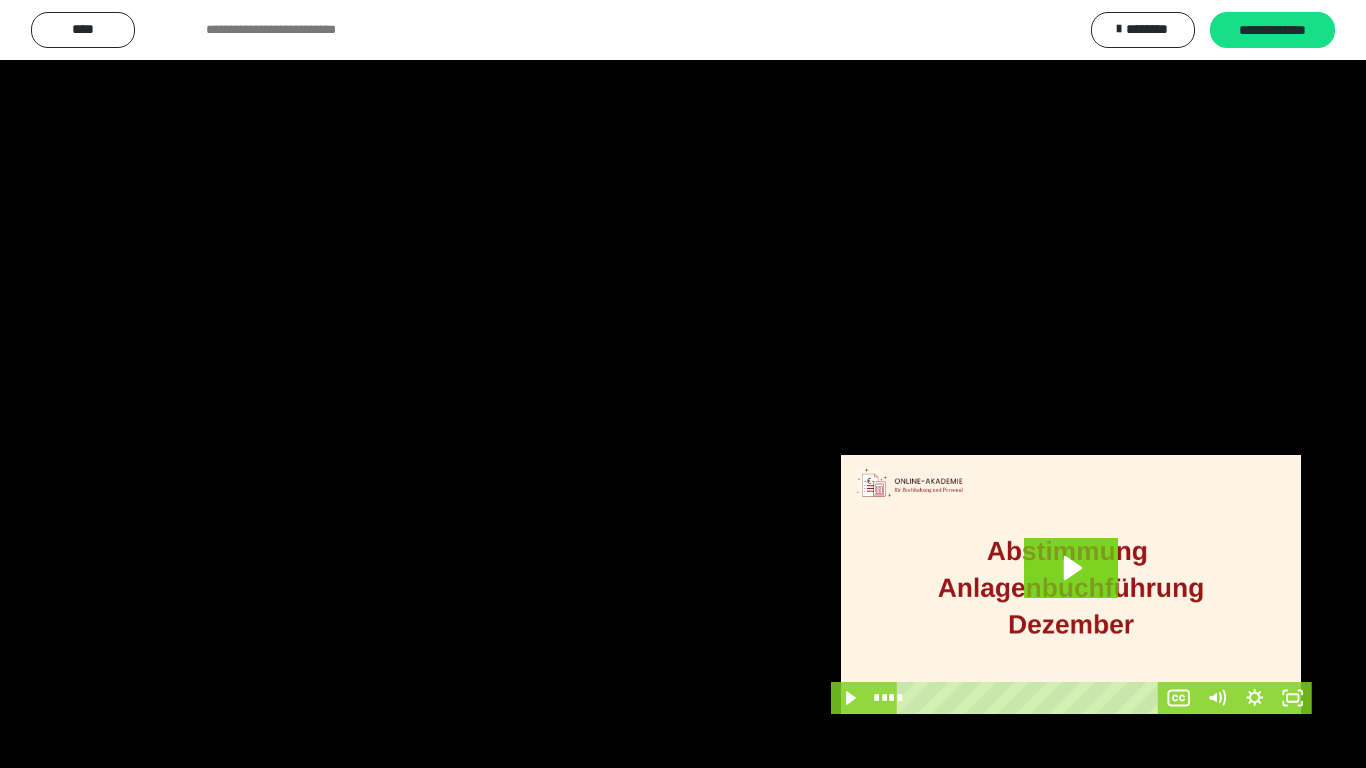 click at bounding box center [683, 384] 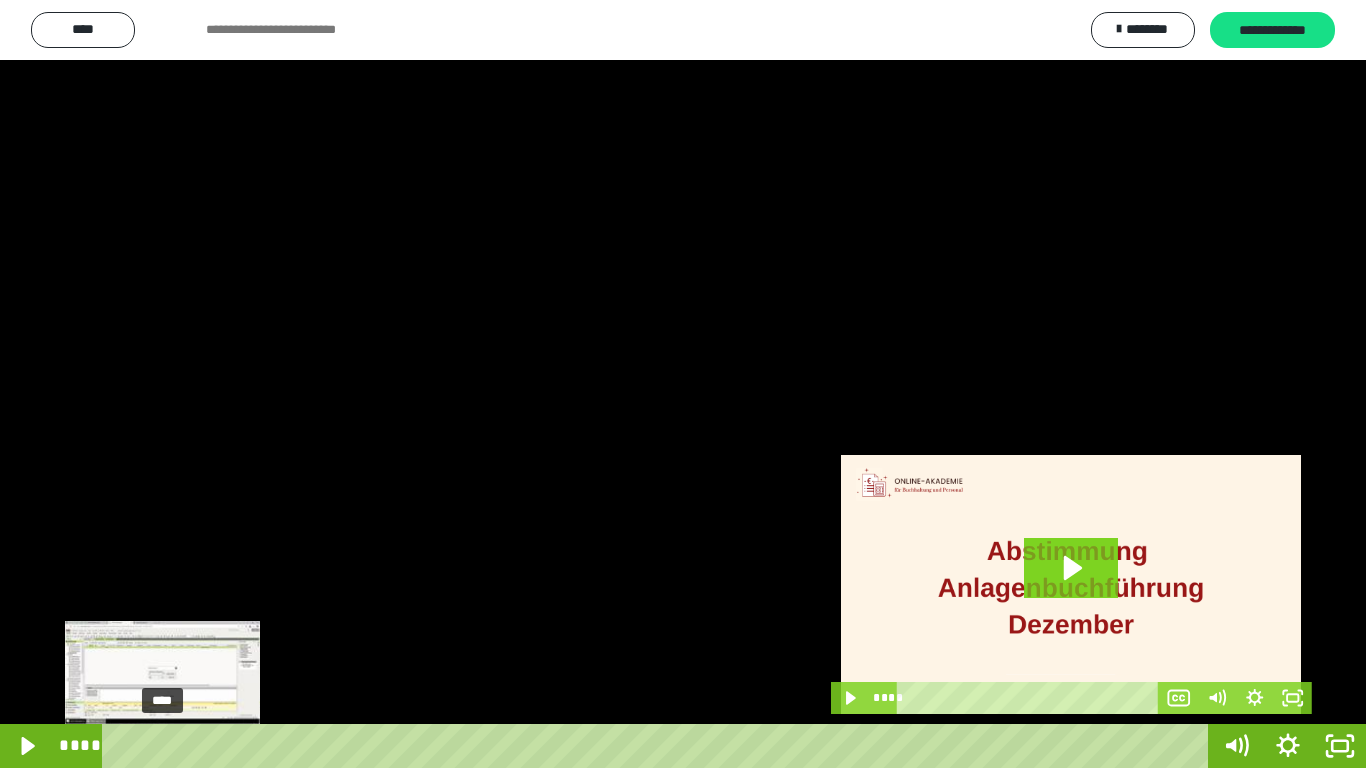 click on "****" at bounding box center (659, 746) 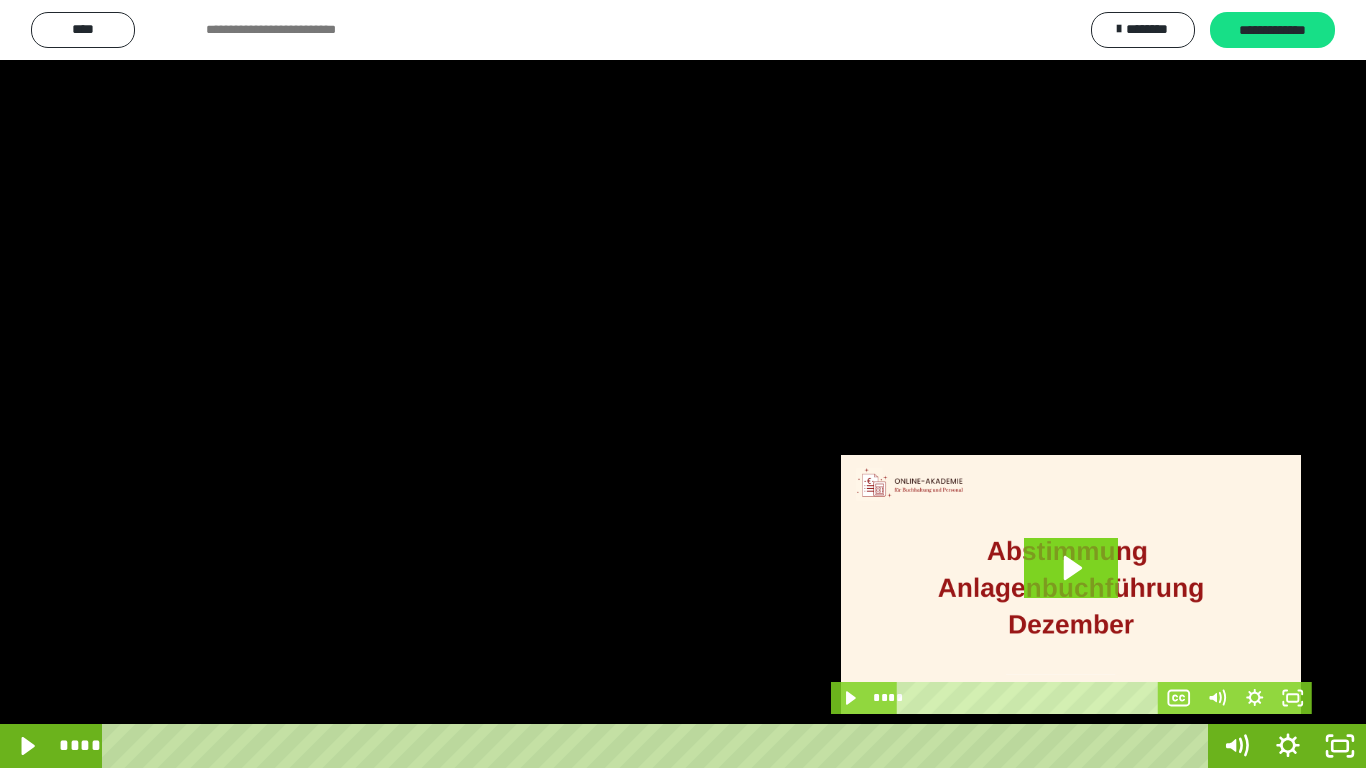click at bounding box center (683, 384) 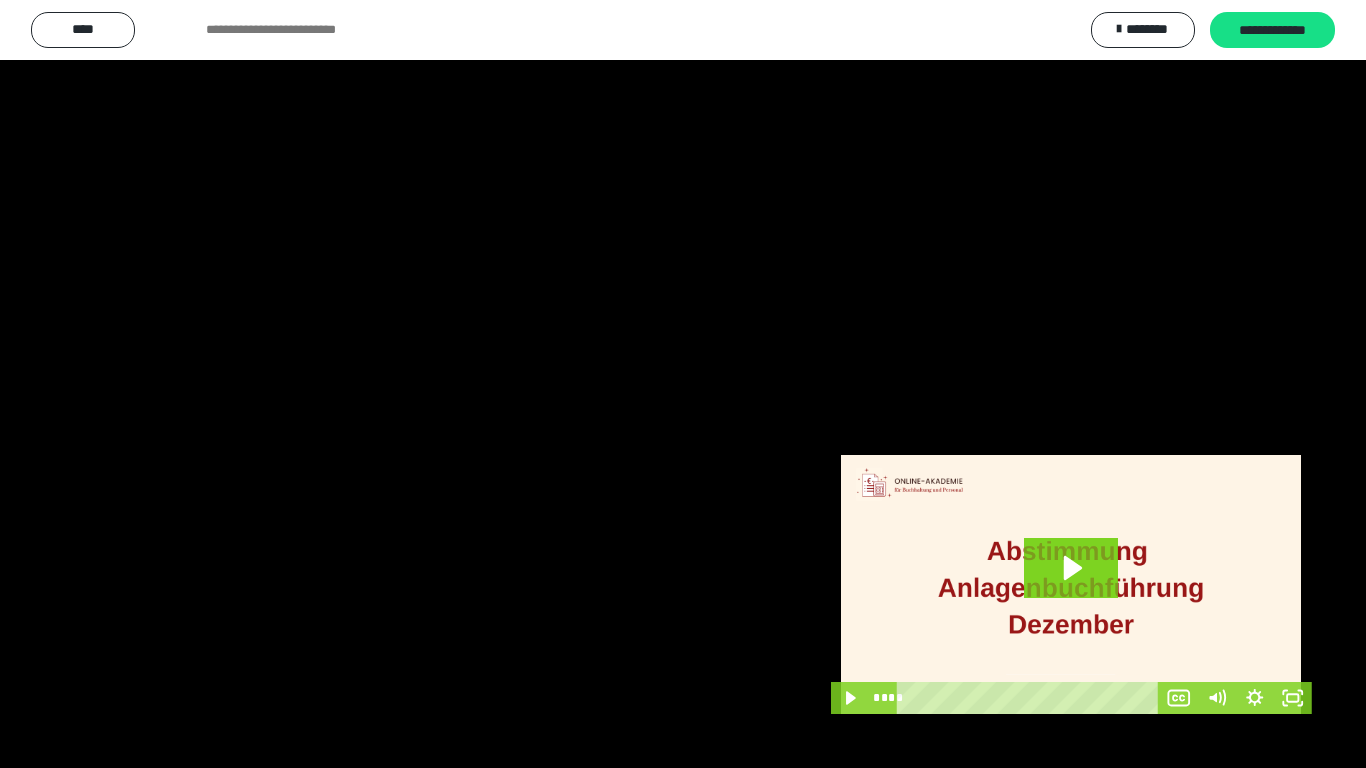 click at bounding box center (683, 384) 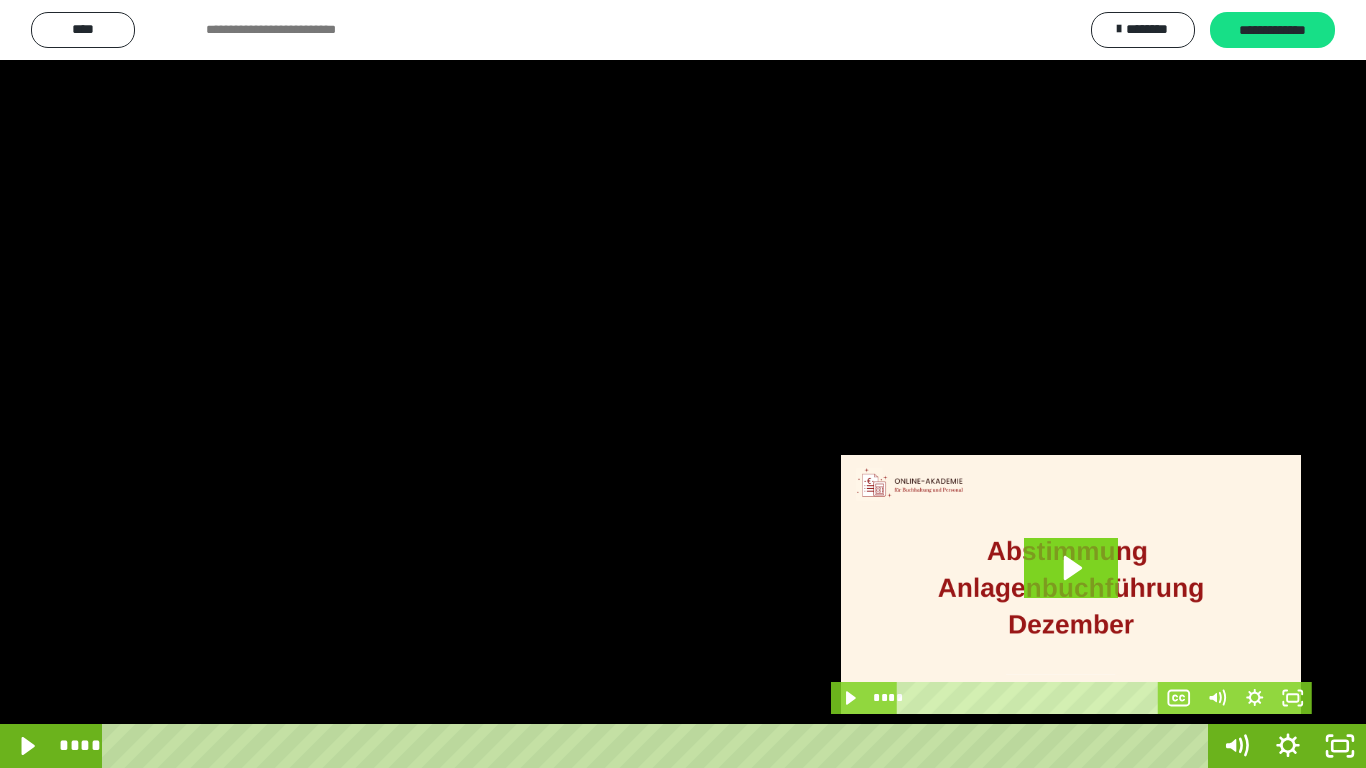 click at bounding box center [683, 384] 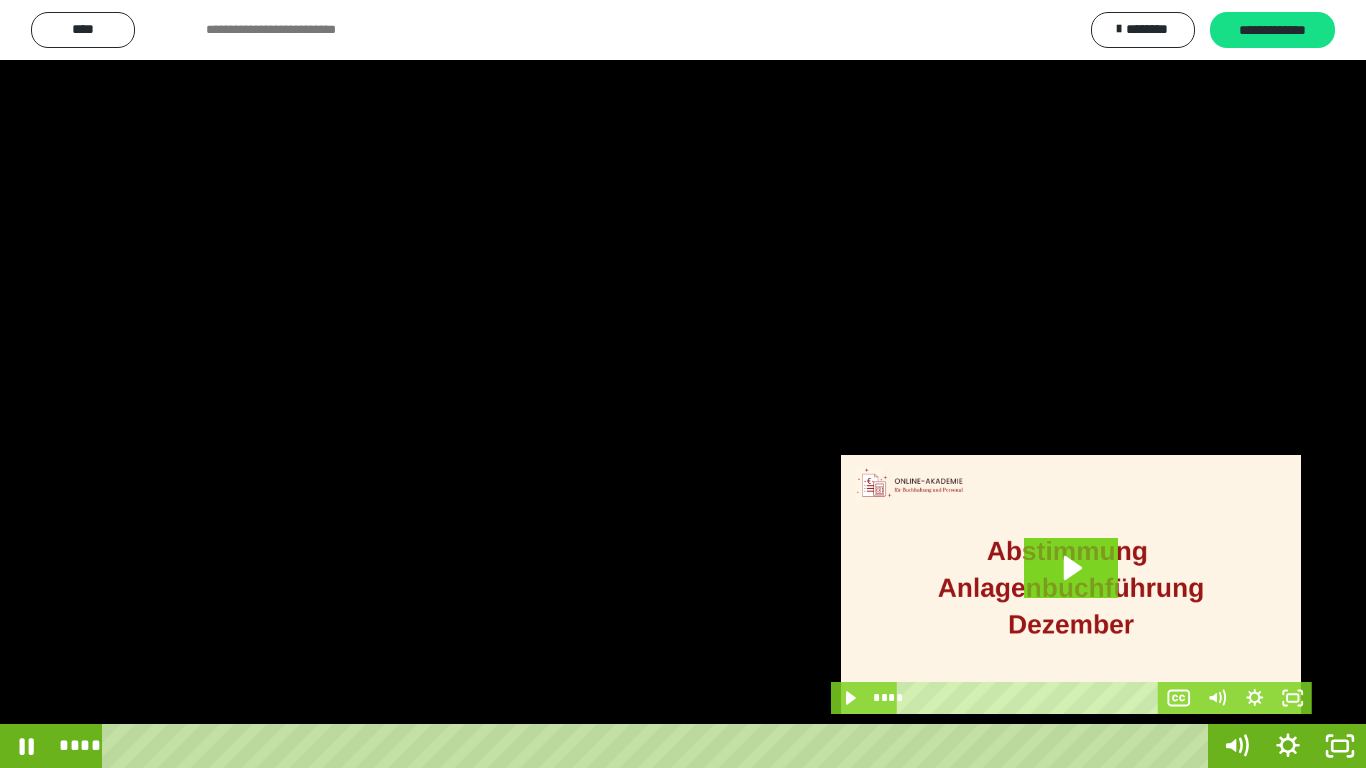 click at bounding box center (683, 384) 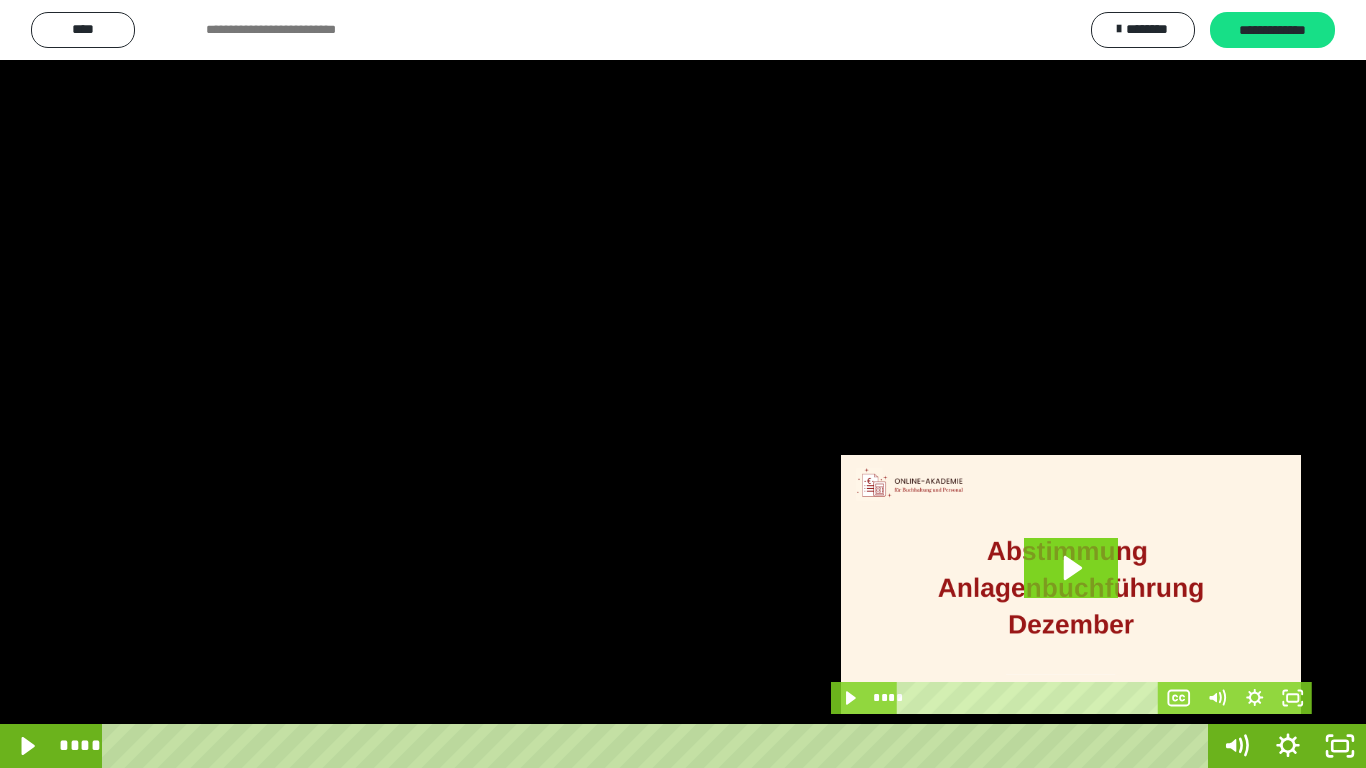 click at bounding box center (683, 384) 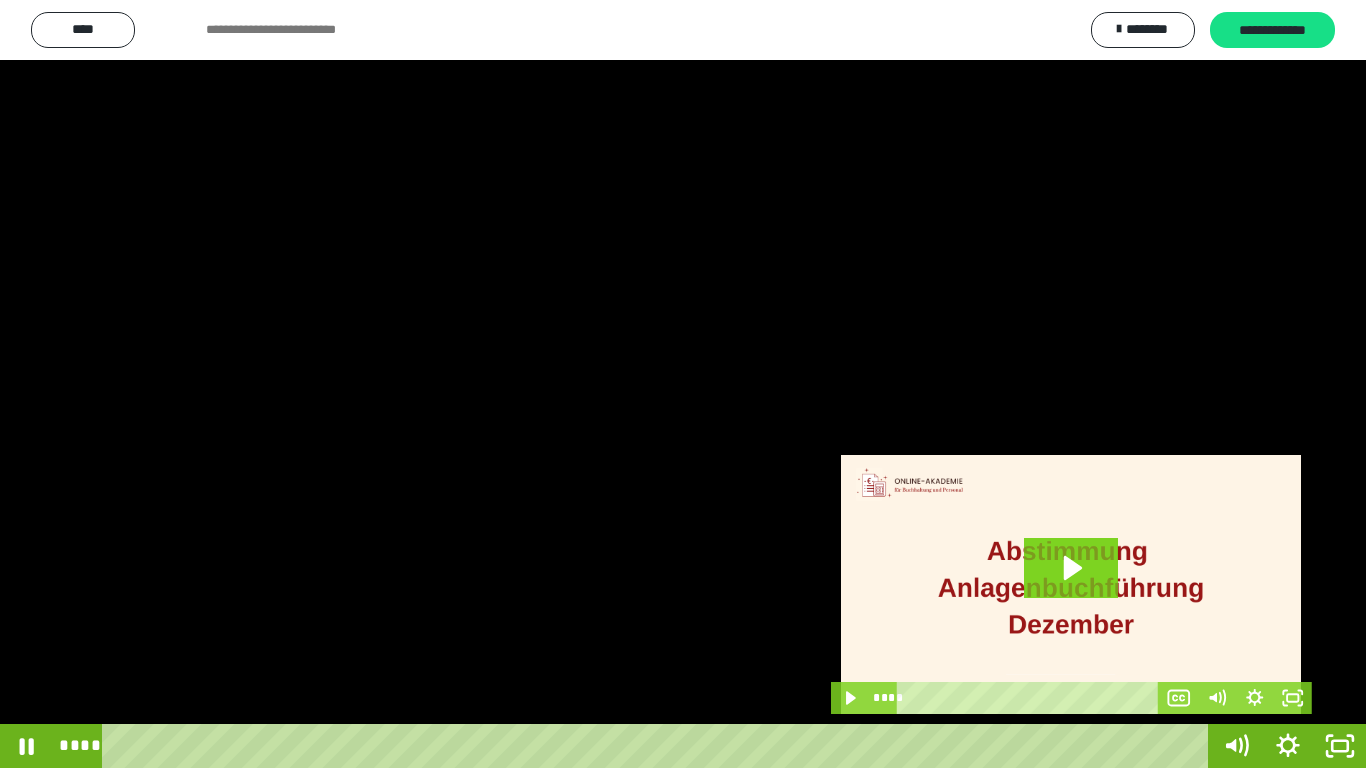 click at bounding box center [683, 384] 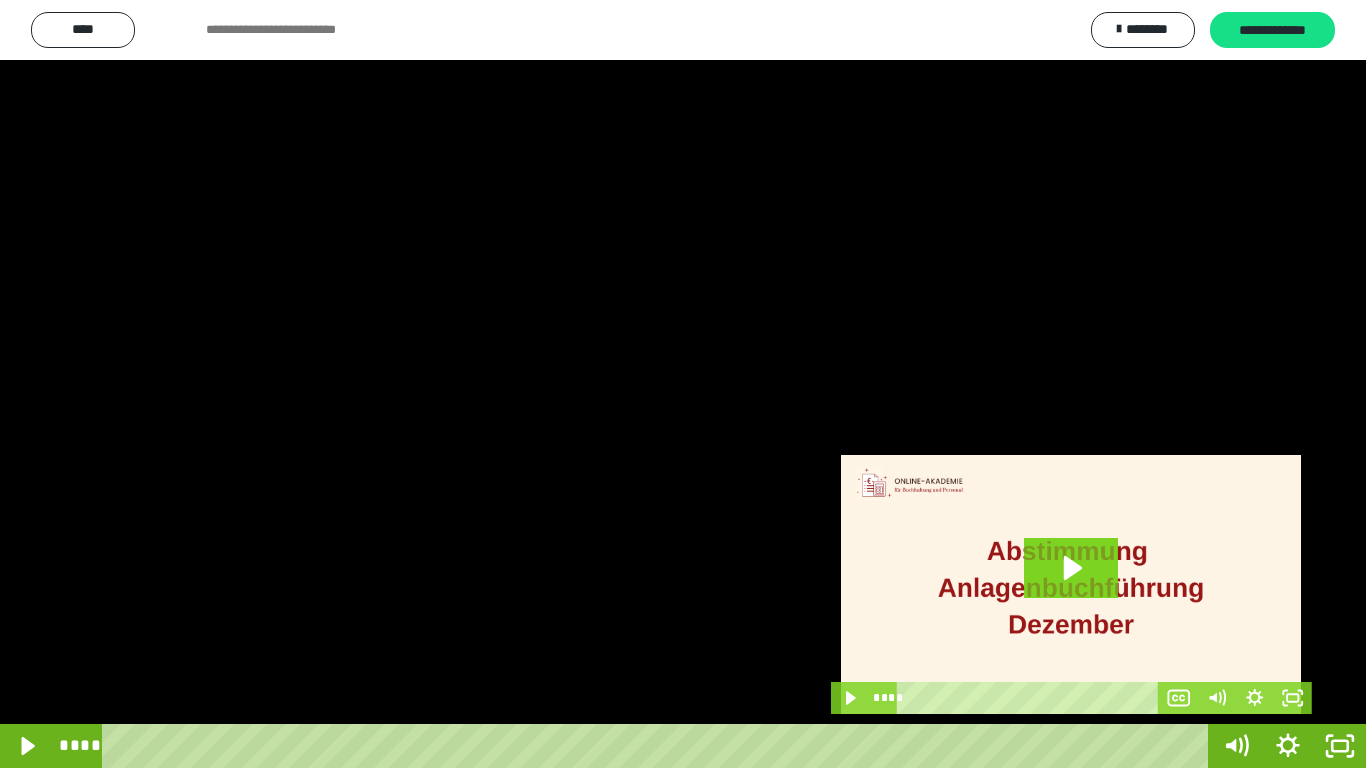 click at bounding box center (683, 384) 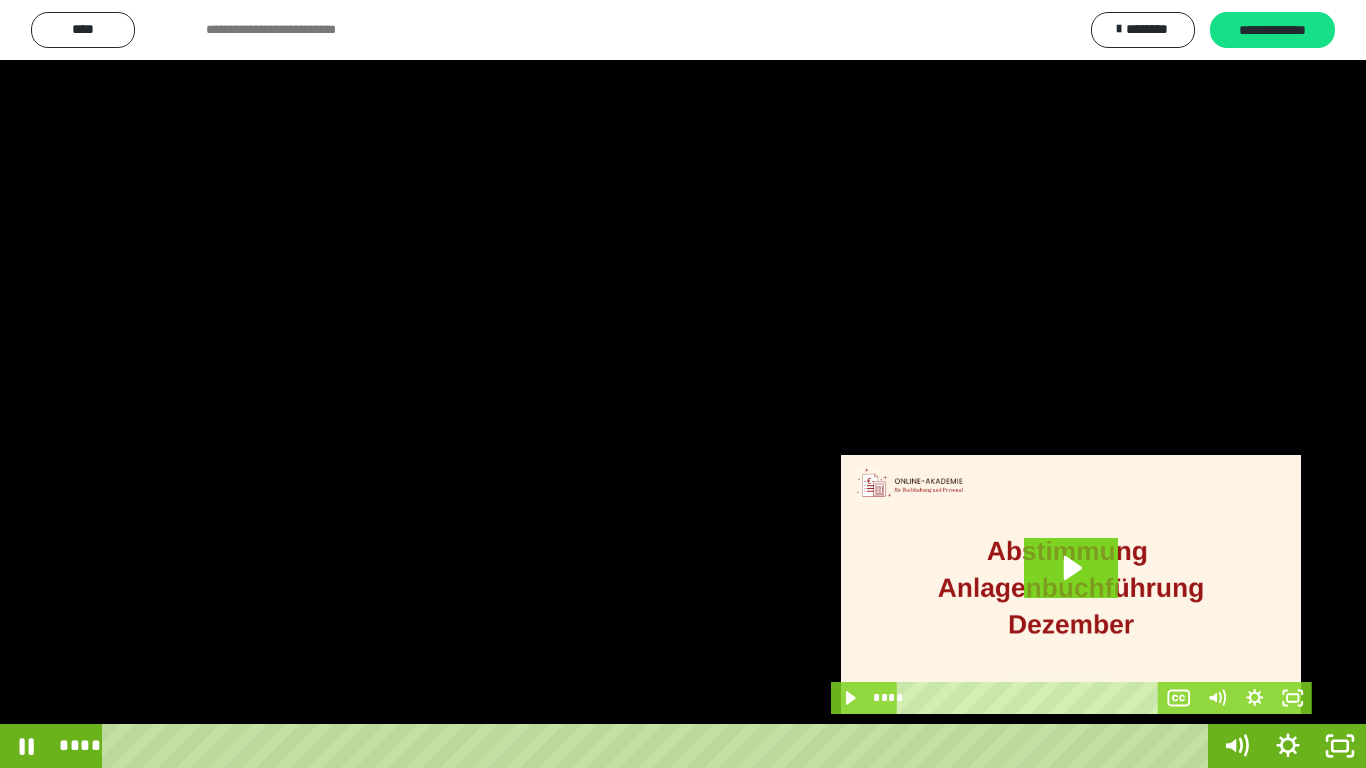 click at bounding box center (683, 384) 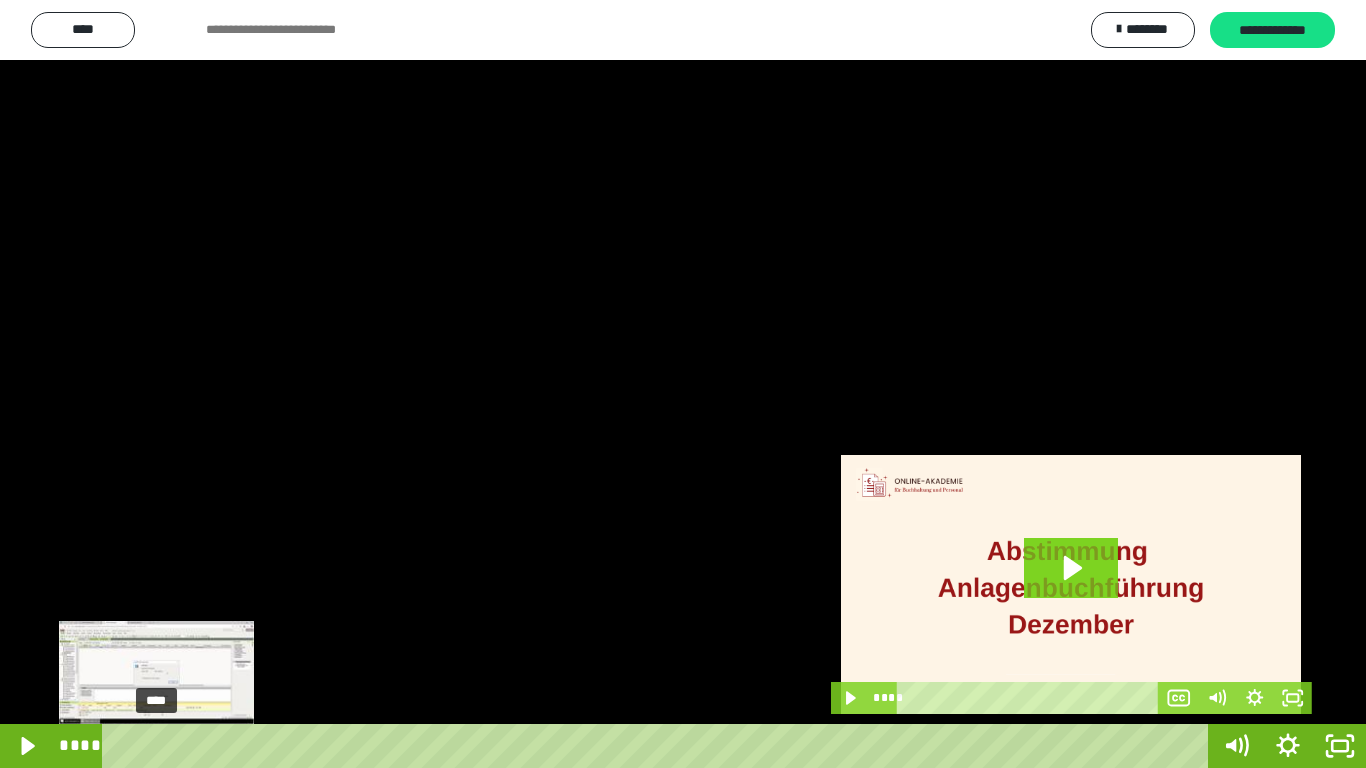 click on "****" at bounding box center [659, 746] 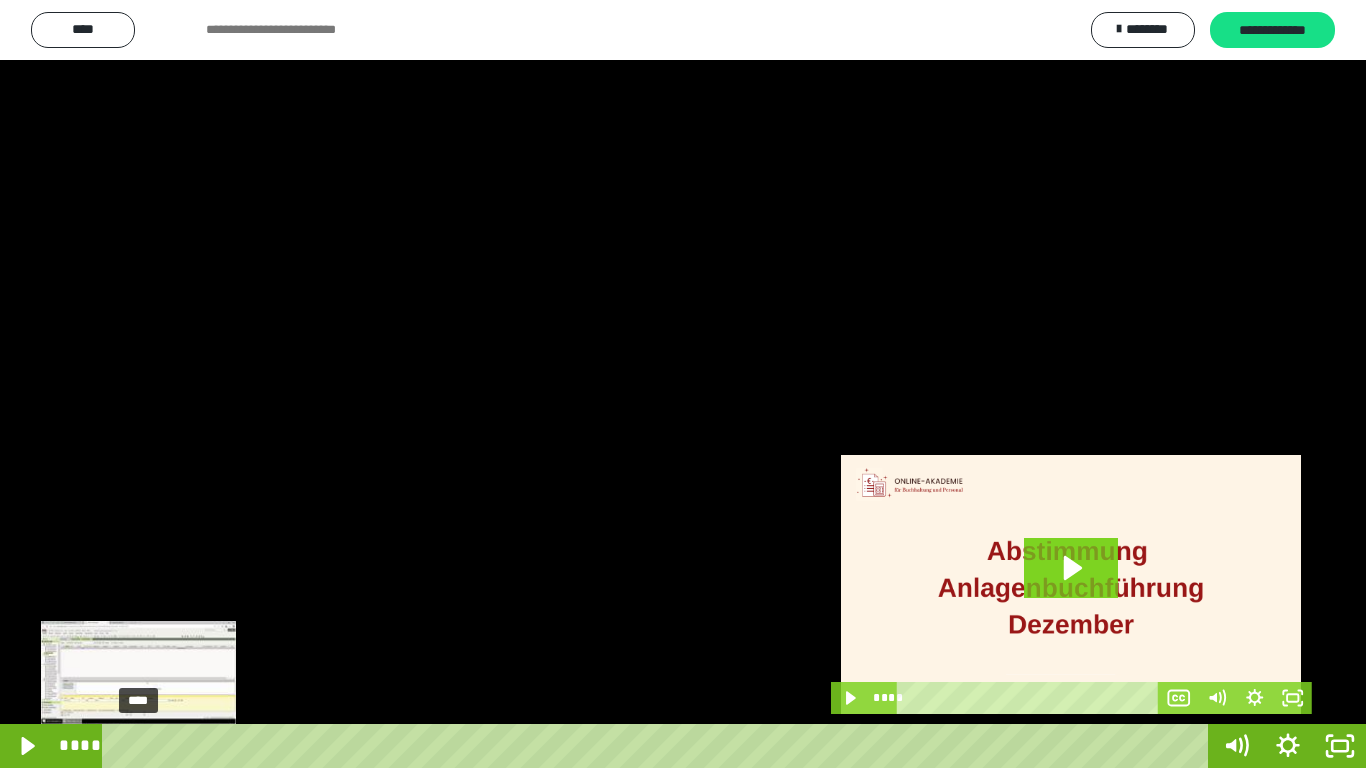 click on "****" at bounding box center [659, 746] 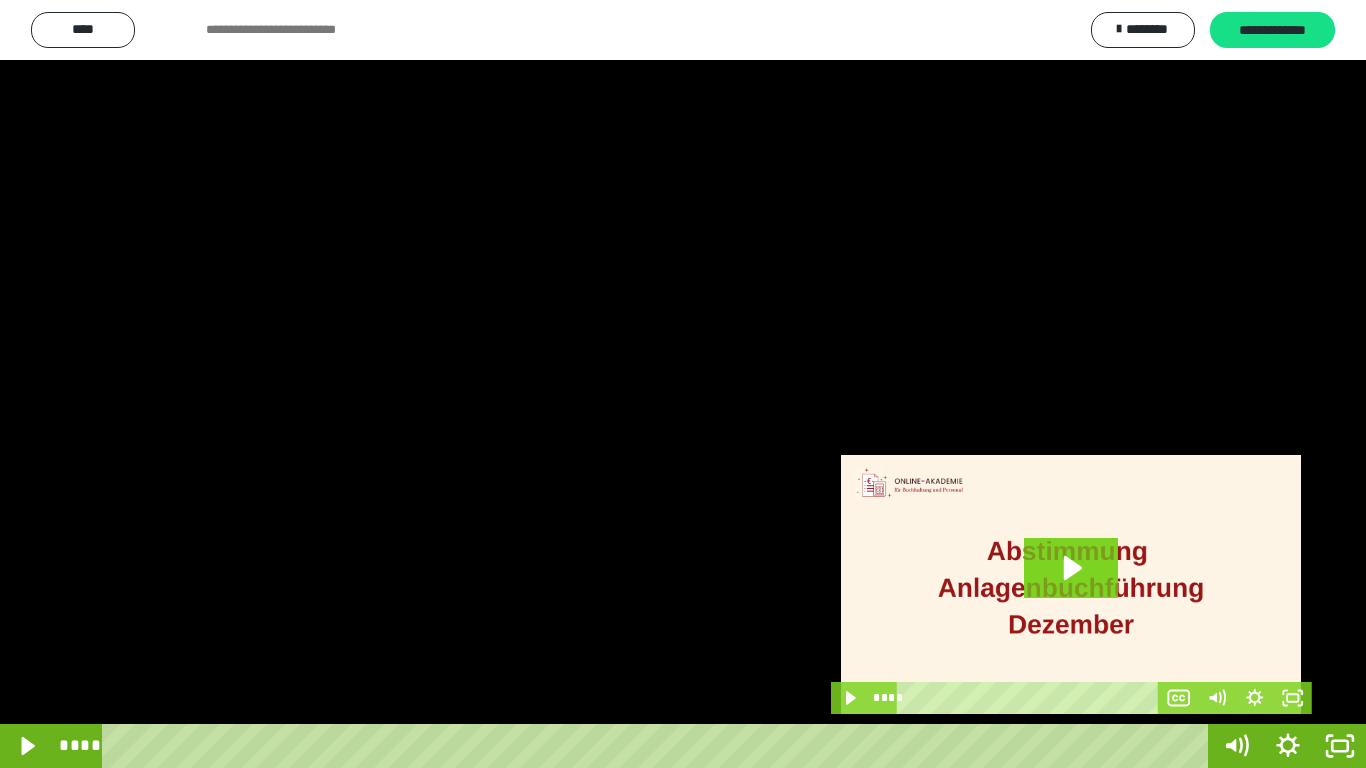 click at bounding box center [683, 384] 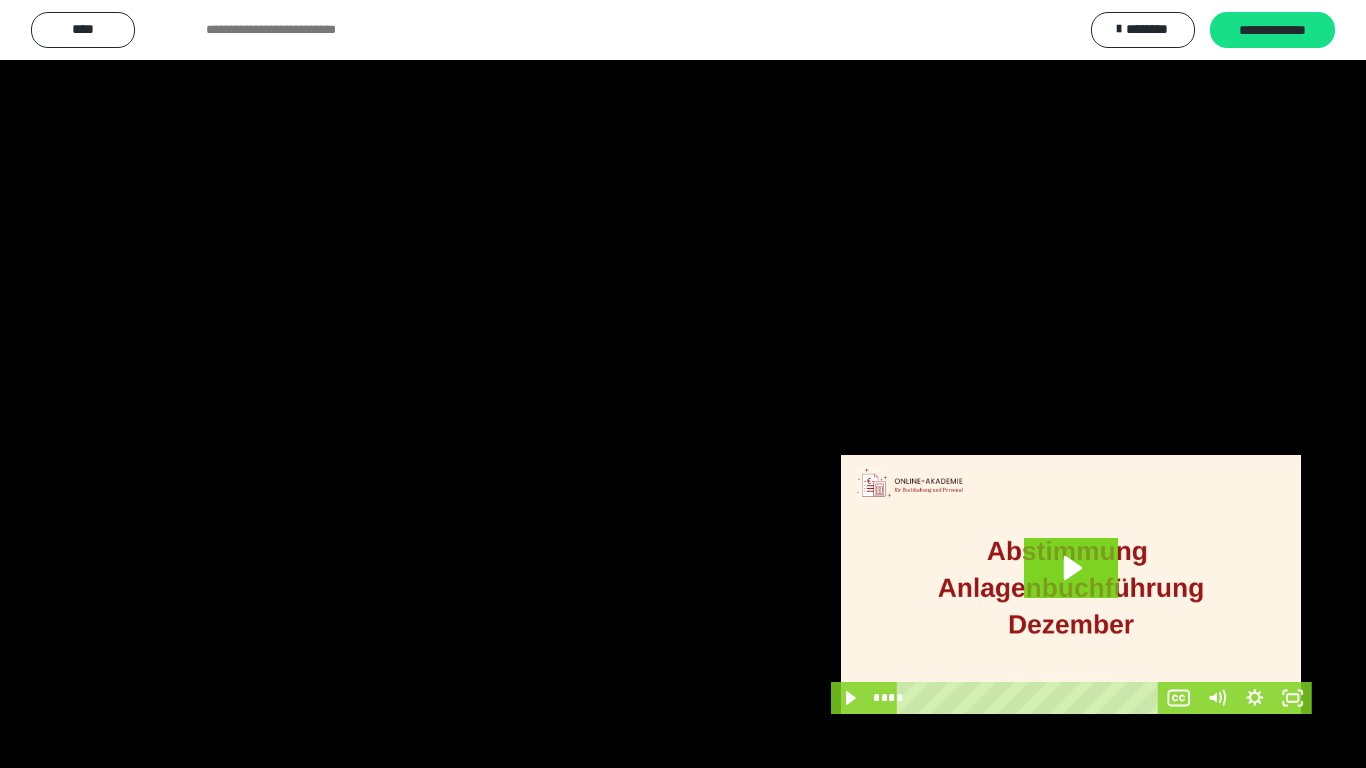 click at bounding box center (683, 384) 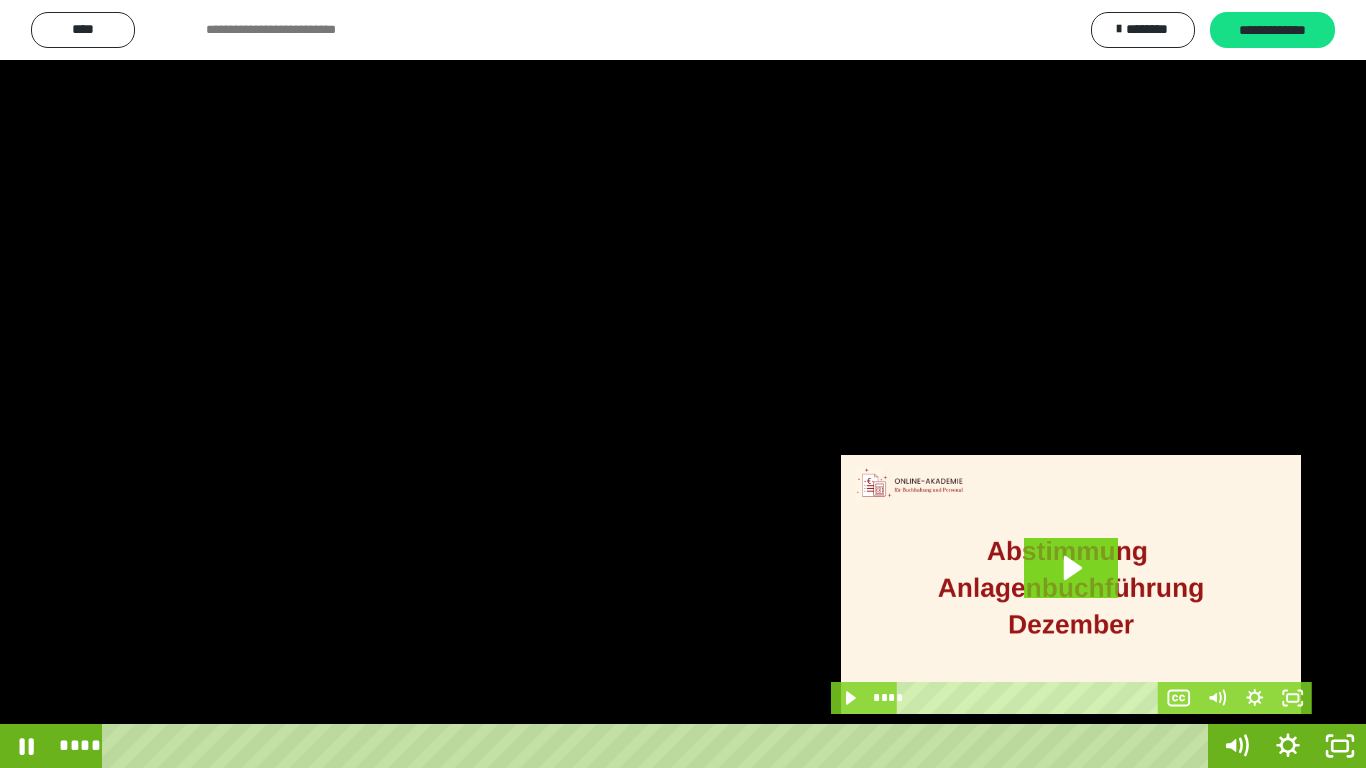 click at bounding box center (683, 384) 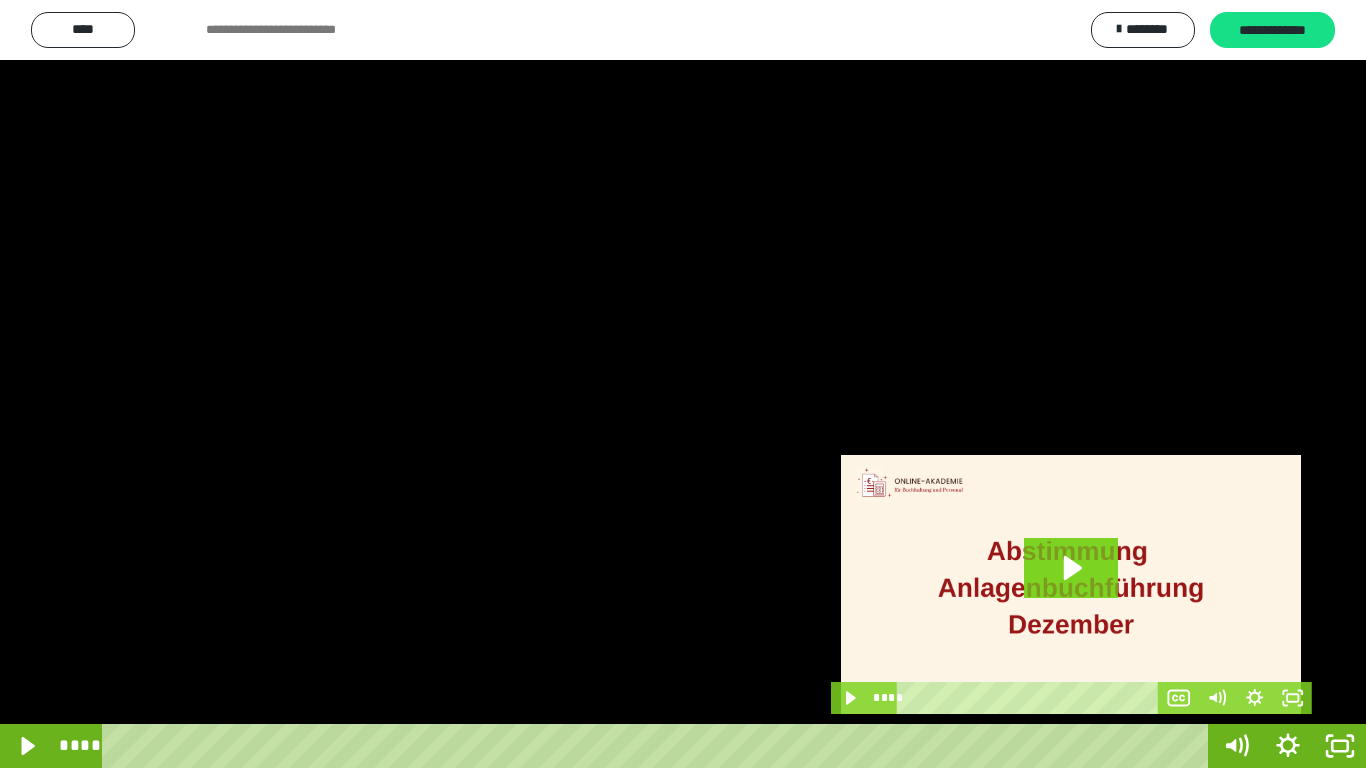 click at bounding box center (683, 384) 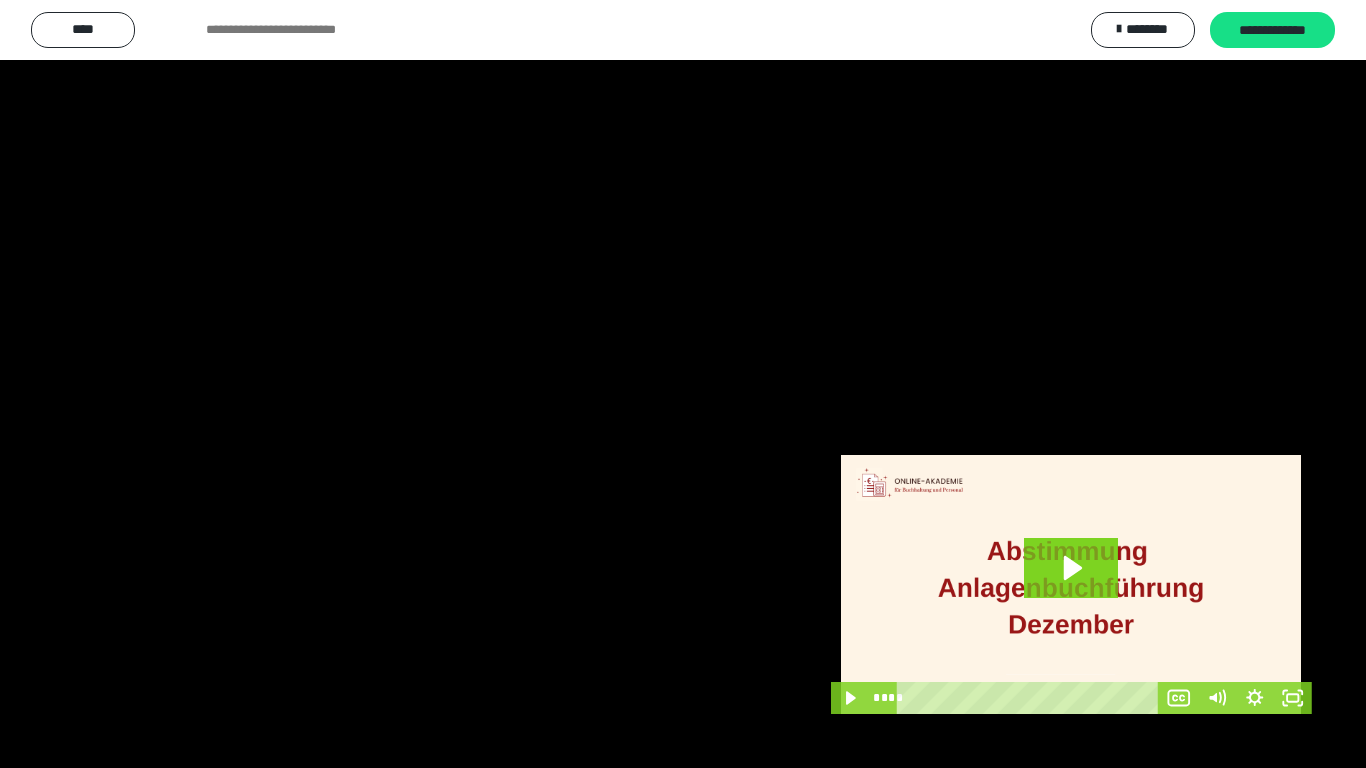 click at bounding box center [683, 384] 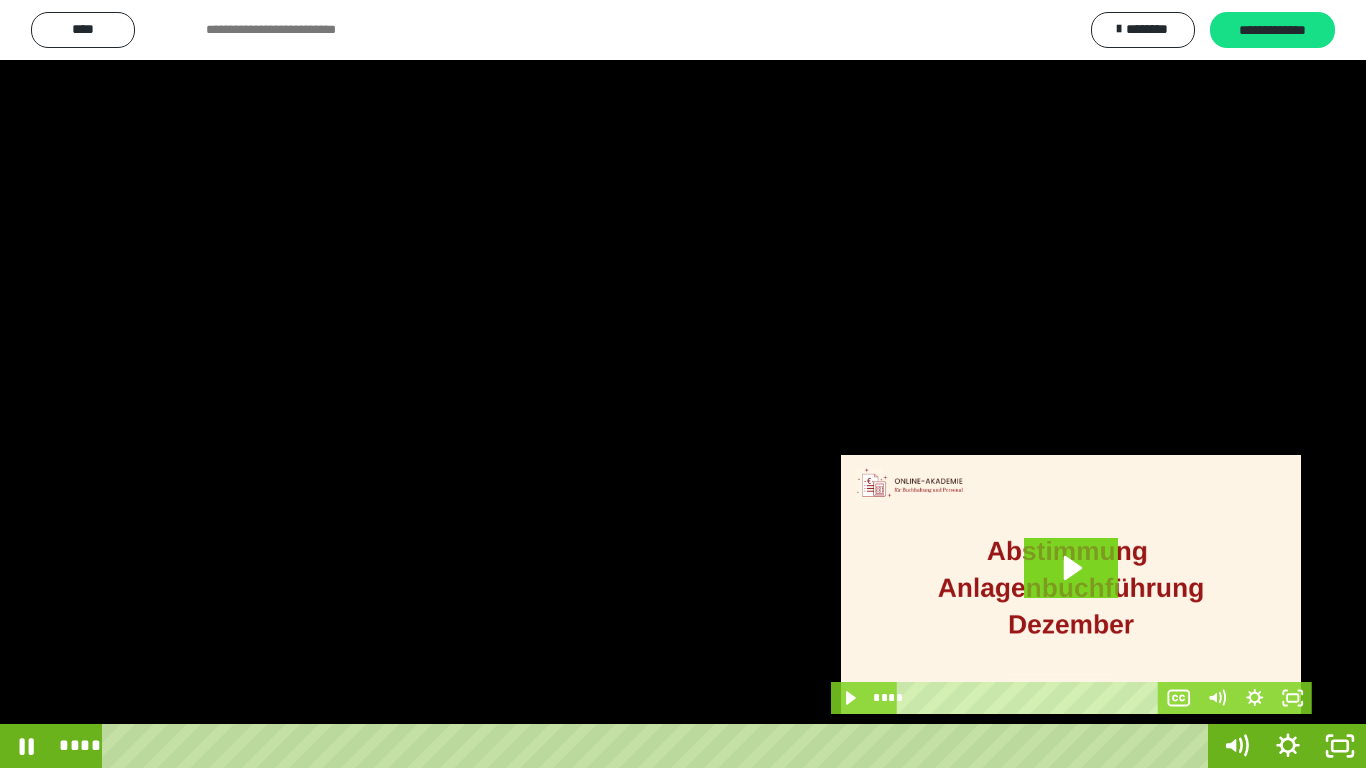 click at bounding box center [683, 384] 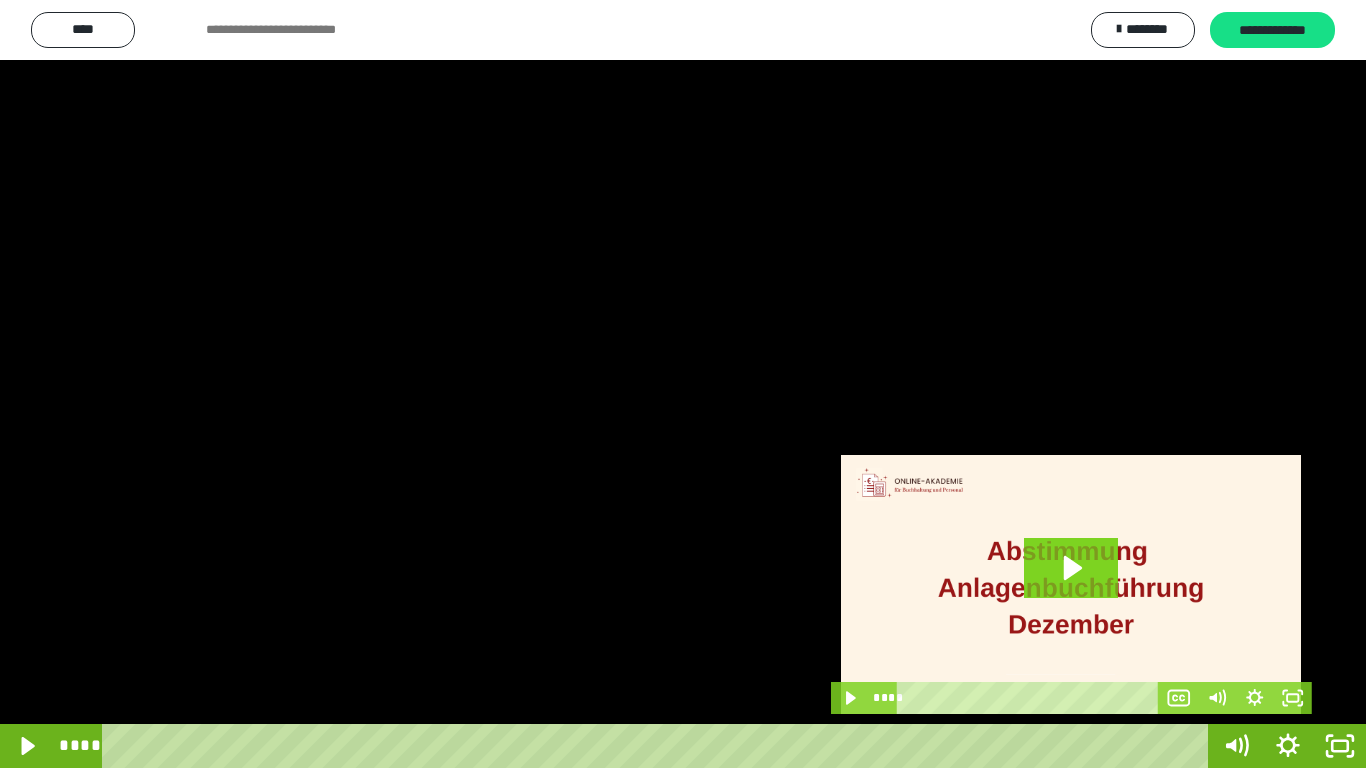 click at bounding box center [683, 384] 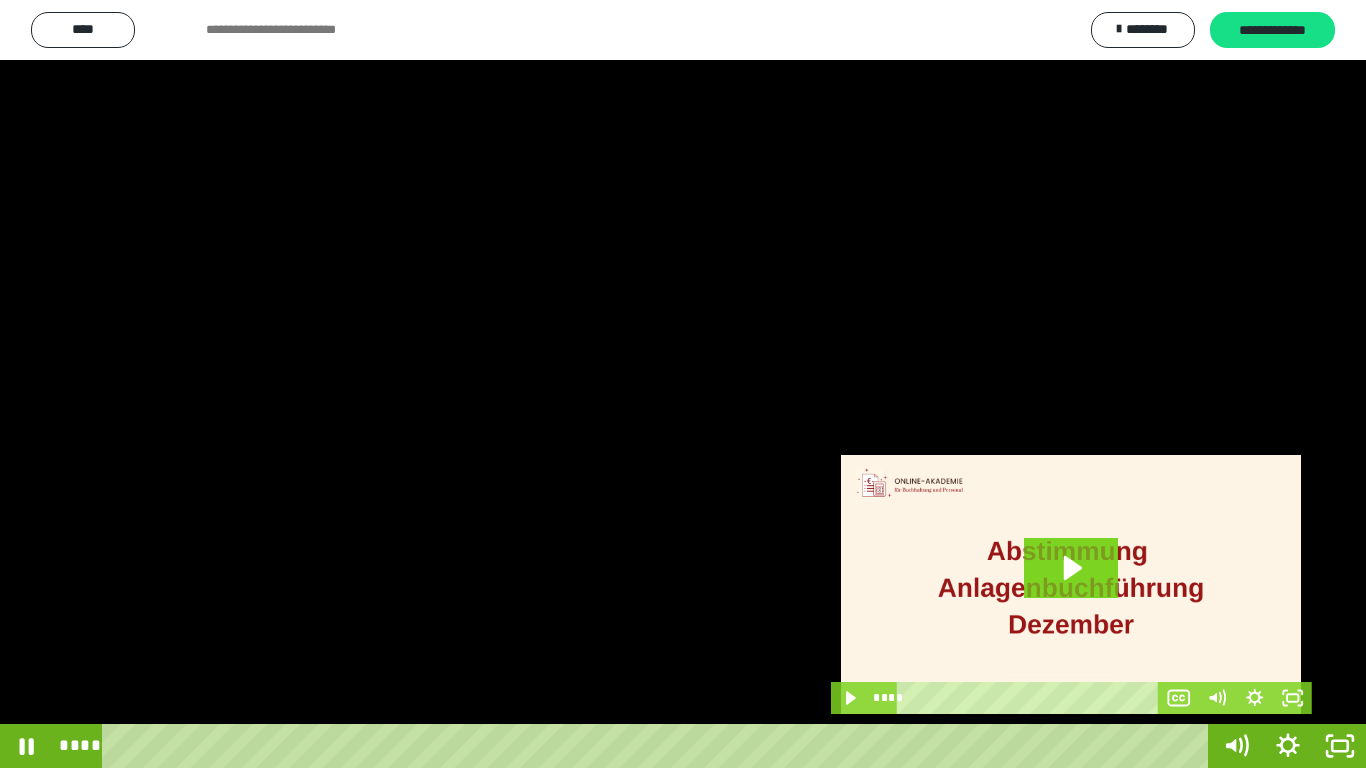 click at bounding box center (683, 384) 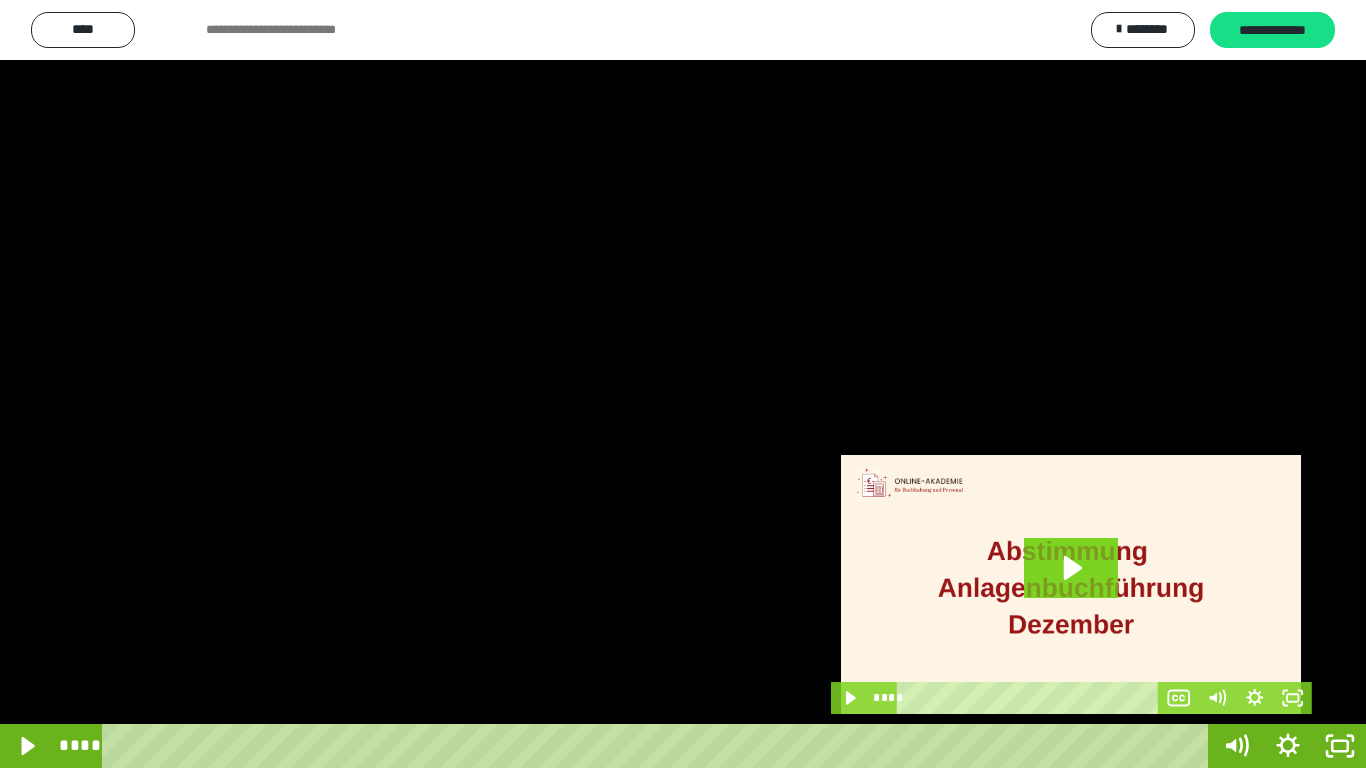 click at bounding box center (683, 384) 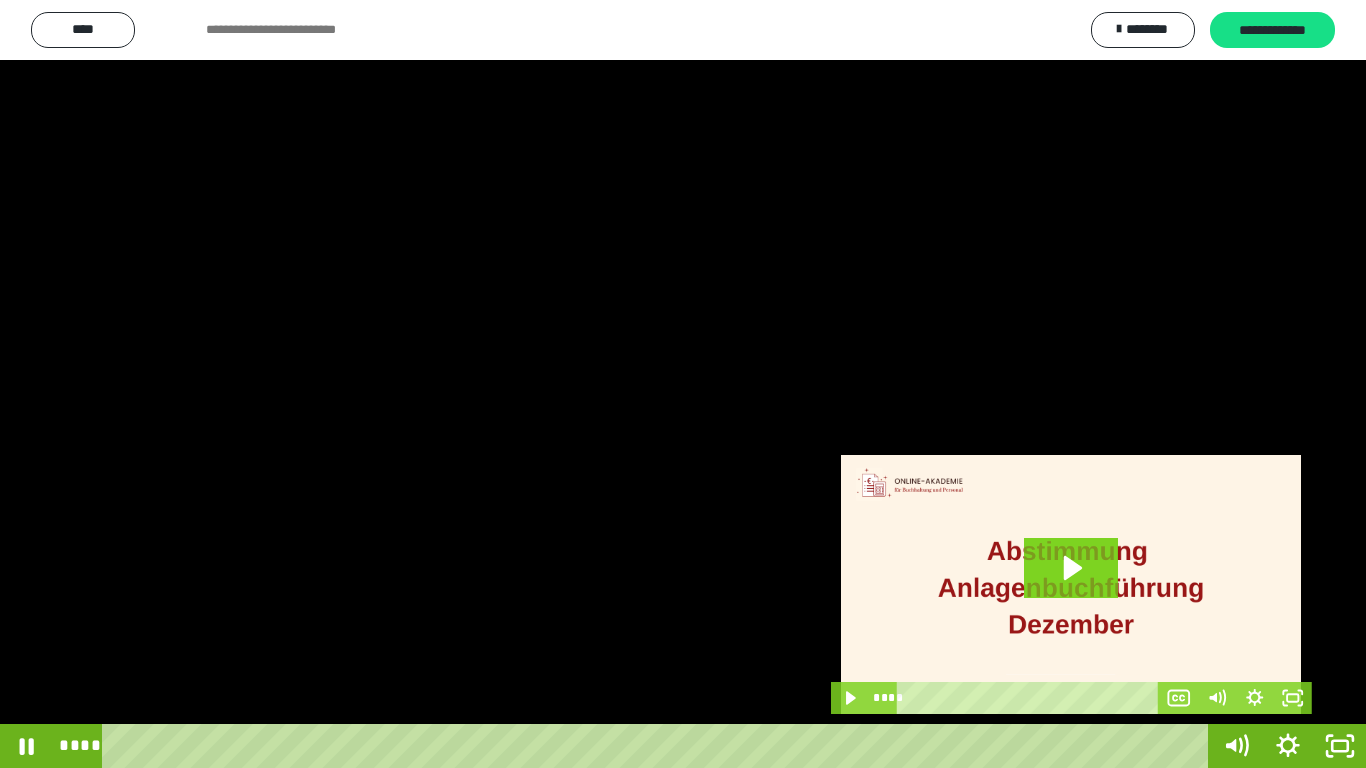 click at bounding box center [683, 384] 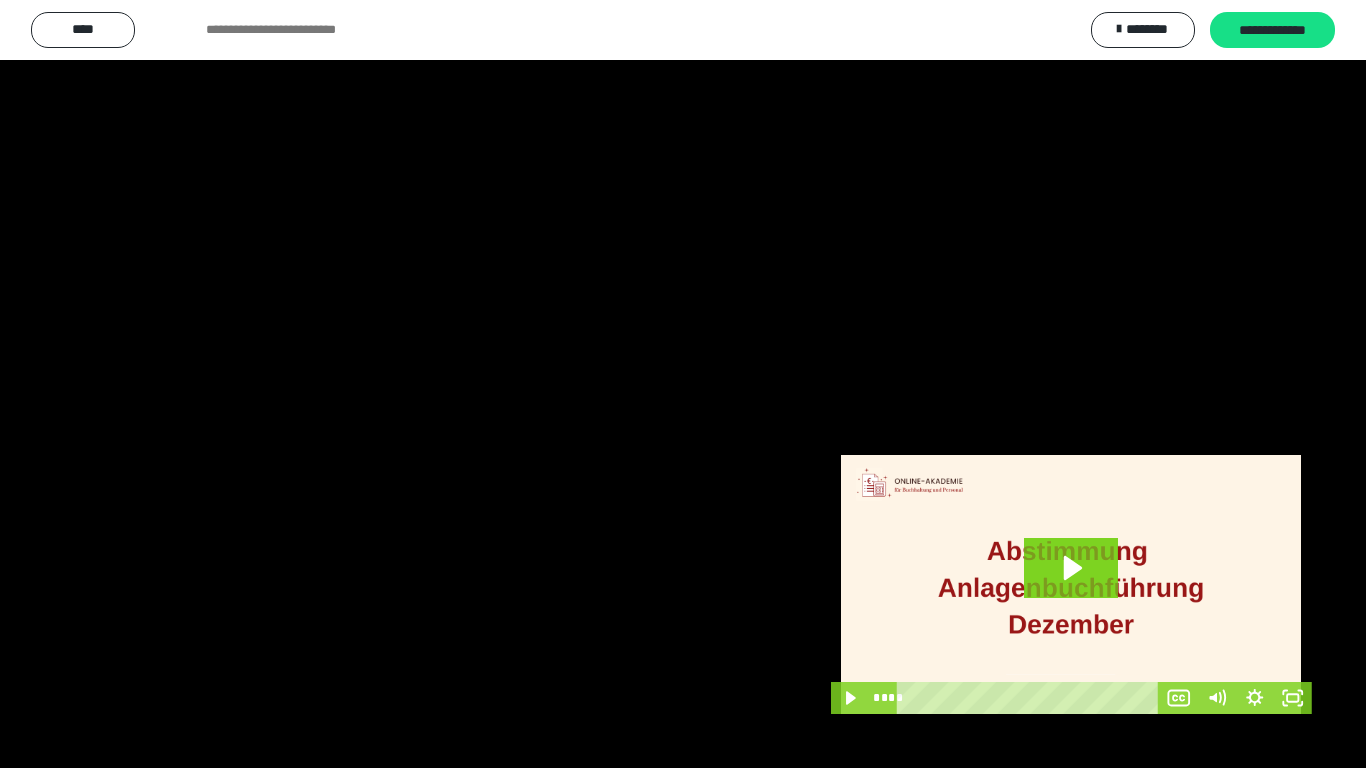 click at bounding box center [683, 384] 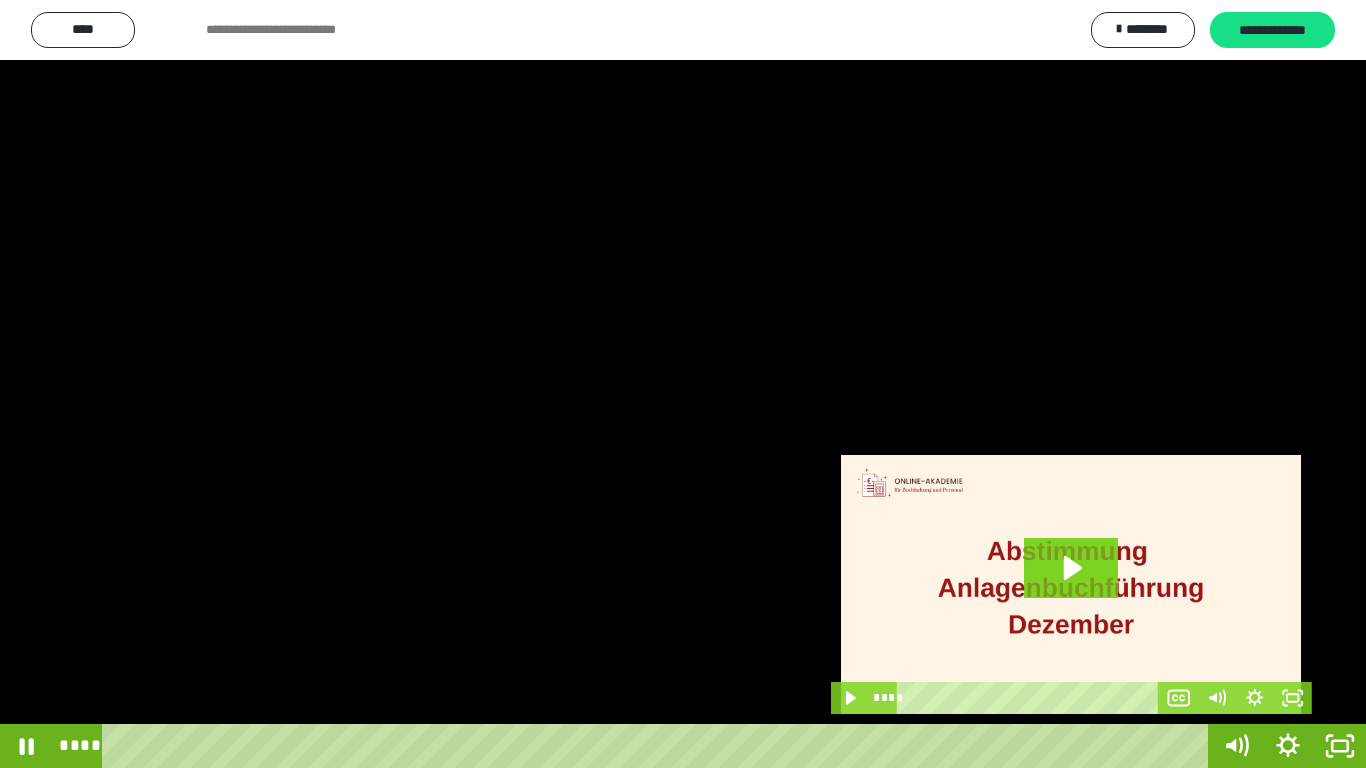 click at bounding box center [683, 384] 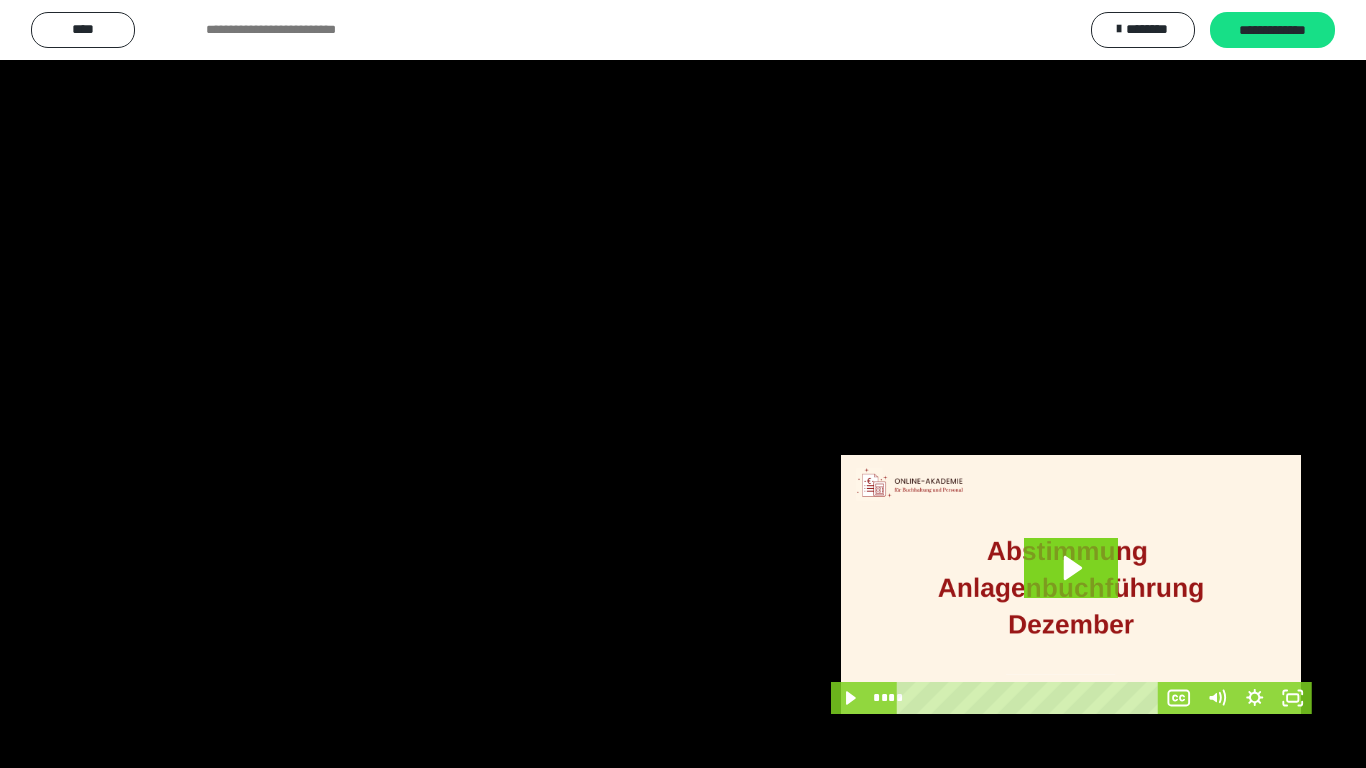 click at bounding box center [683, 384] 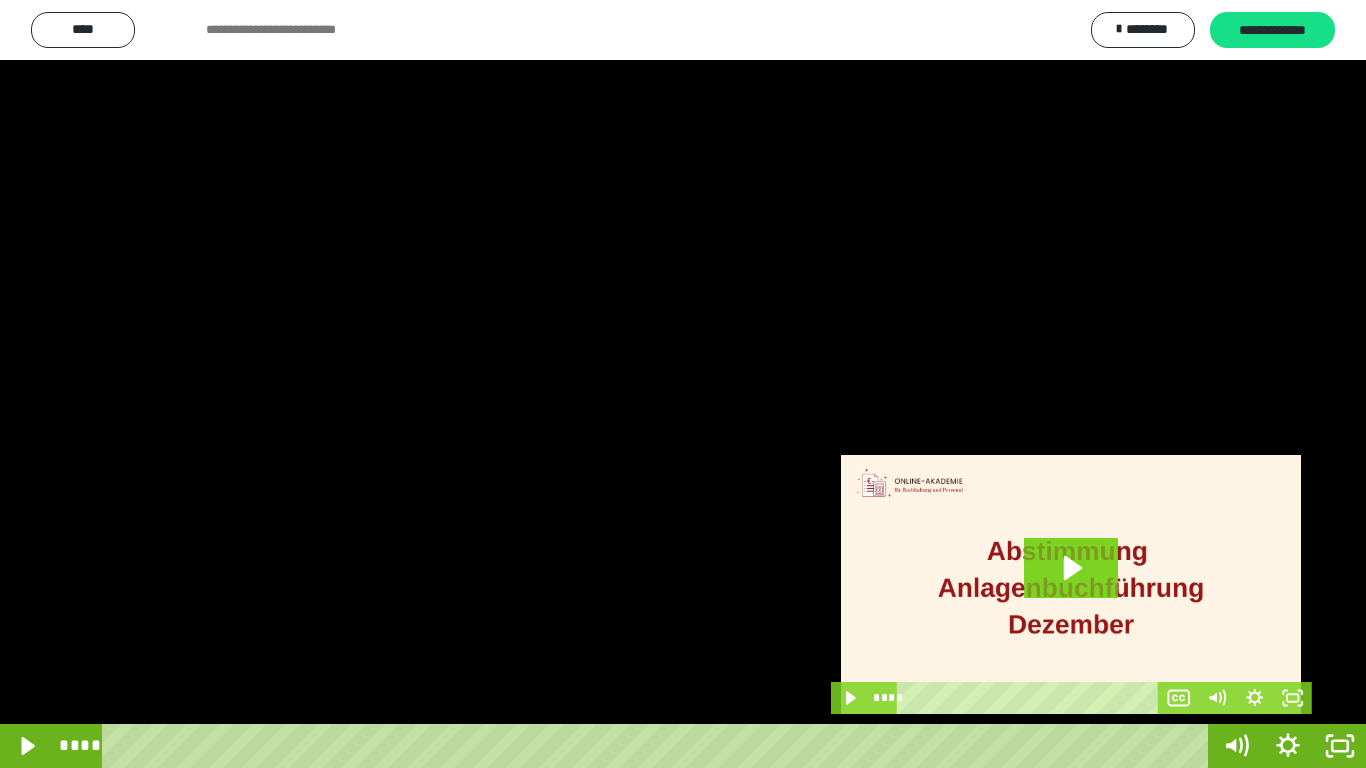 click at bounding box center [683, 384] 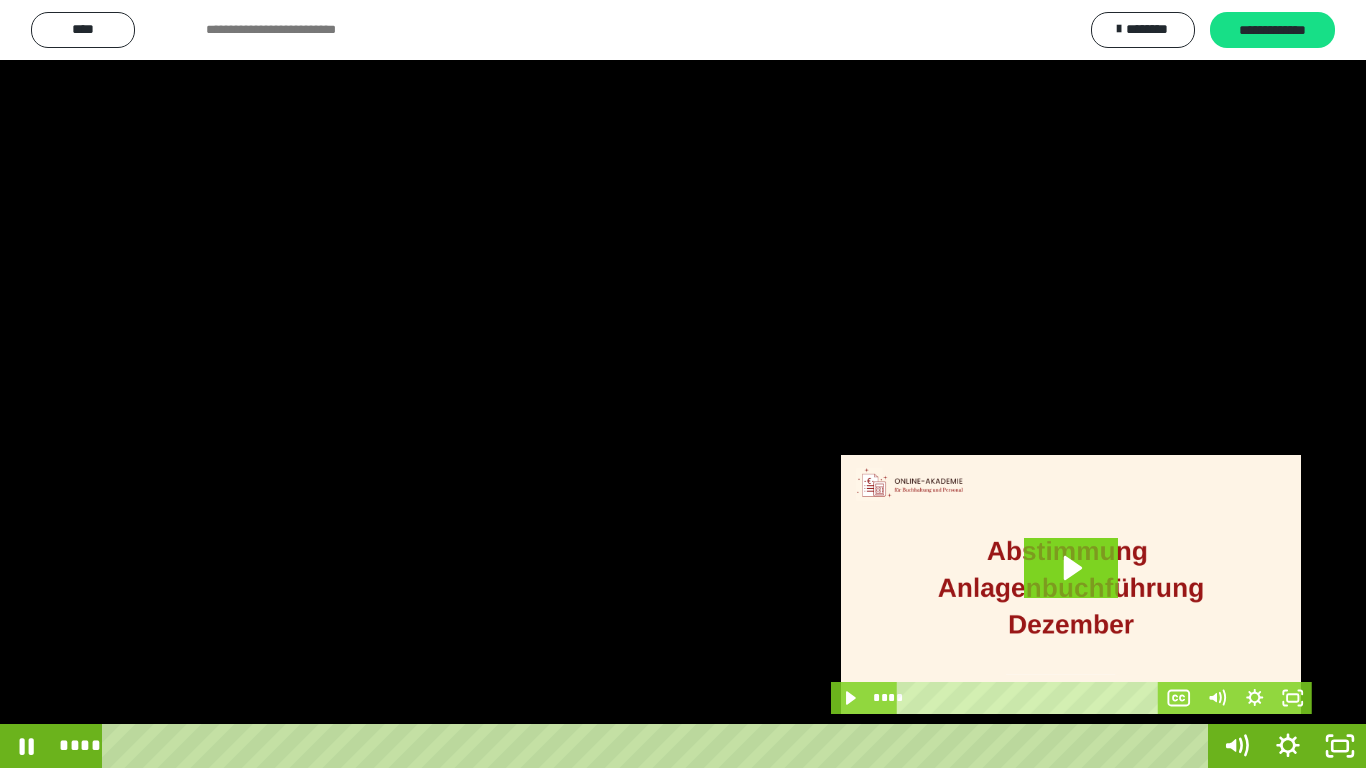 click at bounding box center [683, 384] 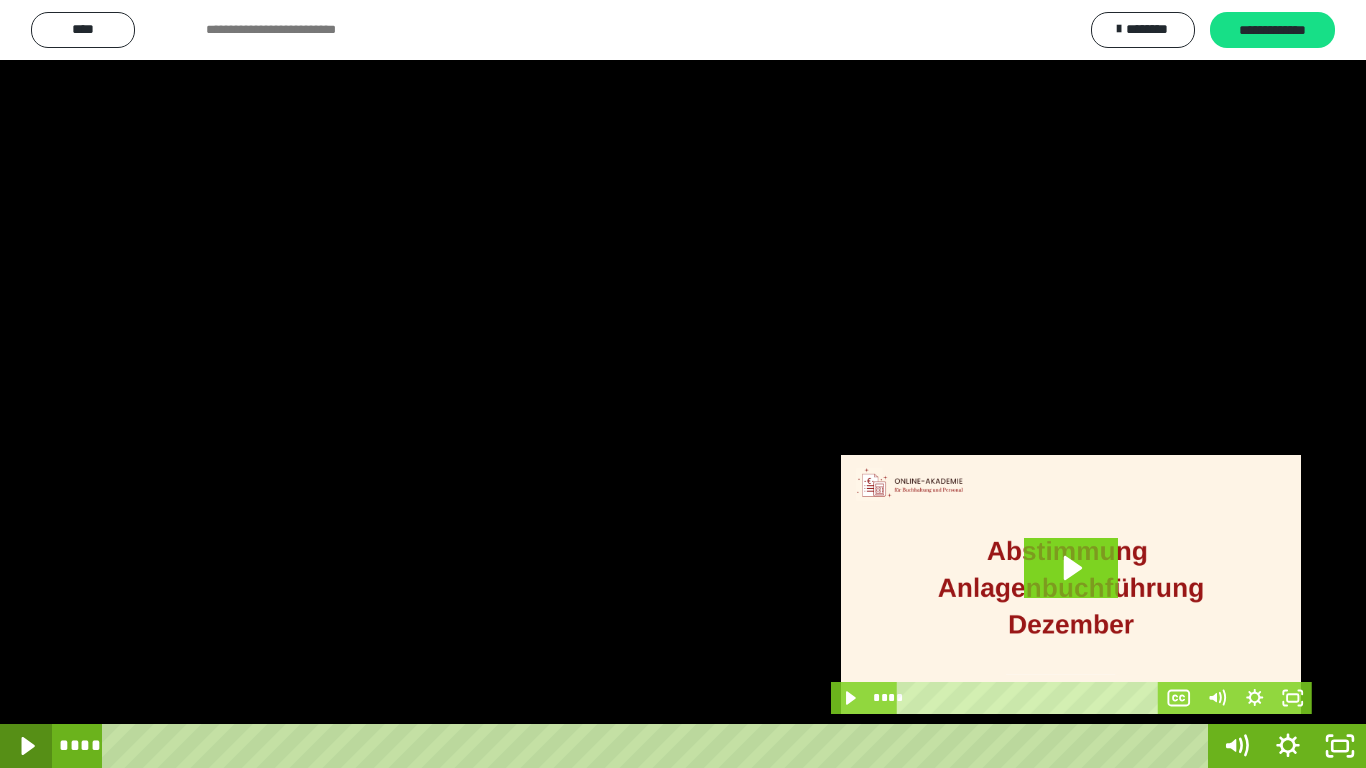 click 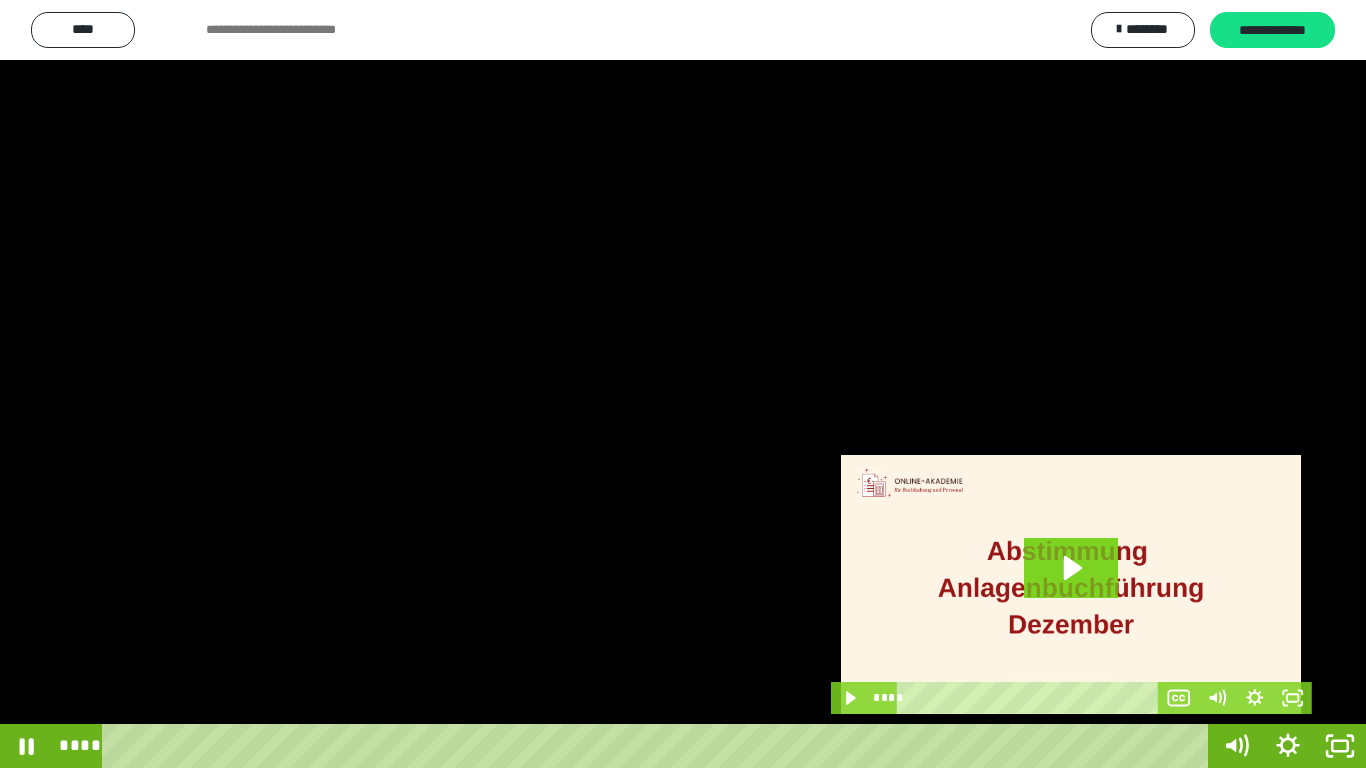 click at bounding box center (683, 384) 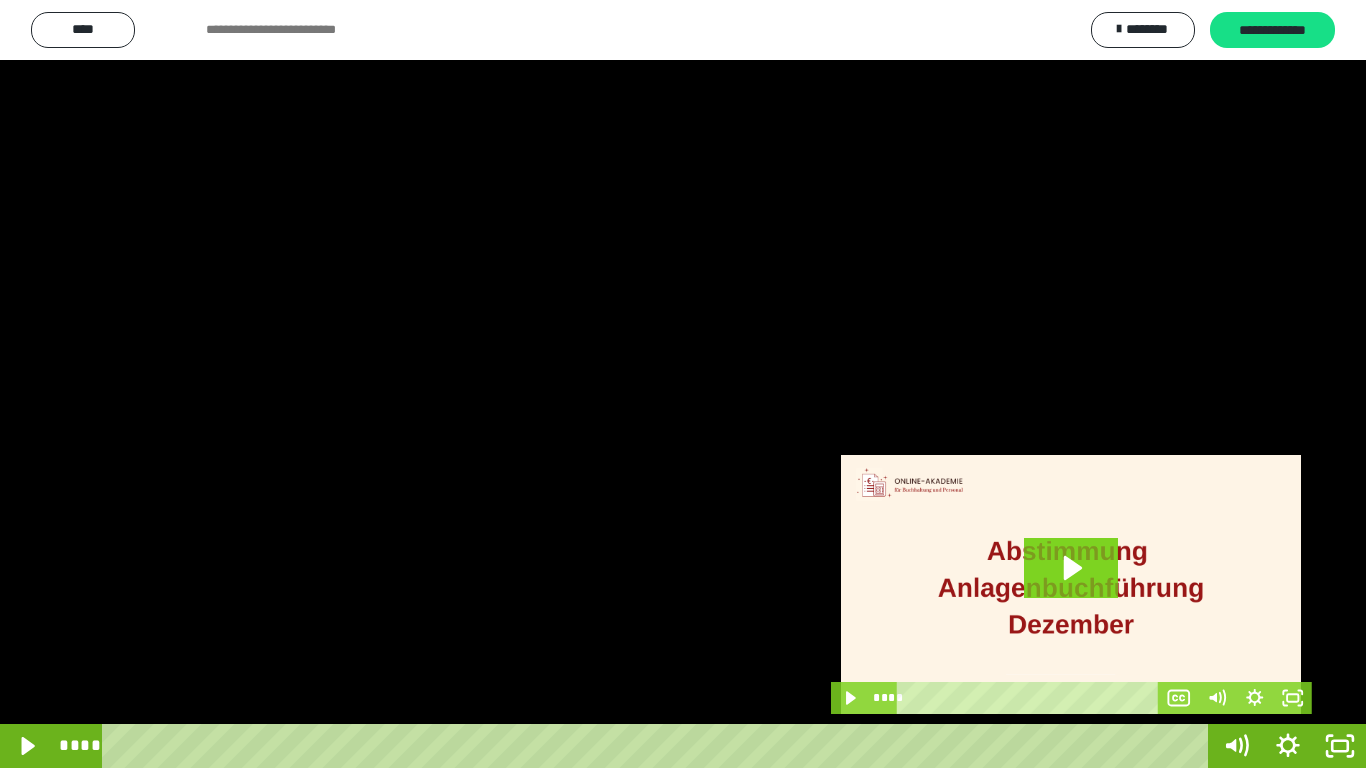 click at bounding box center [683, 384] 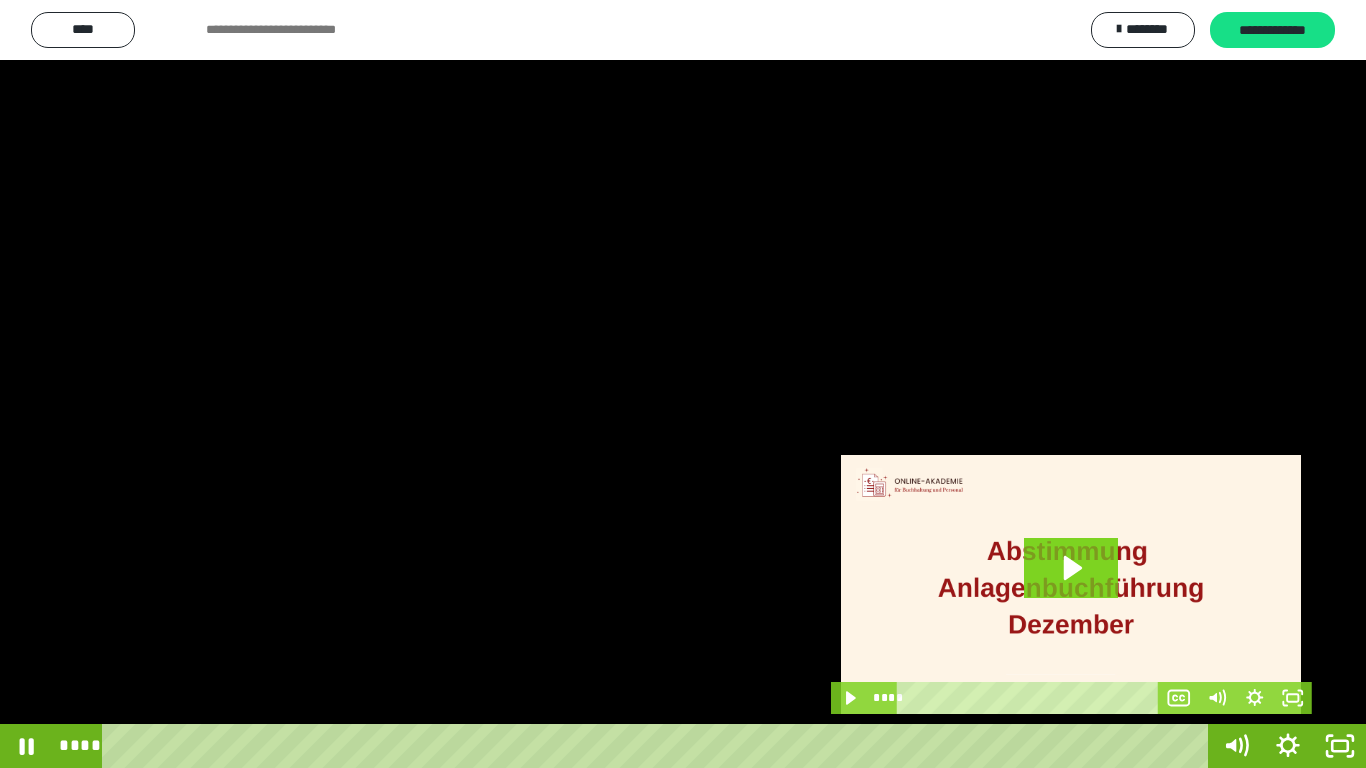 click at bounding box center [683, 384] 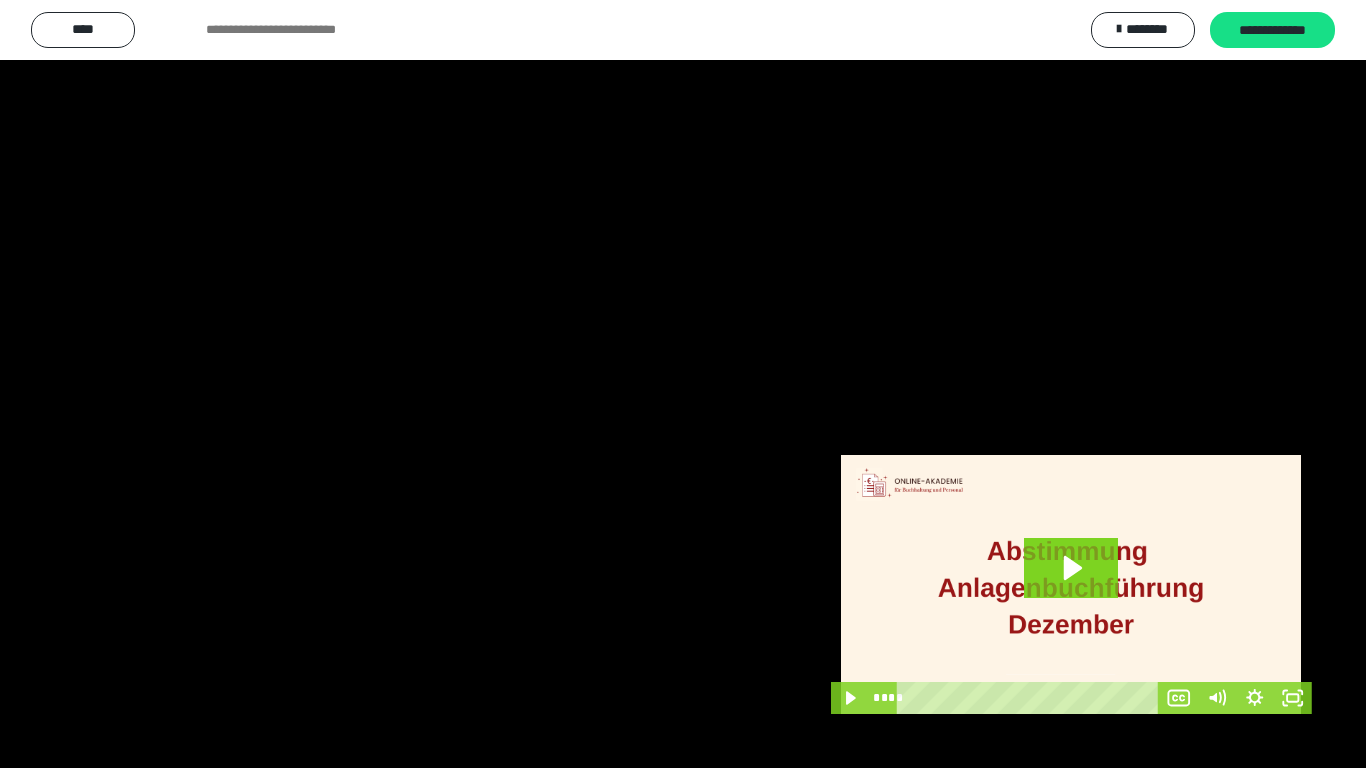 click at bounding box center [683, 384] 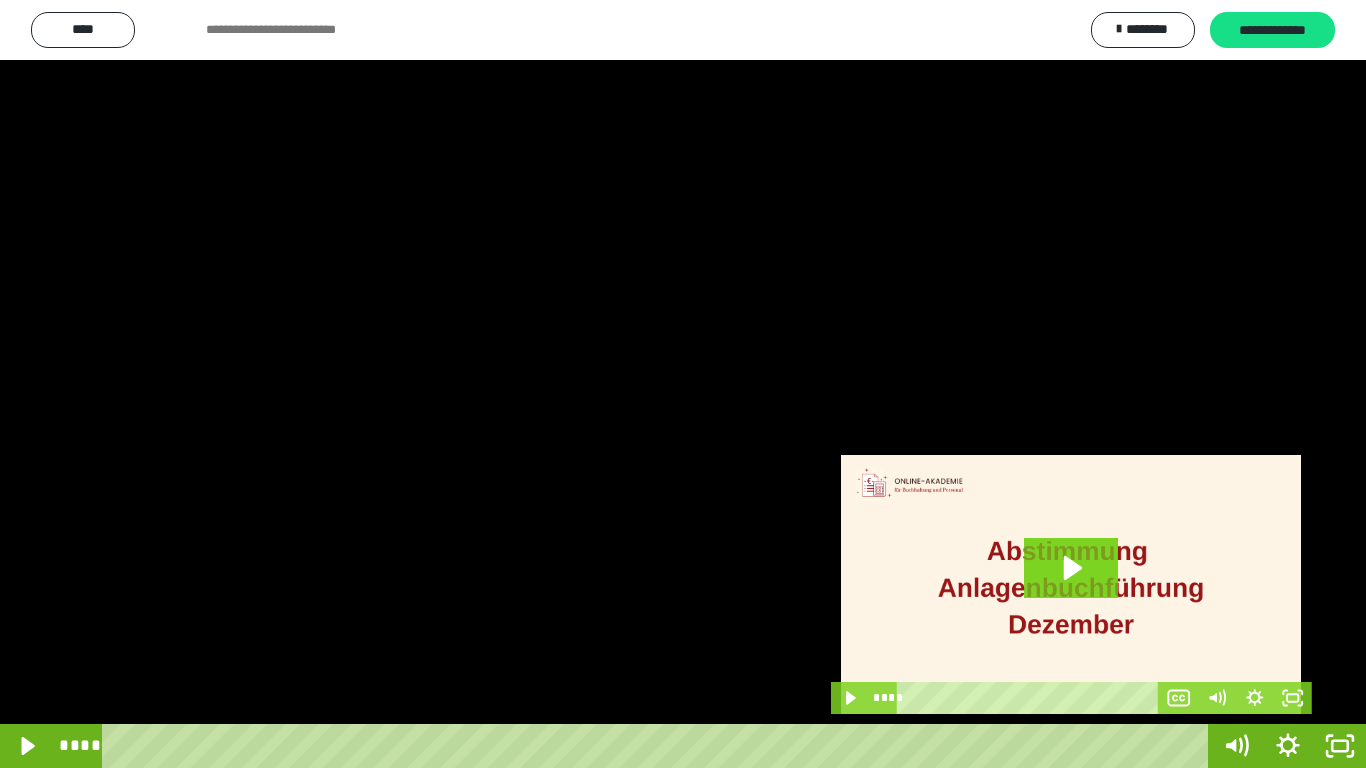 click at bounding box center (683, 384) 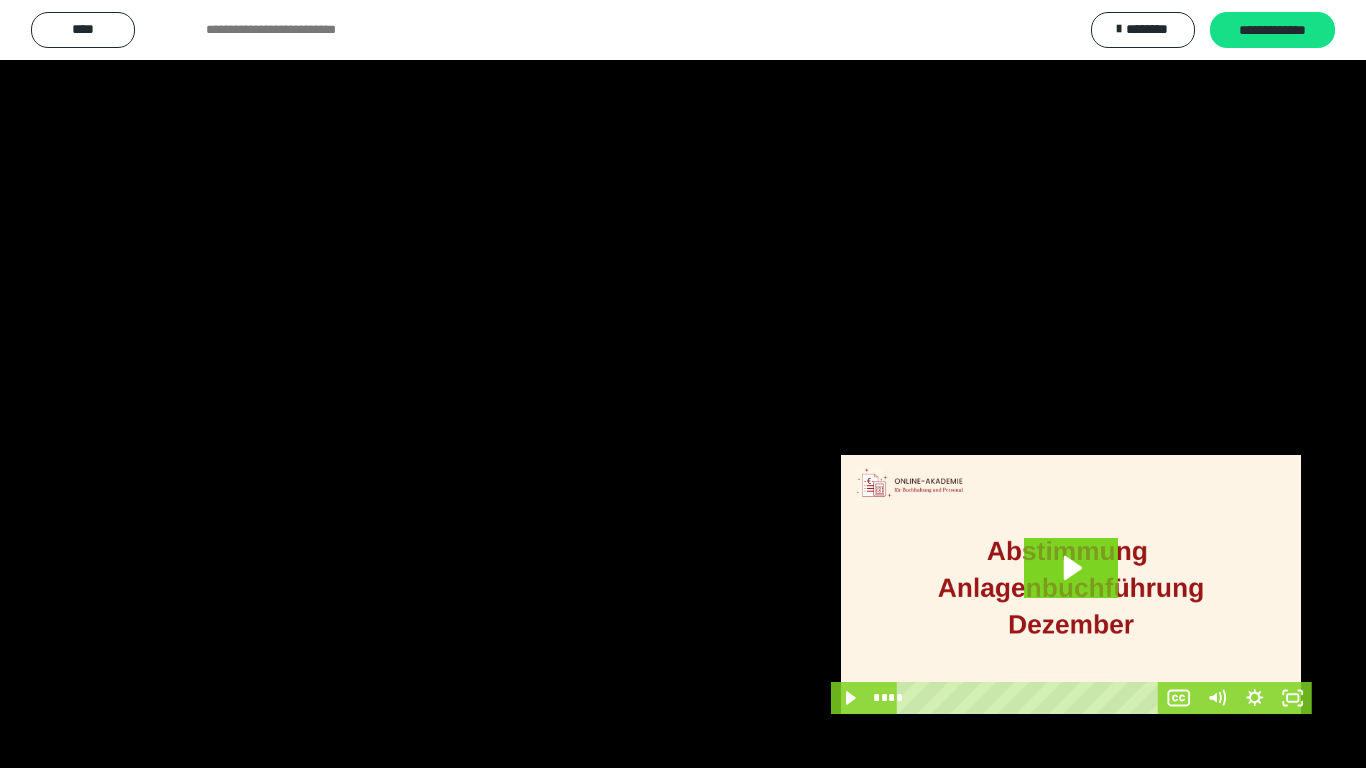 click at bounding box center [683, 384] 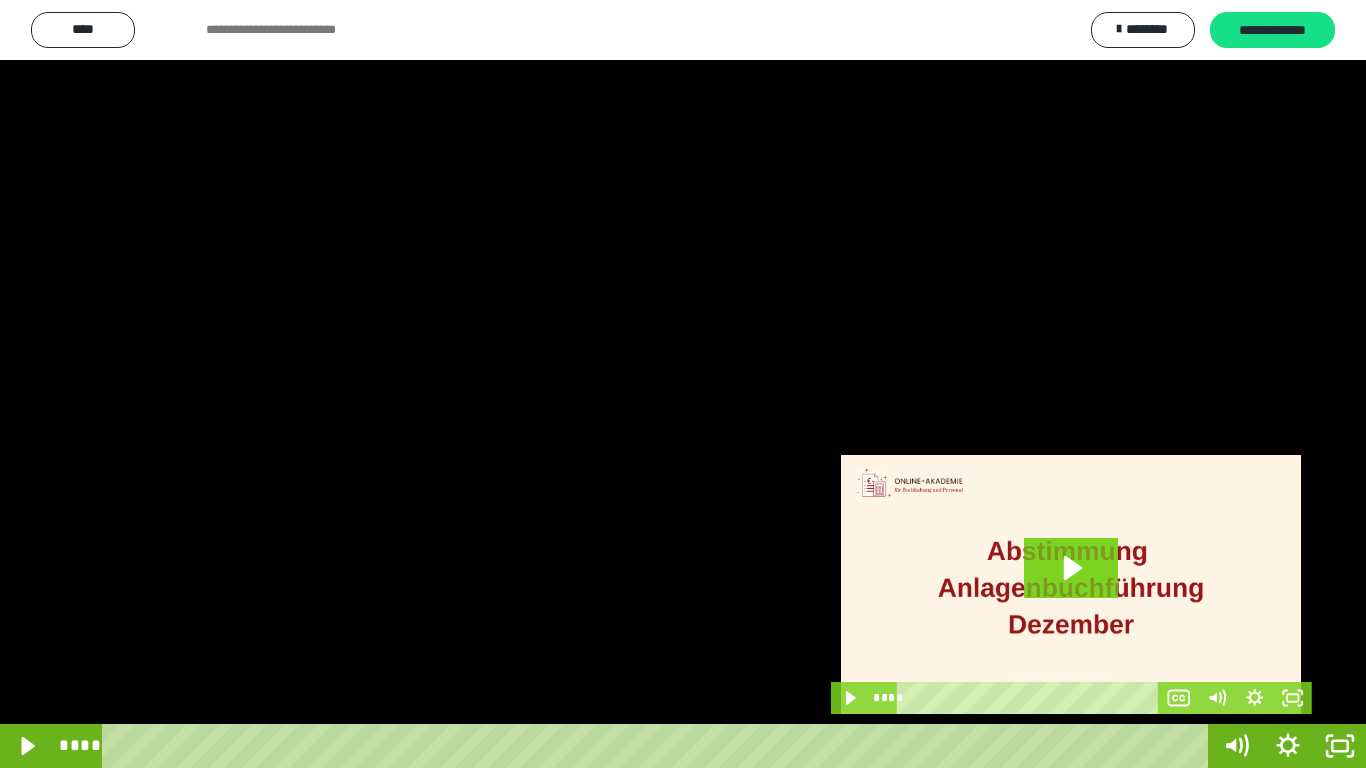 click at bounding box center (683, 384) 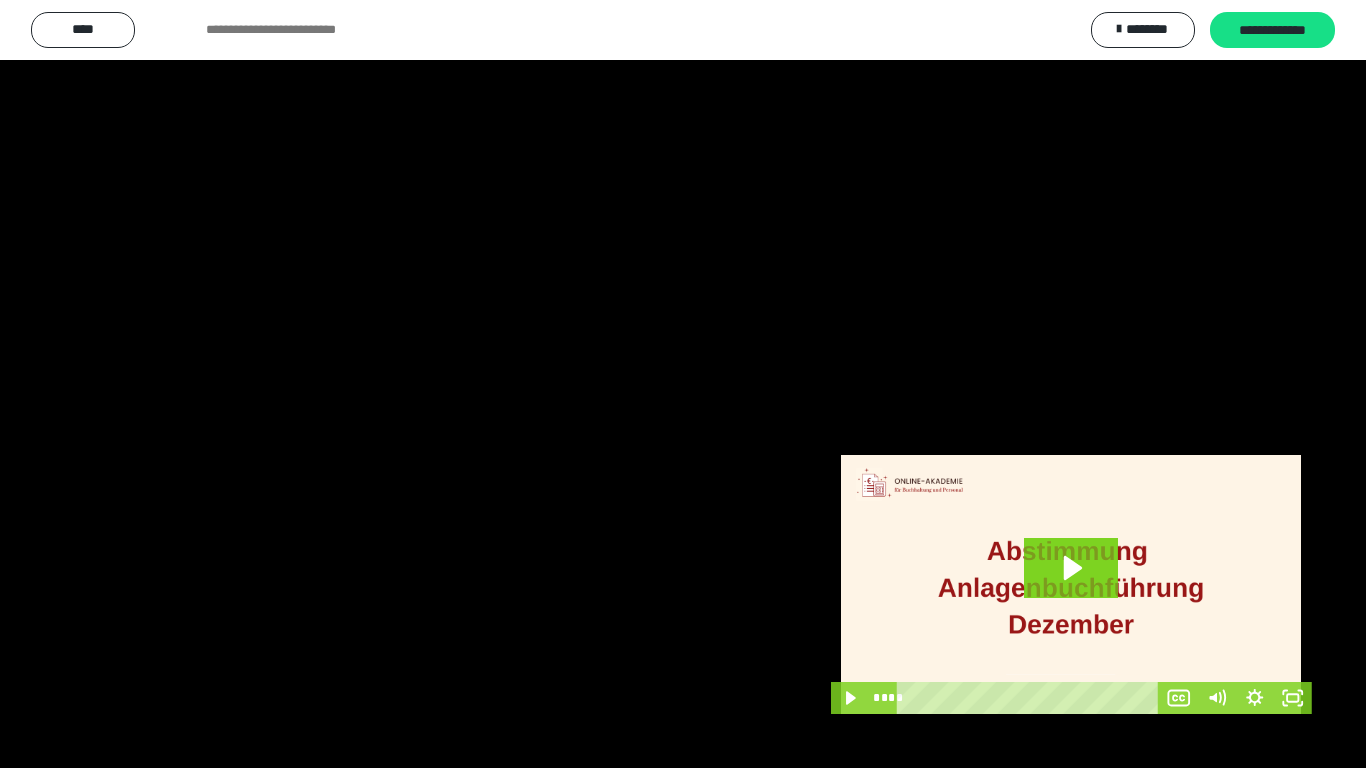 click at bounding box center (683, 384) 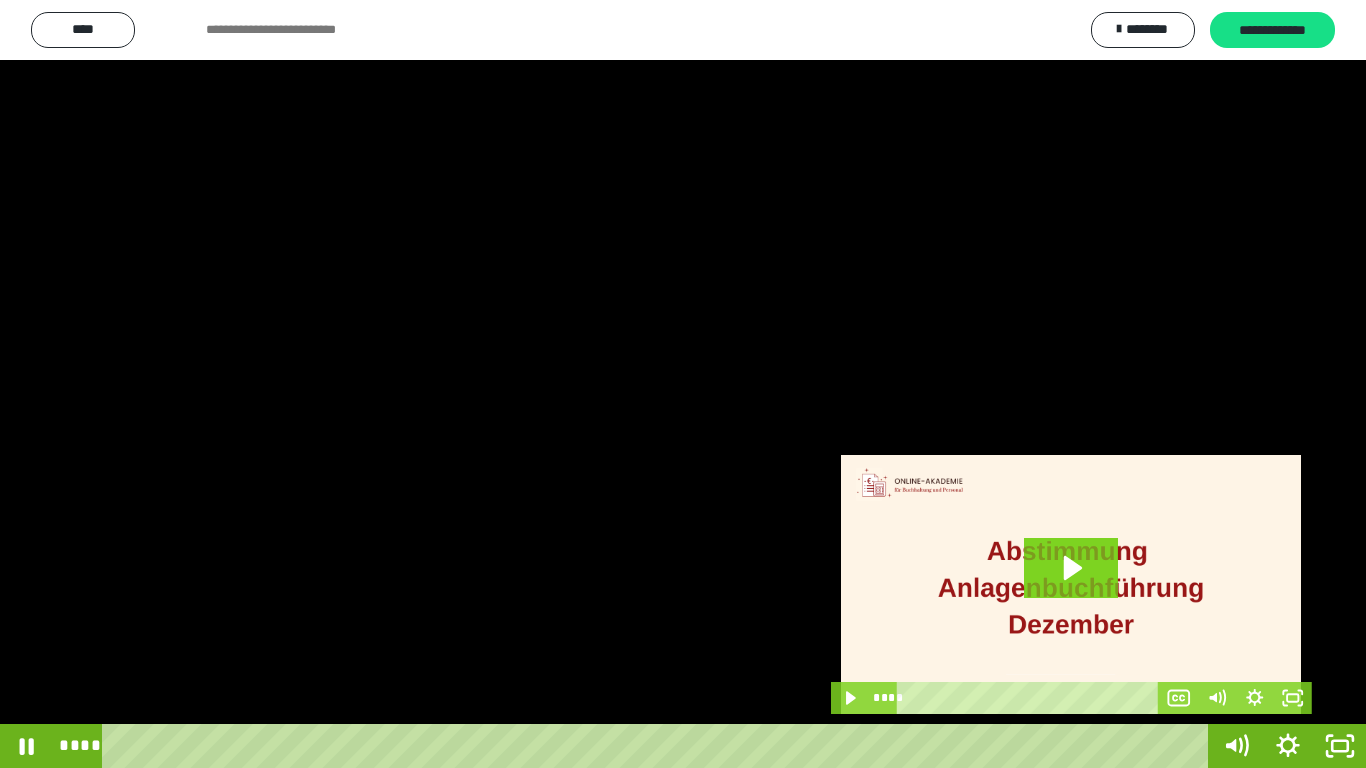 click at bounding box center [683, 384] 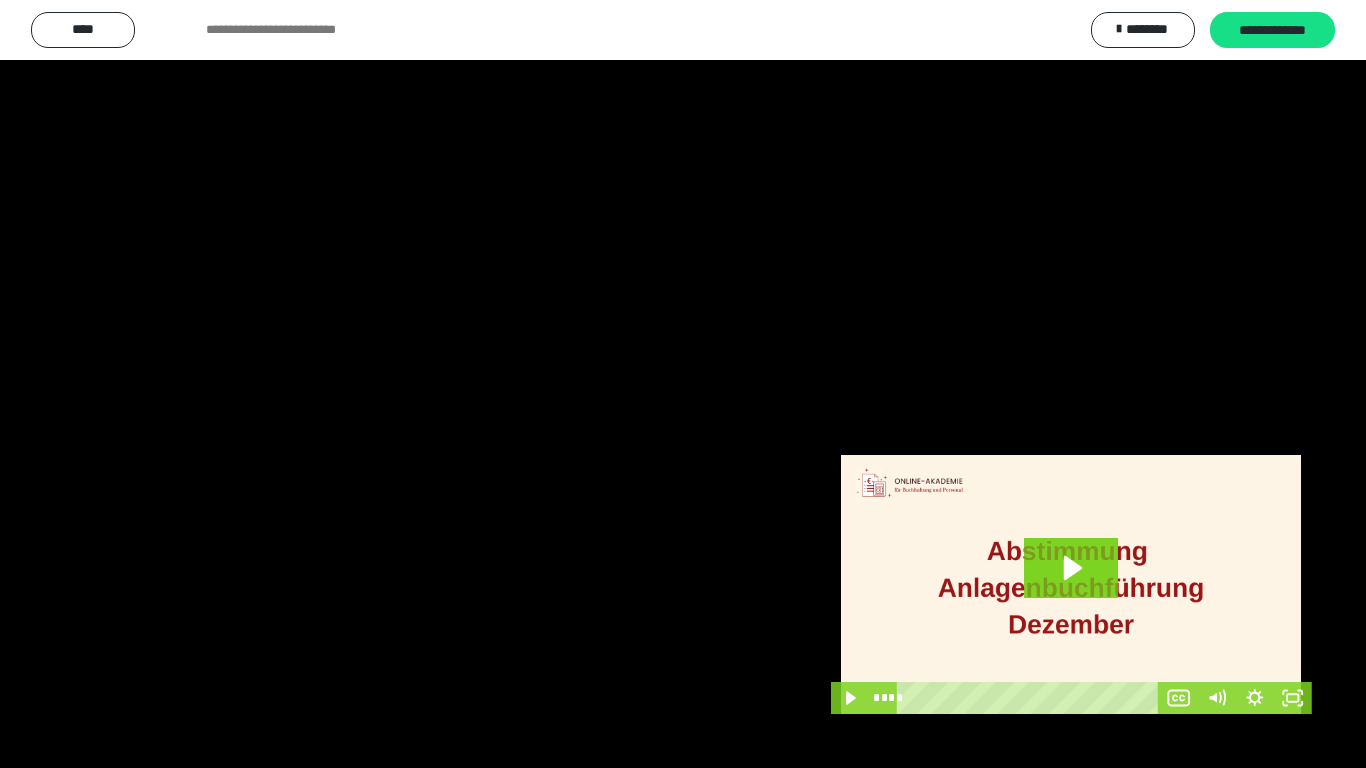click at bounding box center [683, 384] 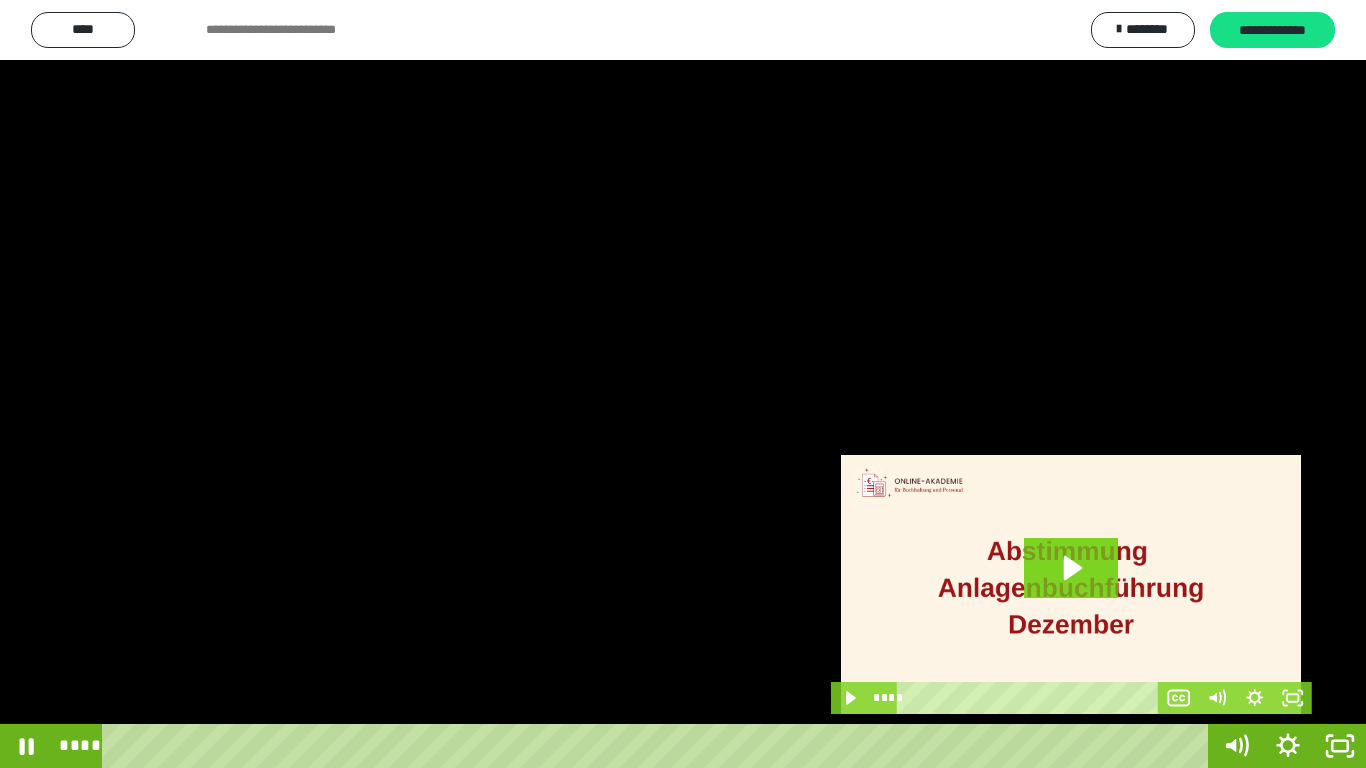click at bounding box center [683, 384] 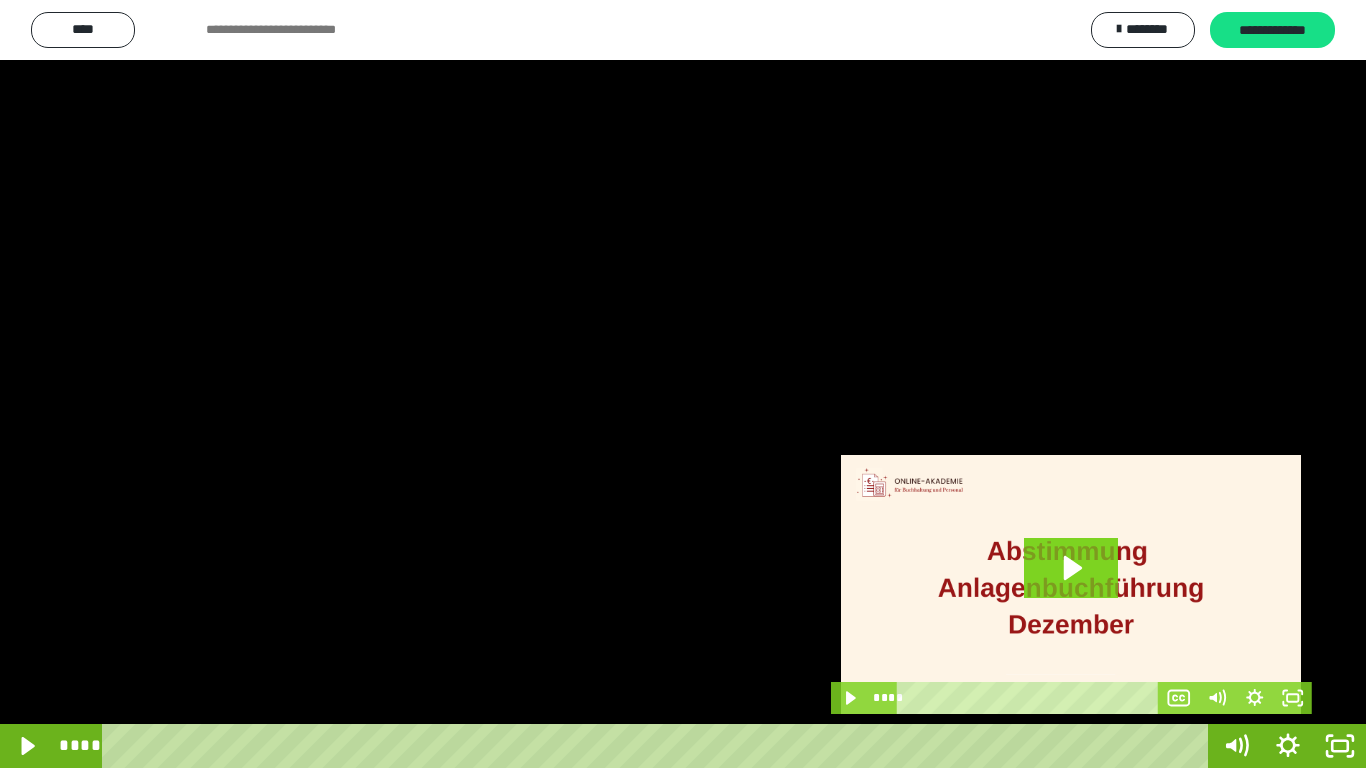 click at bounding box center [683, 384] 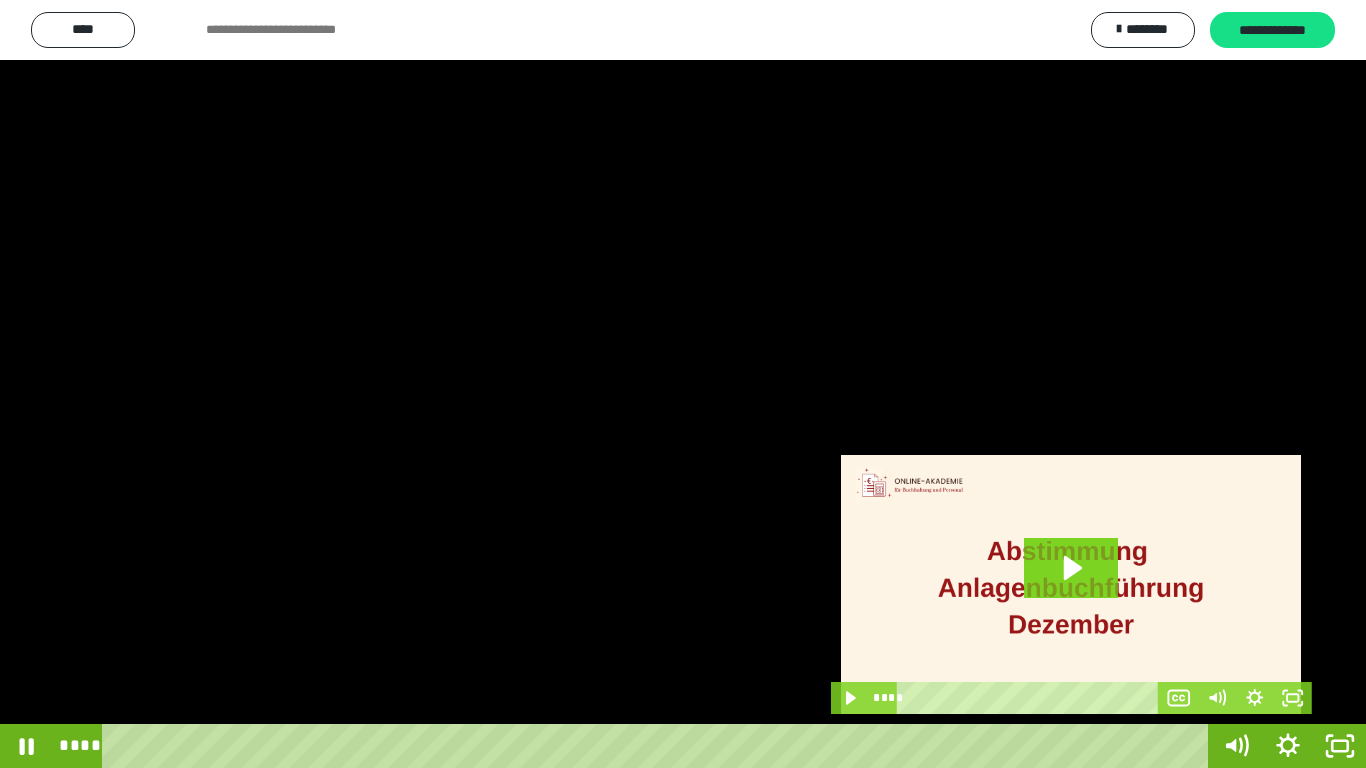 click at bounding box center [683, 384] 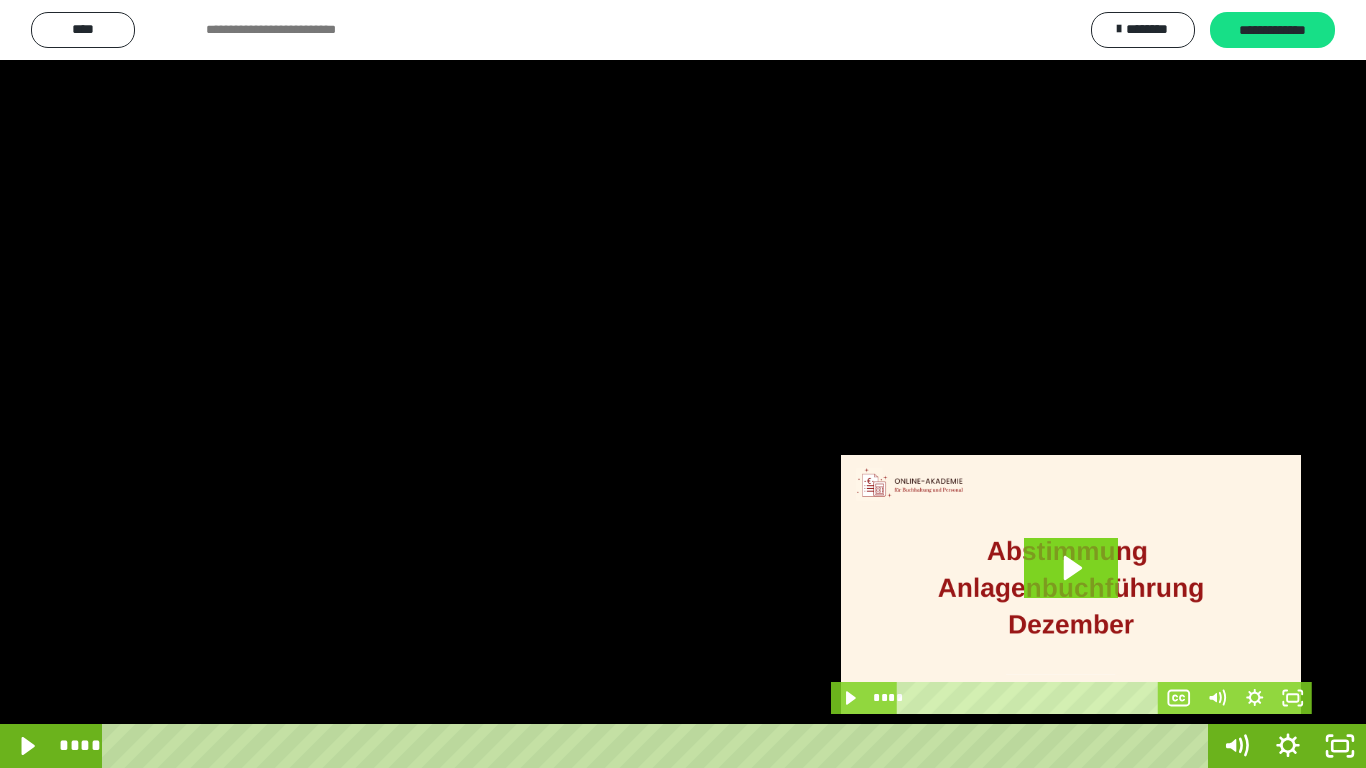 click at bounding box center [683, 384] 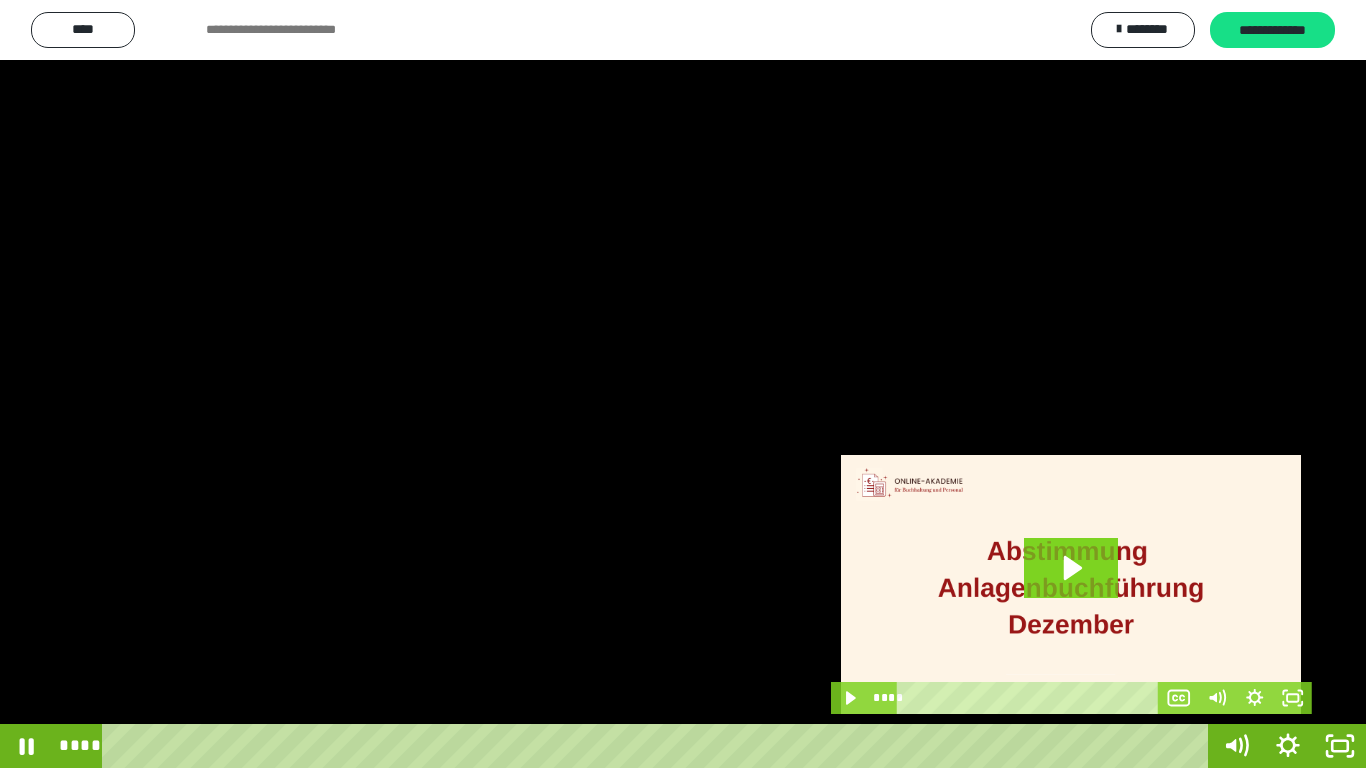 click at bounding box center (683, 384) 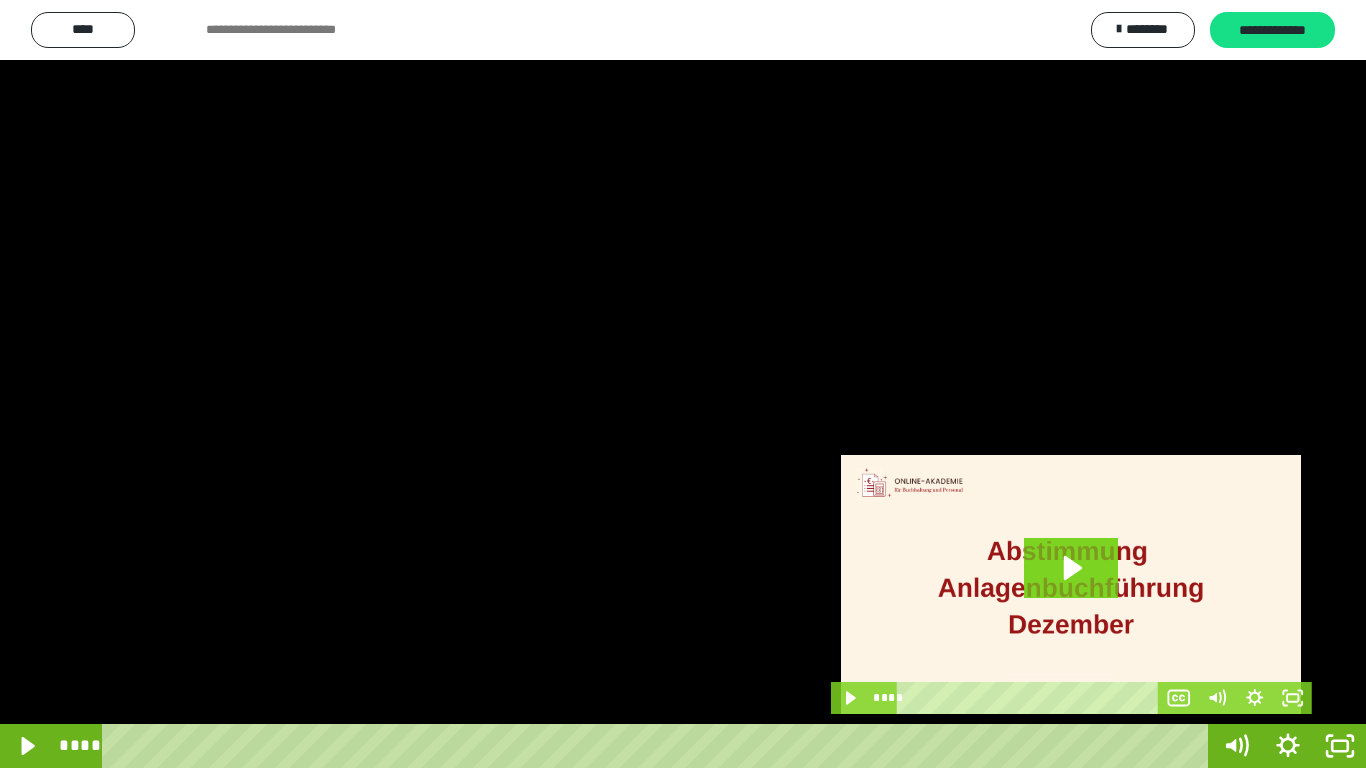 click at bounding box center (683, 384) 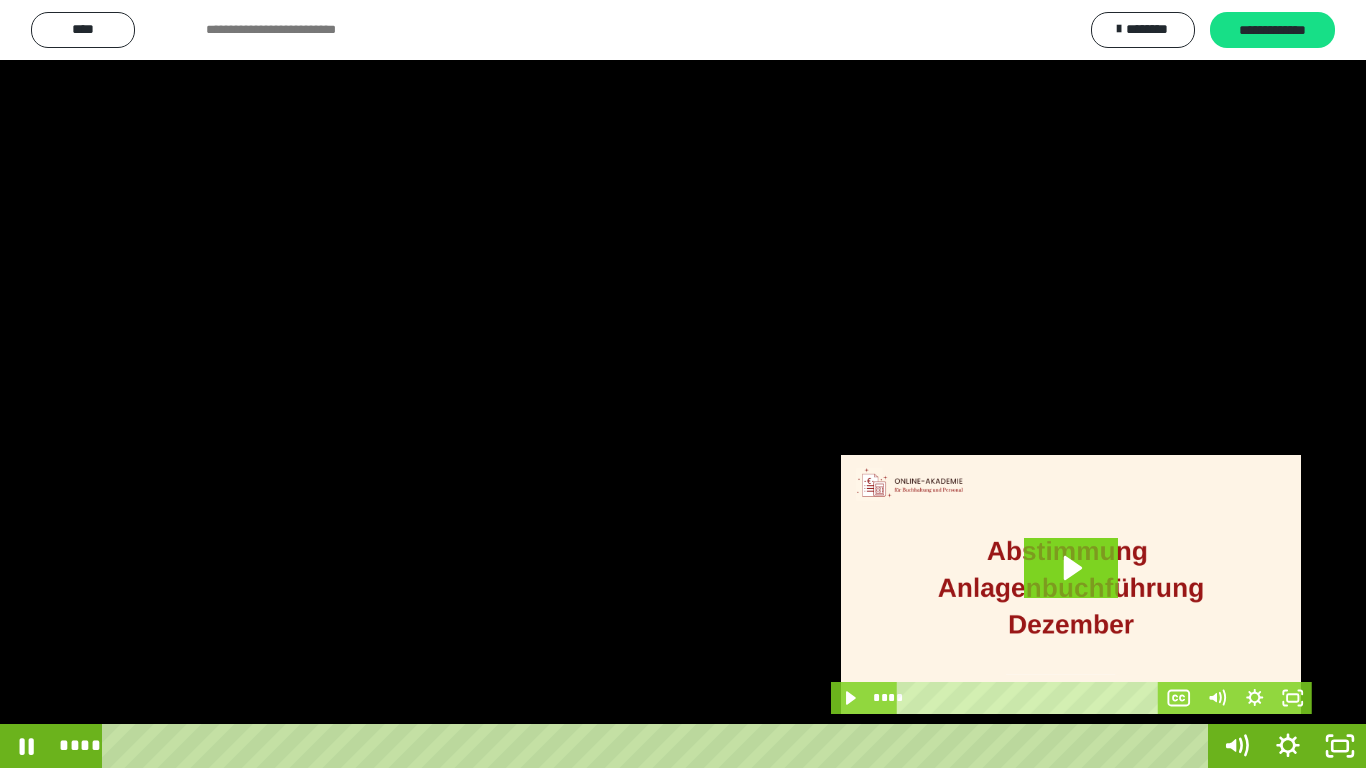 click at bounding box center [683, 384] 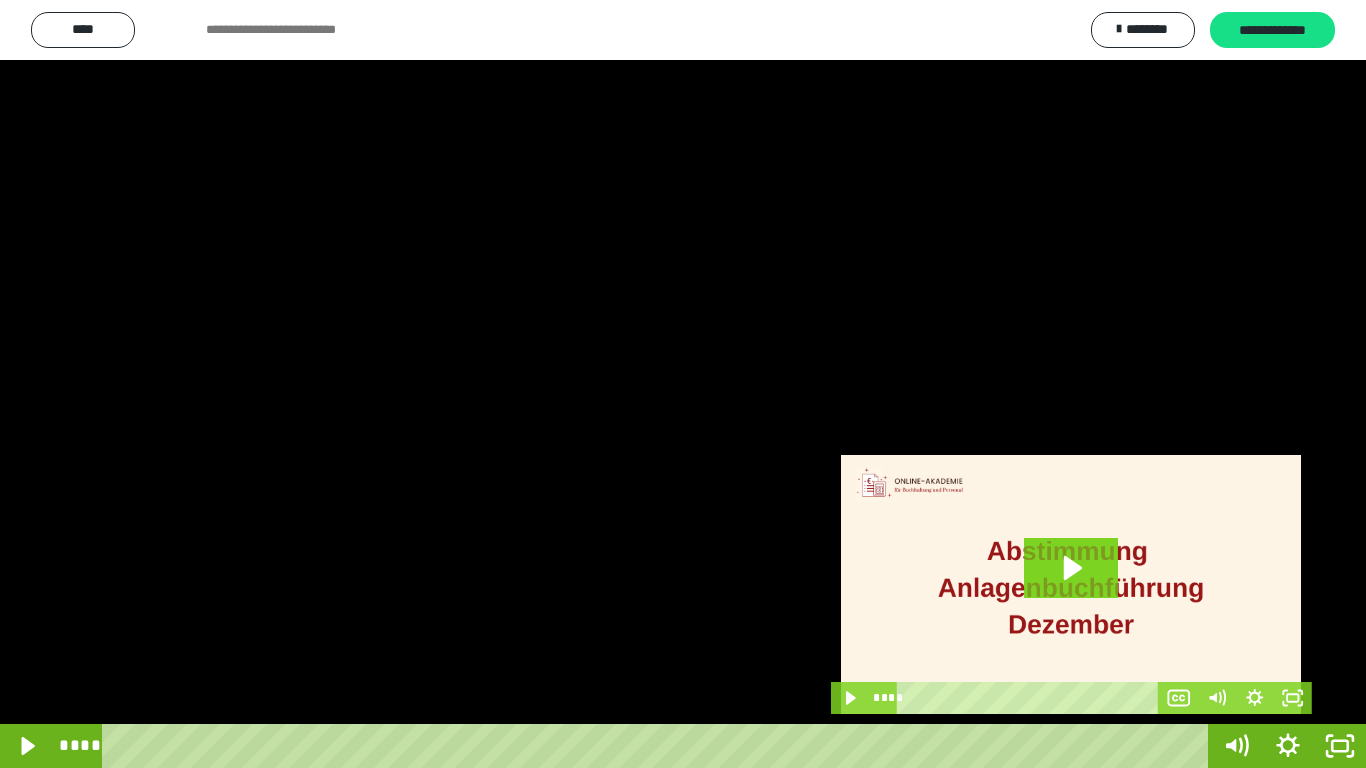 click at bounding box center (683, 384) 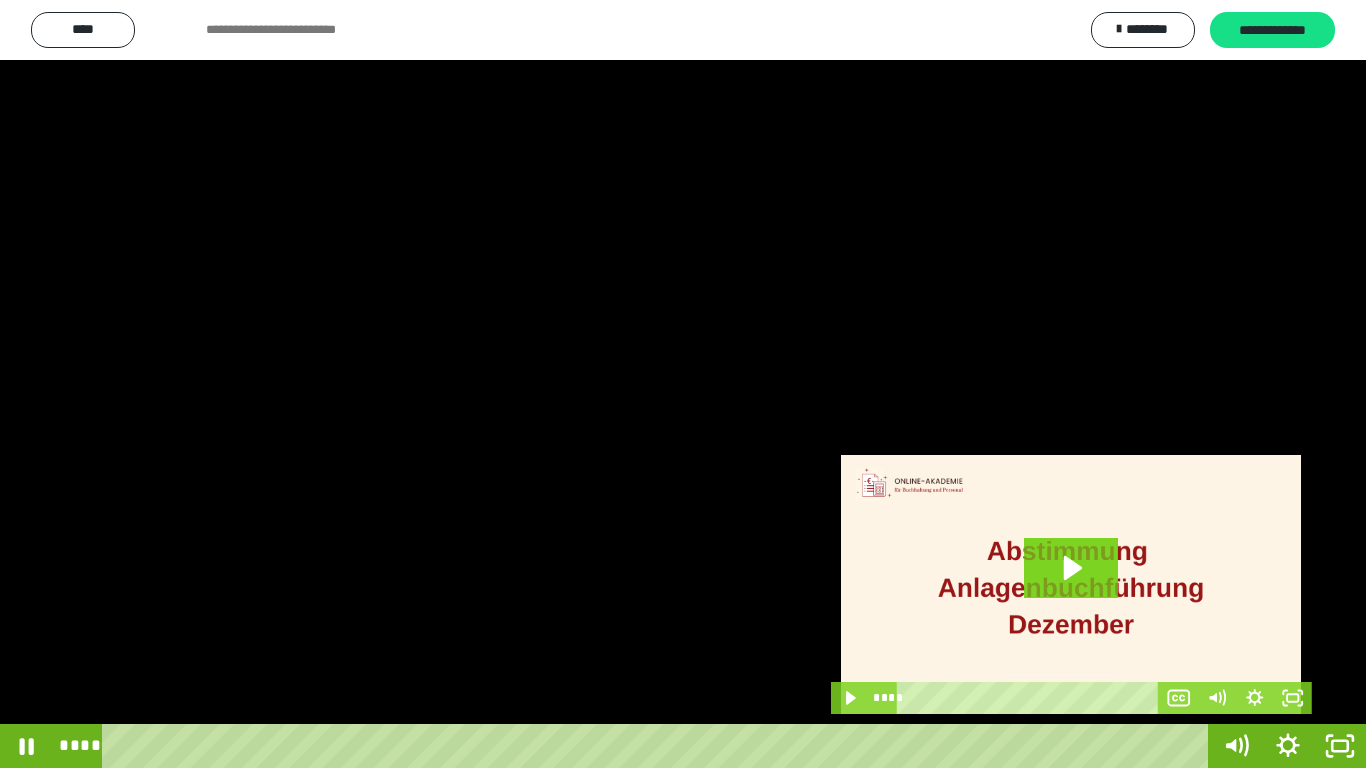 click at bounding box center [683, 384] 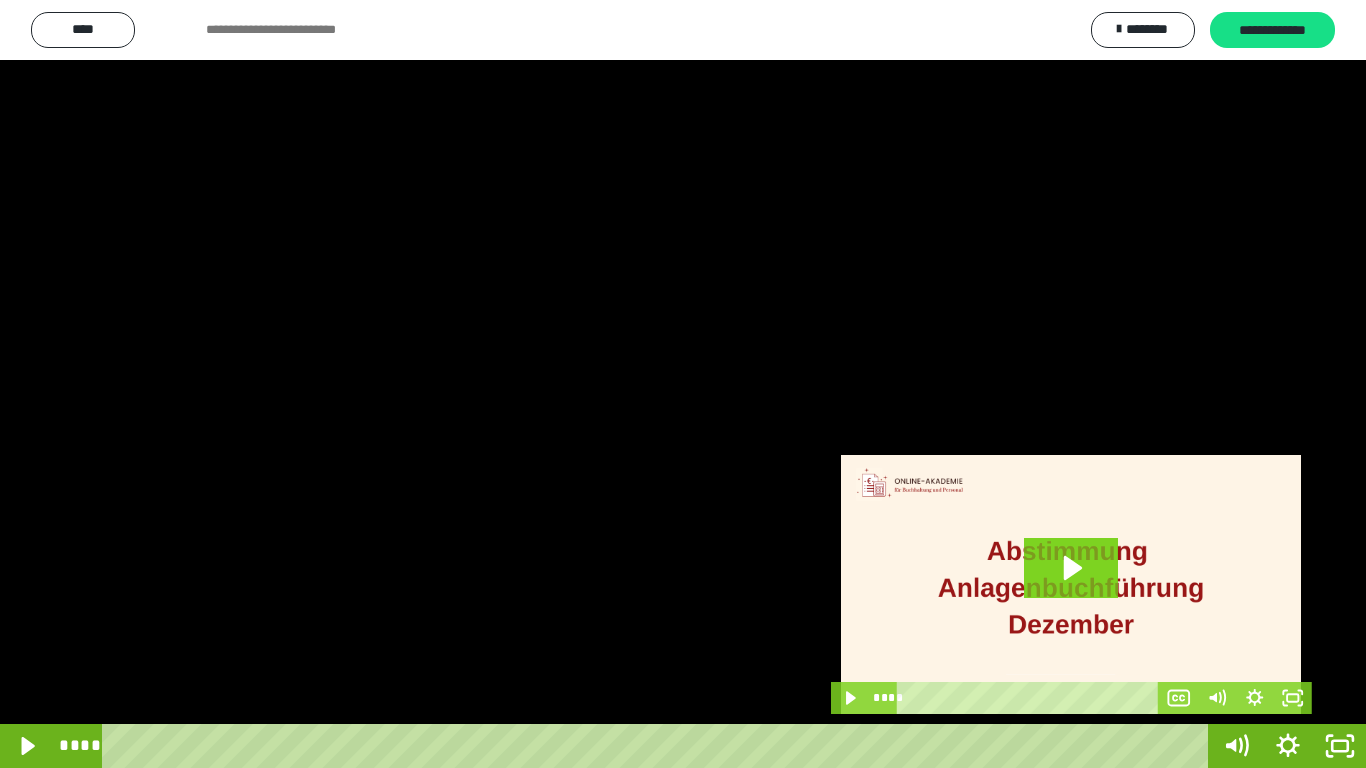 click at bounding box center [683, 384] 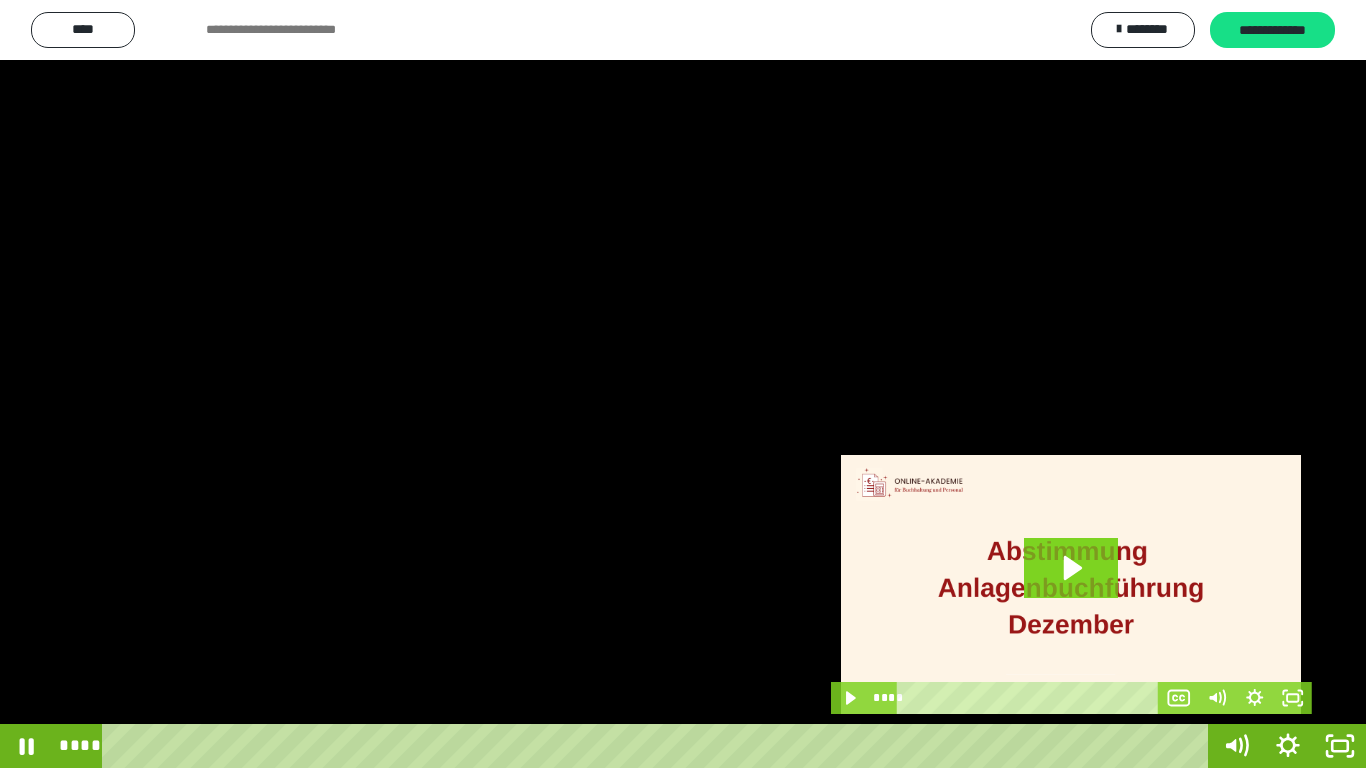 click at bounding box center (683, 384) 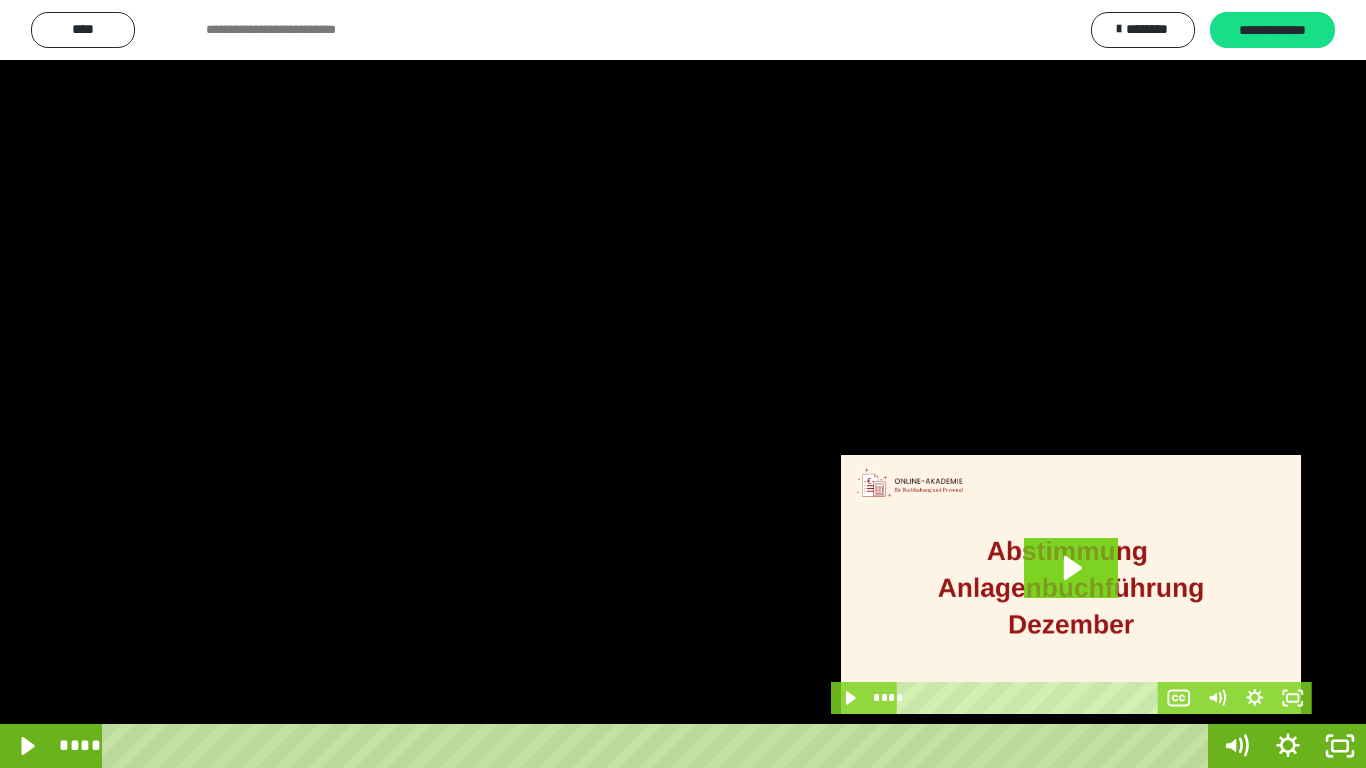 click at bounding box center (683, 384) 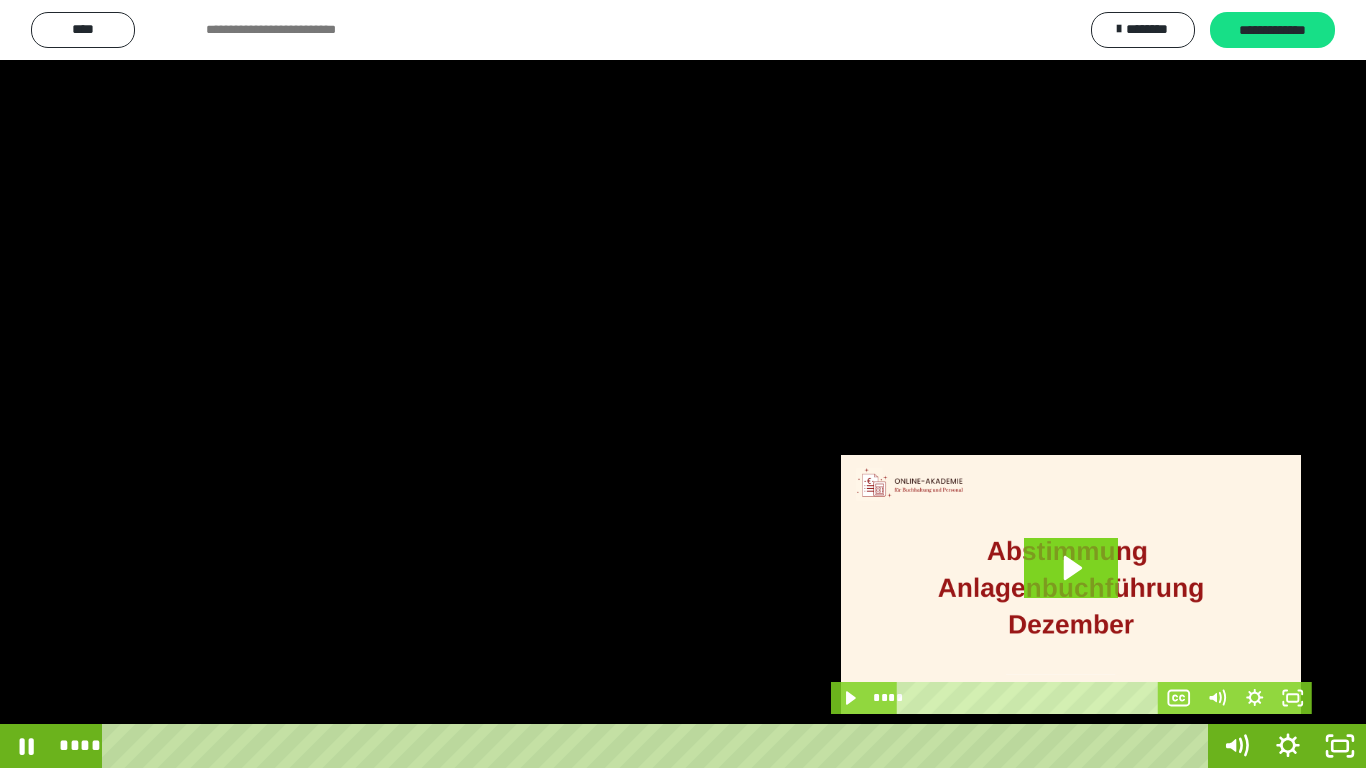 click at bounding box center (683, 384) 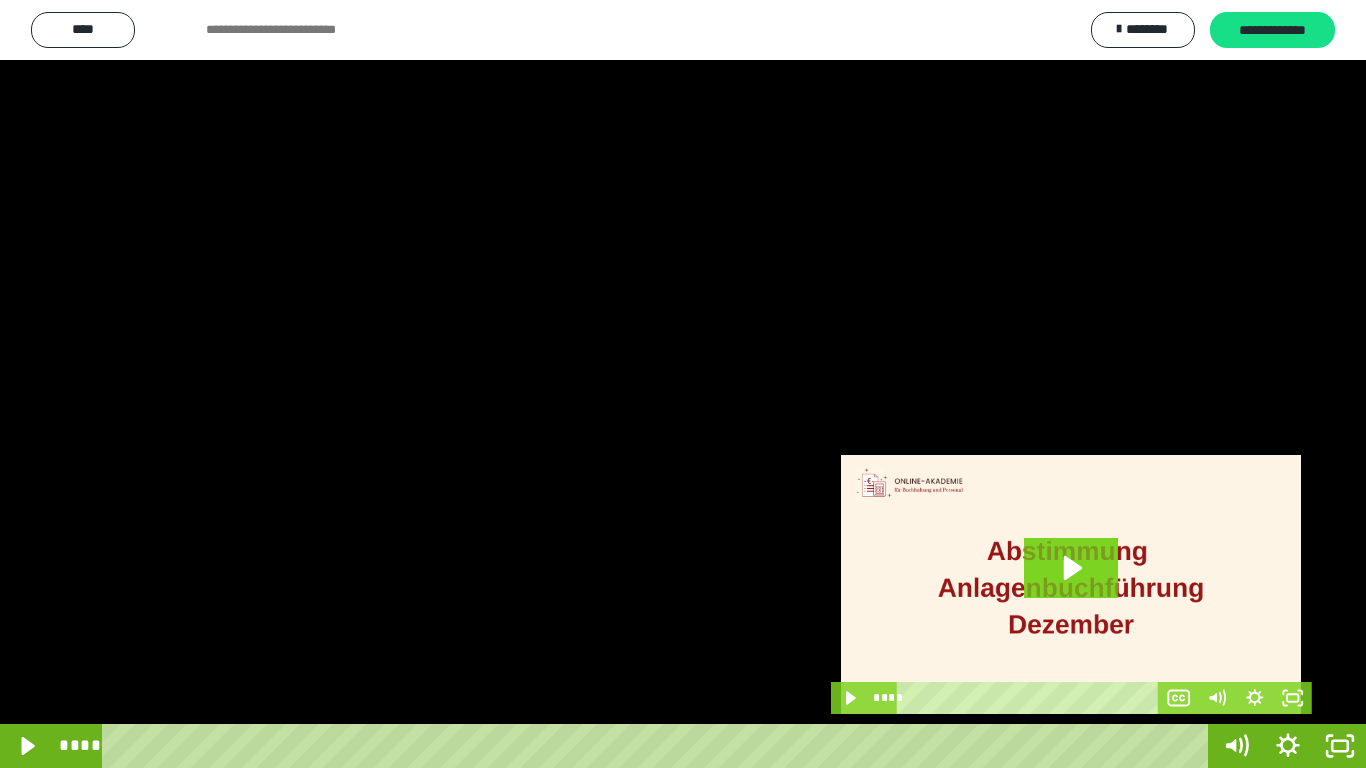 click at bounding box center (683, 384) 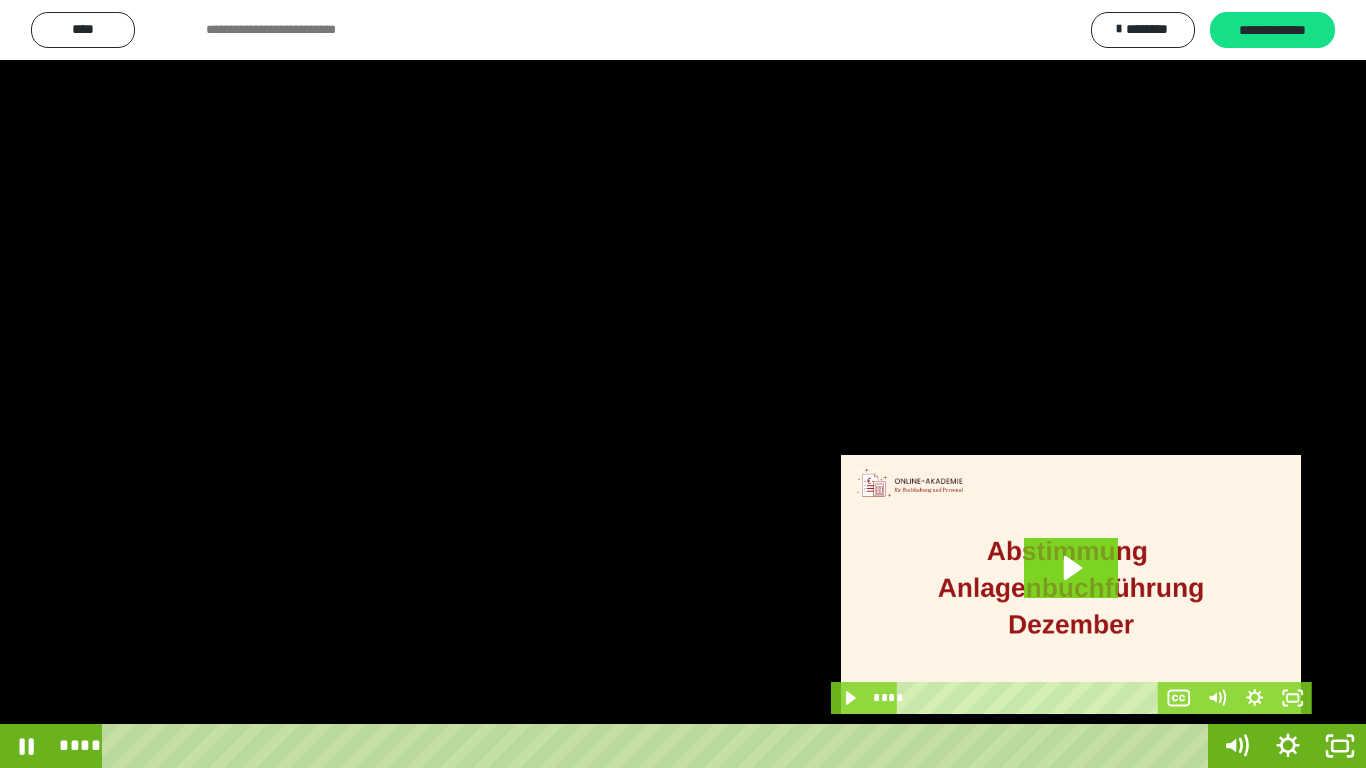click at bounding box center [683, 384] 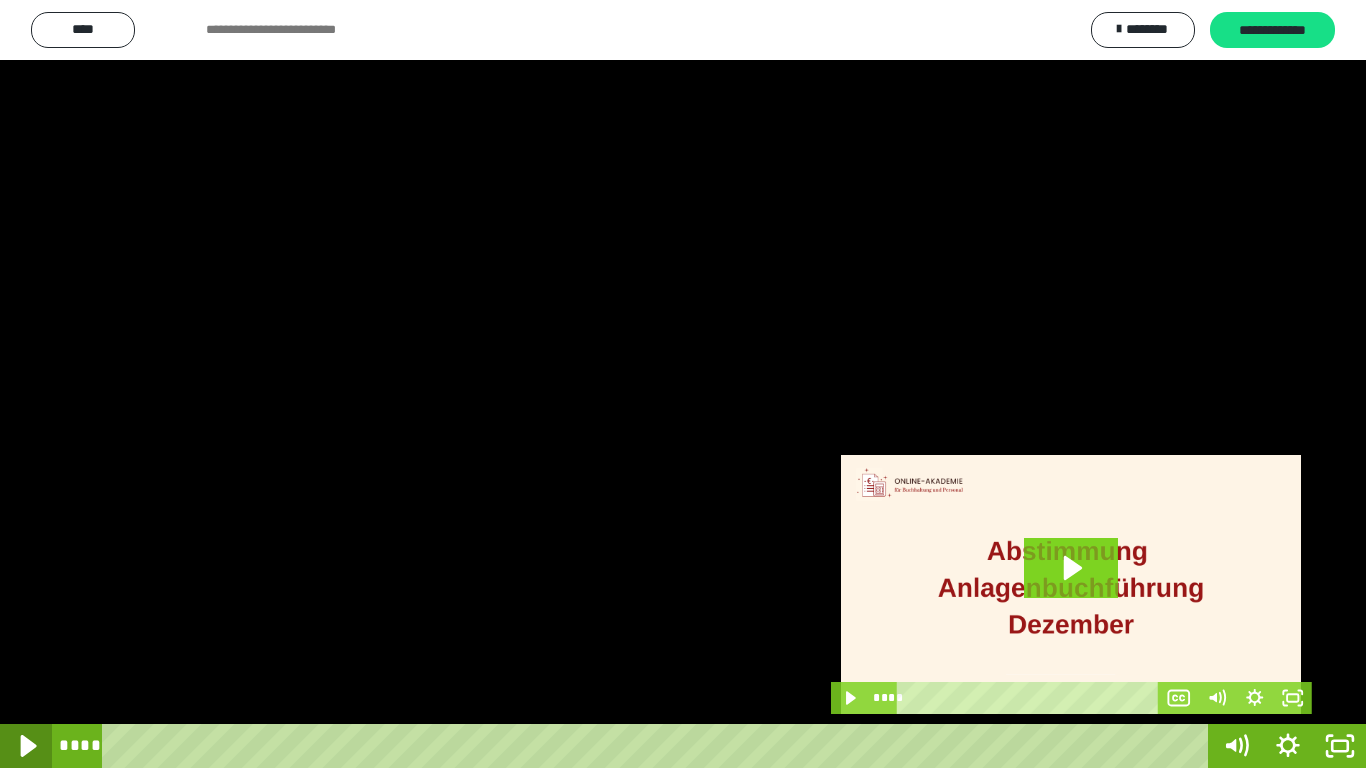 click 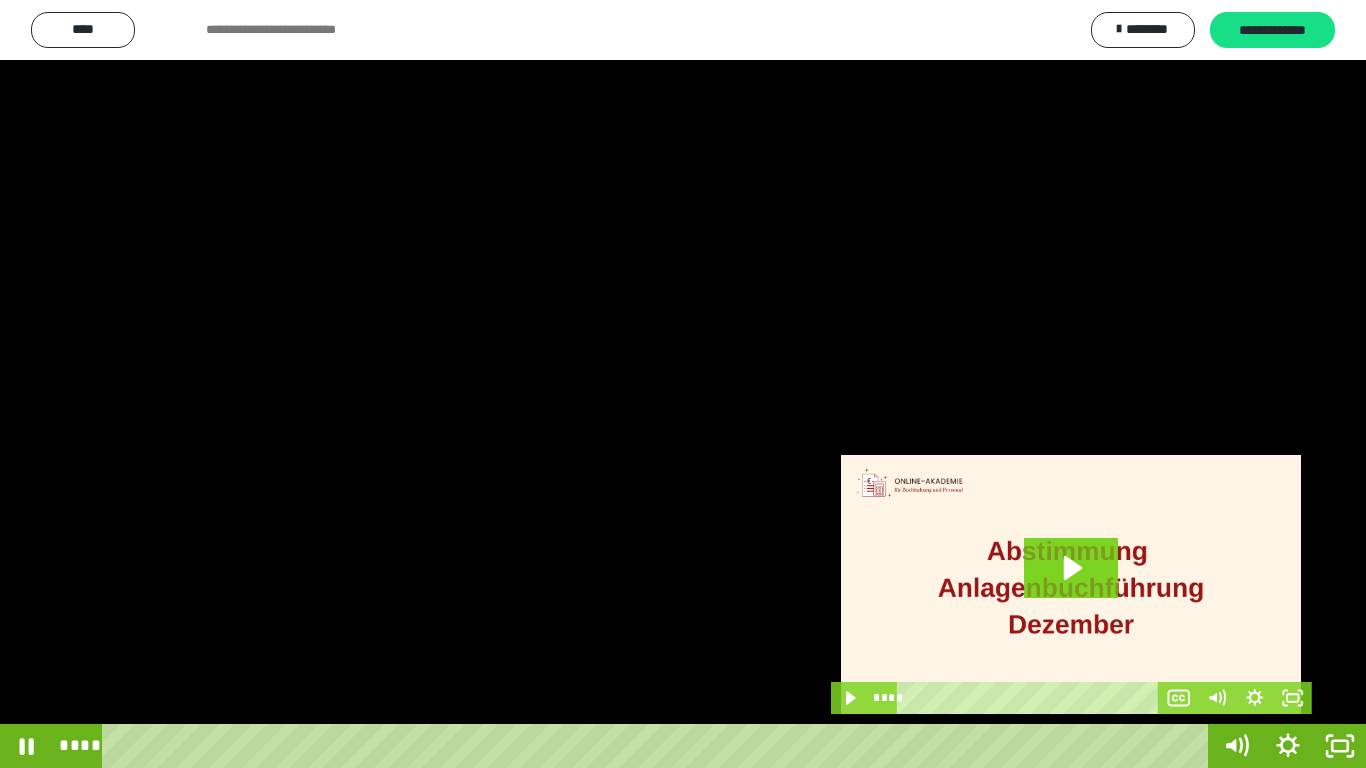 click at bounding box center (683, 384) 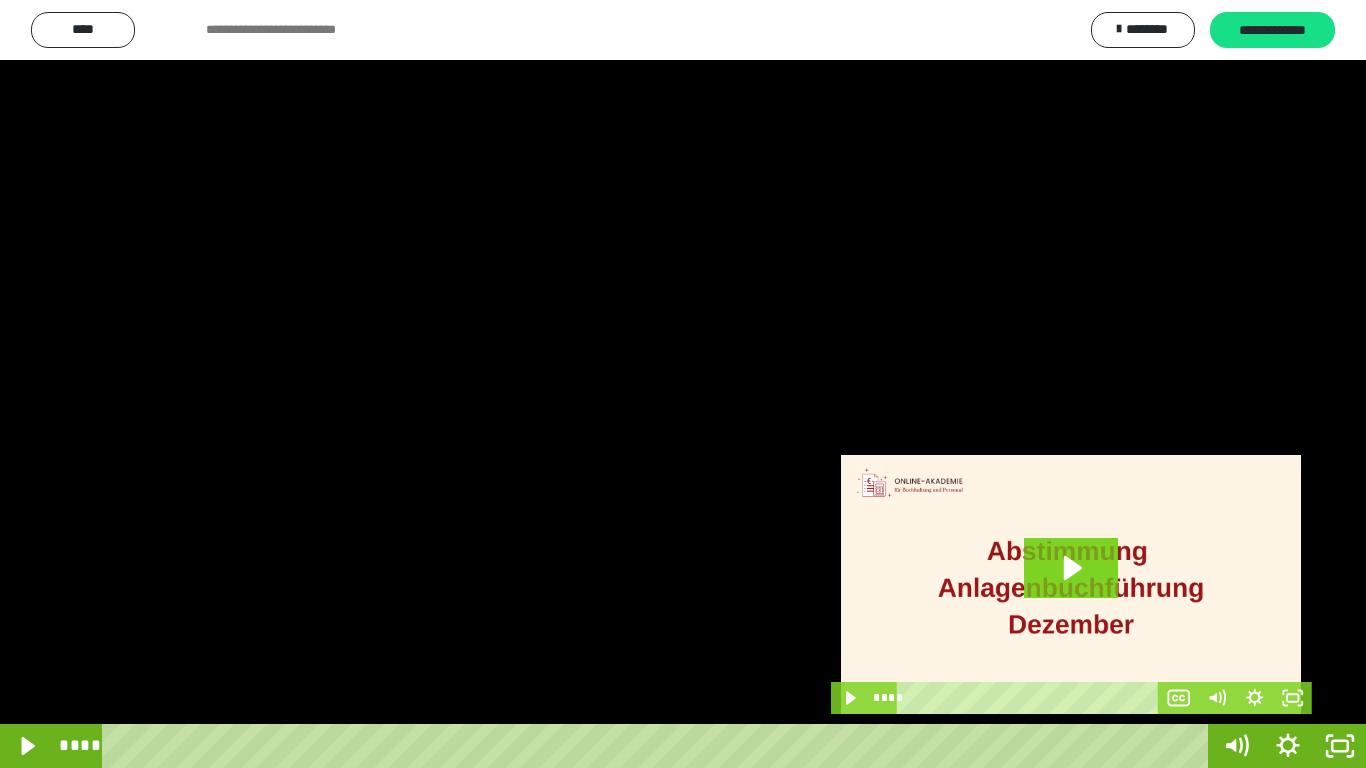 click at bounding box center [683, 384] 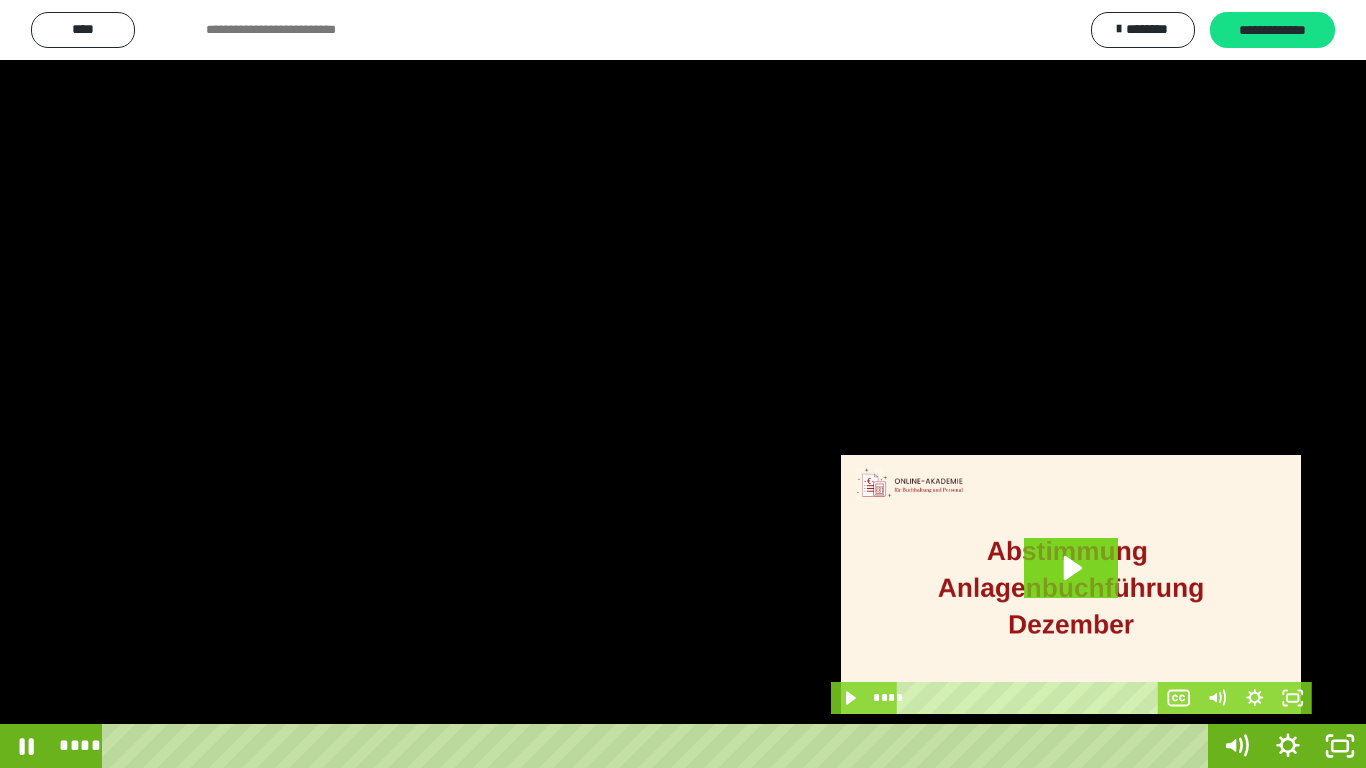 click at bounding box center [683, 384] 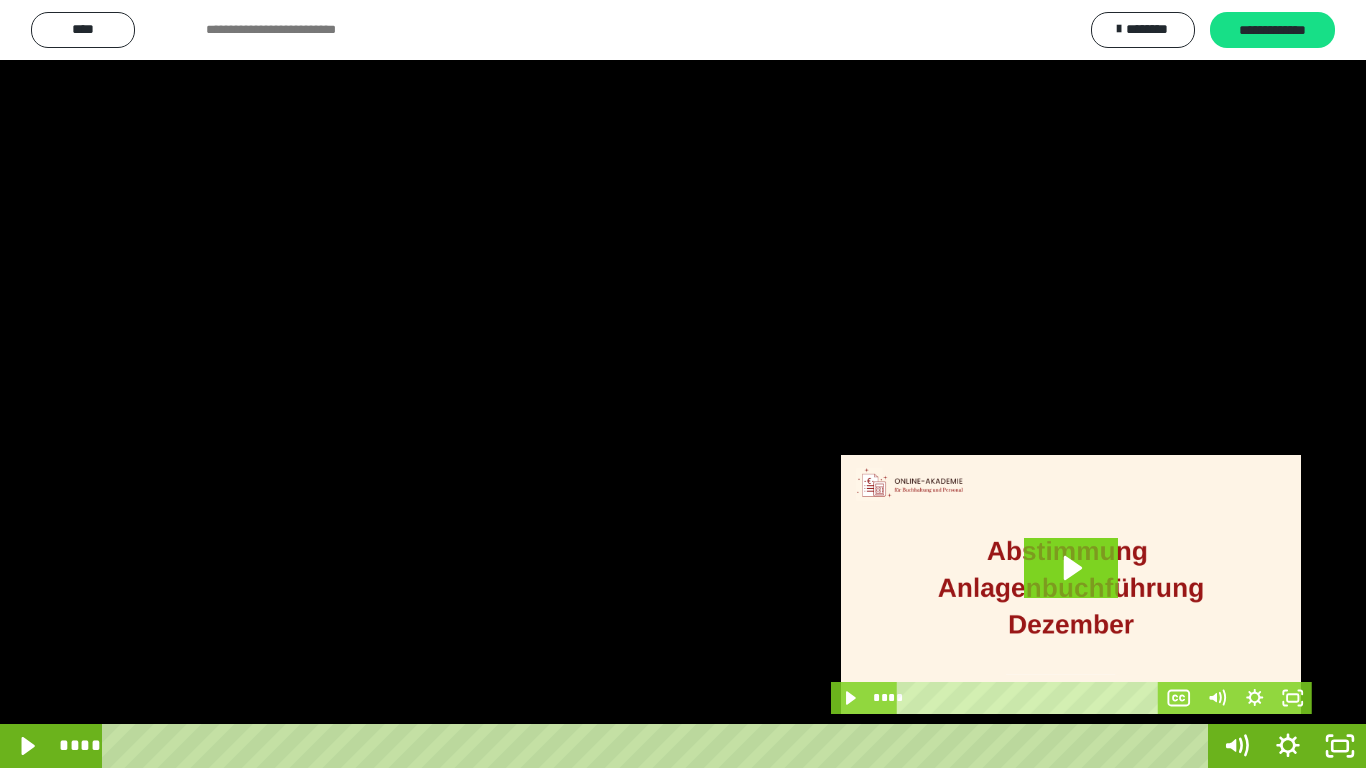 click at bounding box center [683, 384] 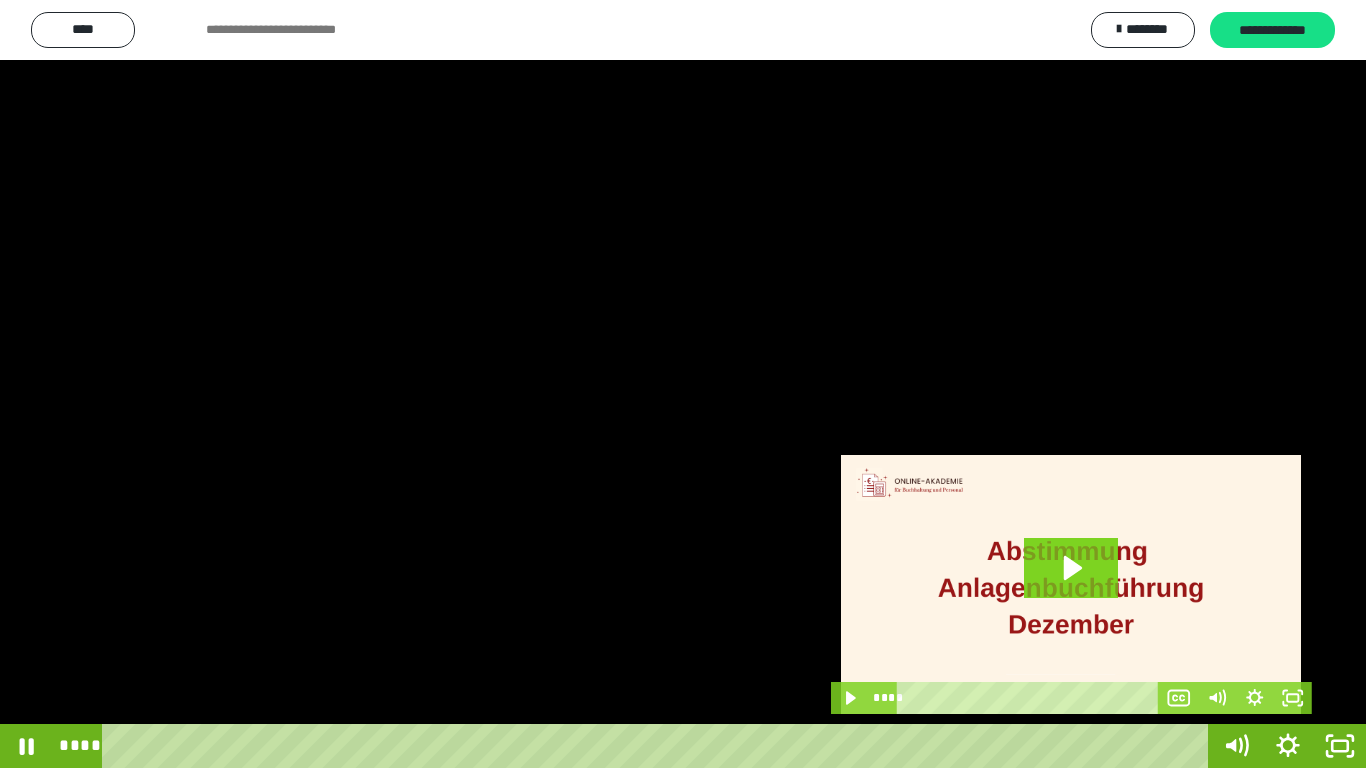 click at bounding box center [683, 384] 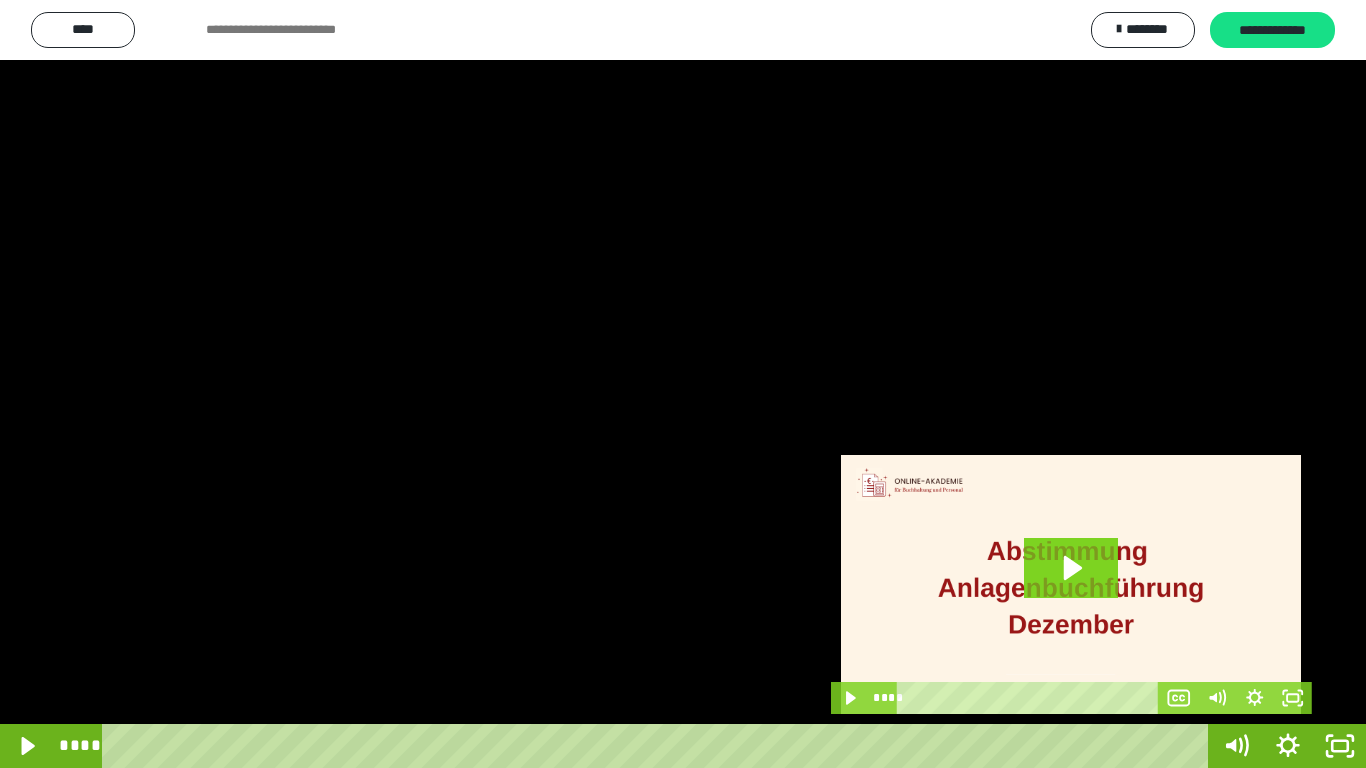 click at bounding box center (683, 384) 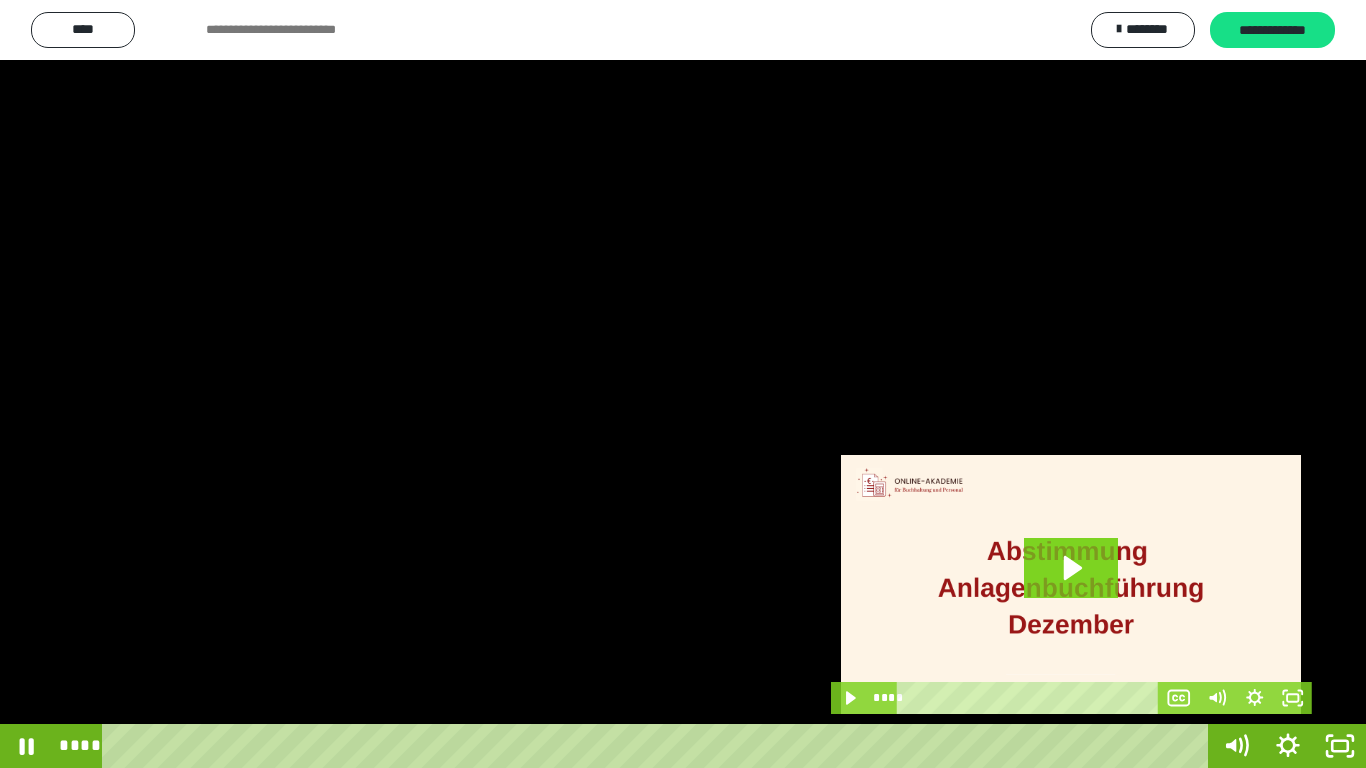 click at bounding box center (683, 384) 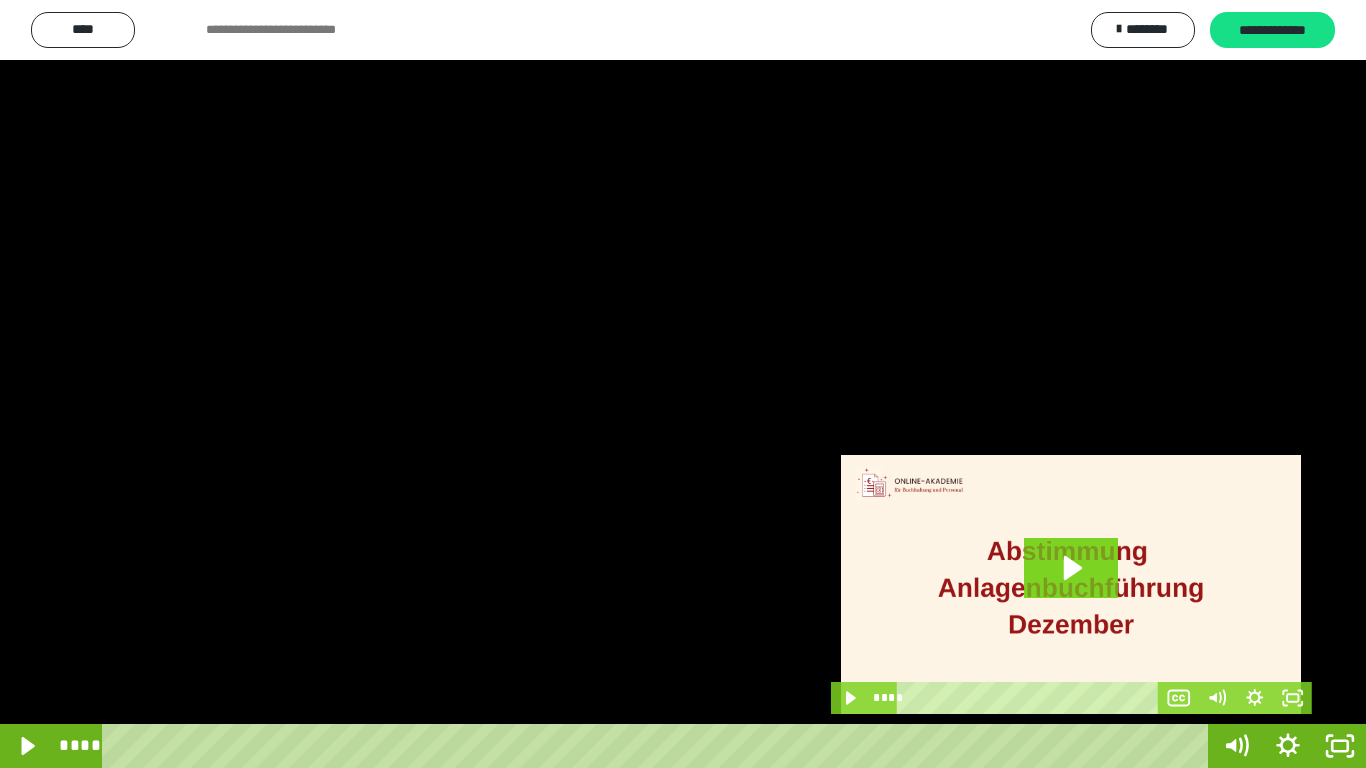 click at bounding box center (683, 384) 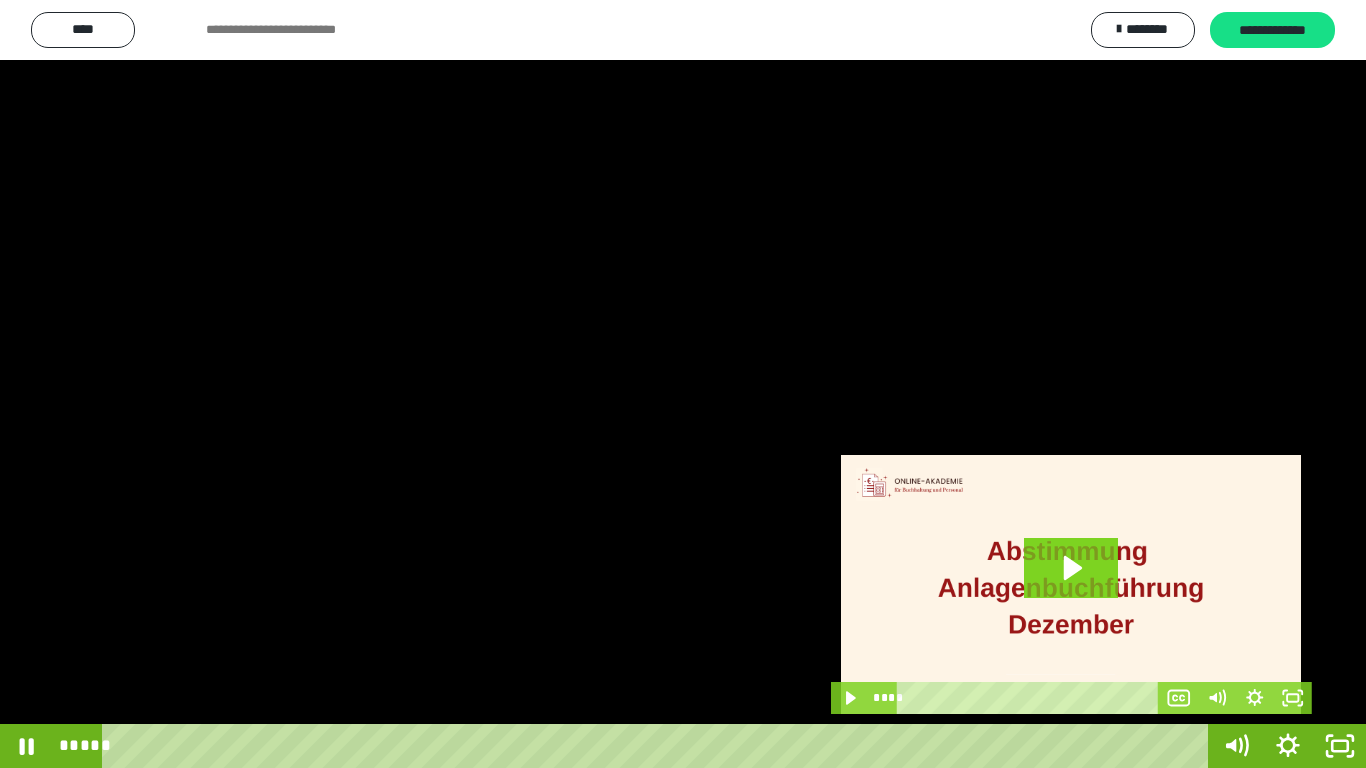 click at bounding box center [683, 384] 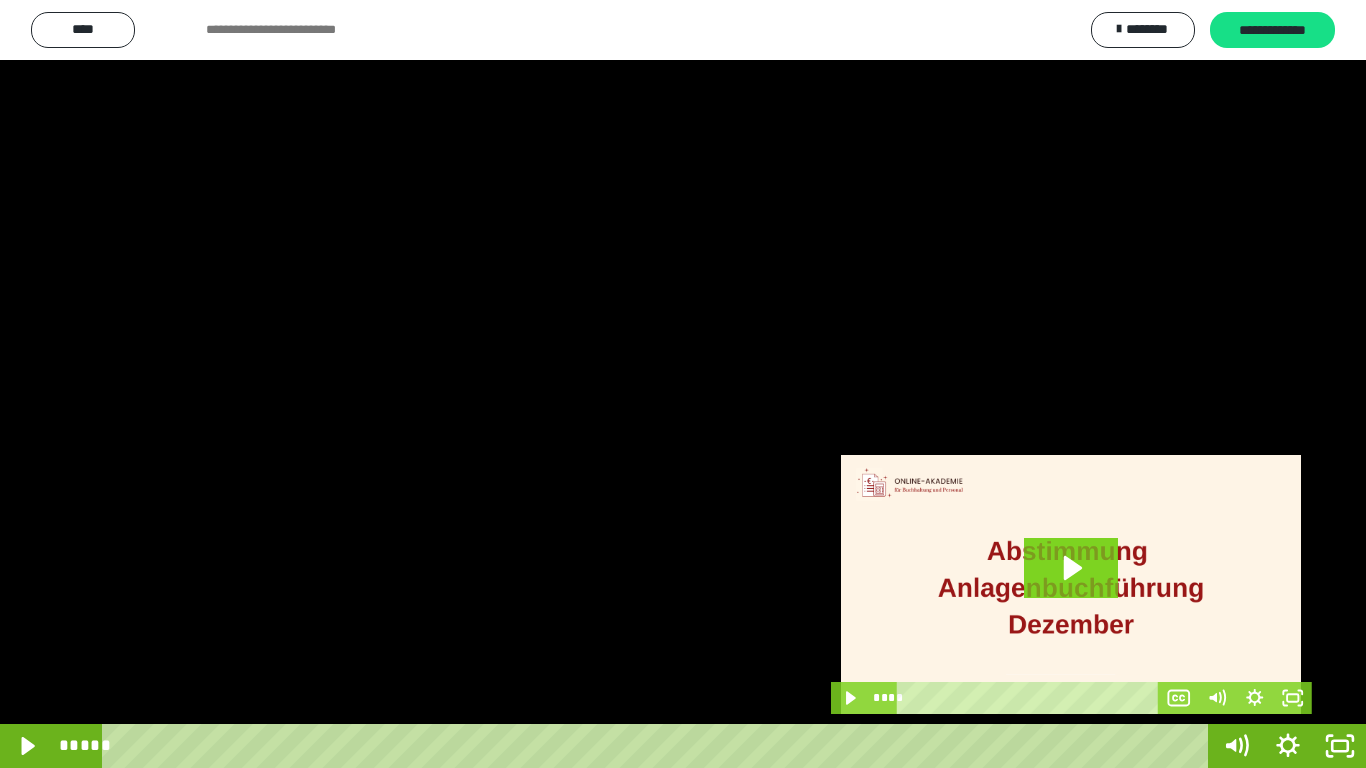 click at bounding box center (683, 384) 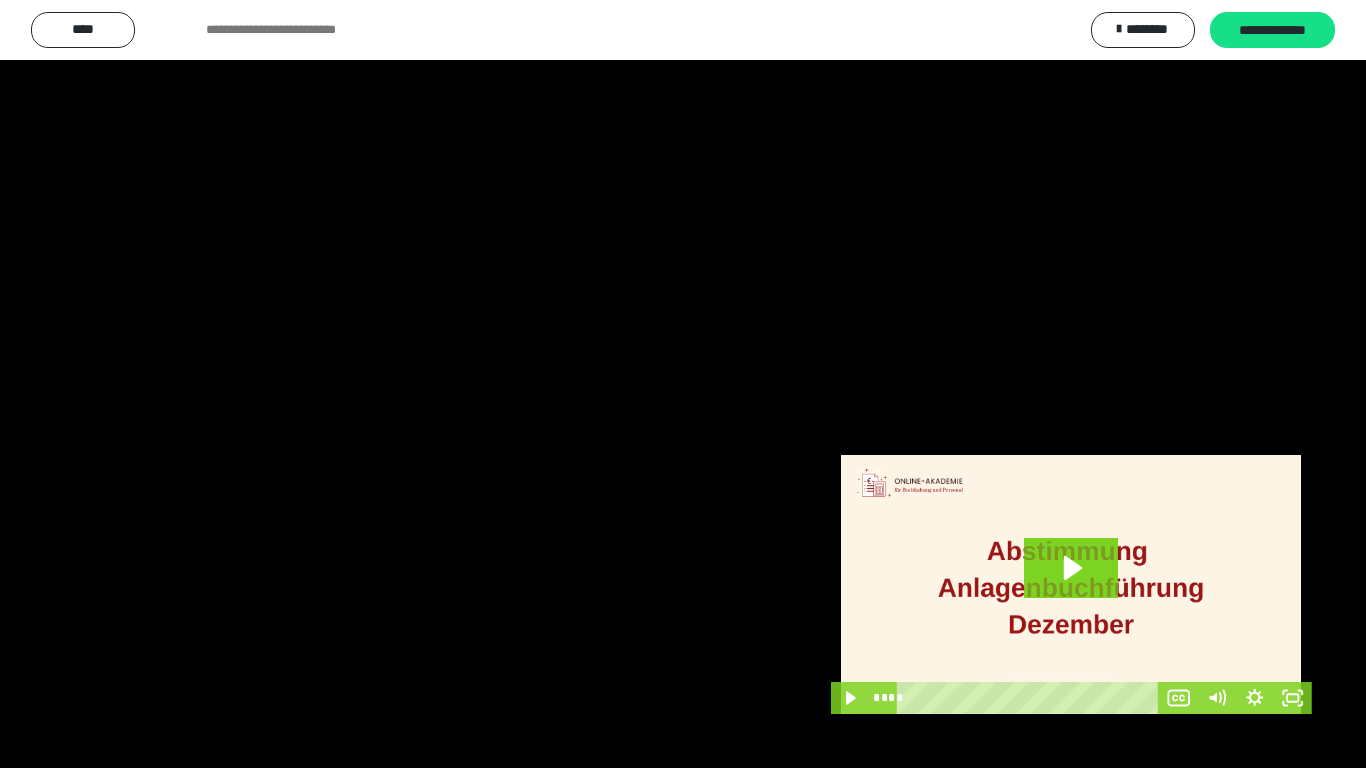 click at bounding box center [683, 384] 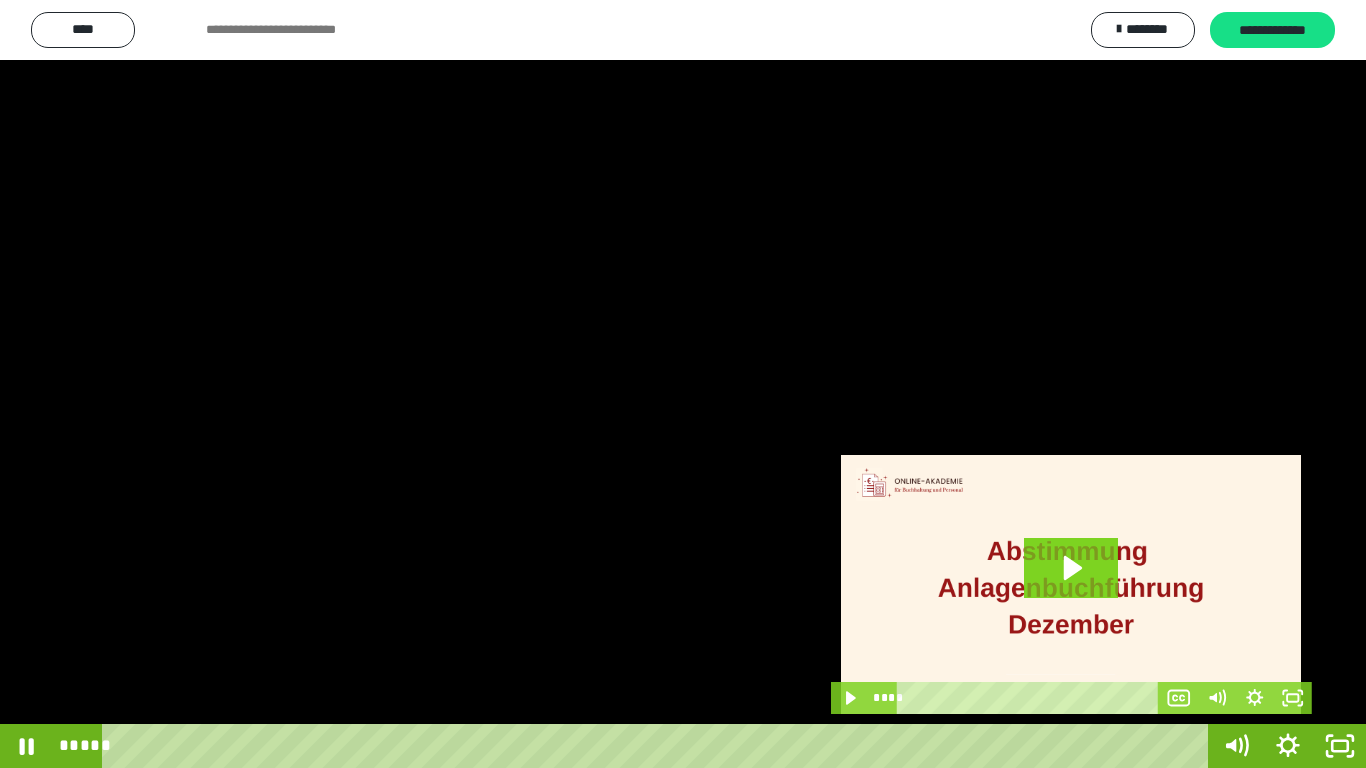 click at bounding box center (683, 384) 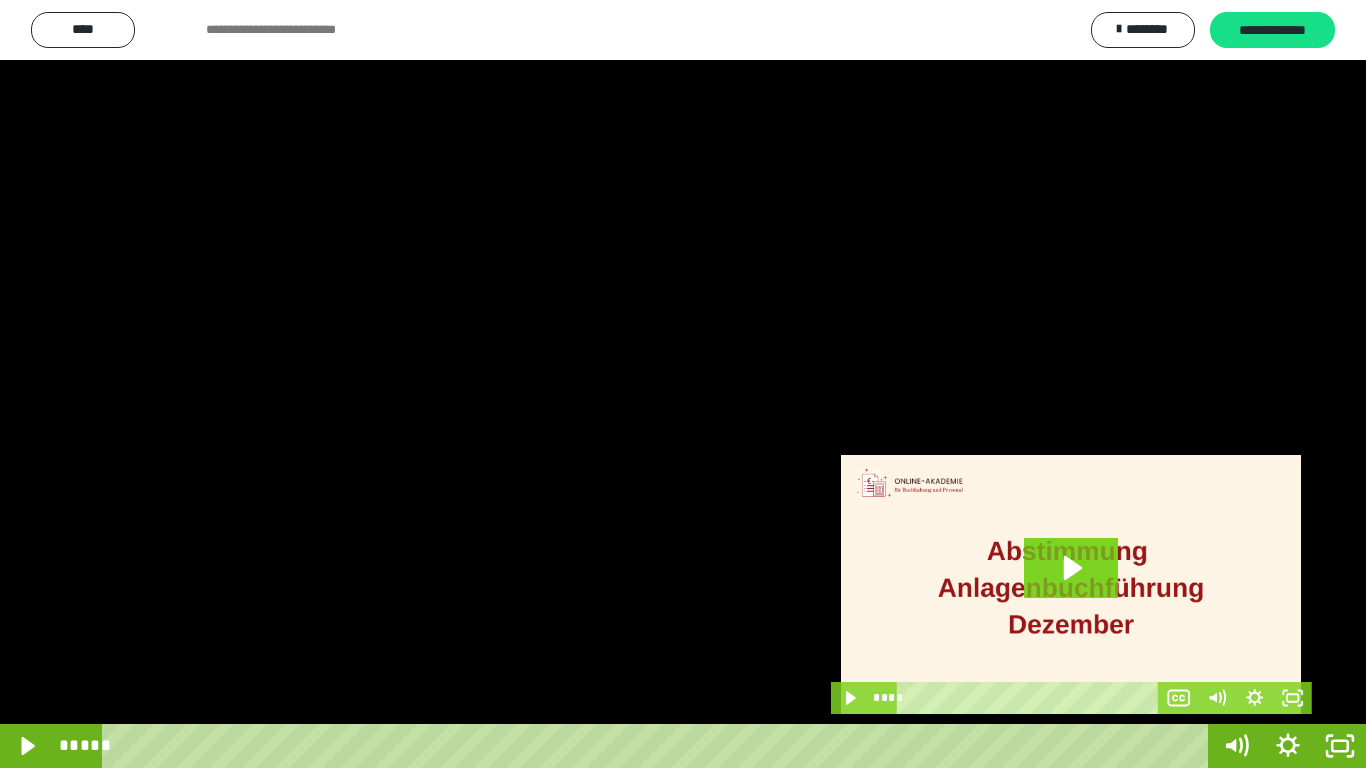 click at bounding box center [683, 384] 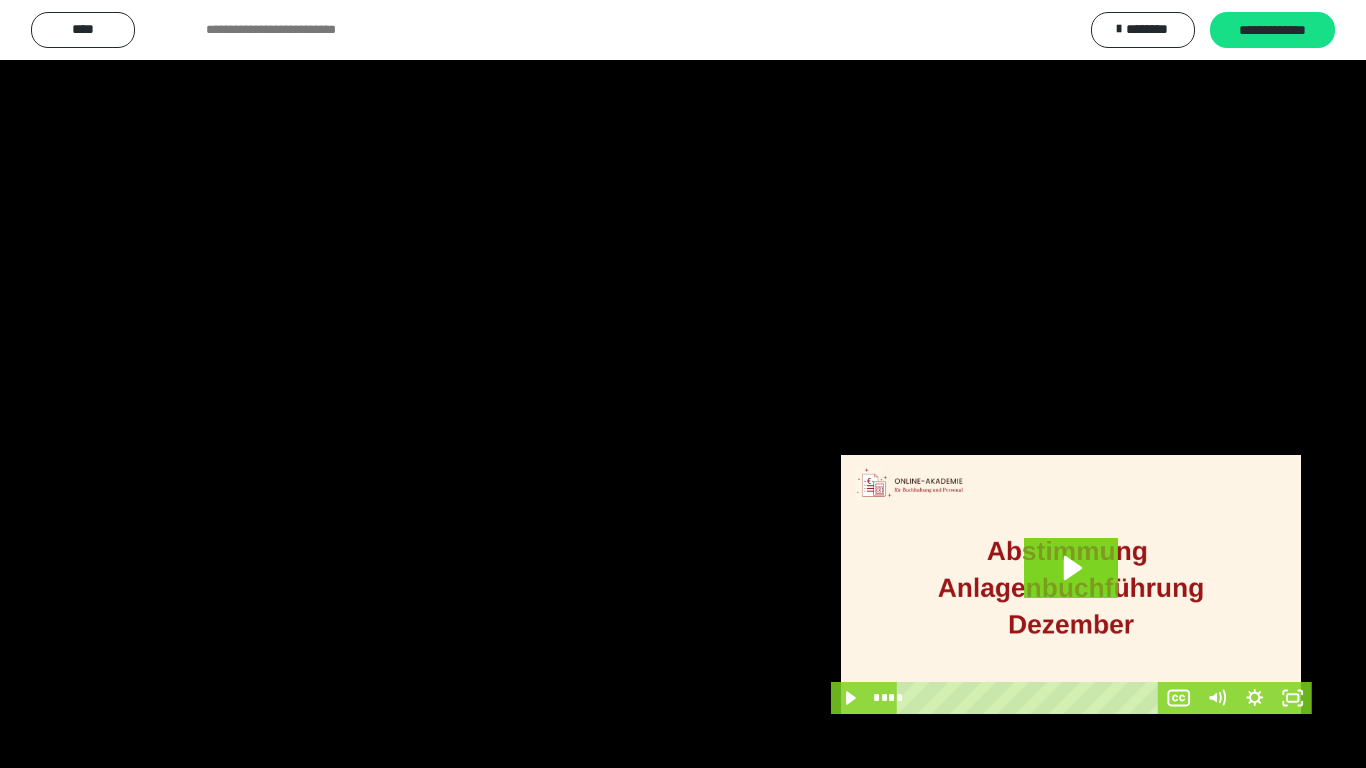 click at bounding box center (683, 384) 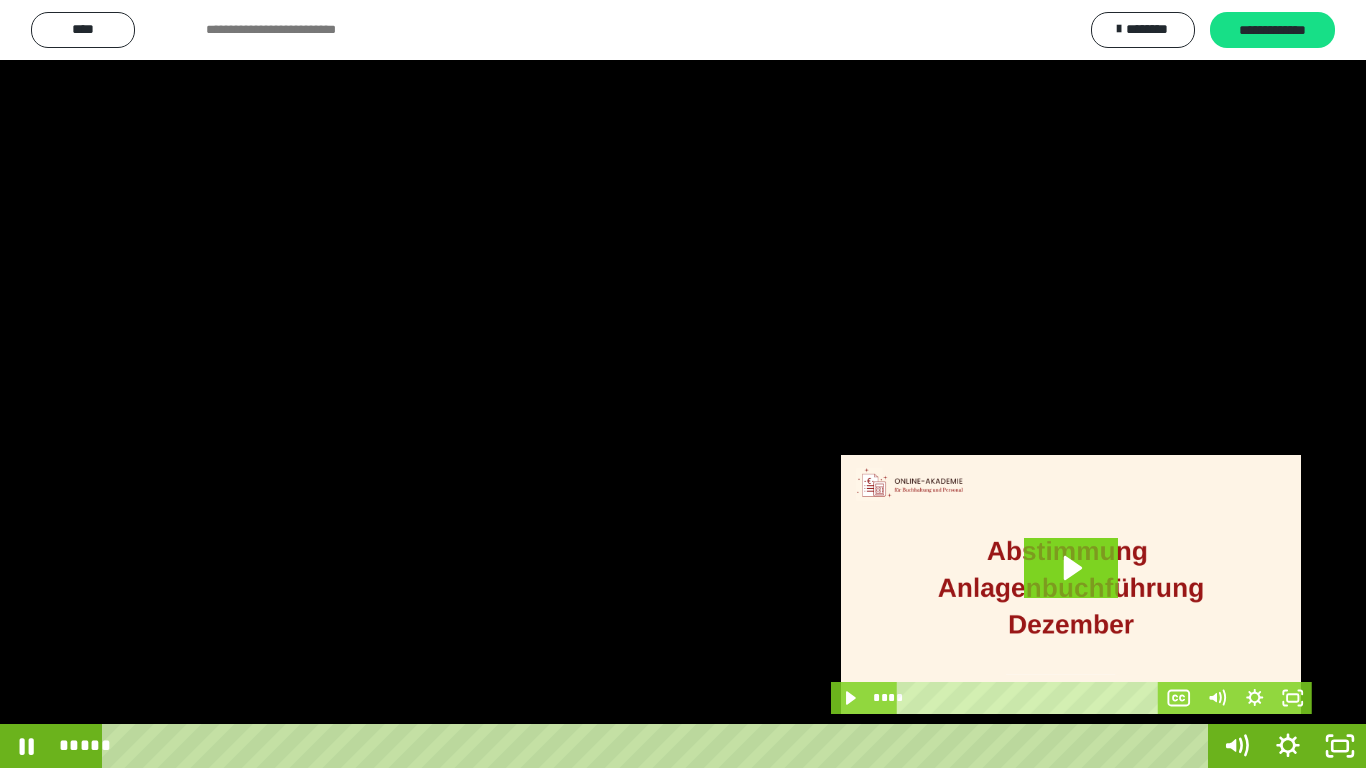 click at bounding box center (683, 384) 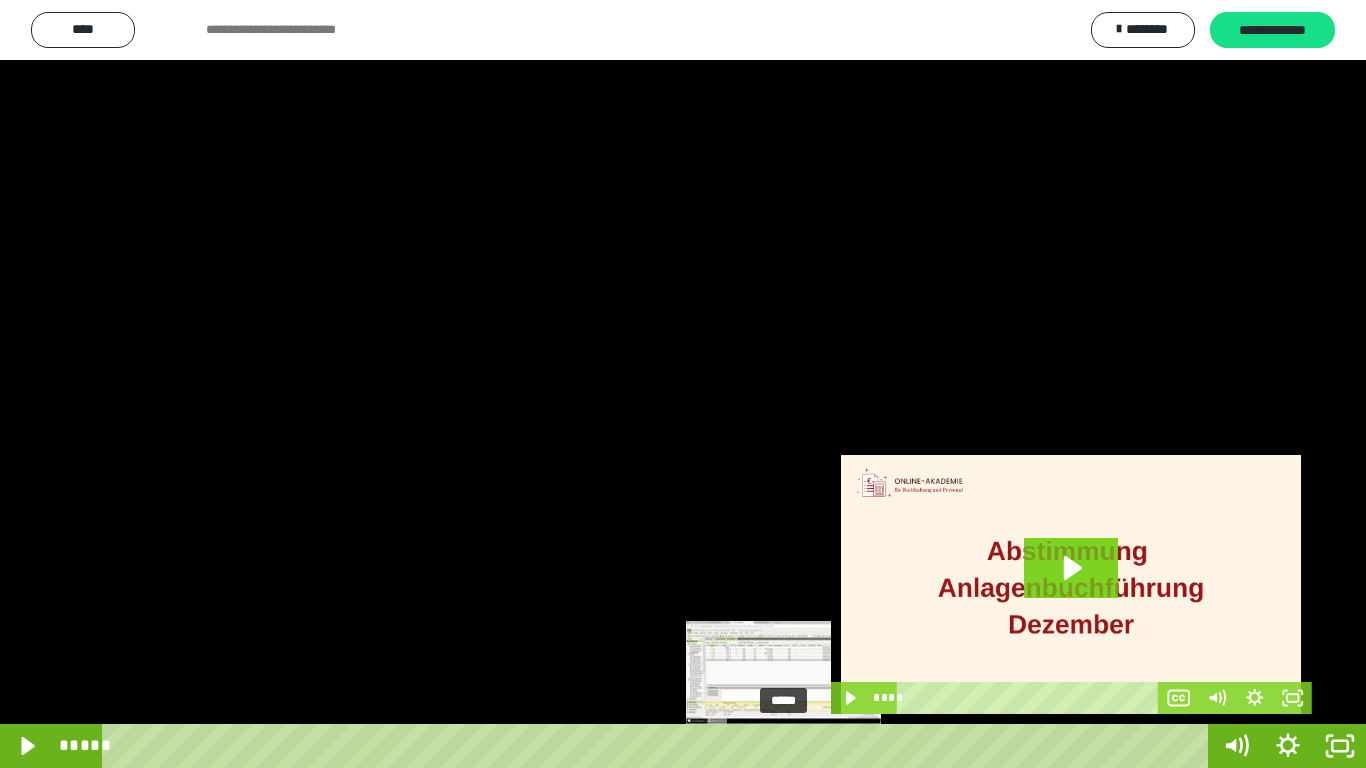 click on "*****" at bounding box center [659, 746] 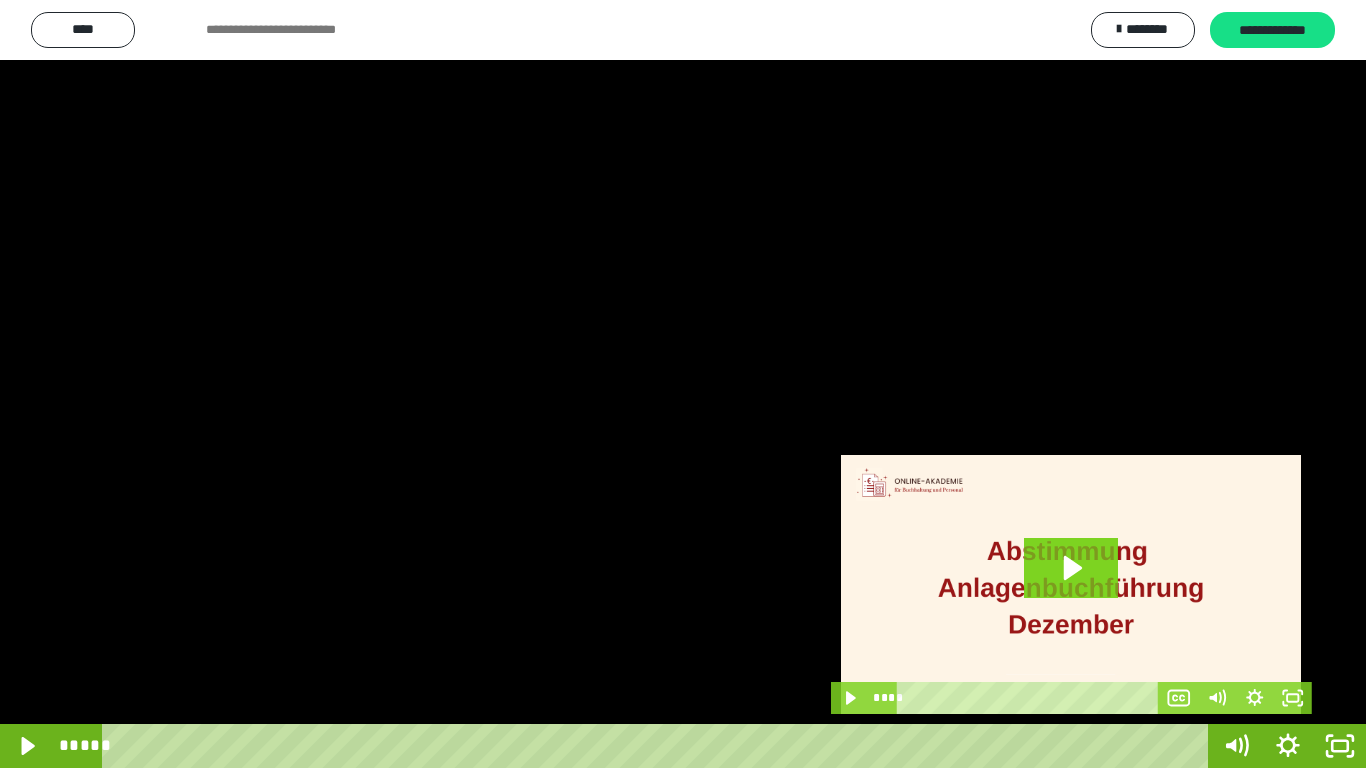 click at bounding box center (683, 384) 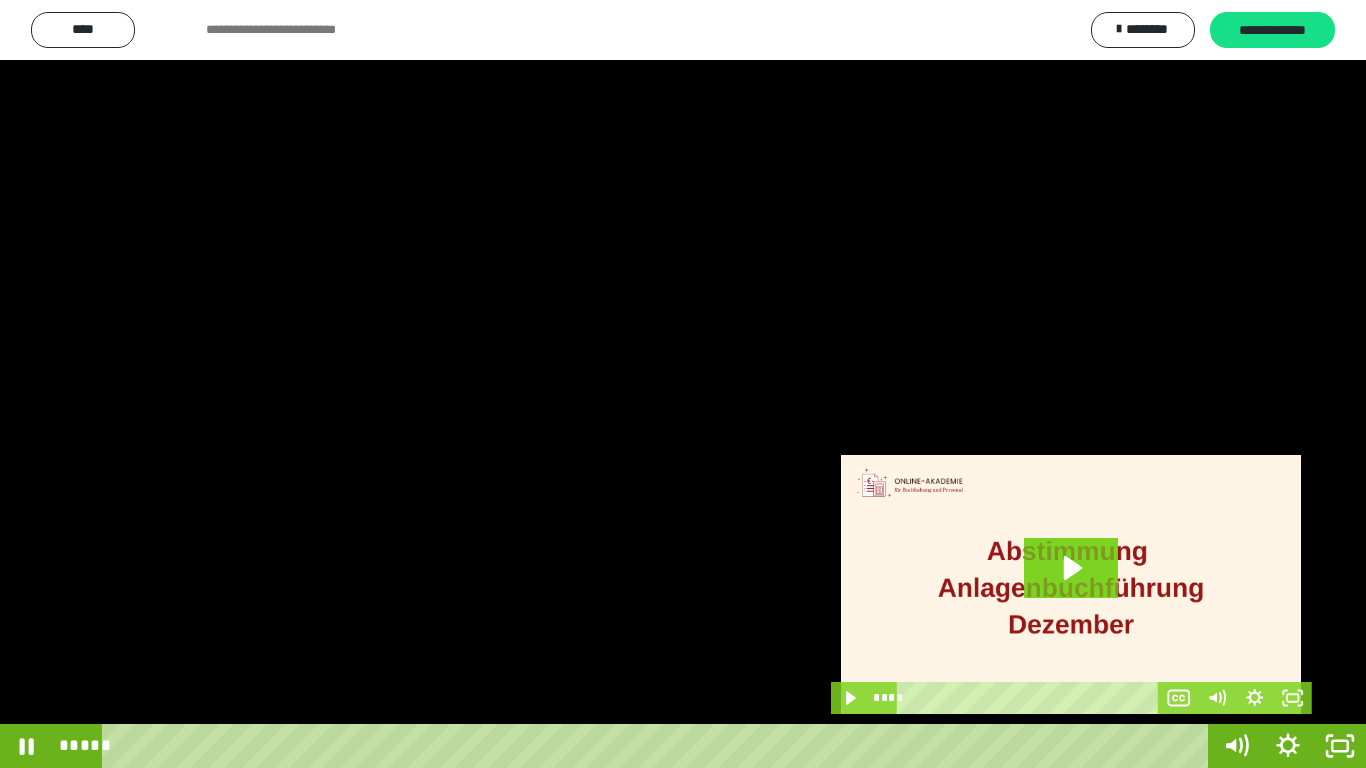 click at bounding box center (683, 384) 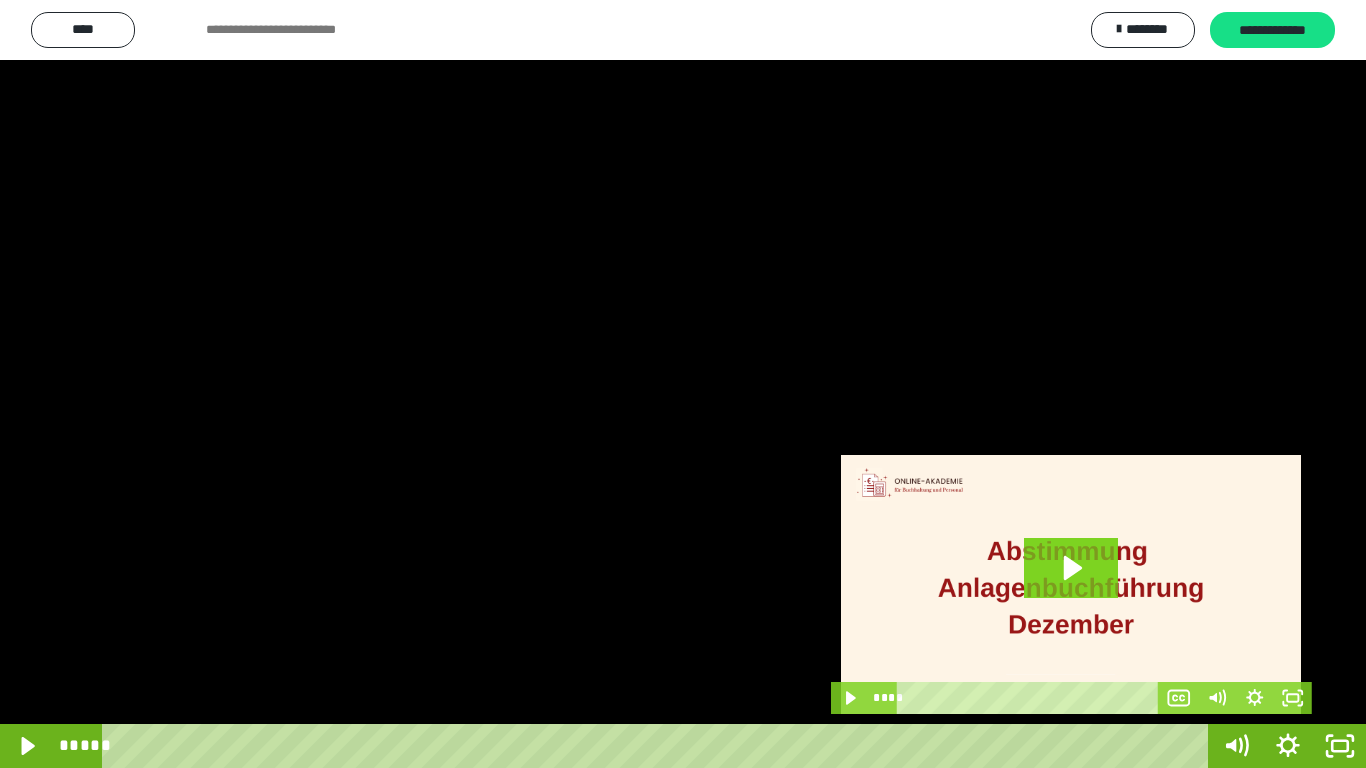 click at bounding box center [683, 384] 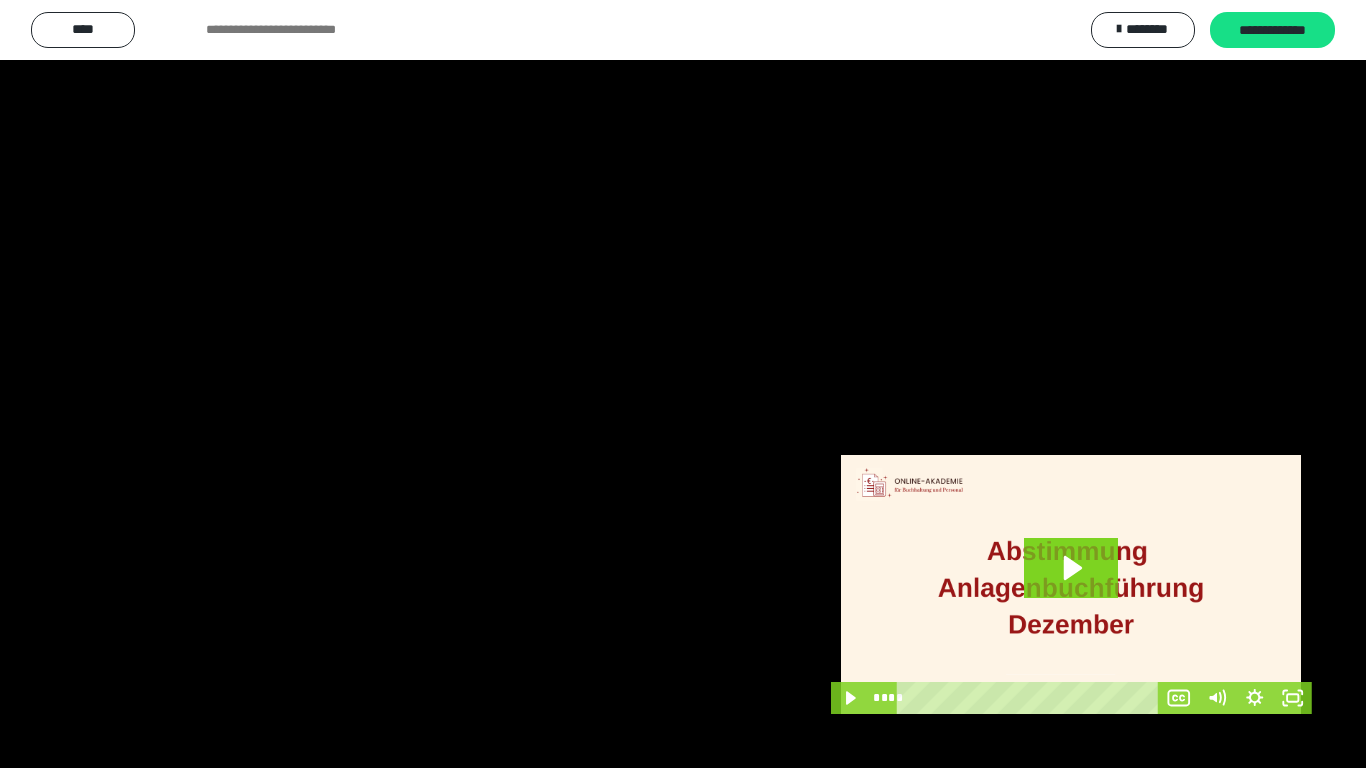 click at bounding box center [683, 384] 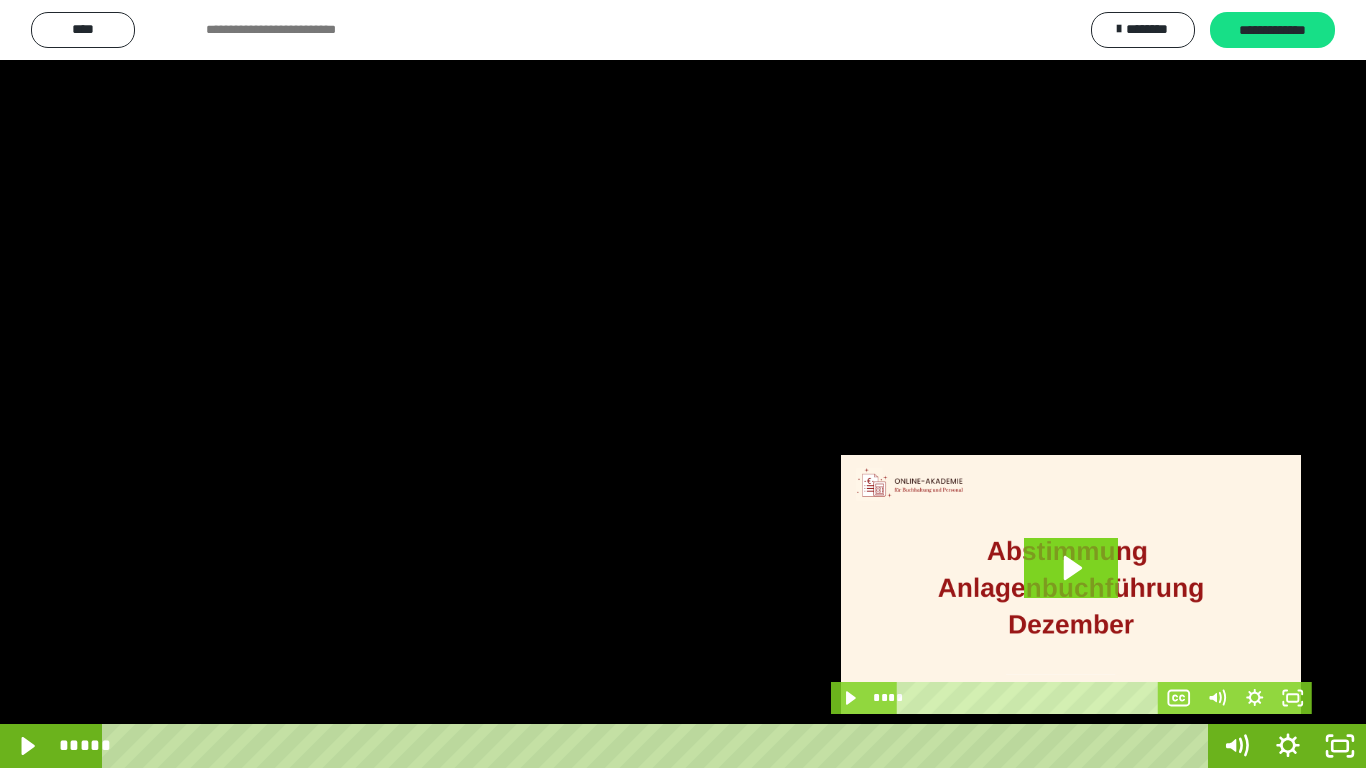 click at bounding box center [683, 384] 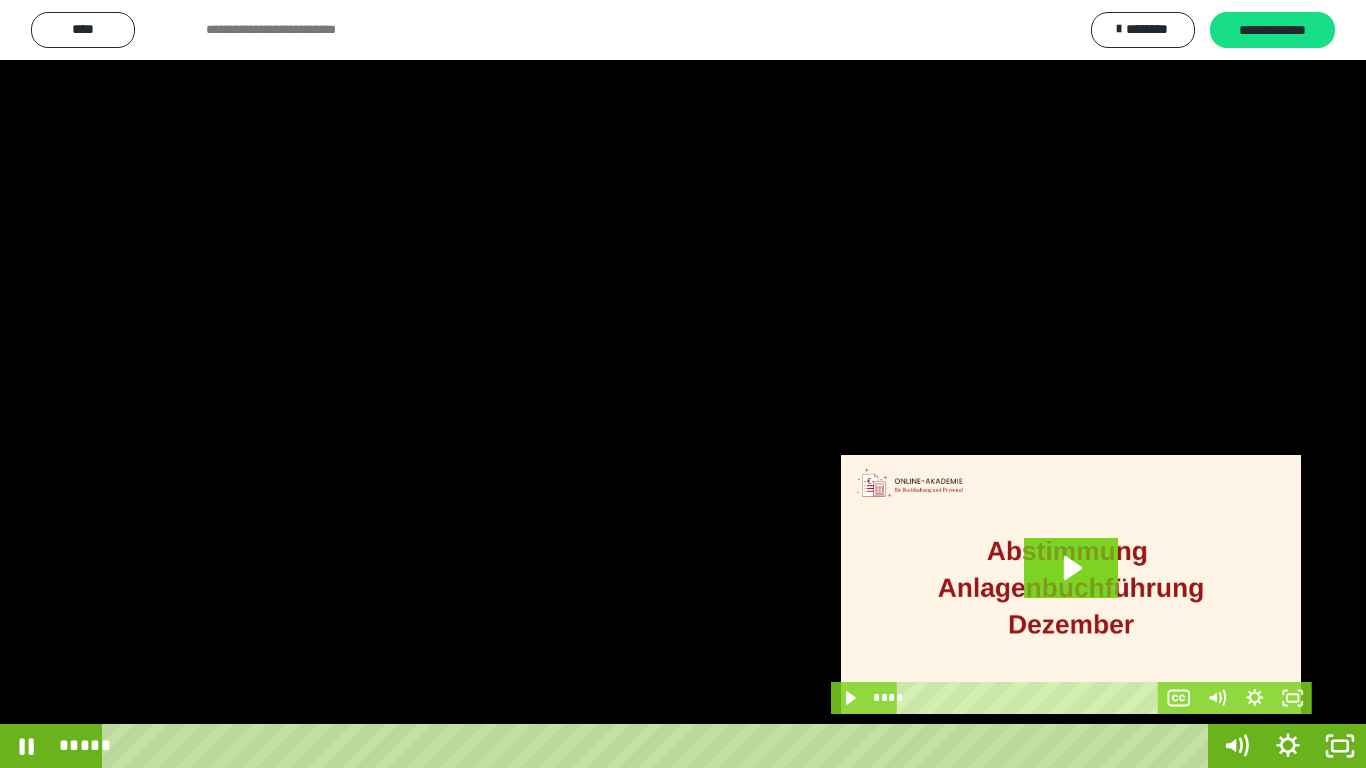 click at bounding box center (683, 384) 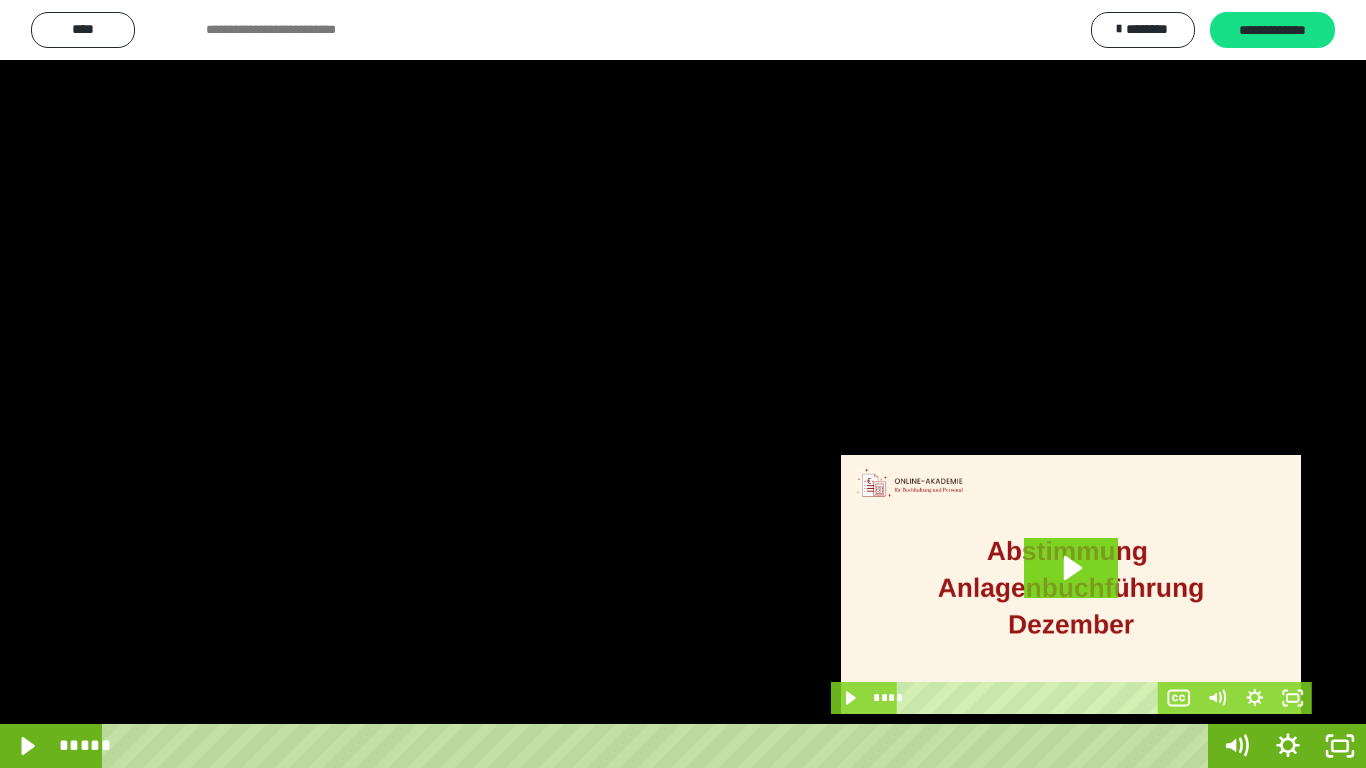 click at bounding box center [683, 384] 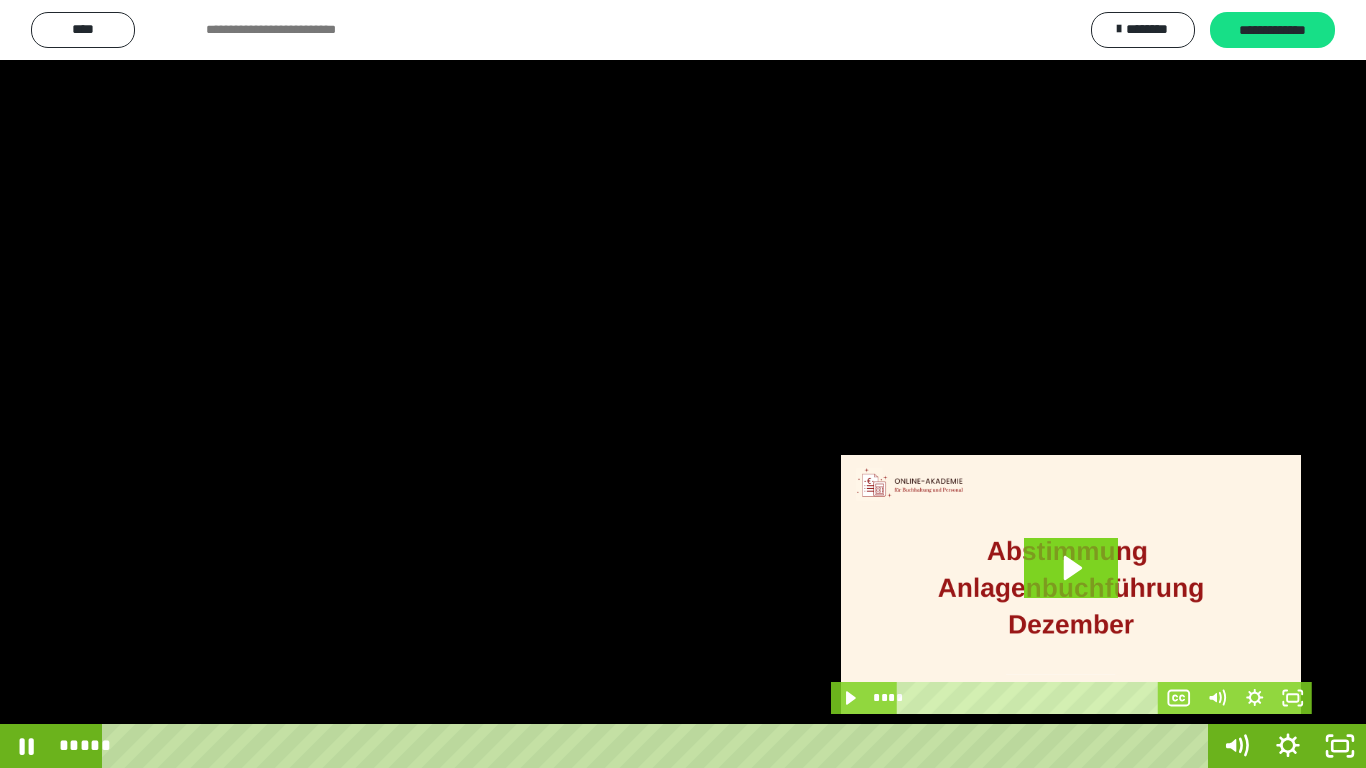 click at bounding box center (683, 384) 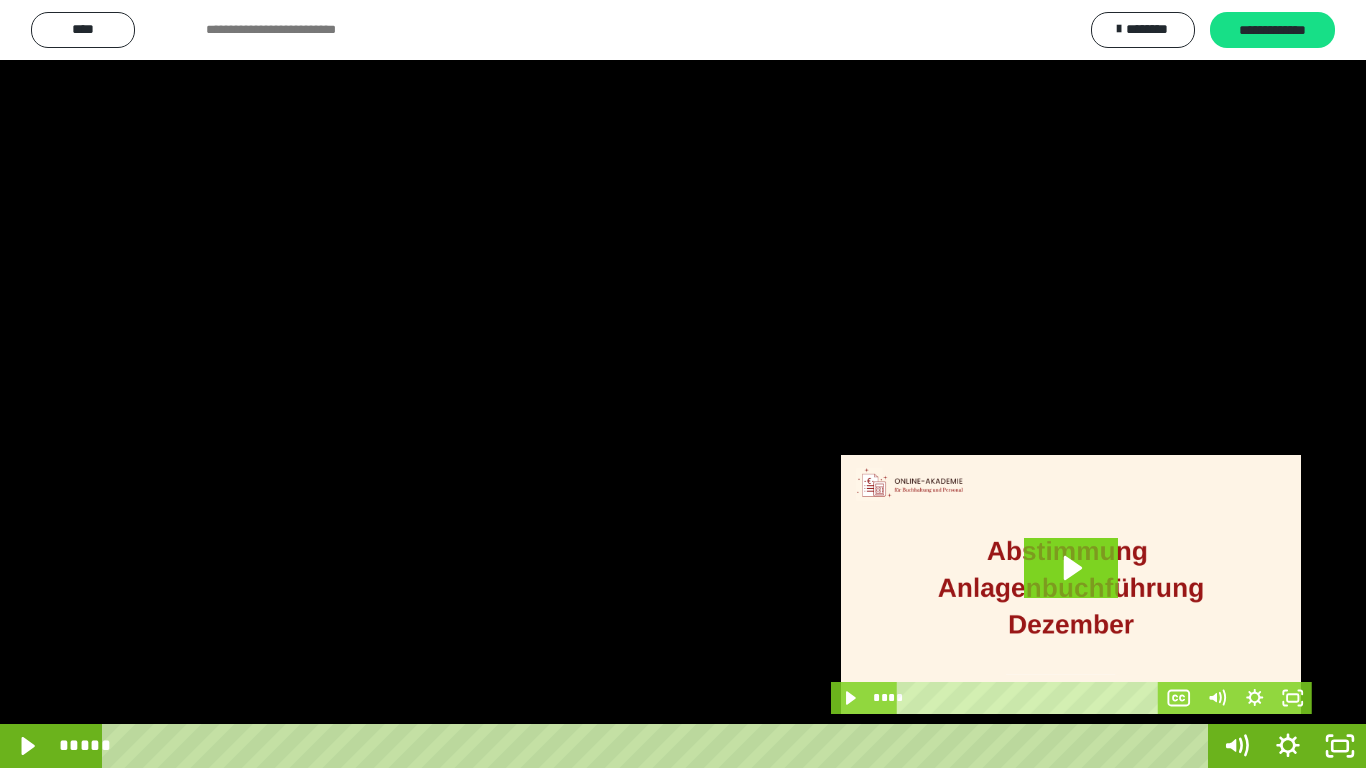 click at bounding box center (683, 384) 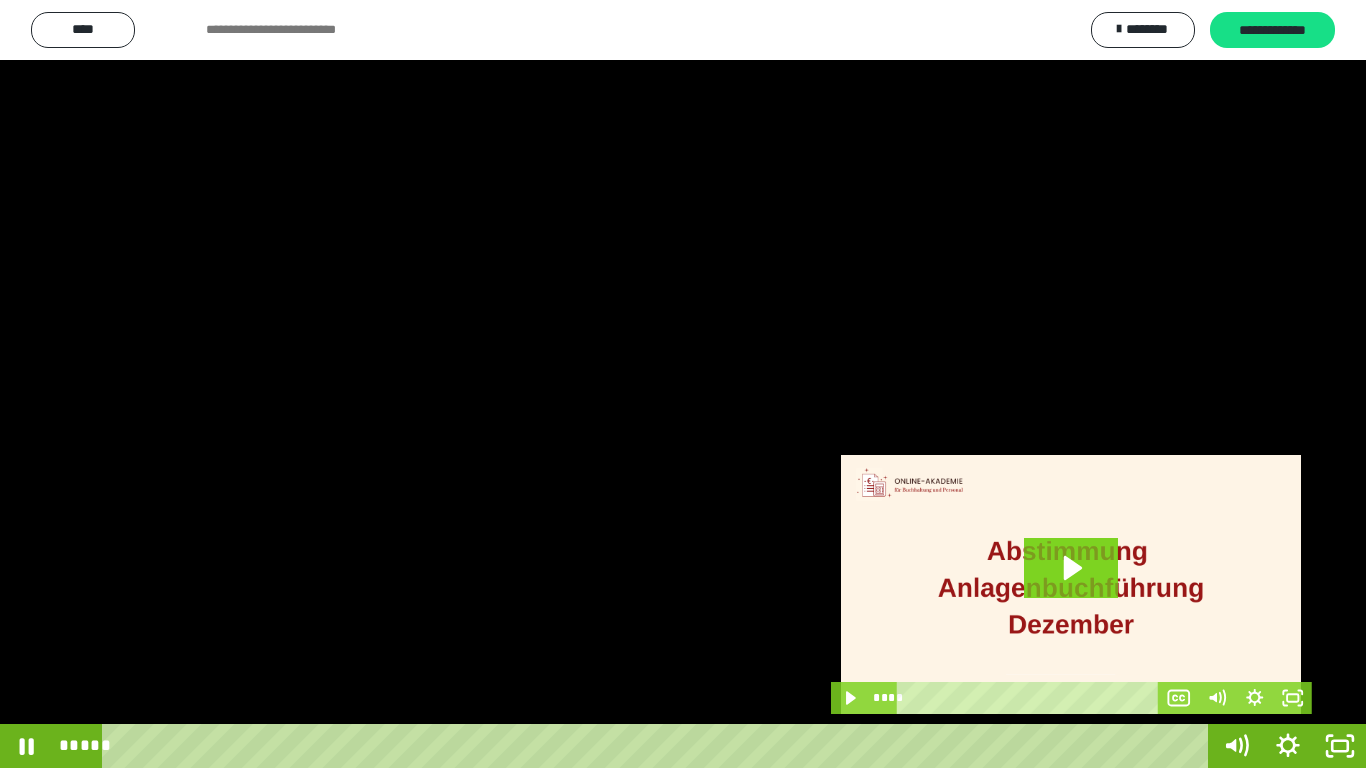 click at bounding box center [683, 384] 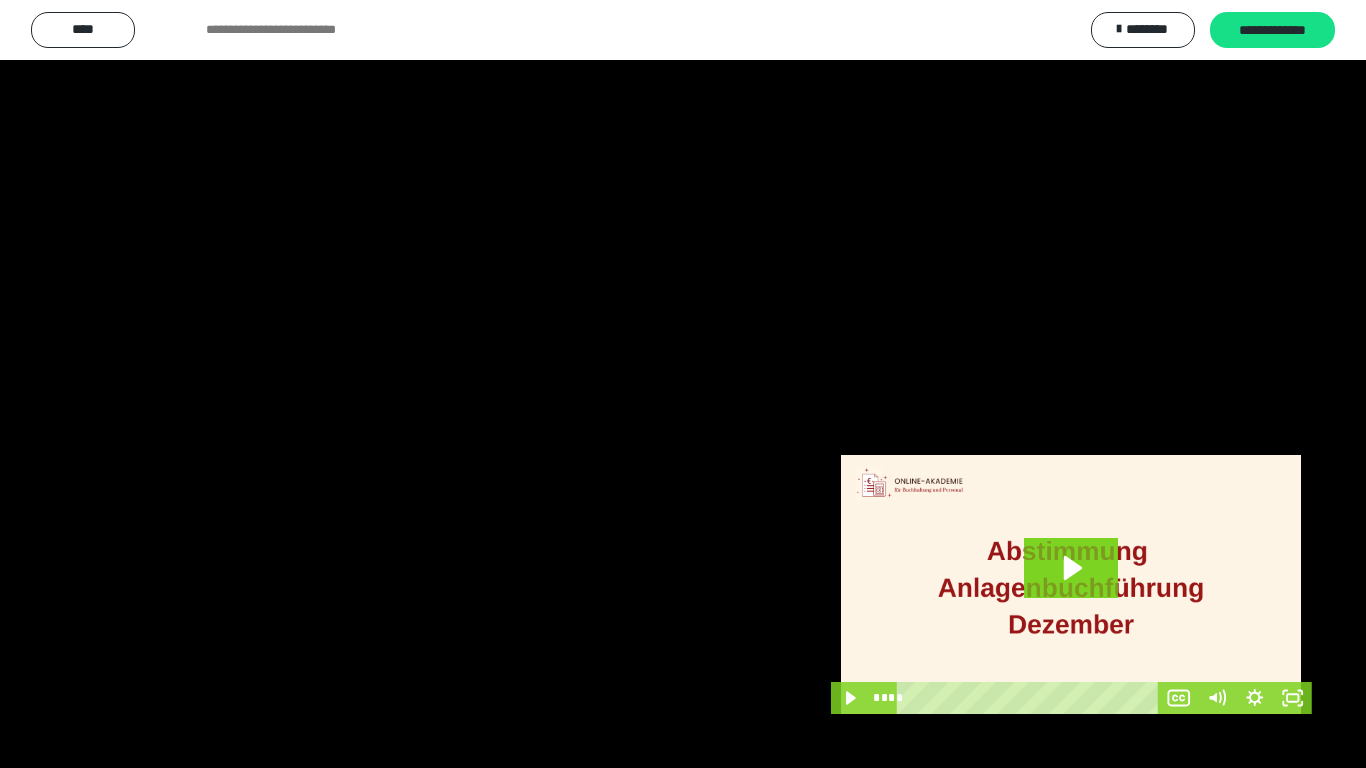 click at bounding box center [683, 384] 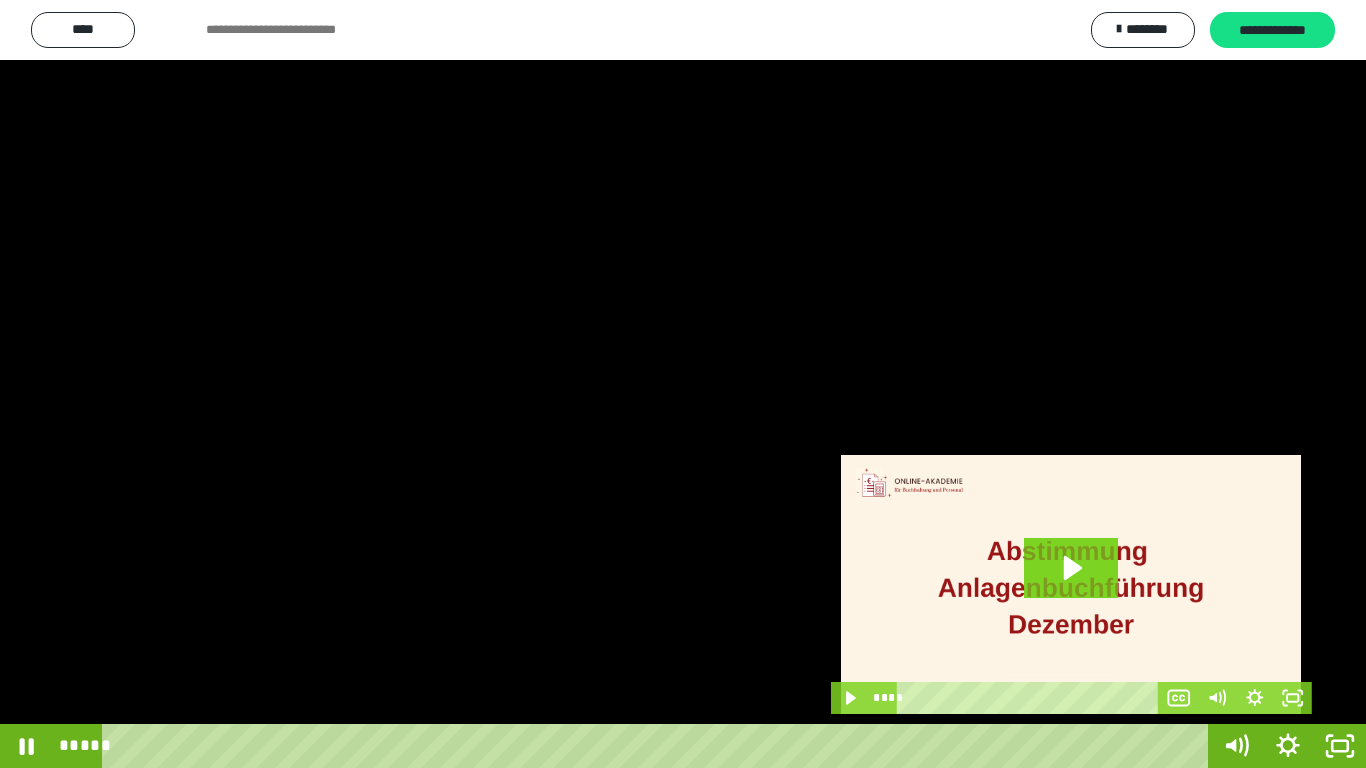 click at bounding box center (683, 384) 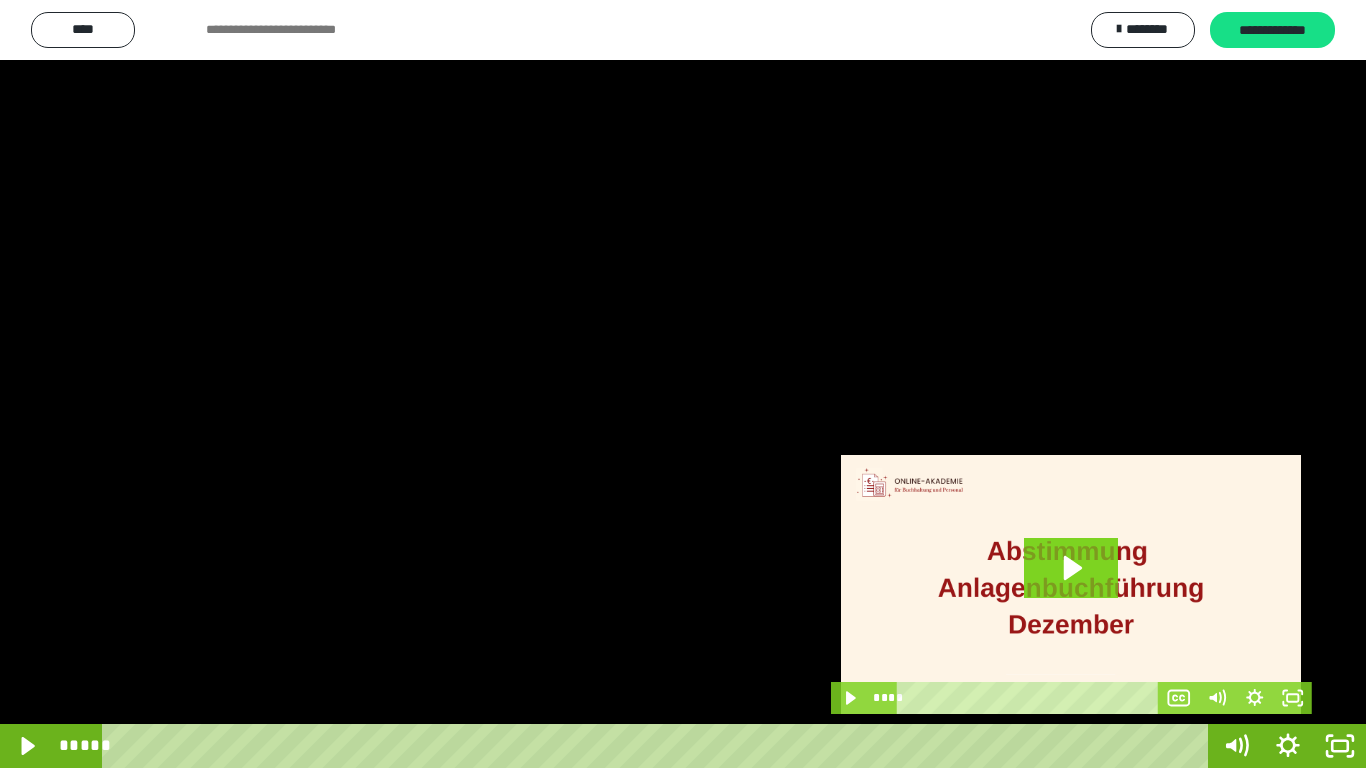 click at bounding box center (683, 384) 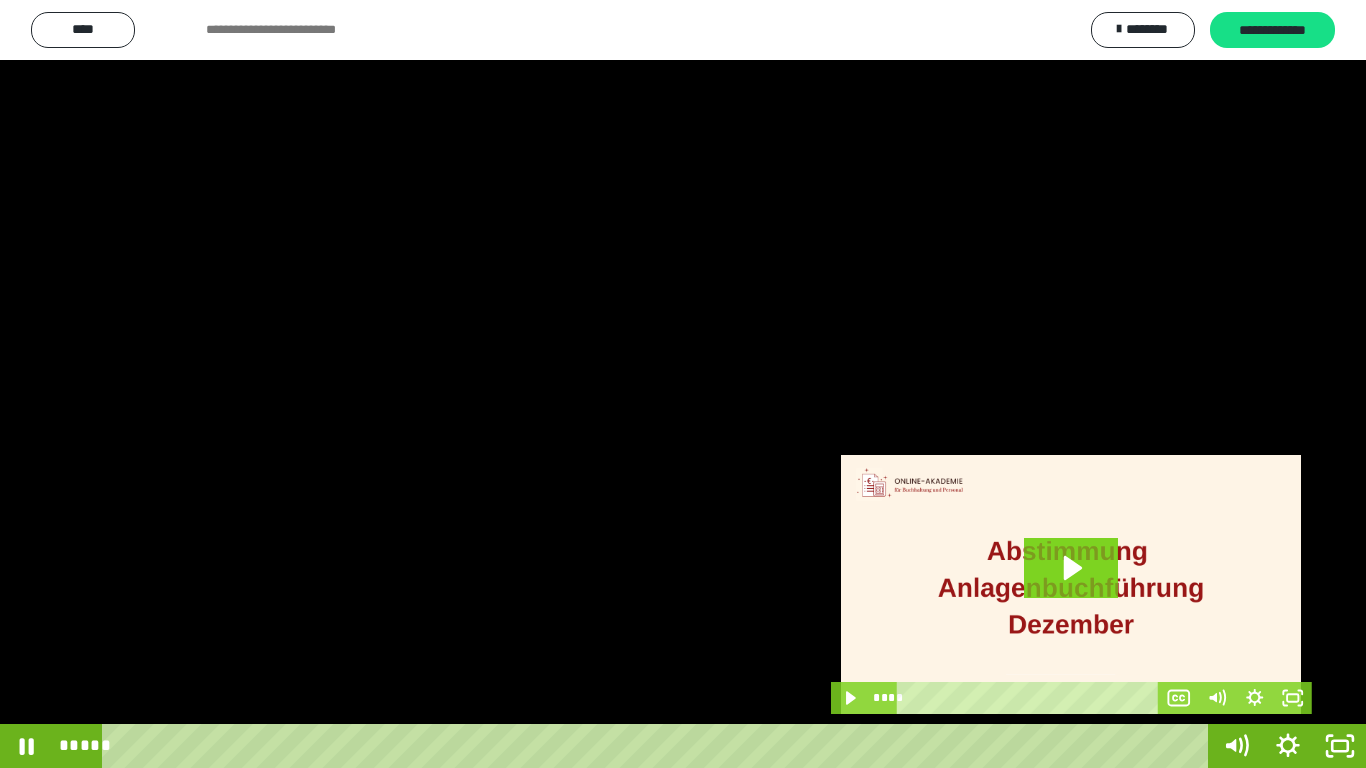 click at bounding box center (683, 384) 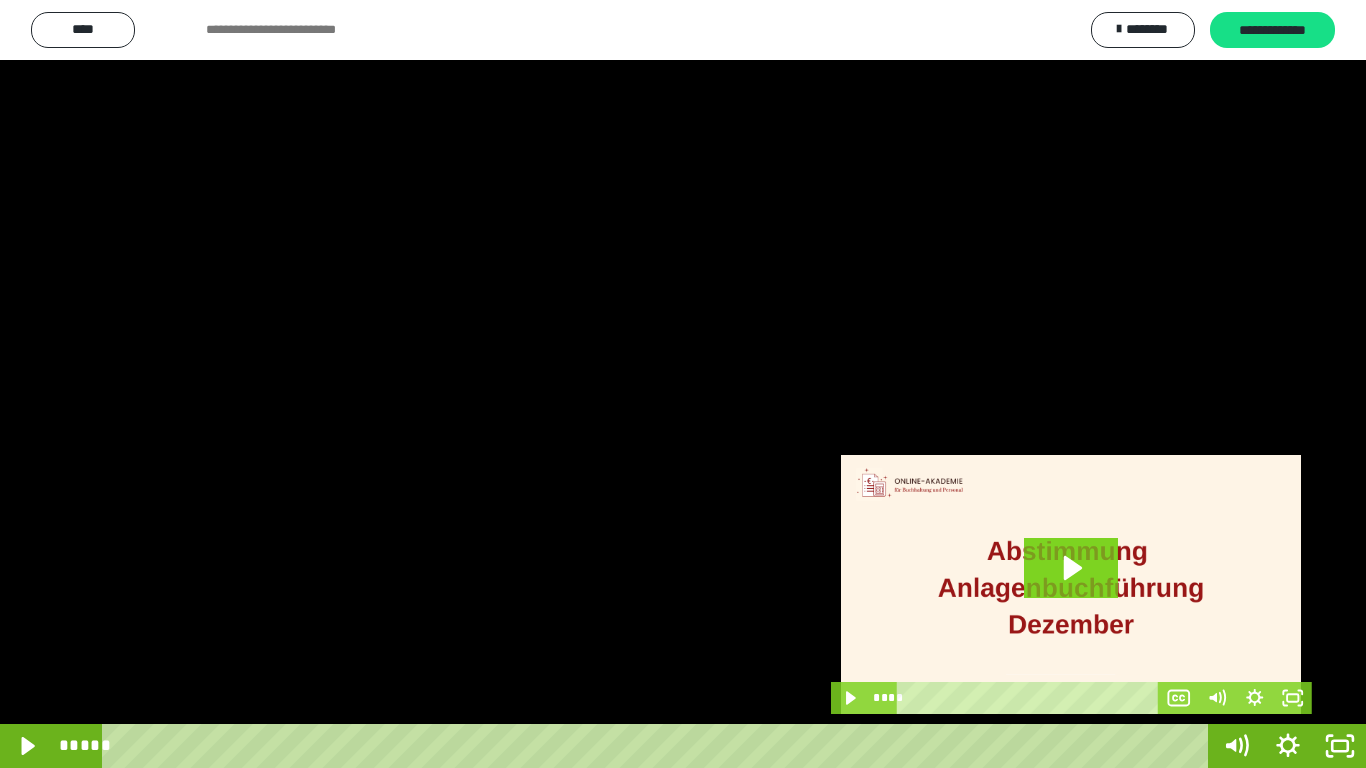 click at bounding box center (683, 384) 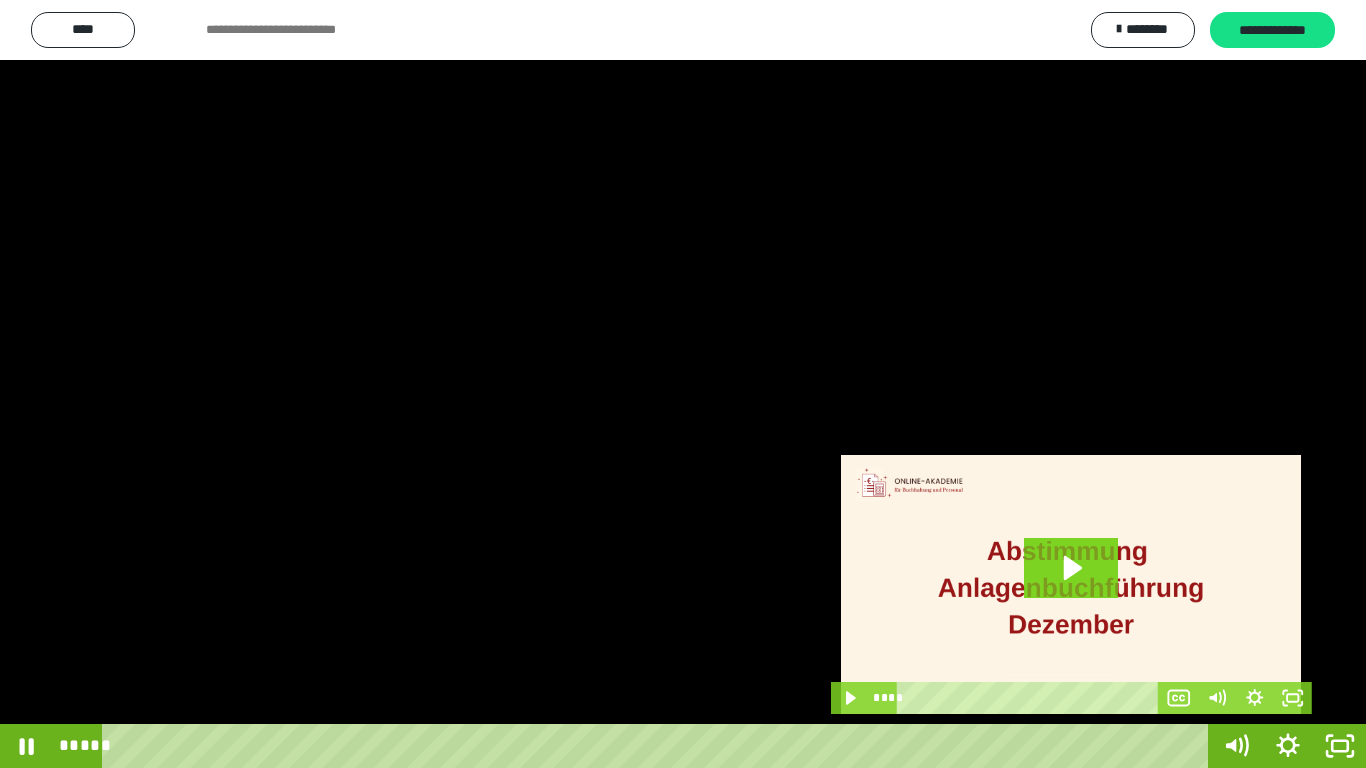 click at bounding box center [683, 384] 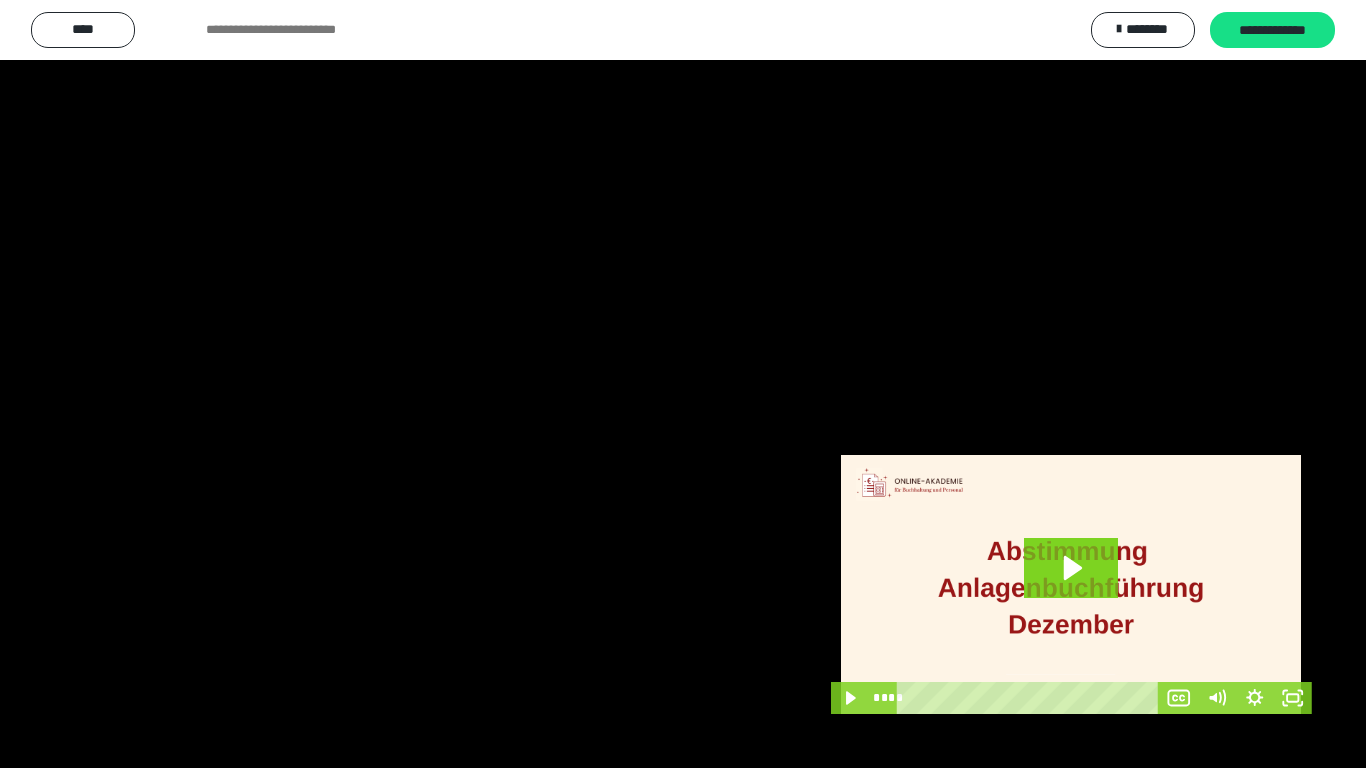 click at bounding box center [683, 384] 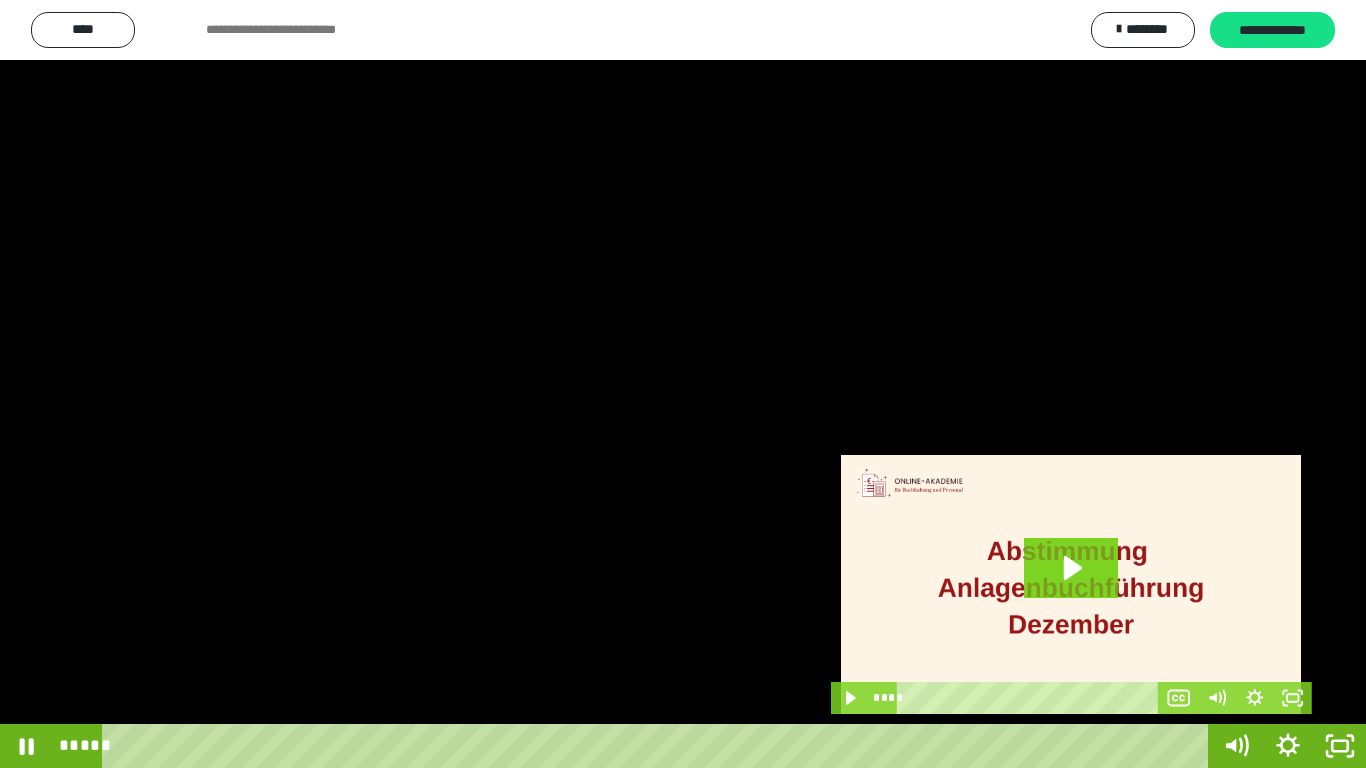 click at bounding box center (683, 384) 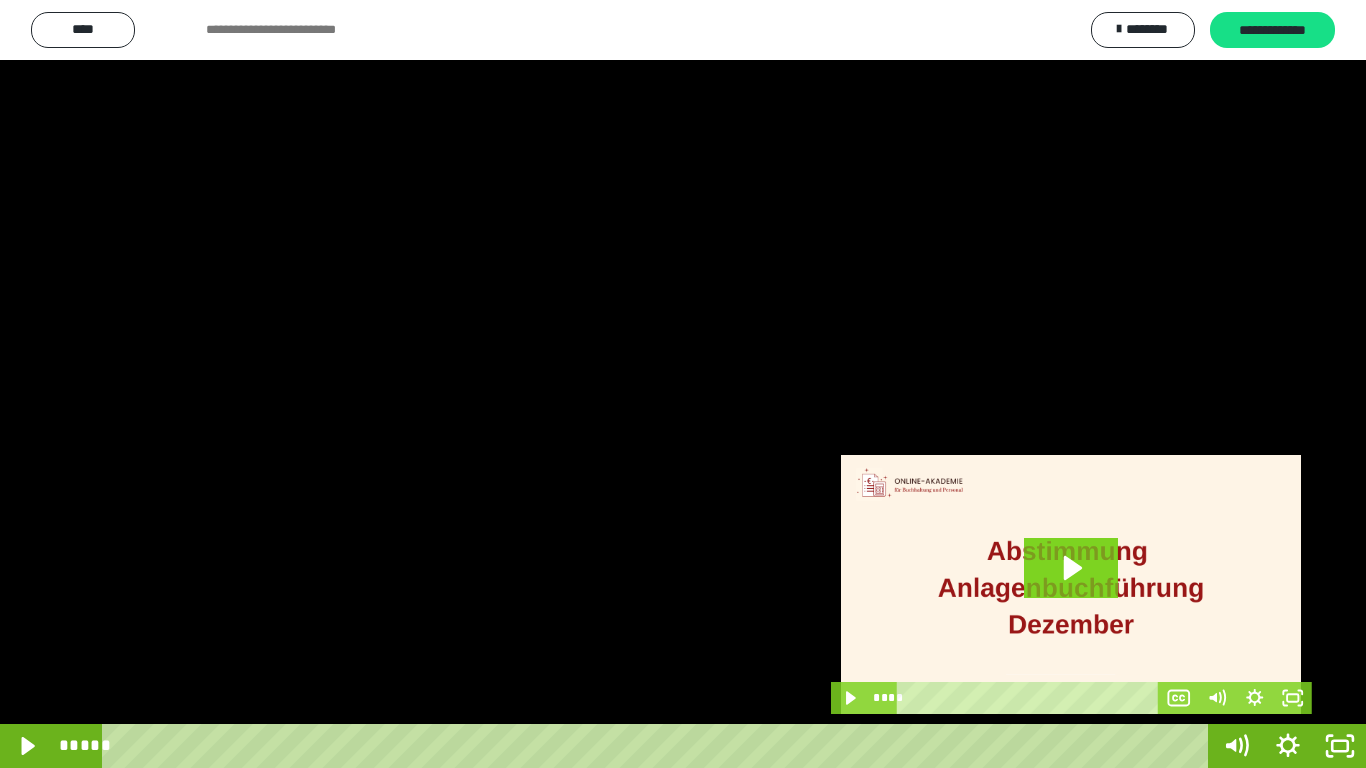 click at bounding box center [683, 384] 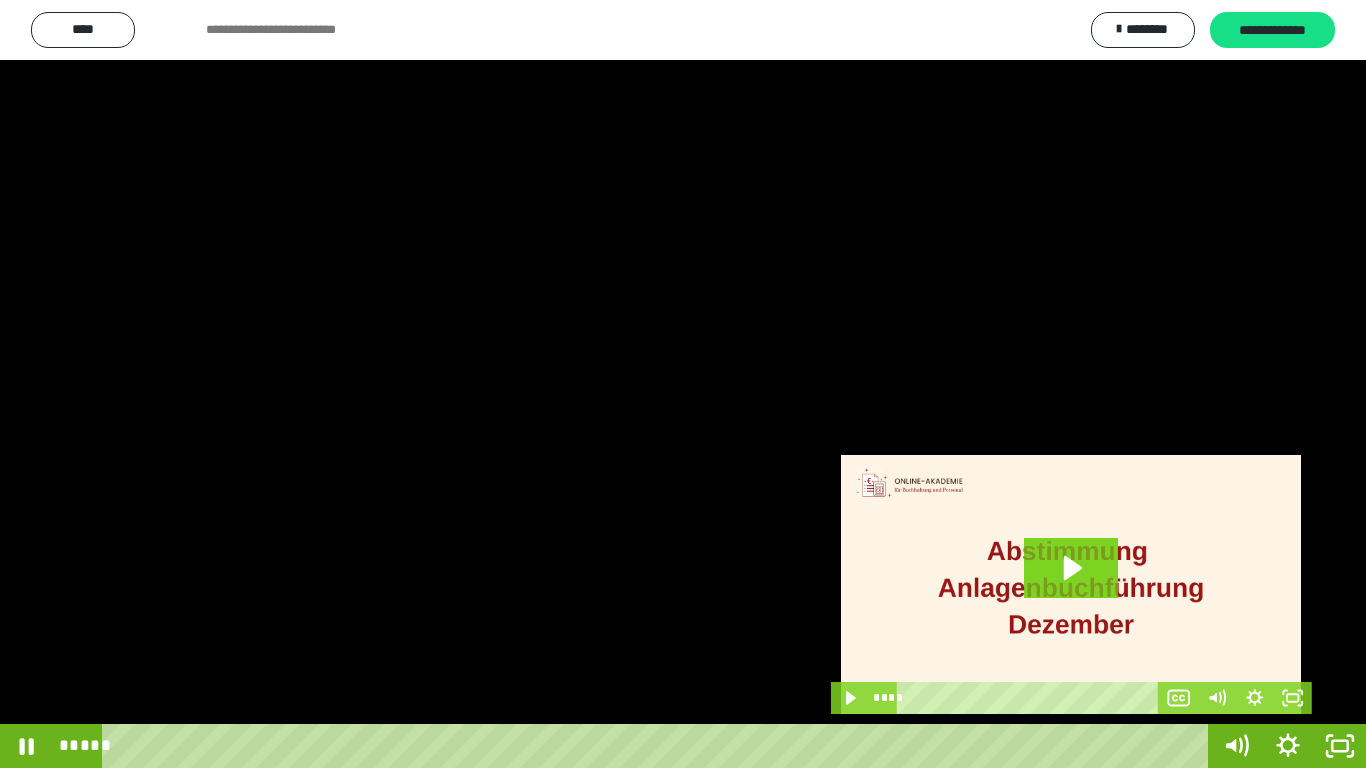click at bounding box center [683, 384] 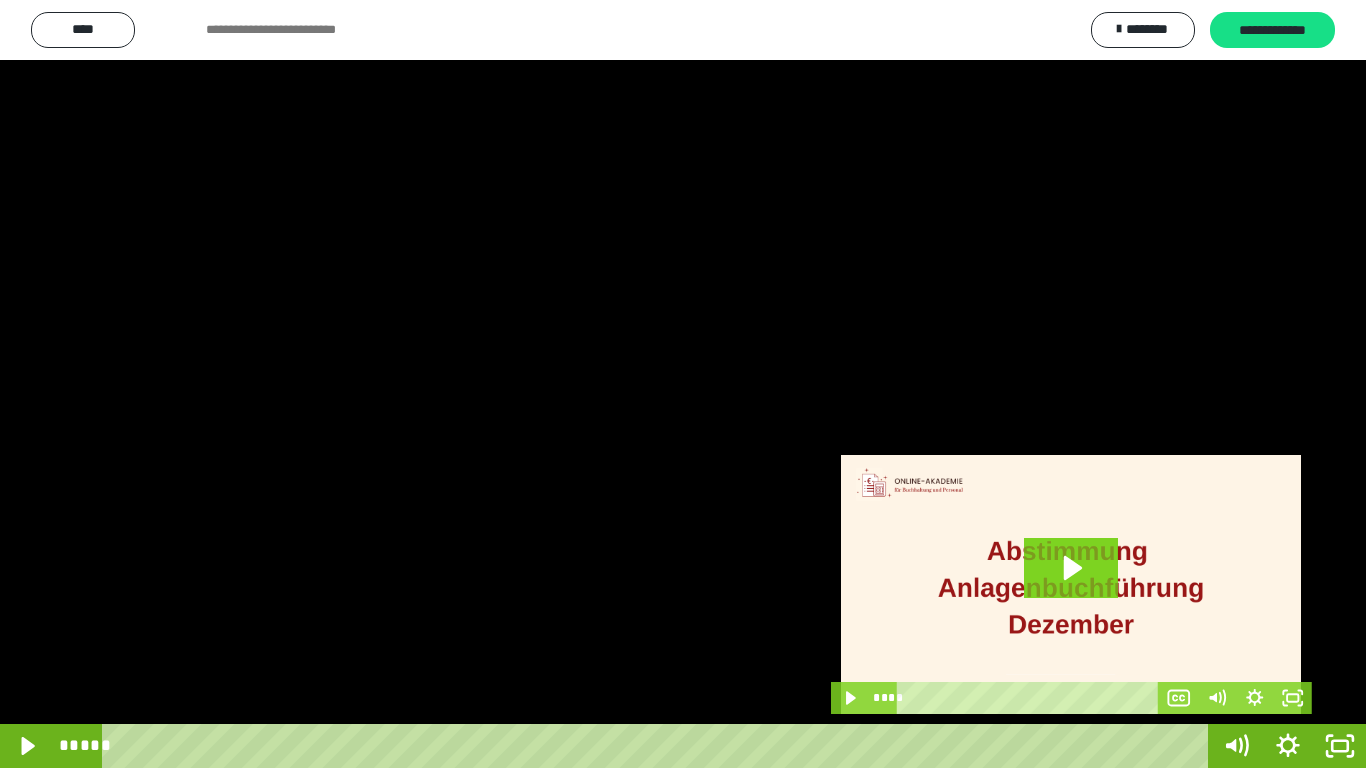 click at bounding box center (683, 384) 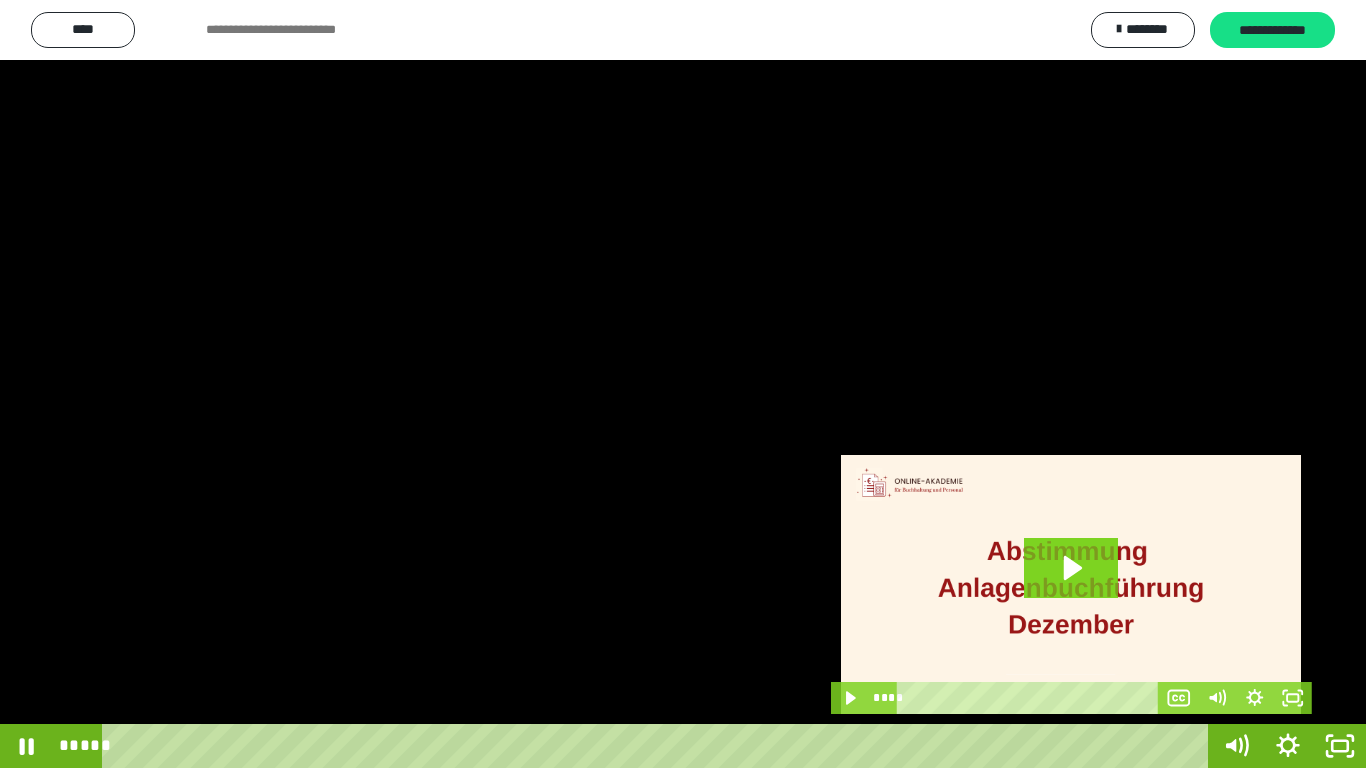 click at bounding box center [683, 384] 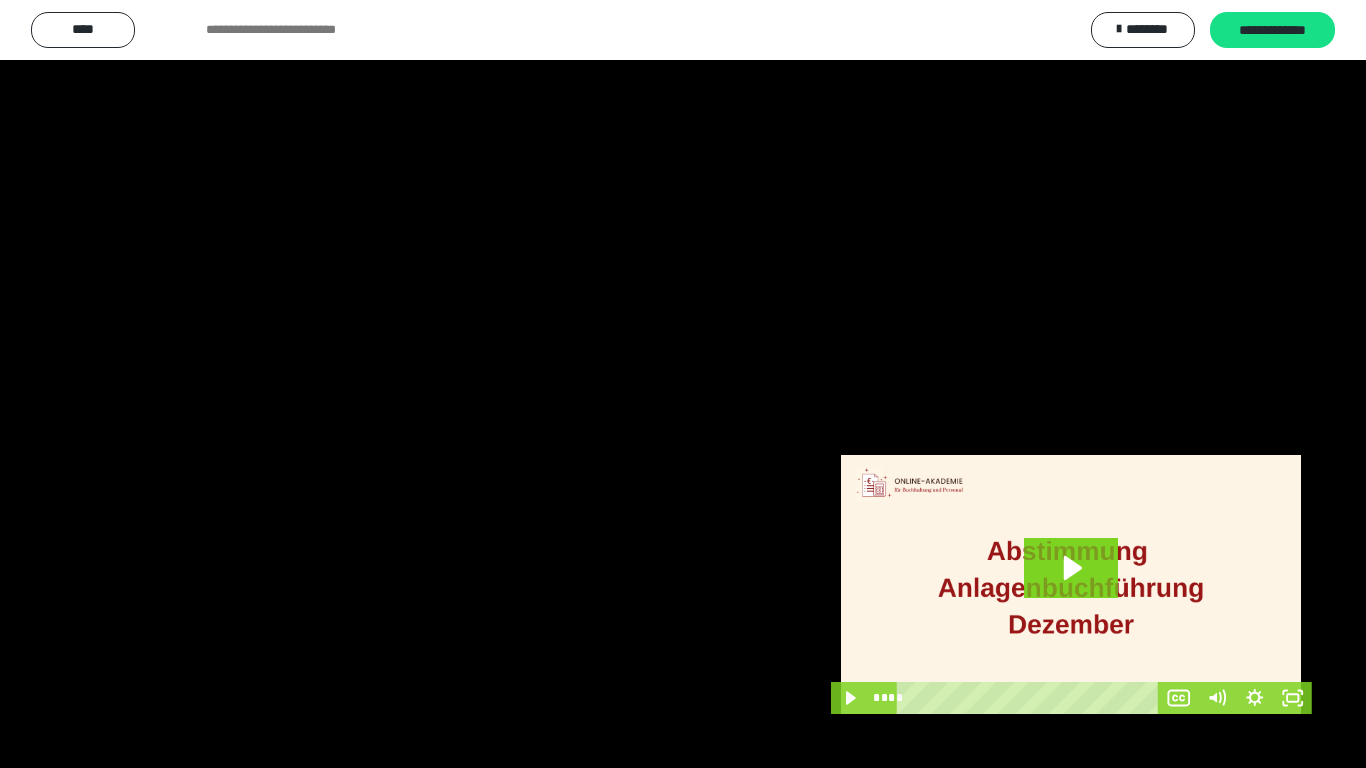 click at bounding box center [683, 384] 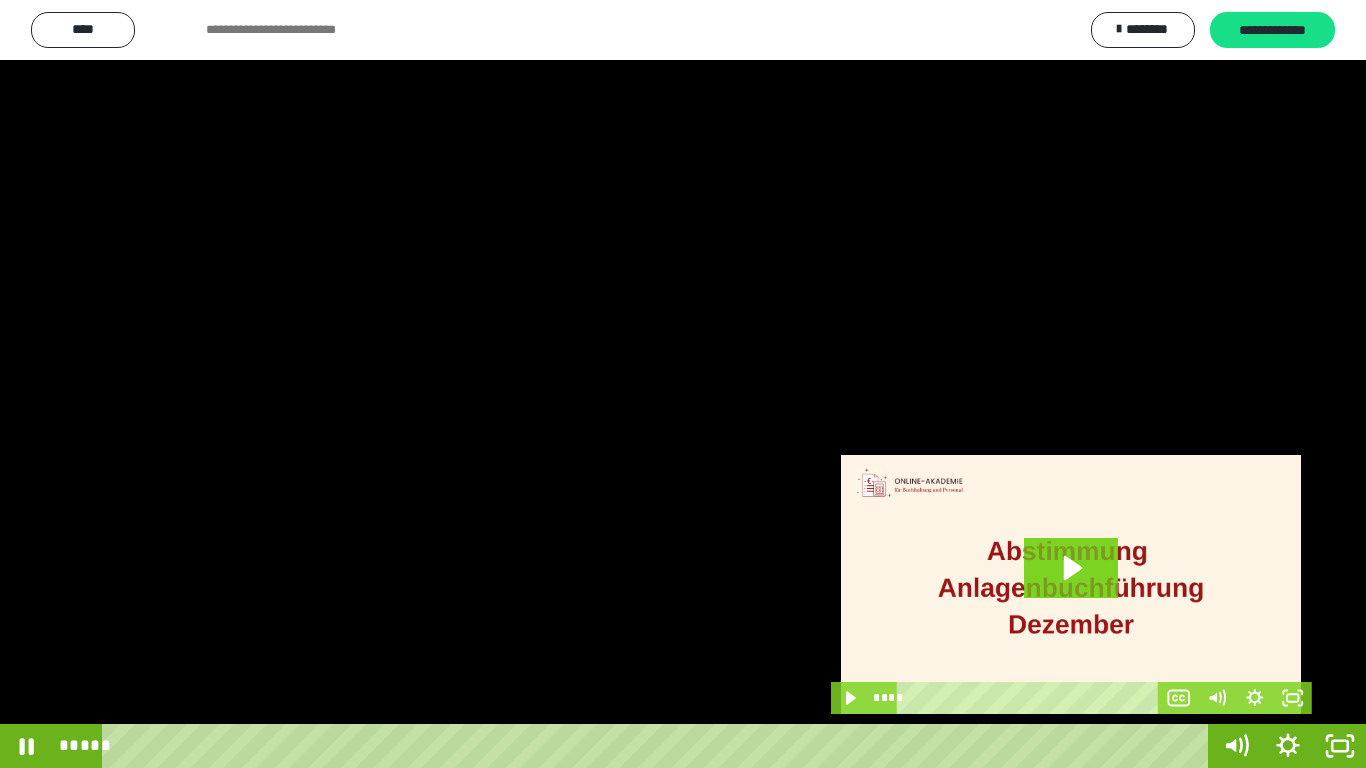 click at bounding box center [683, 384] 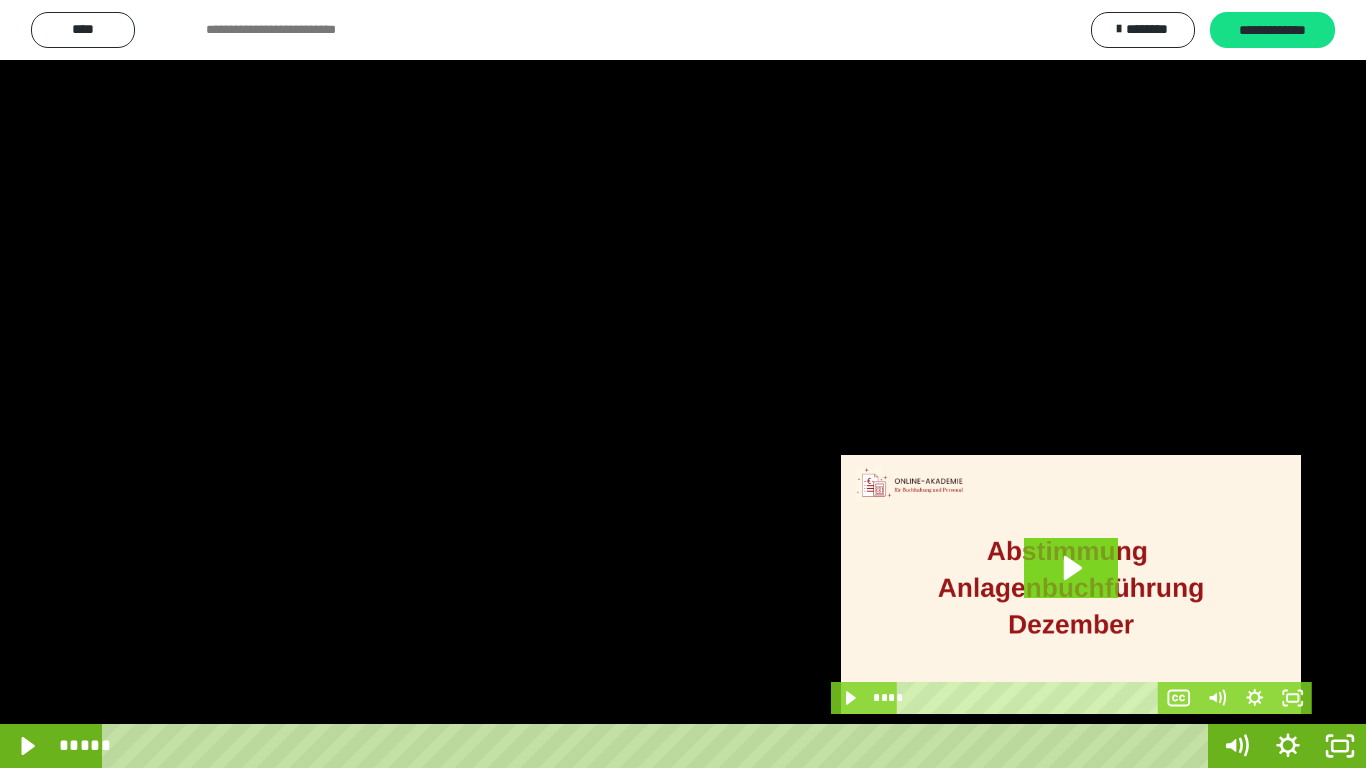 click at bounding box center [683, 384] 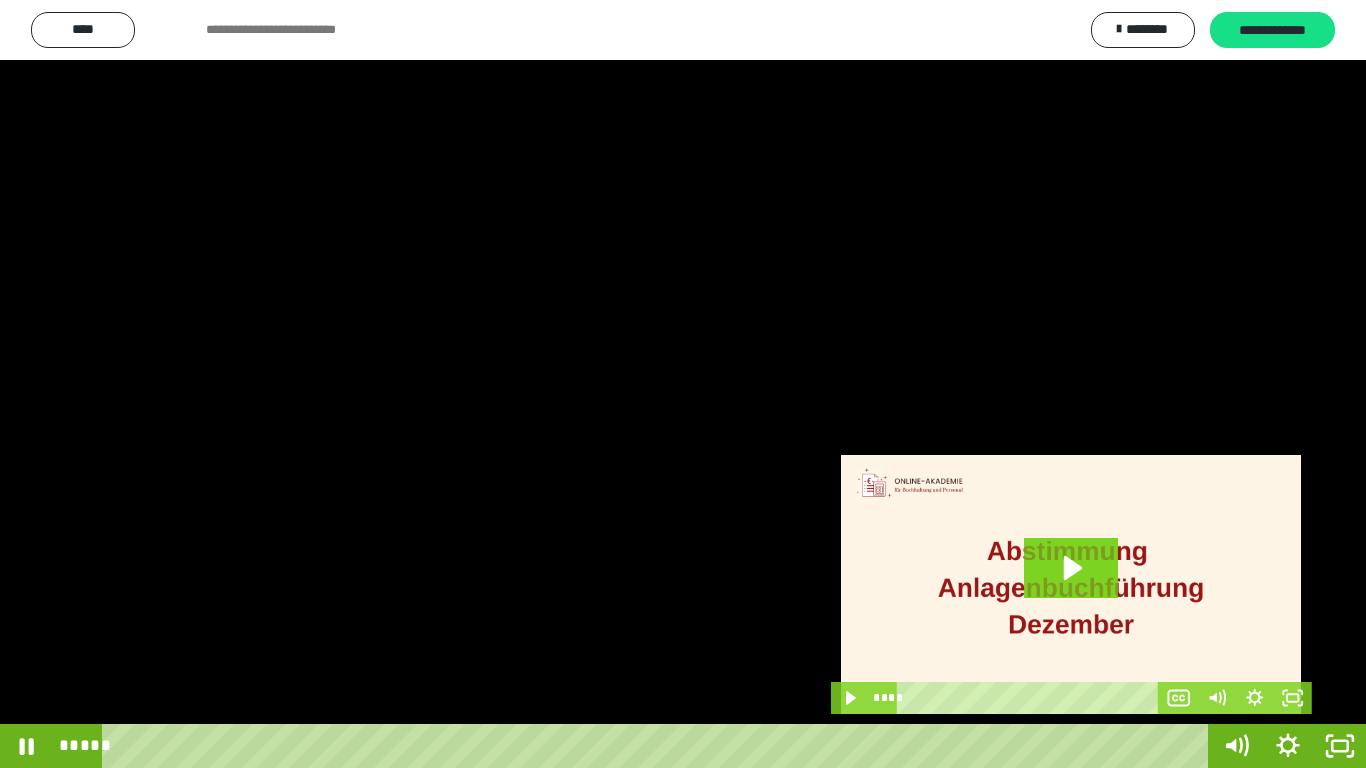 click at bounding box center (683, 384) 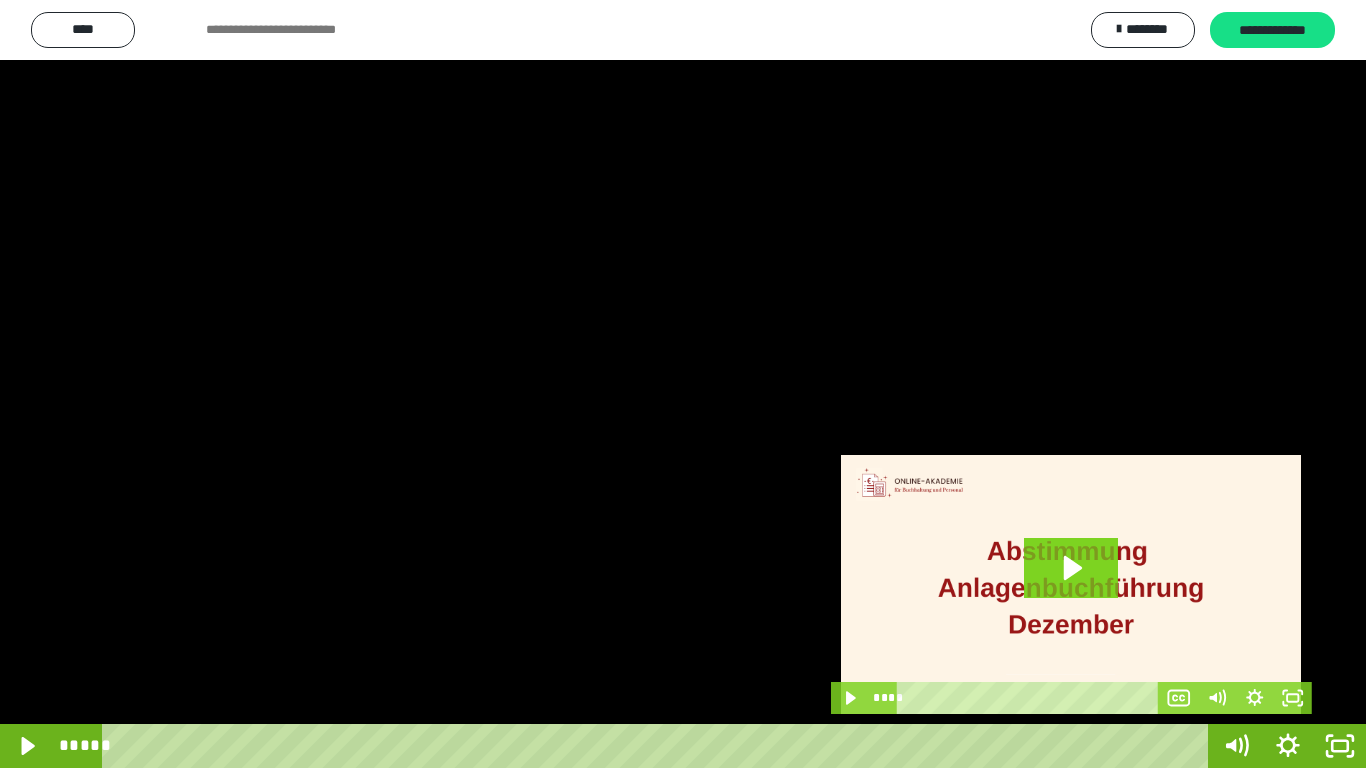 click at bounding box center (683, 384) 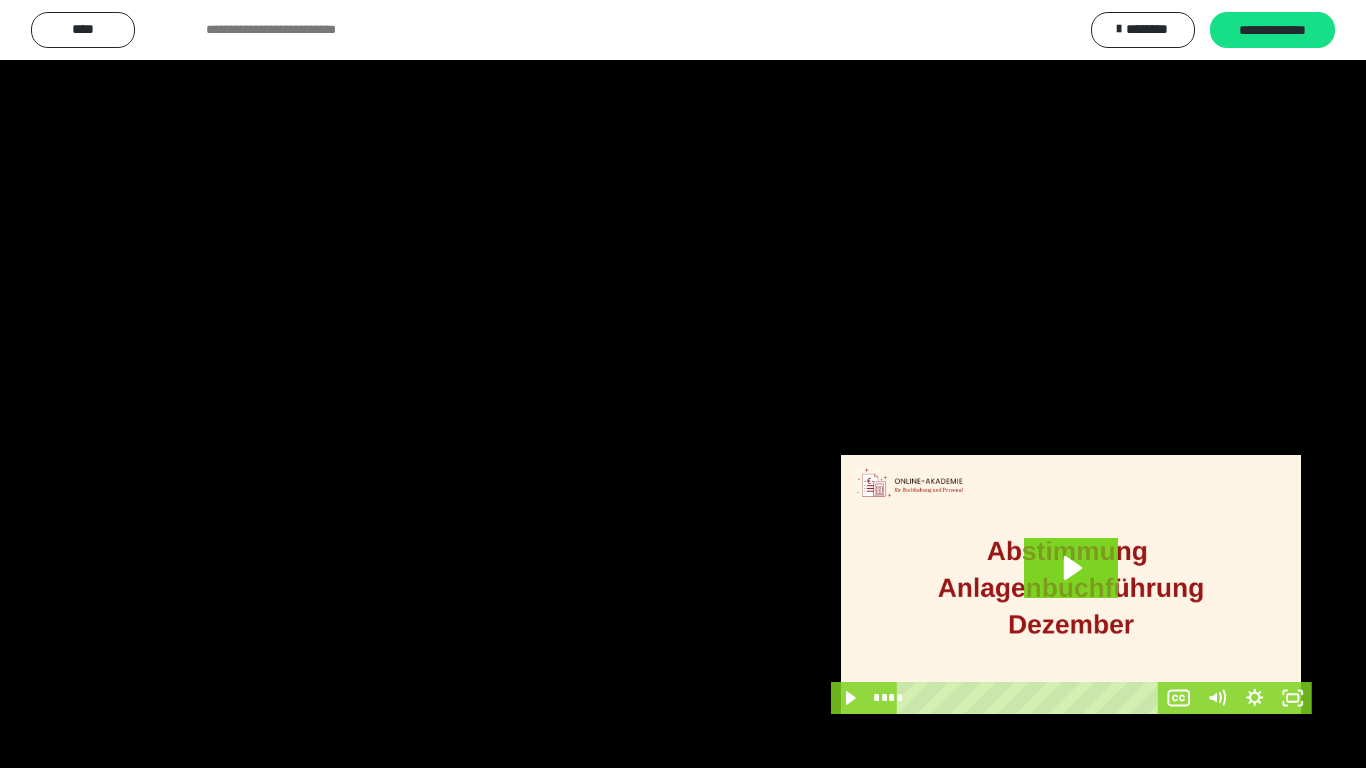 click at bounding box center (683, 384) 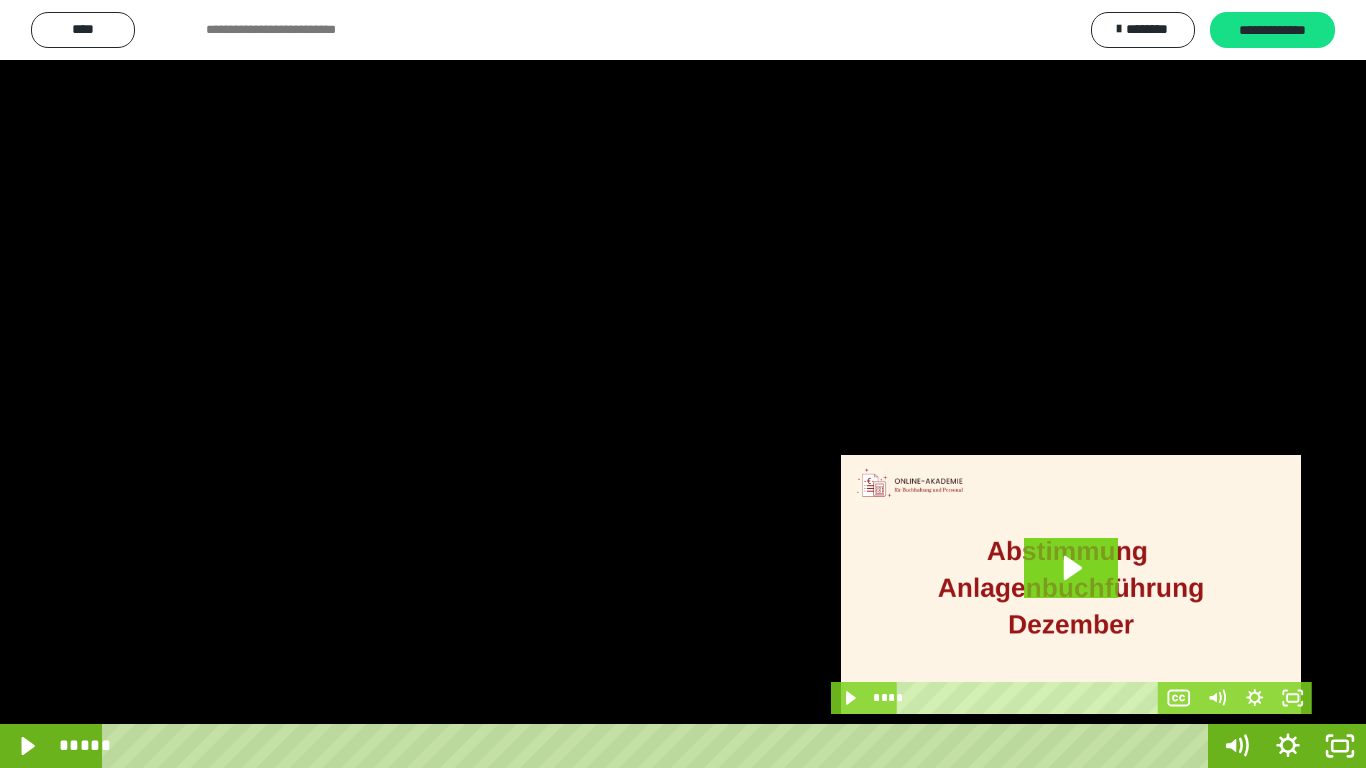 click at bounding box center (683, 384) 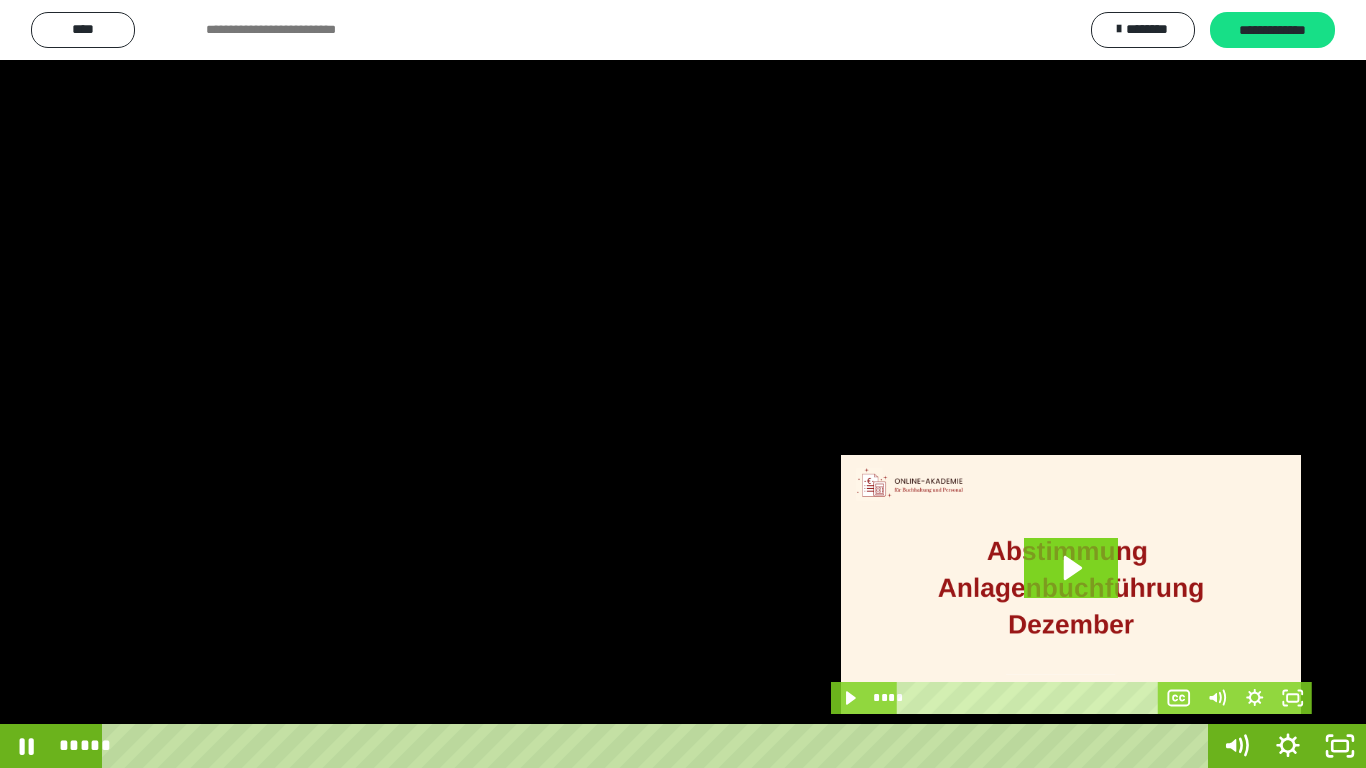 click at bounding box center [683, 384] 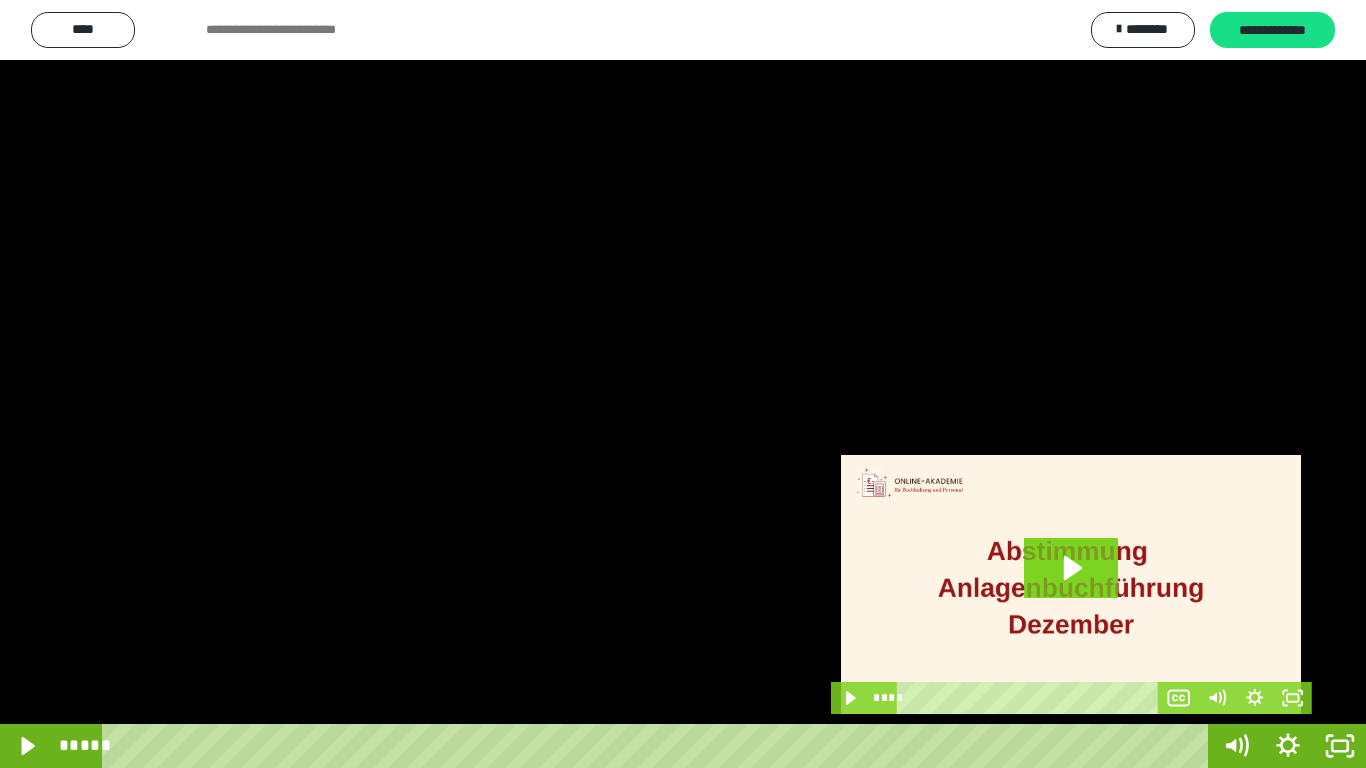 click at bounding box center [683, 384] 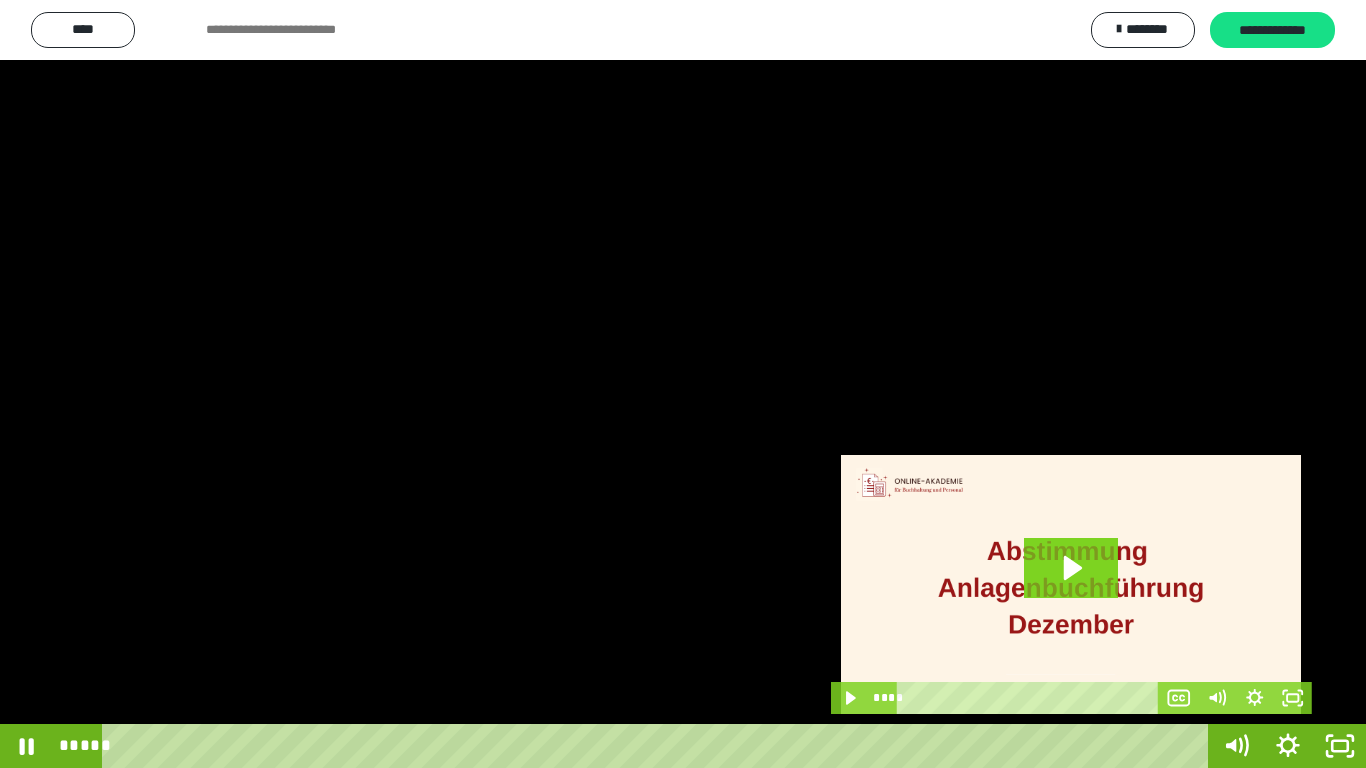 click at bounding box center [683, 384] 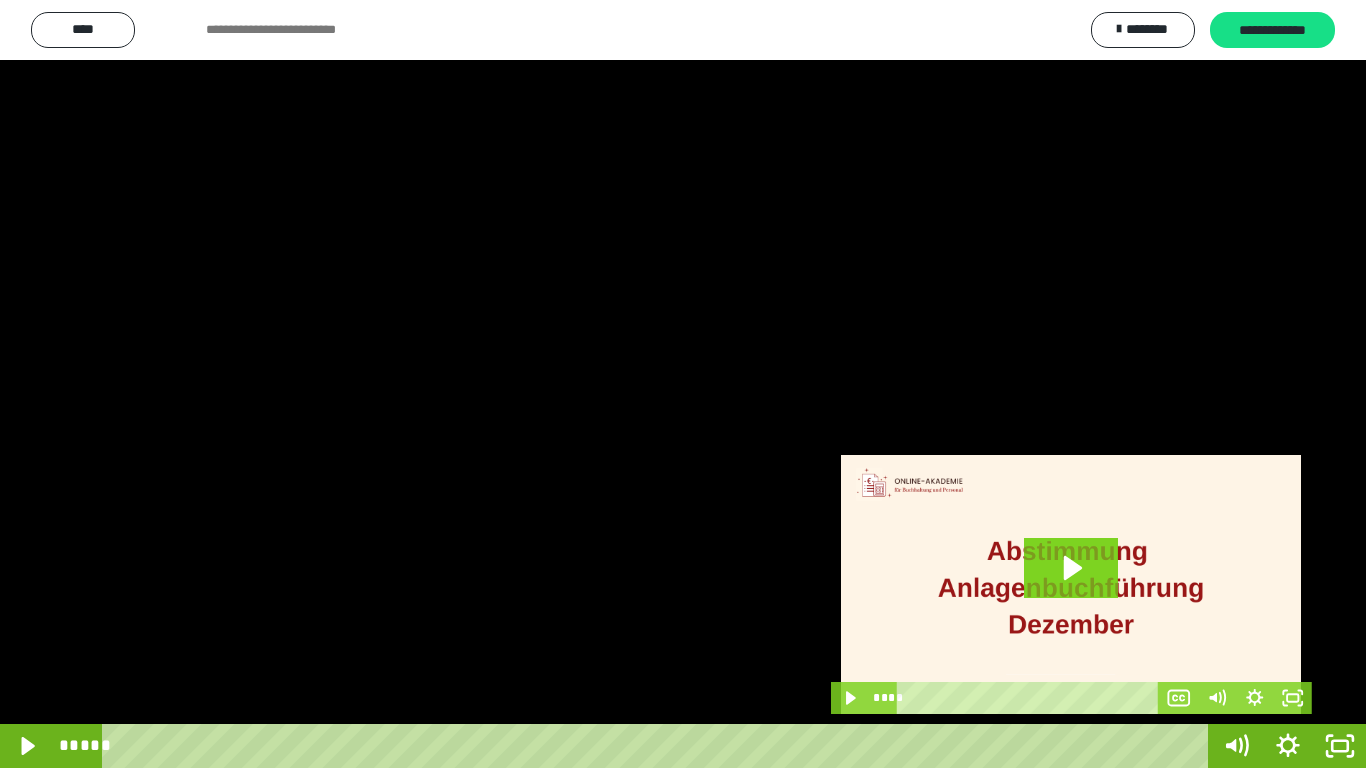 click at bounding box center [683, 384] 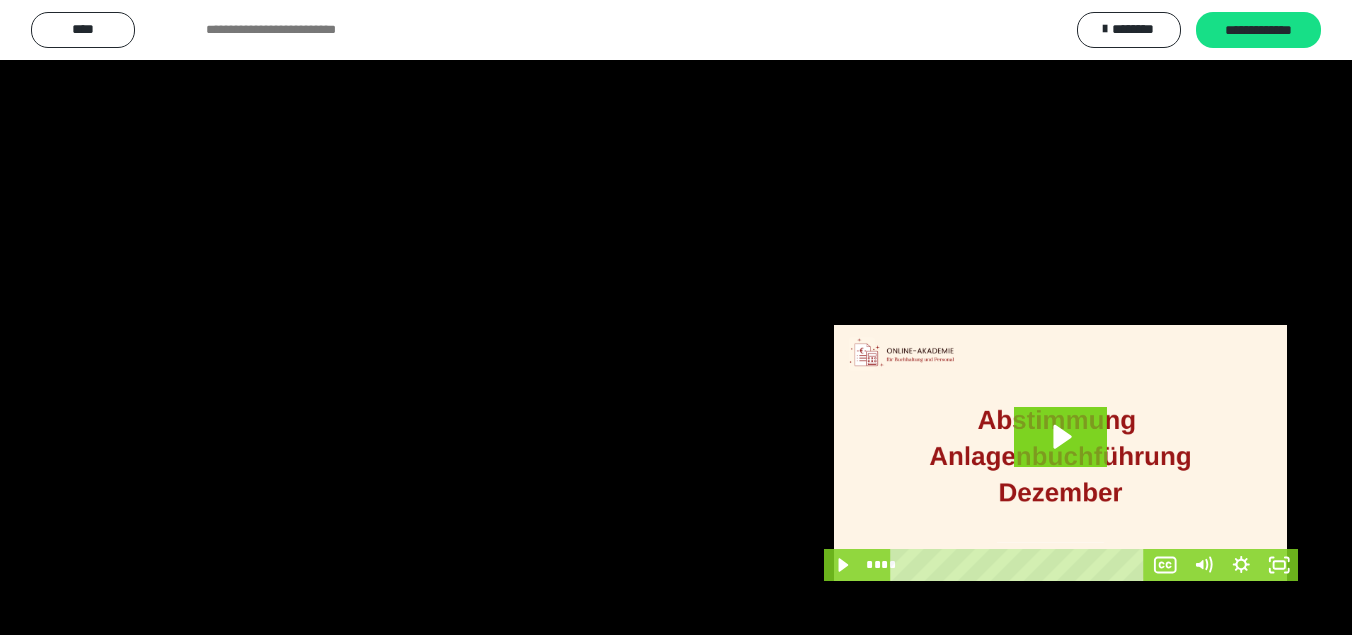 scroll, scrollTop: 510, scrollLeft: 0, axis: vertical 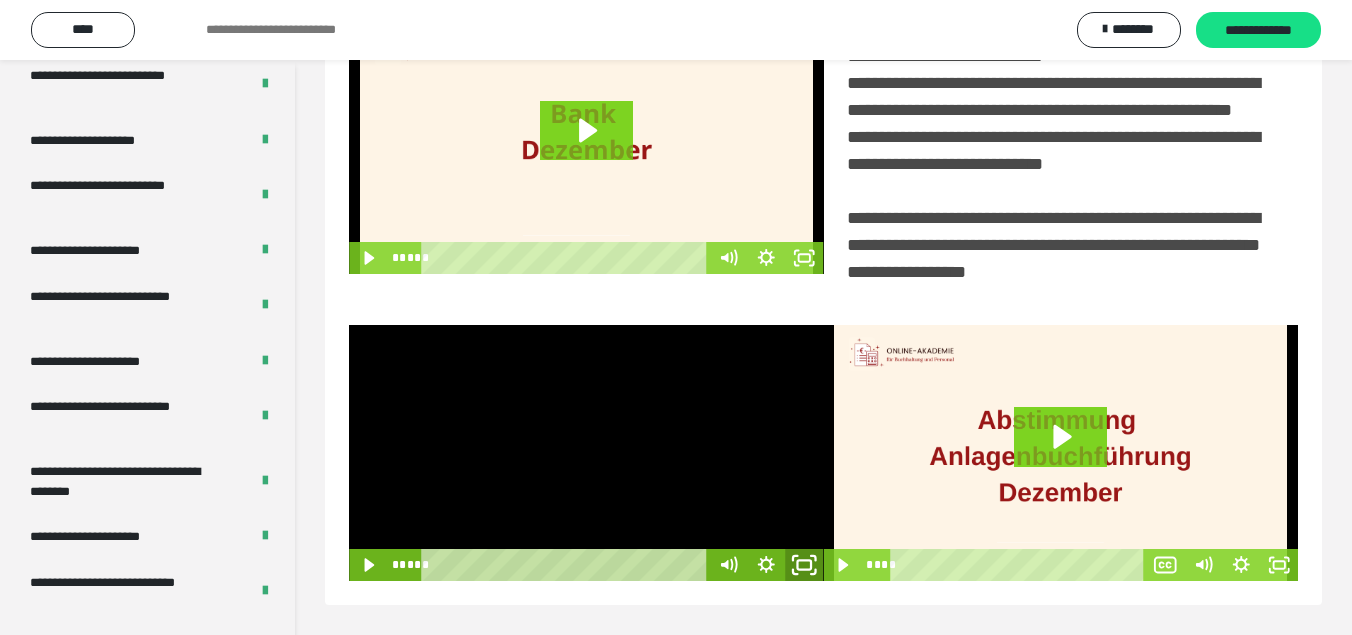 click 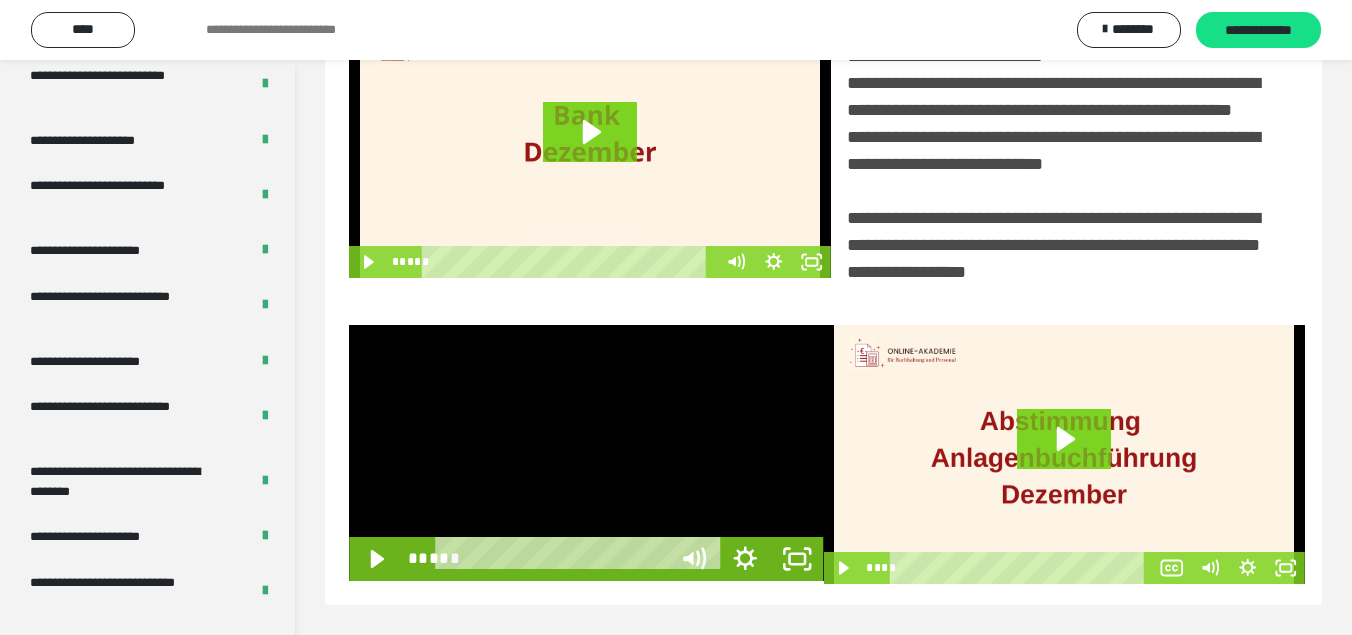 scroll, scrollTop: 358, scrollLeft: 0, axis: vertical 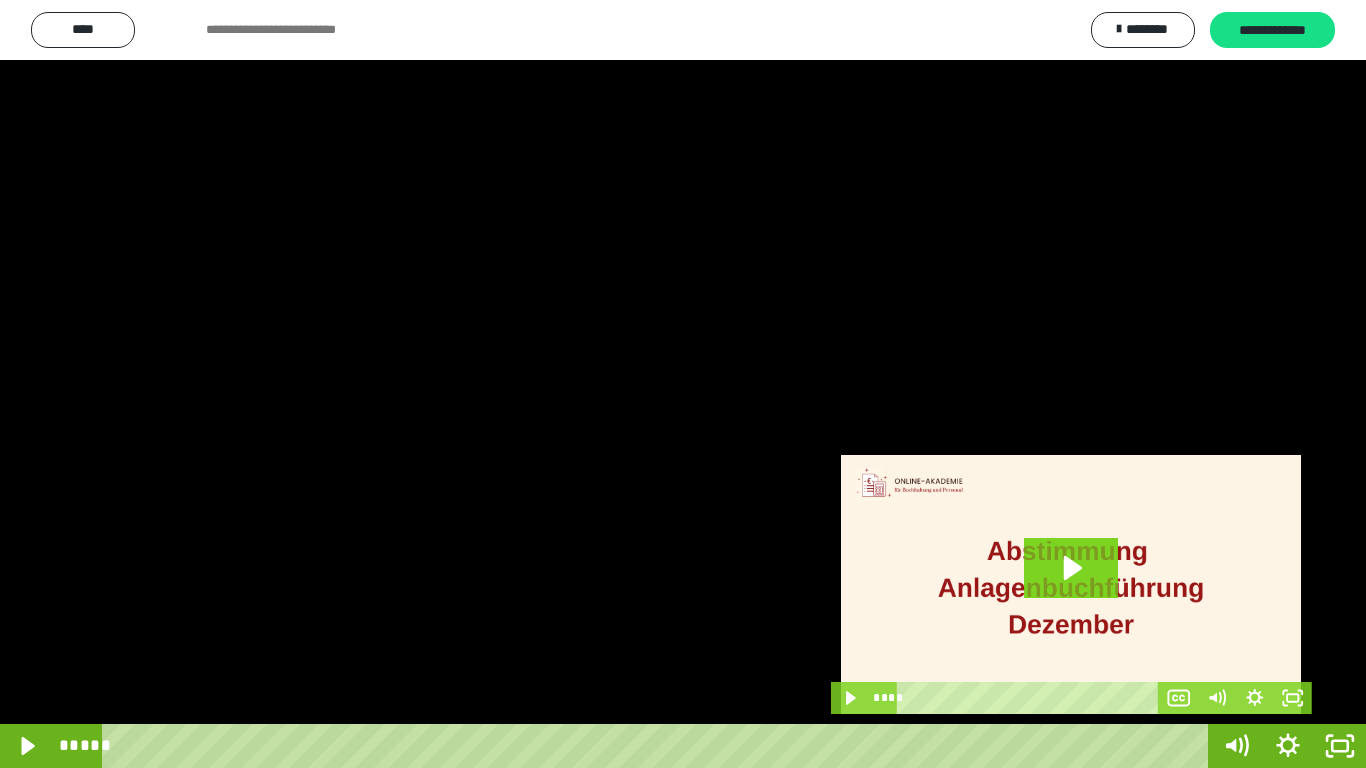 click at bounding box center [683, 384] 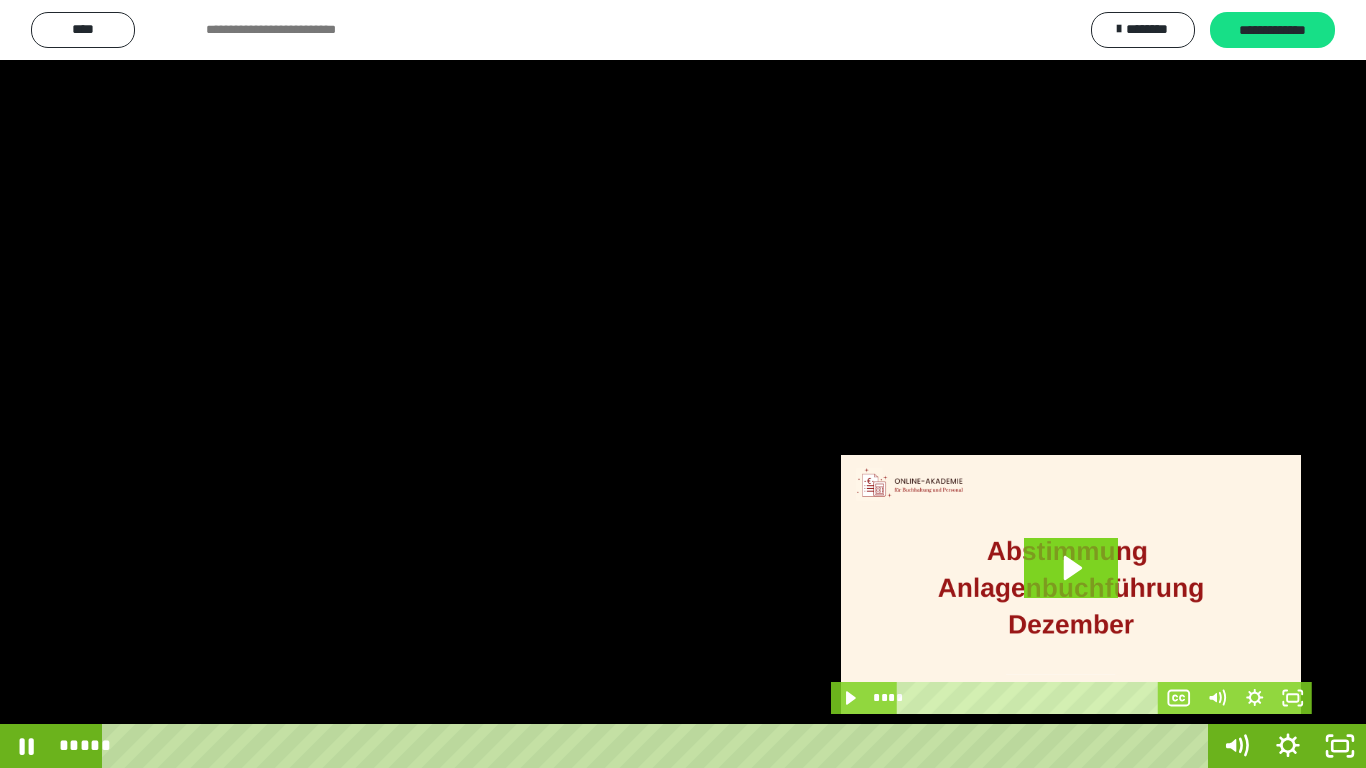 click at bounding box center [683, 384] 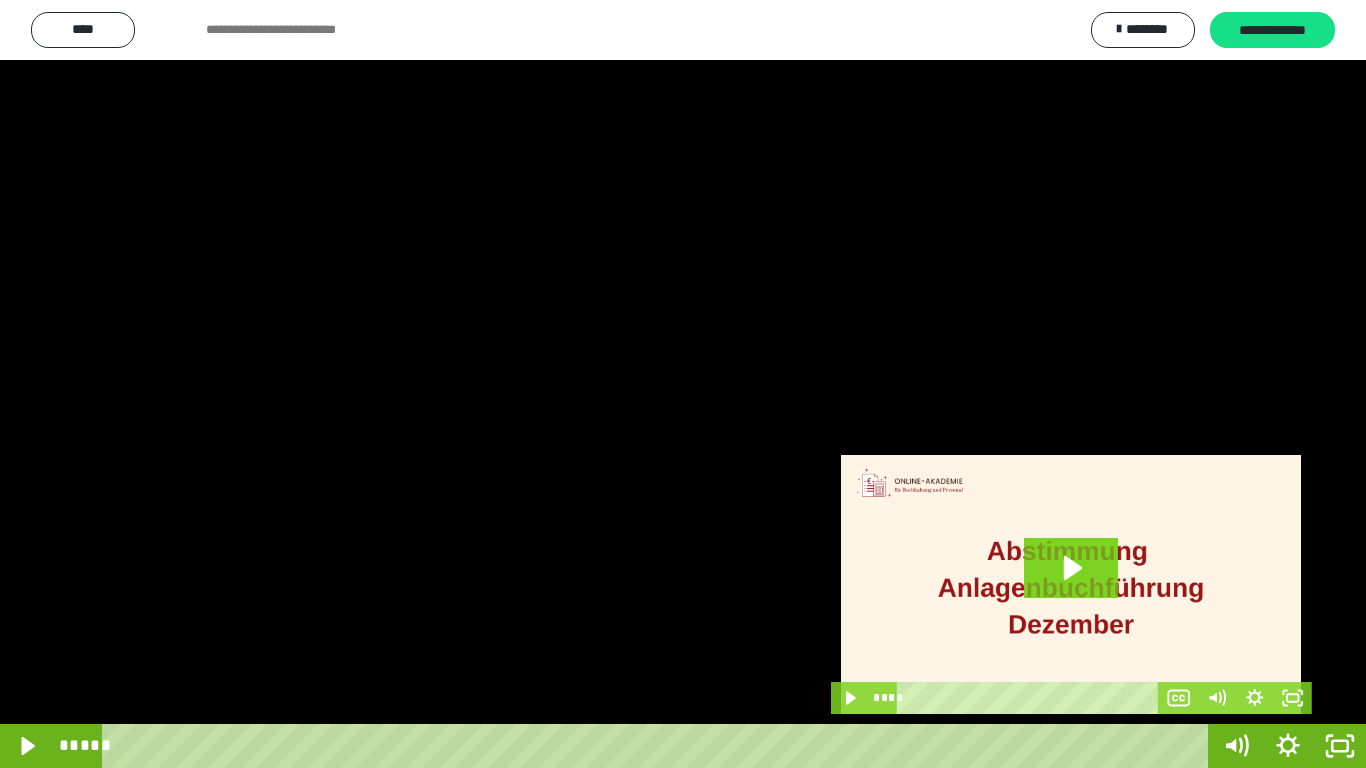 click at bounding box center [683, 384] 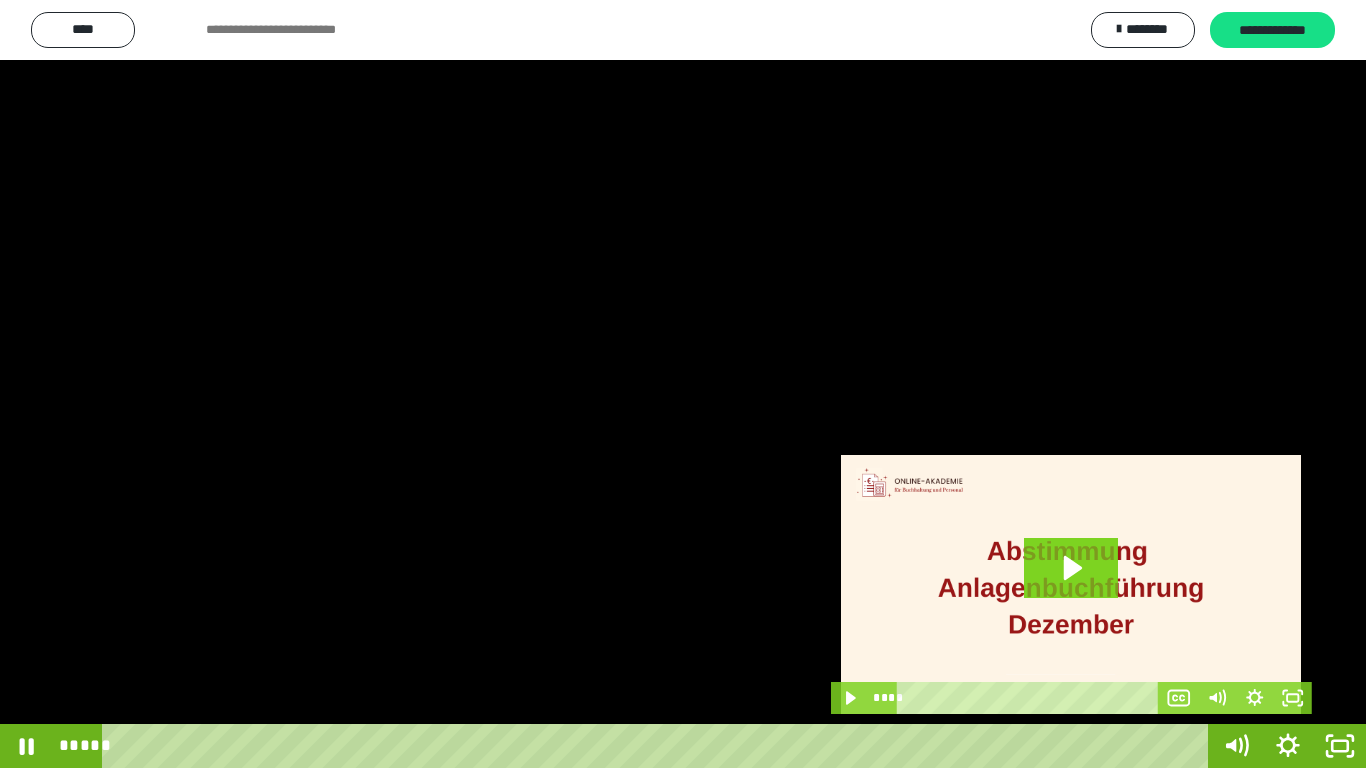click at bounding box center [683, 384] 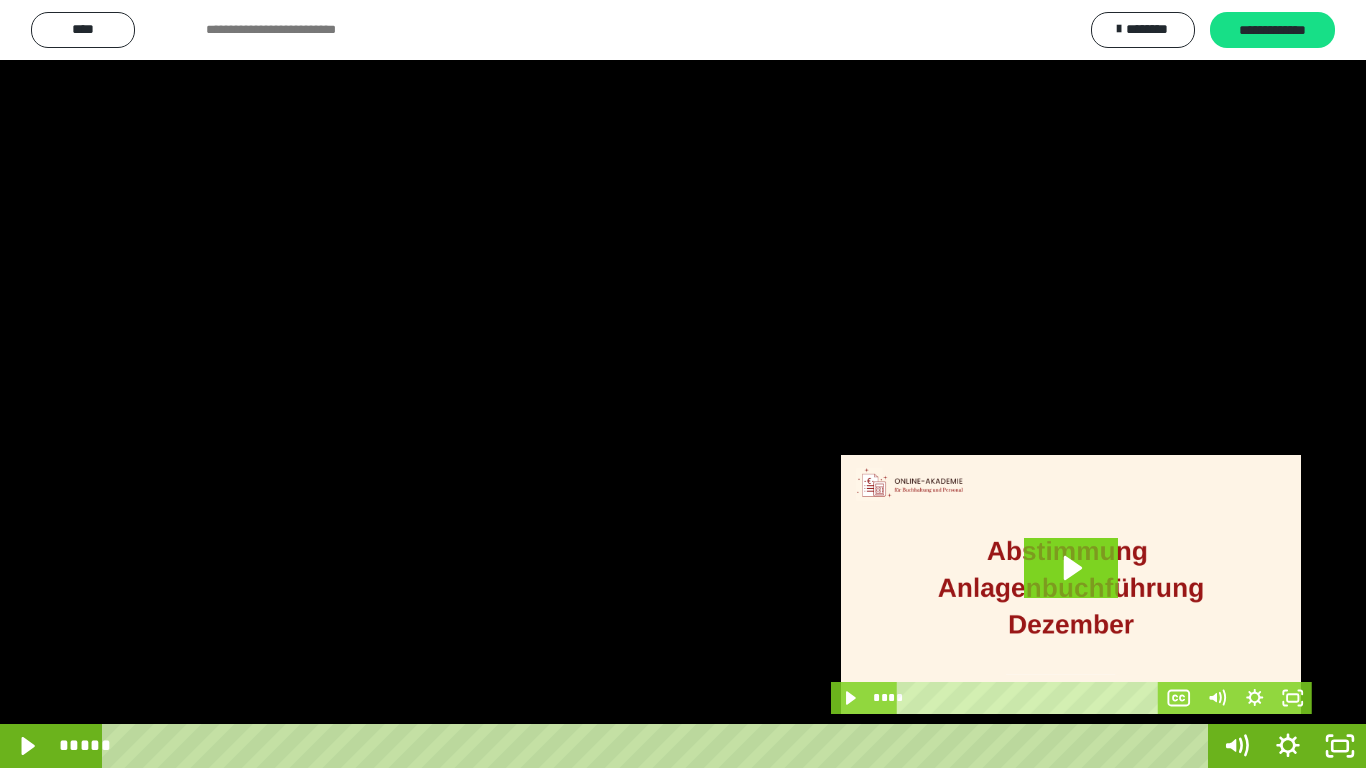 click at bounding box center [683, 384] 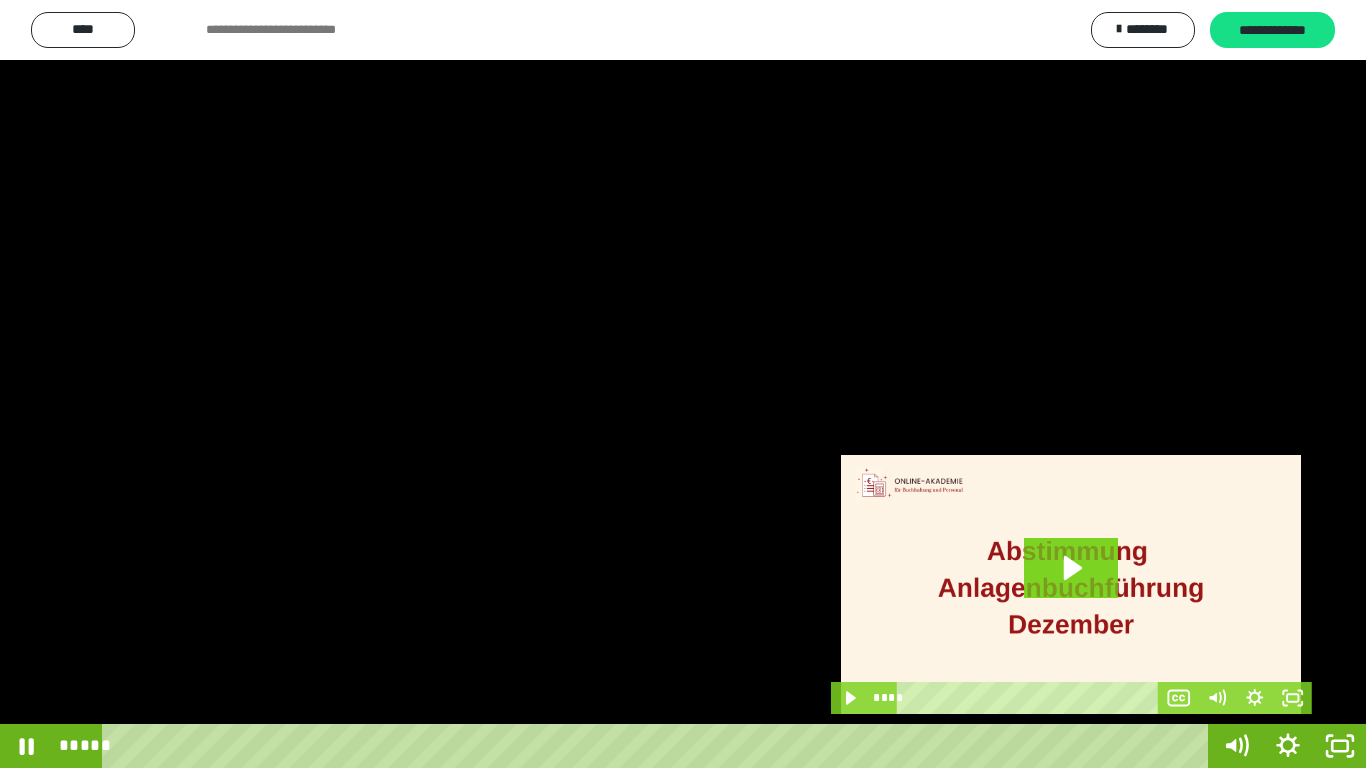 click at bounding box center (683, 384) 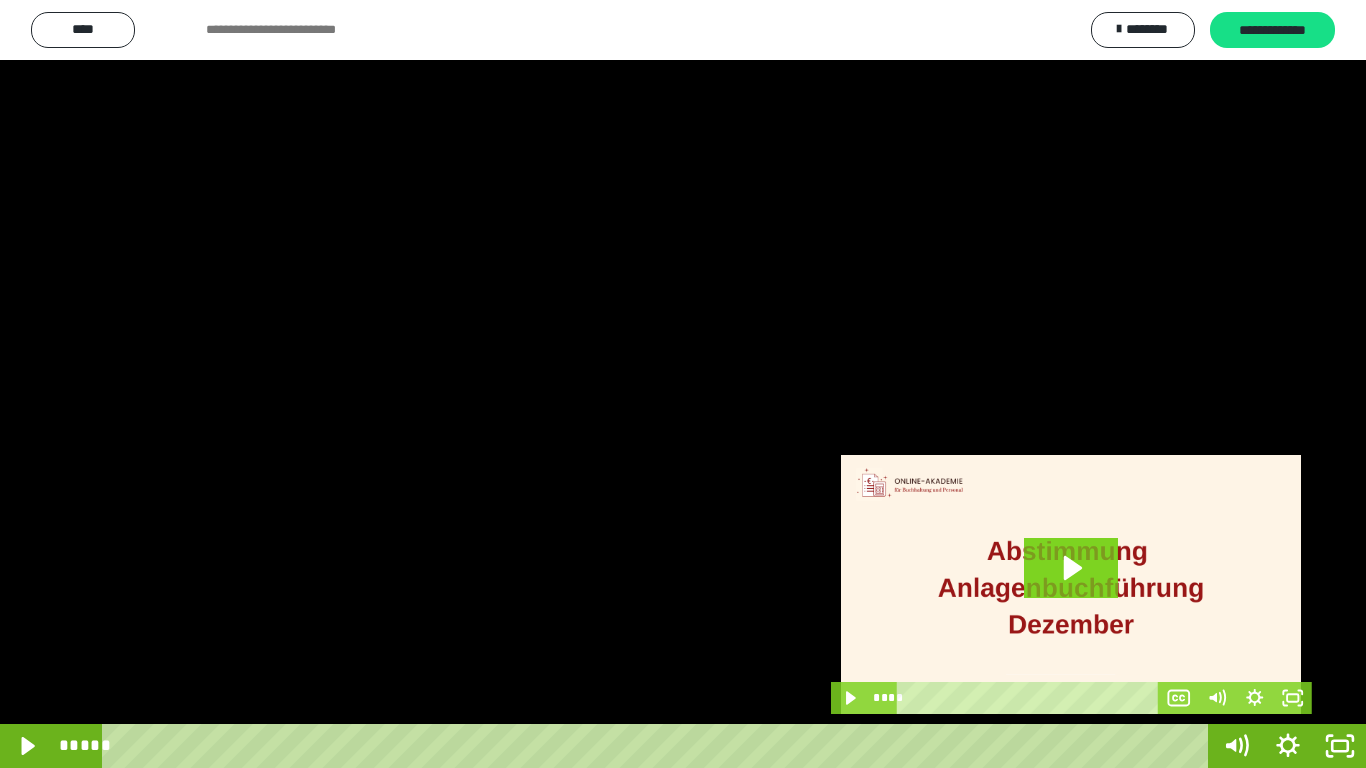 click at bounding box center [683, 384] 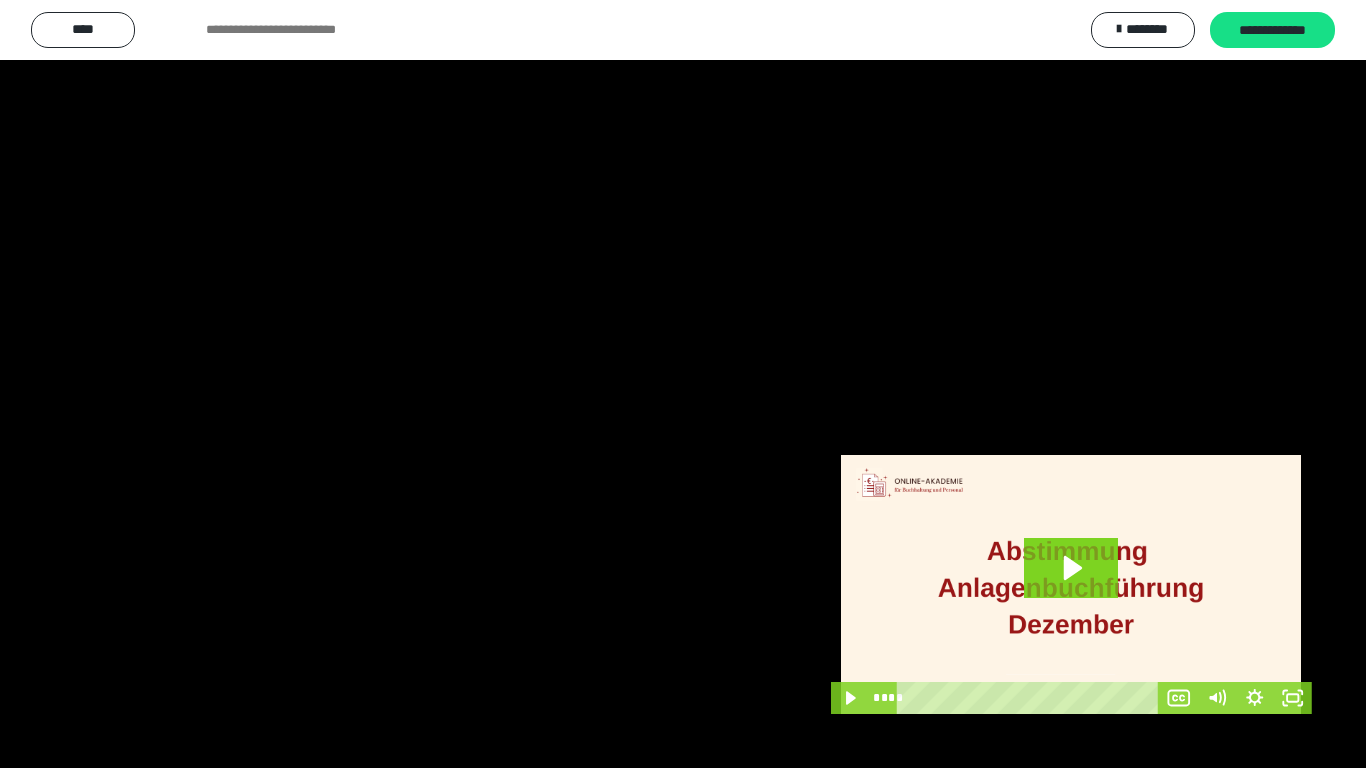click at bounding box center [683, 384] 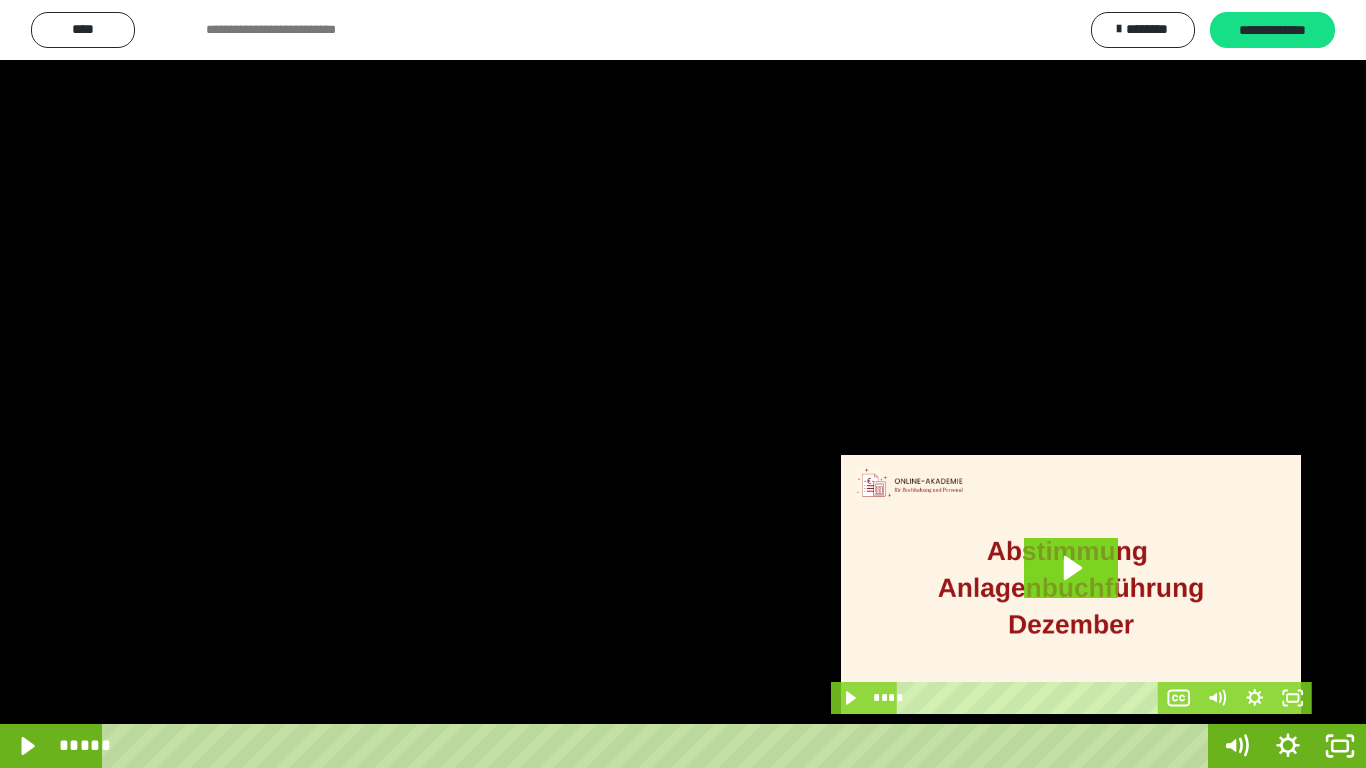 click at bounding box center [683, 384] 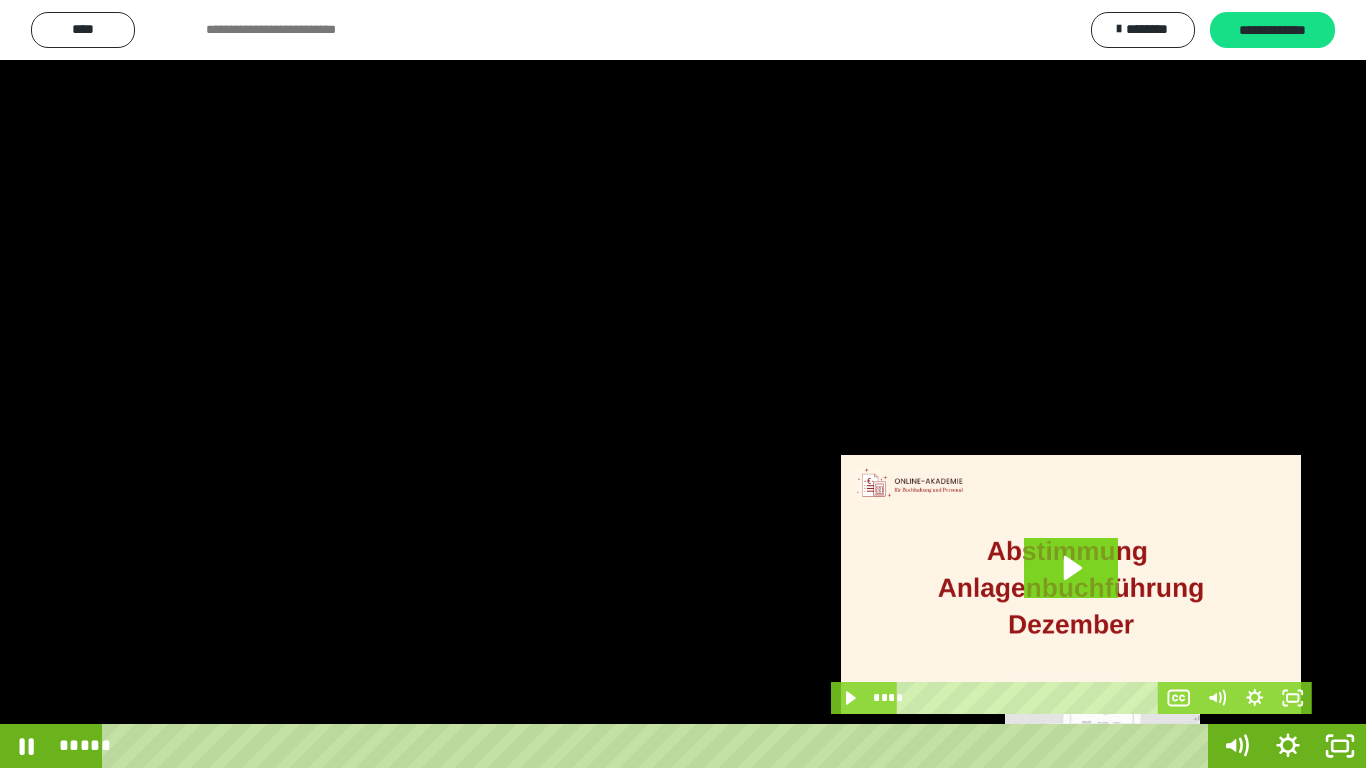 click on "*****" at bounding box center (659, 746) 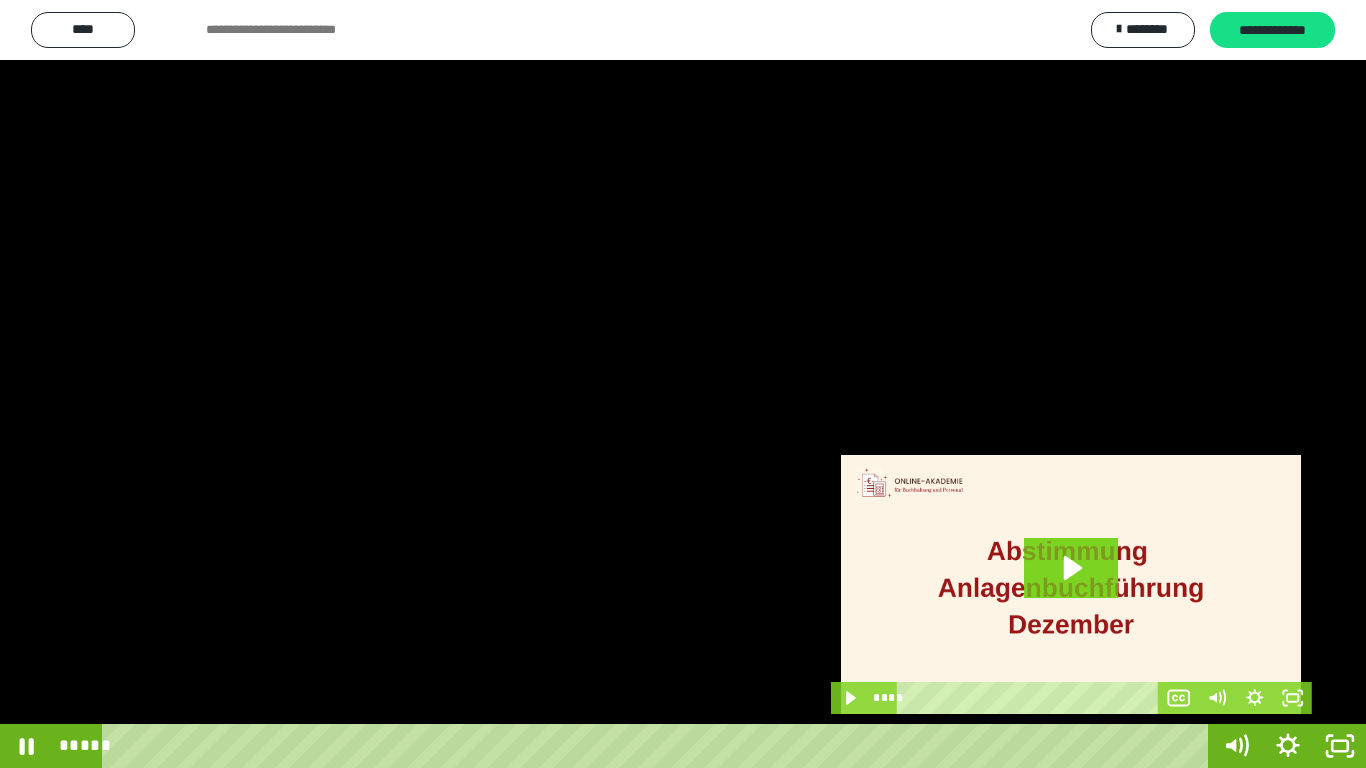 click at bounding box center [683, 384] 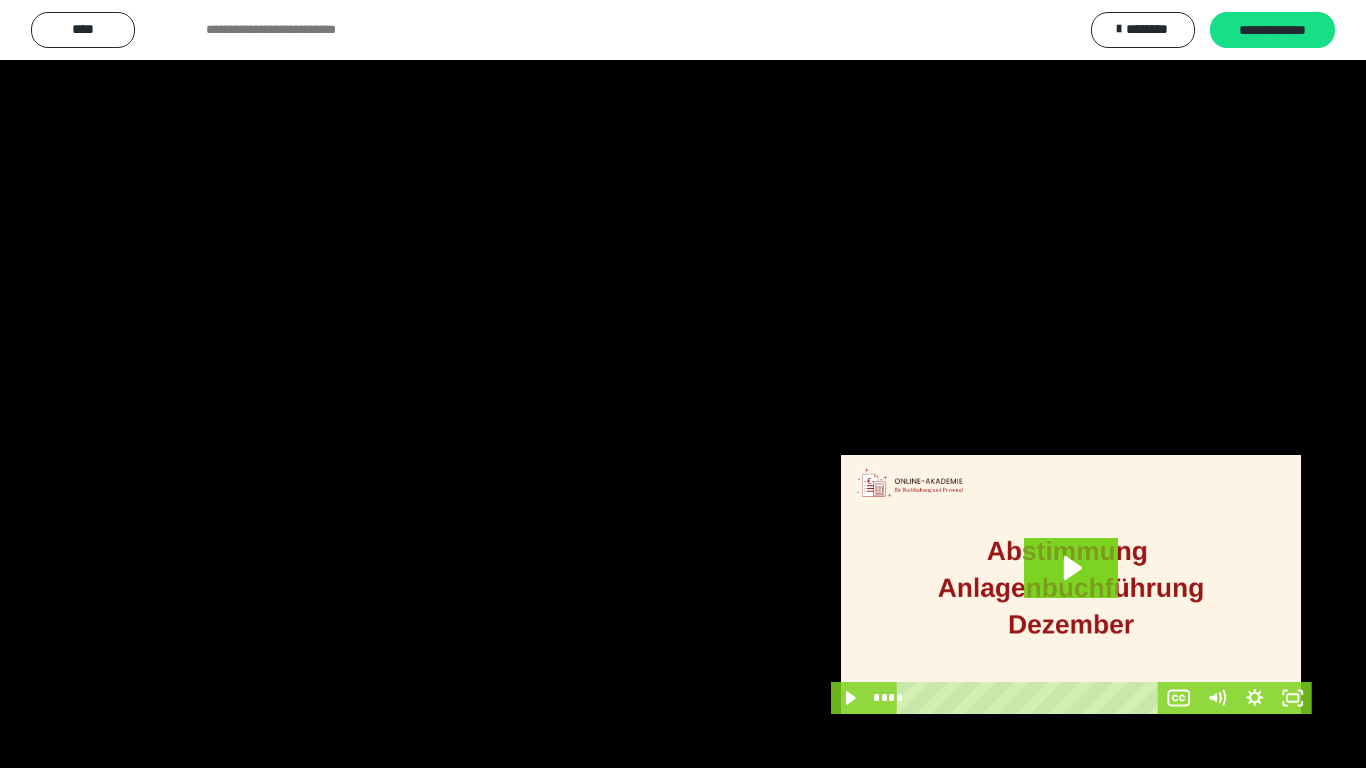 click at bounding box center [683, 384] 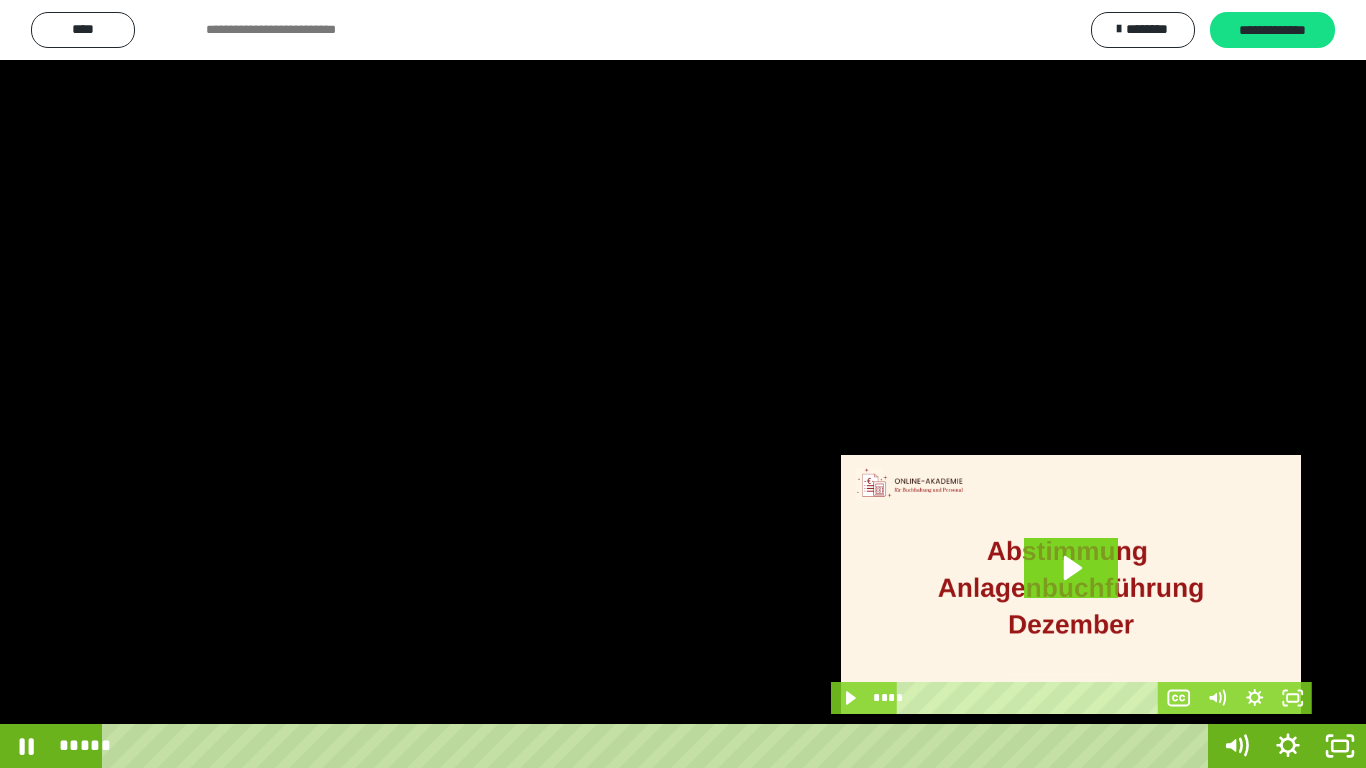 click at bounding box center [683, 384] 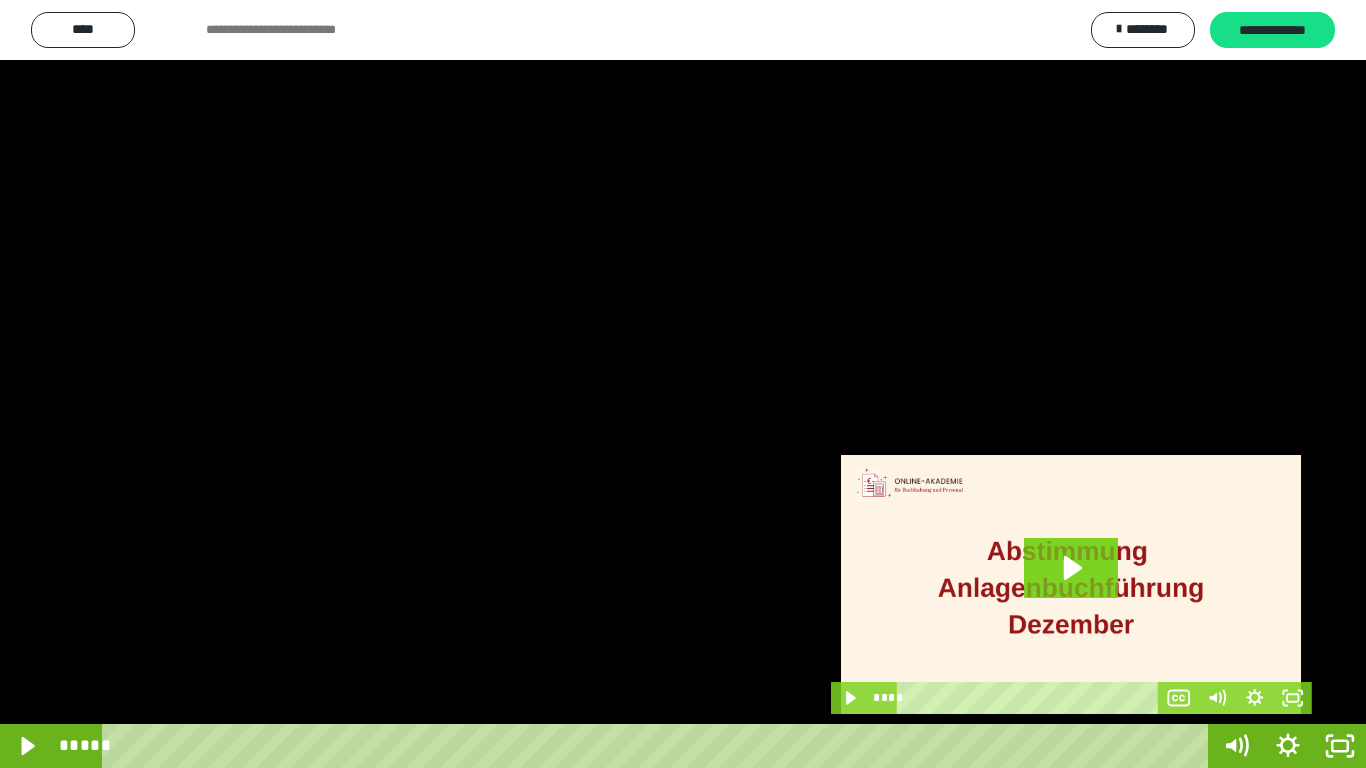 click at bounding box center (683, 384) 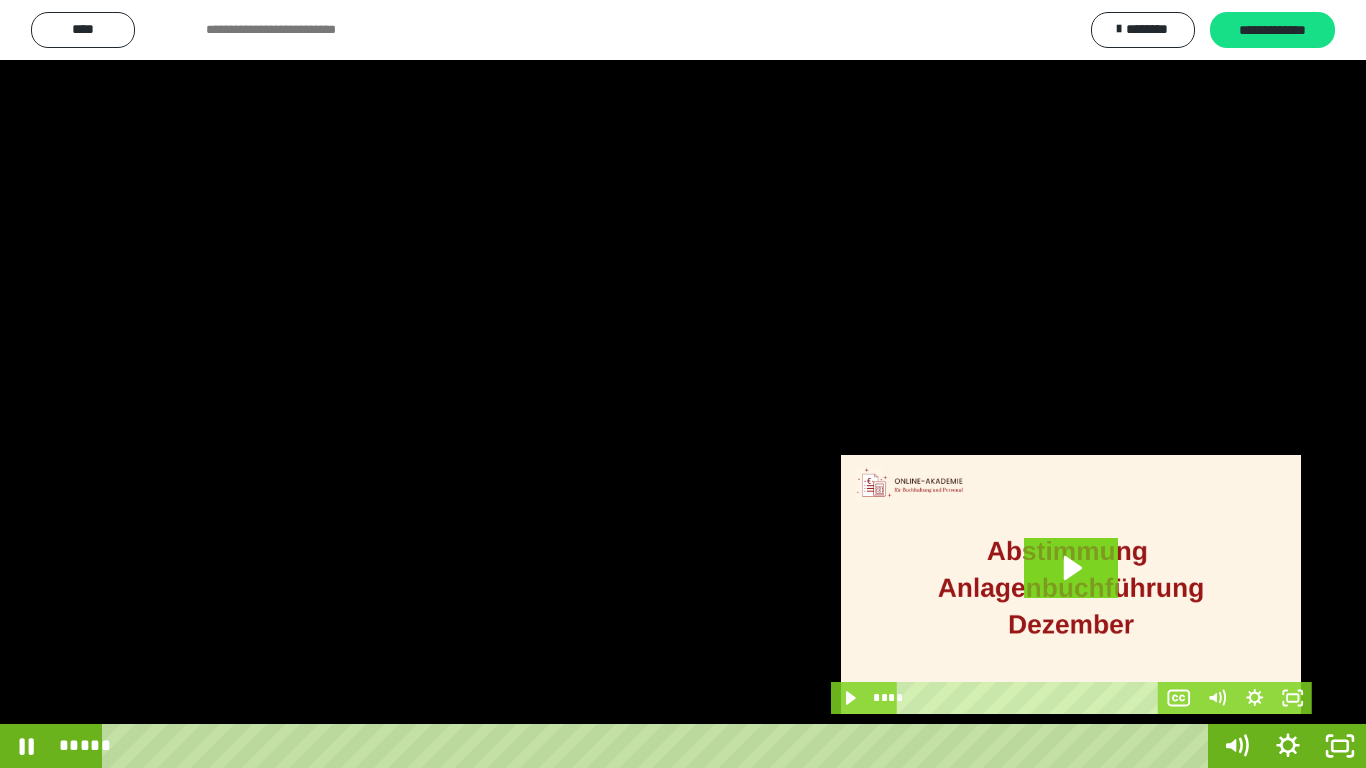 click at bounding box center [683, 384] 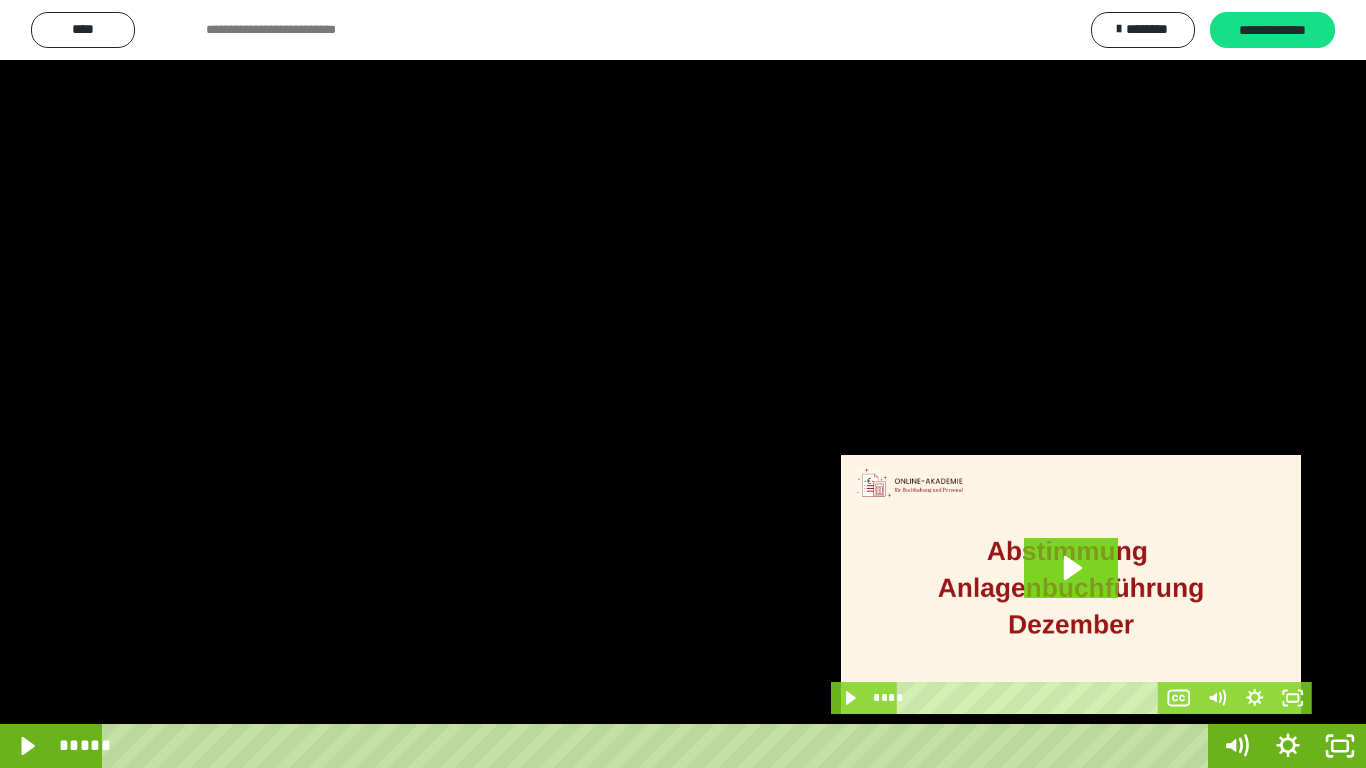 click at bounding box center [683, 384] 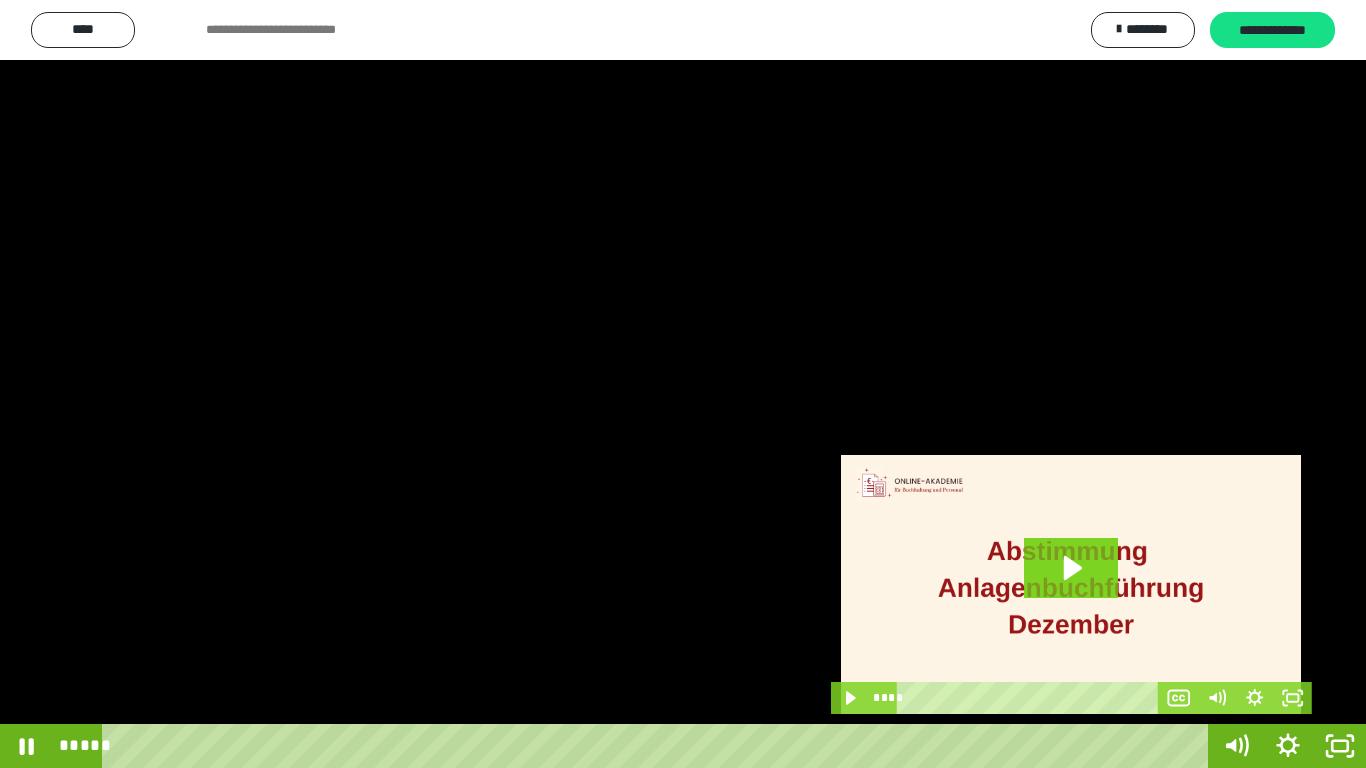 click at bounding box center (683, 384) 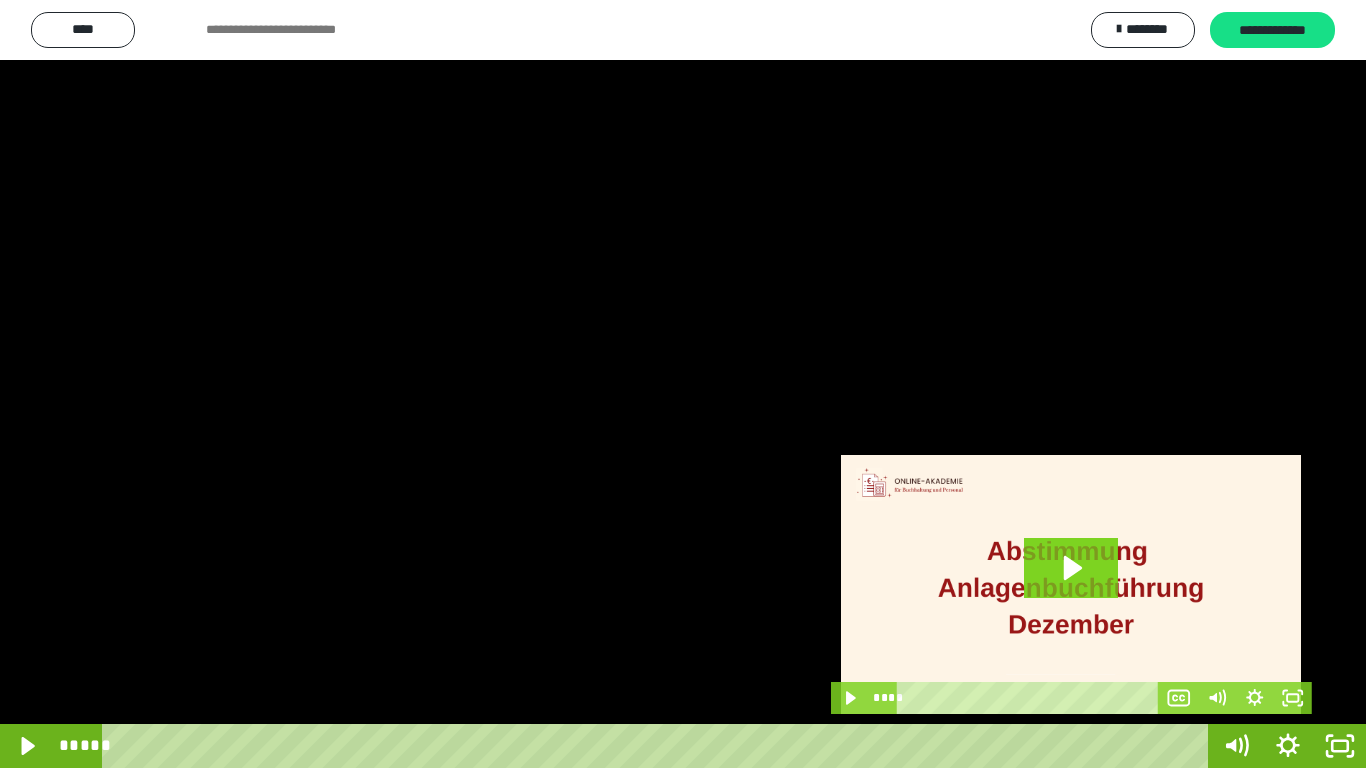 click at bounding box center (683, 384) 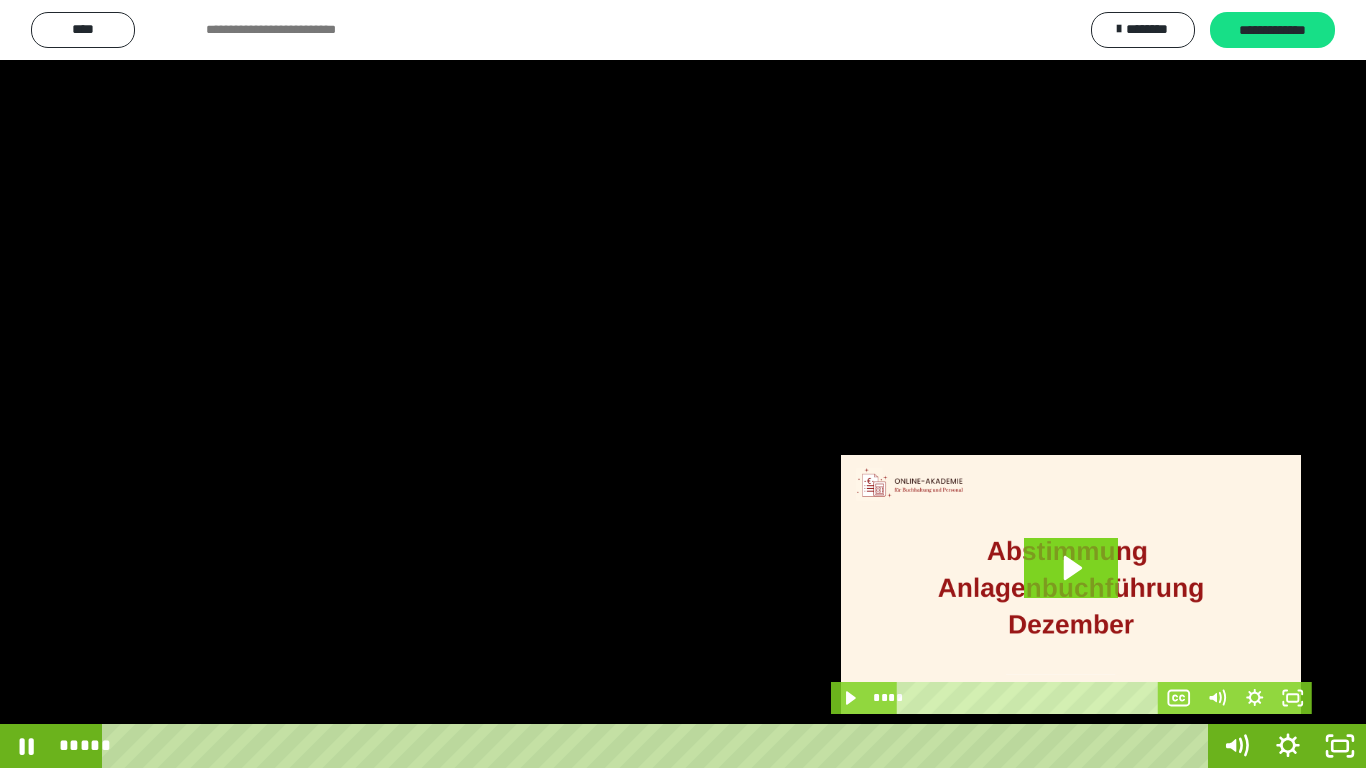 click at bounding box center (683, 384) 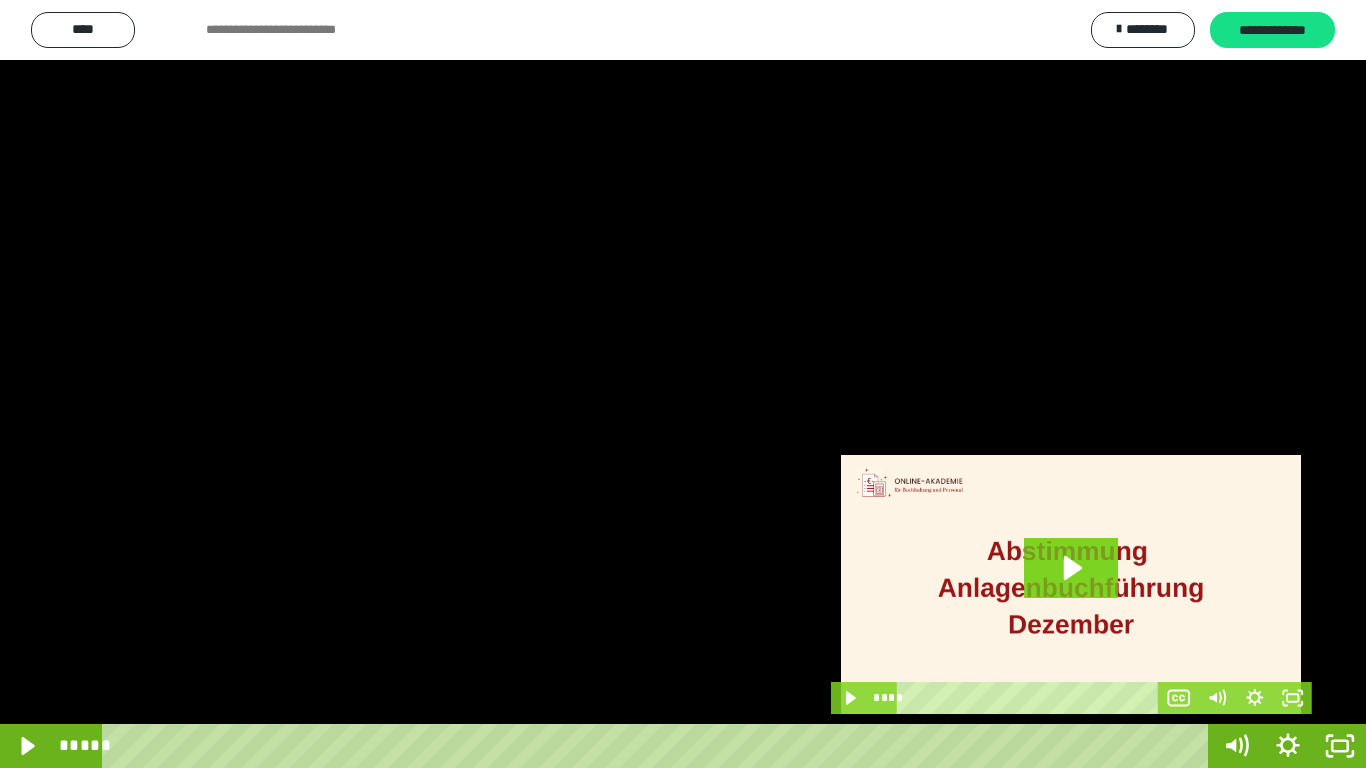 click at bounding box center [683, 384] 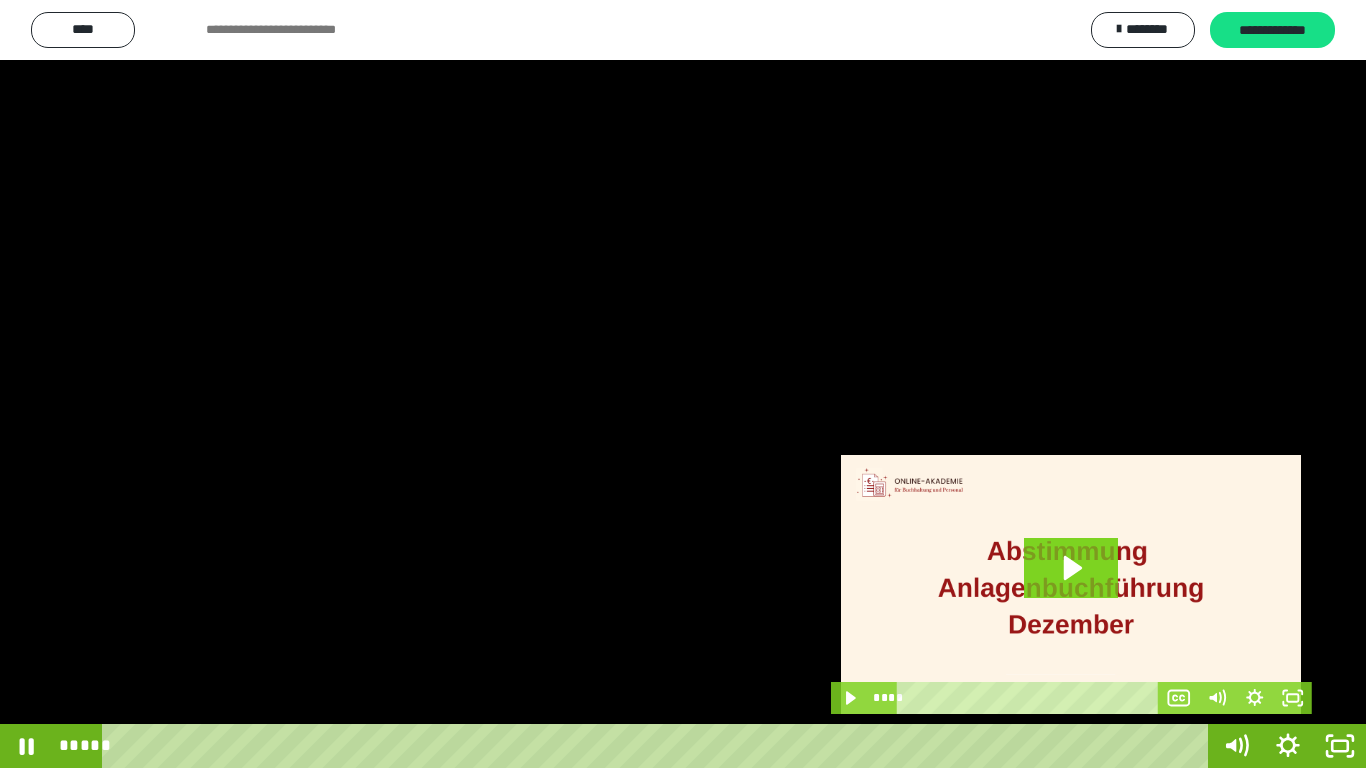 click at bounding box center [683, 384] 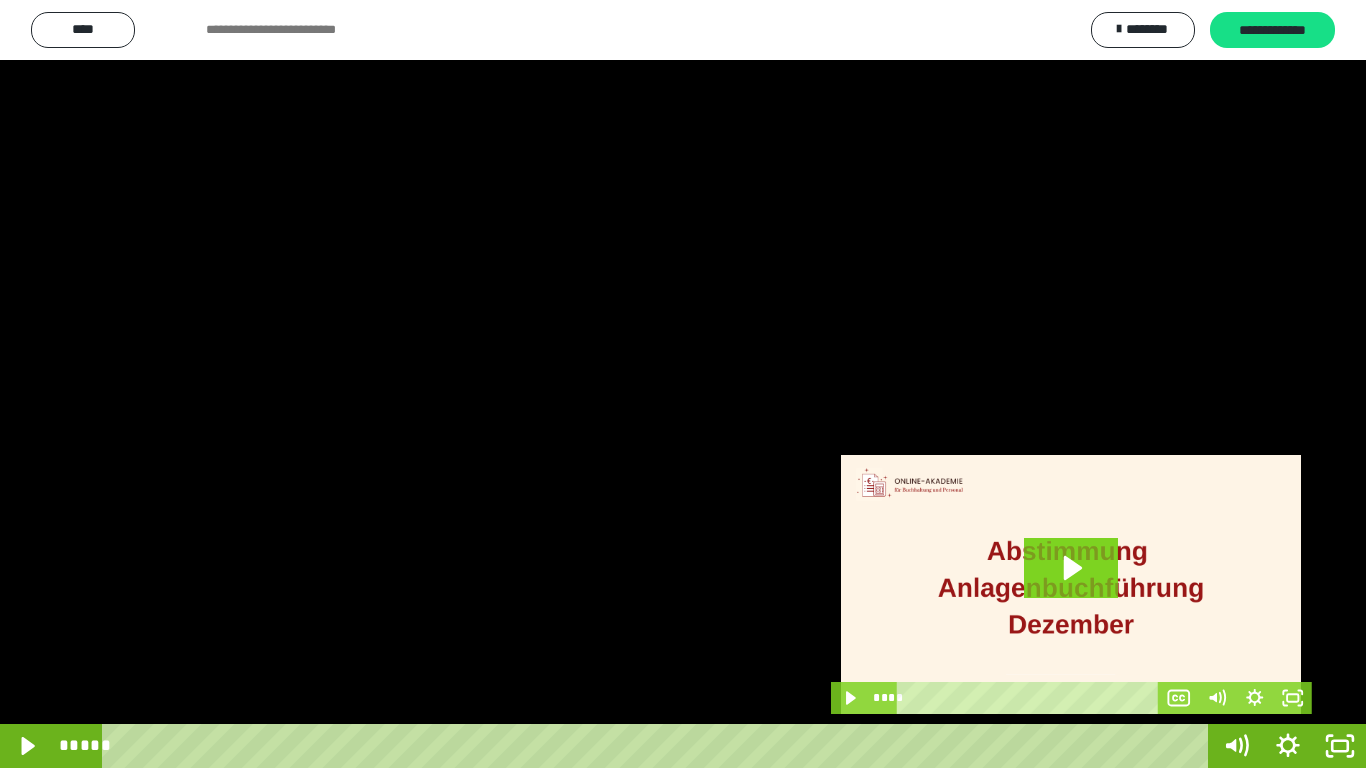 click at bounding box center [683, 384] 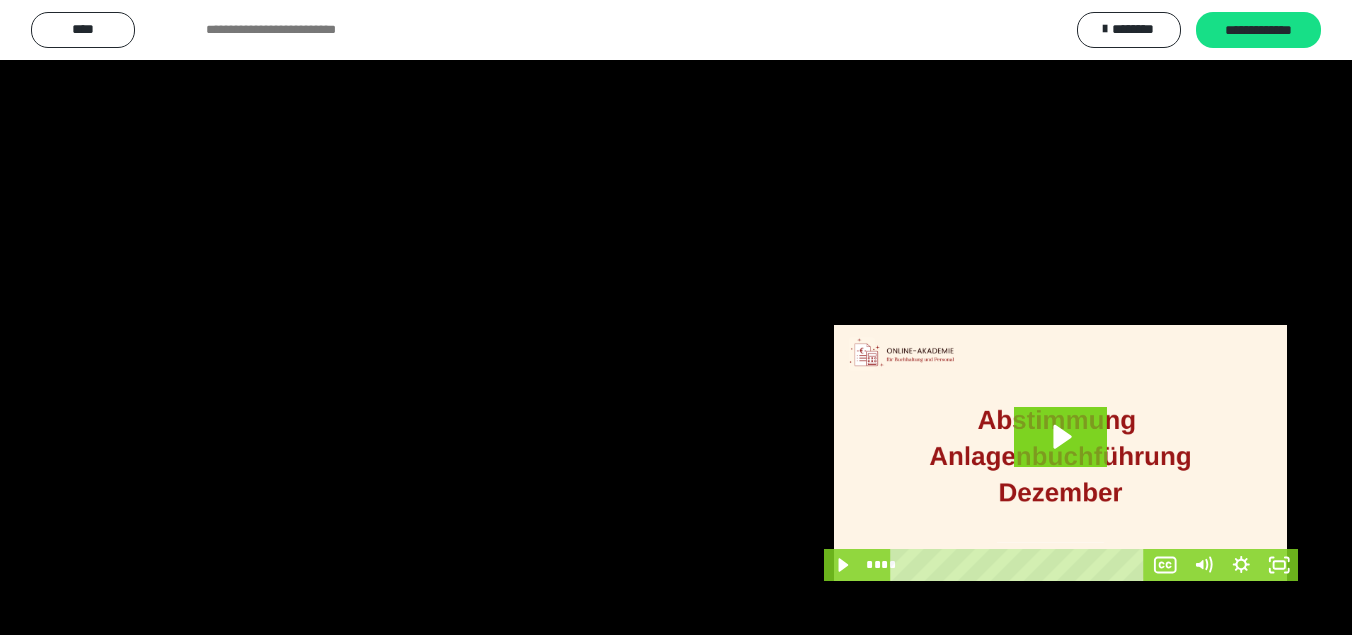 scroll, scrollTop: 510, scrollLeft: 0, axis: vertical 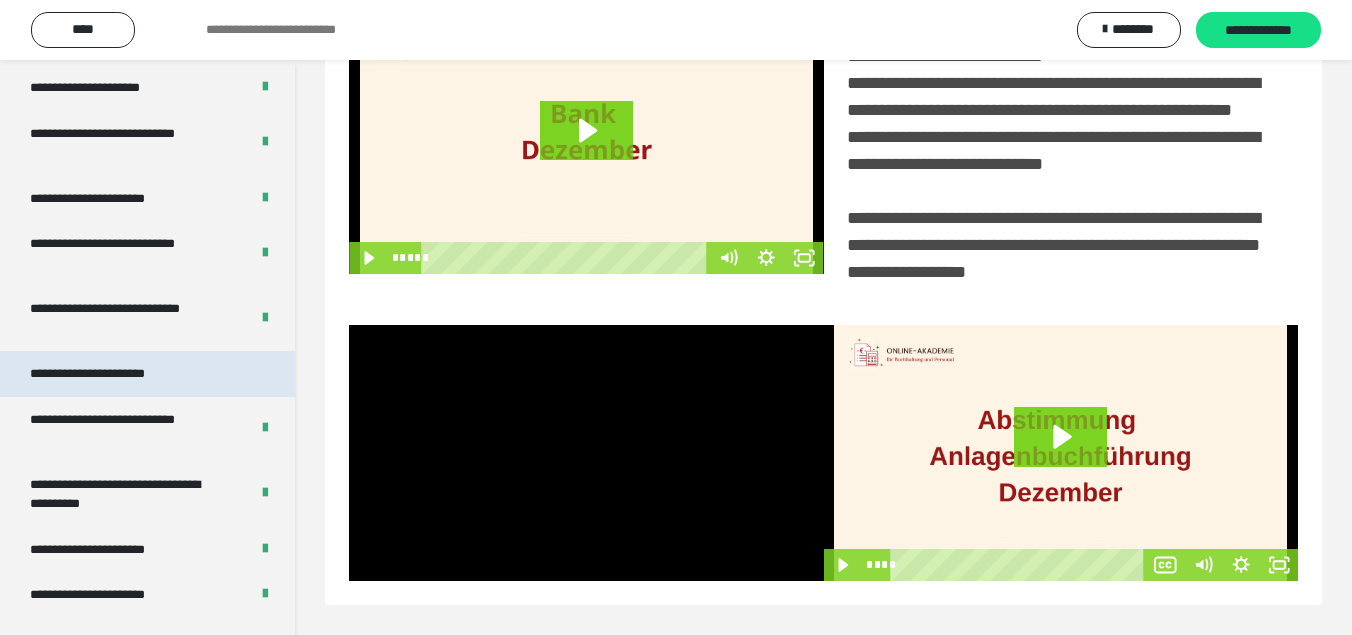 click on "**********" at bounding box center (109, 374) 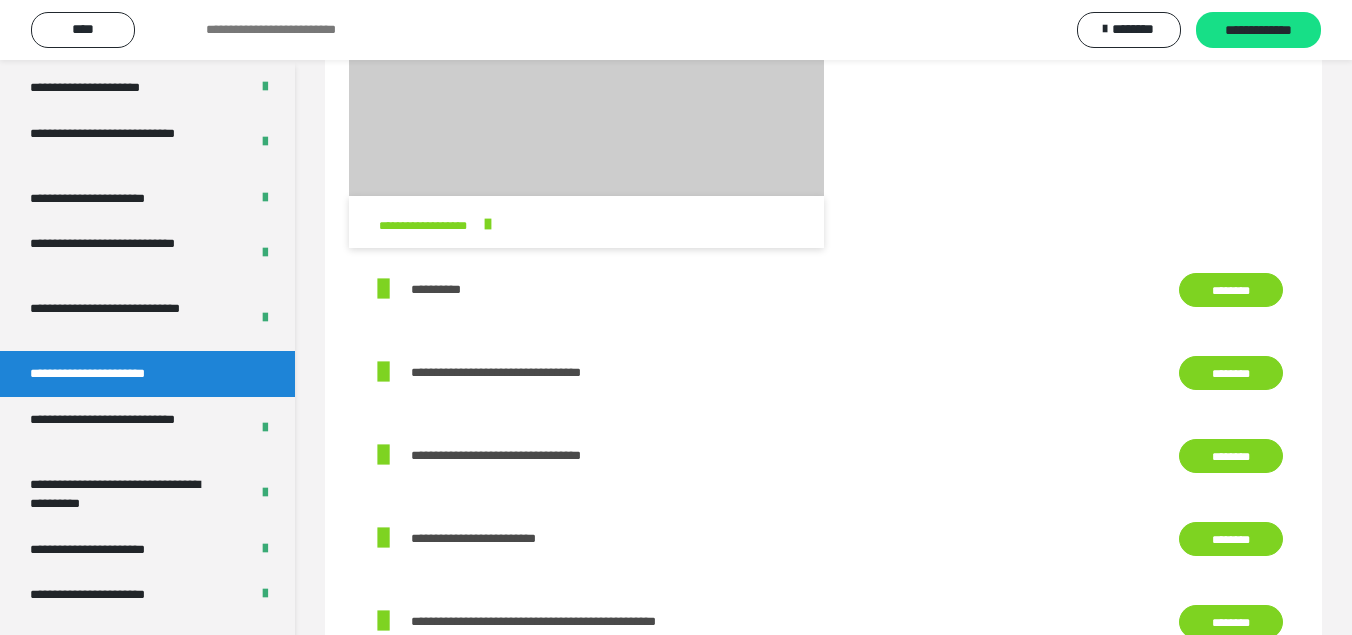 scroll, scrollTop: 0, scrollLeft: 0, axis: both 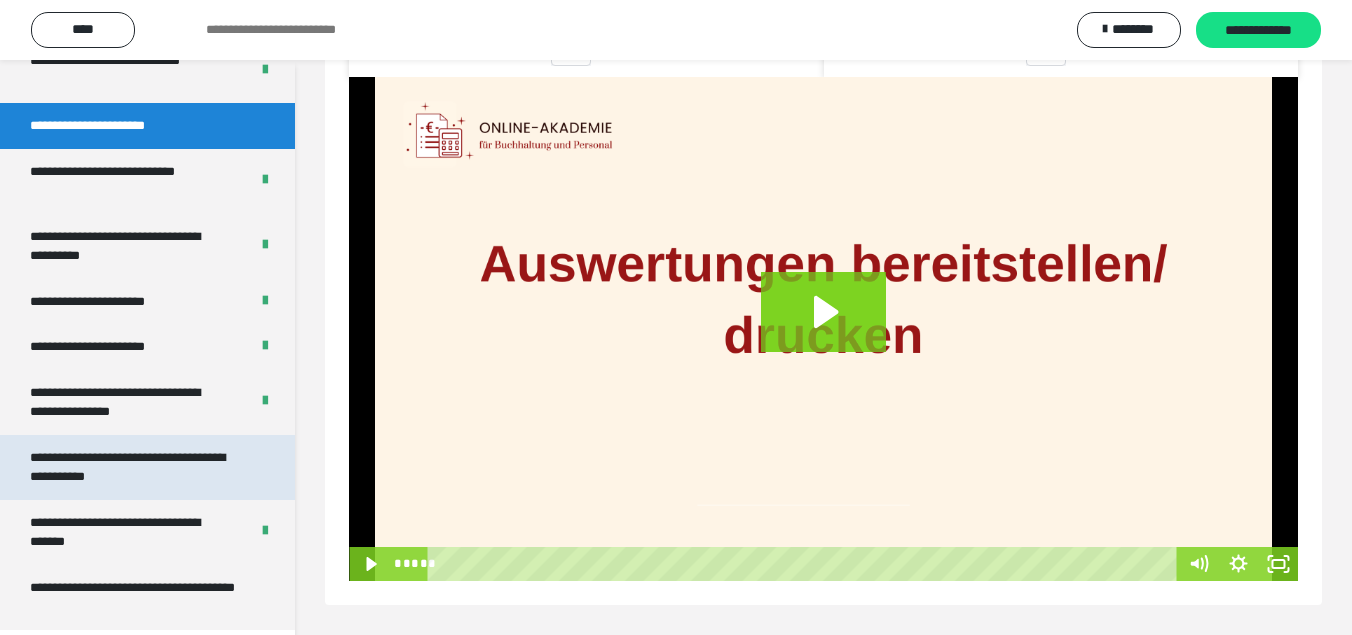 click on "**********" at bounding box center (132, 467) 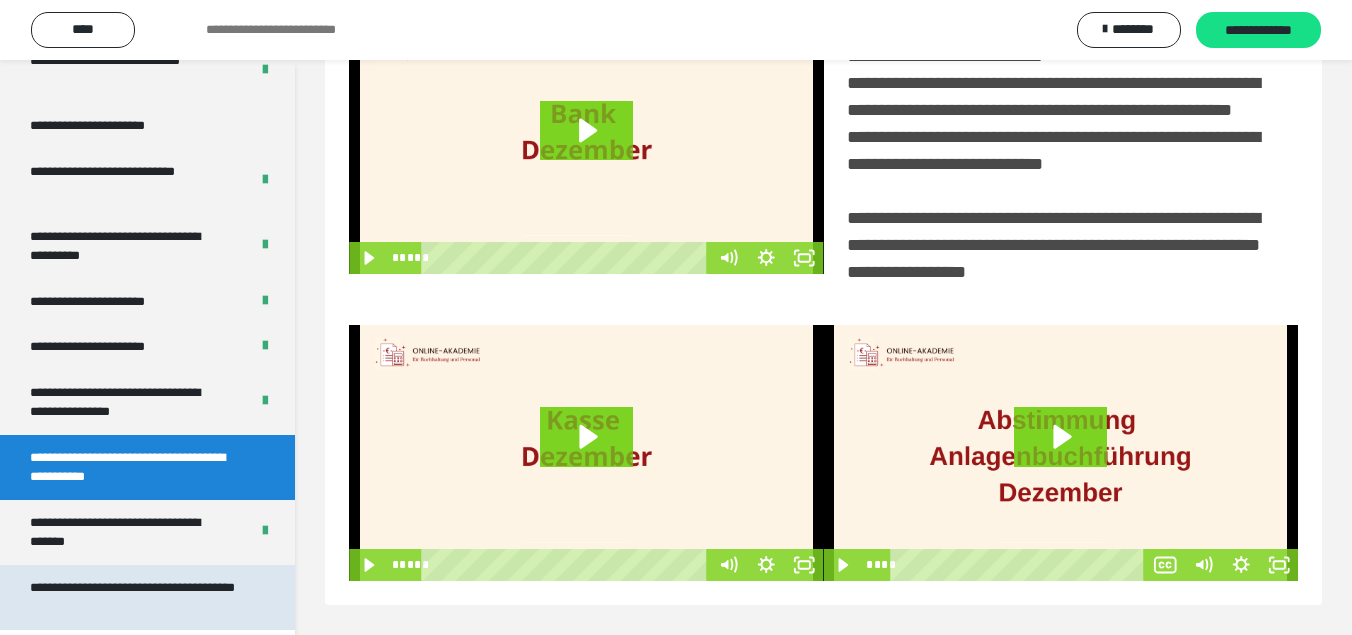 scroll, scrollTop: 460, scrollLeft: 0, axis: vertical 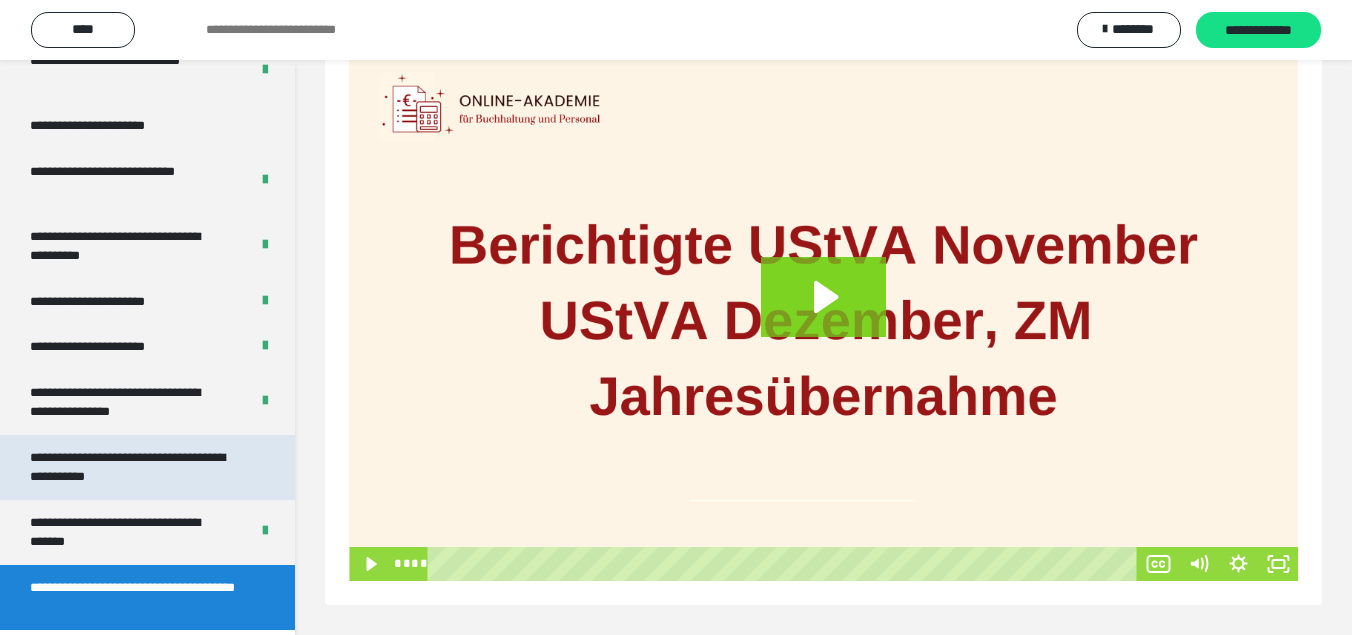 click on "**********" at bounding box center [132, 467] 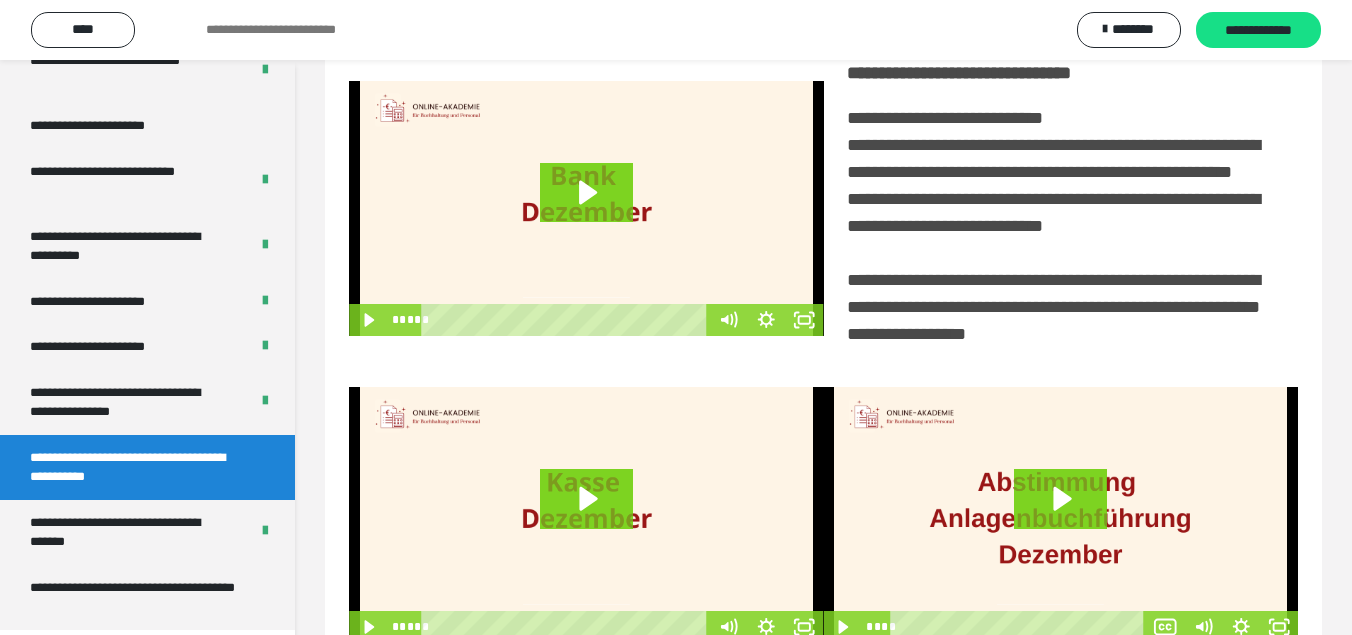 scroll, scrollTop: 510, scrollLeft: 0, axis: vertical 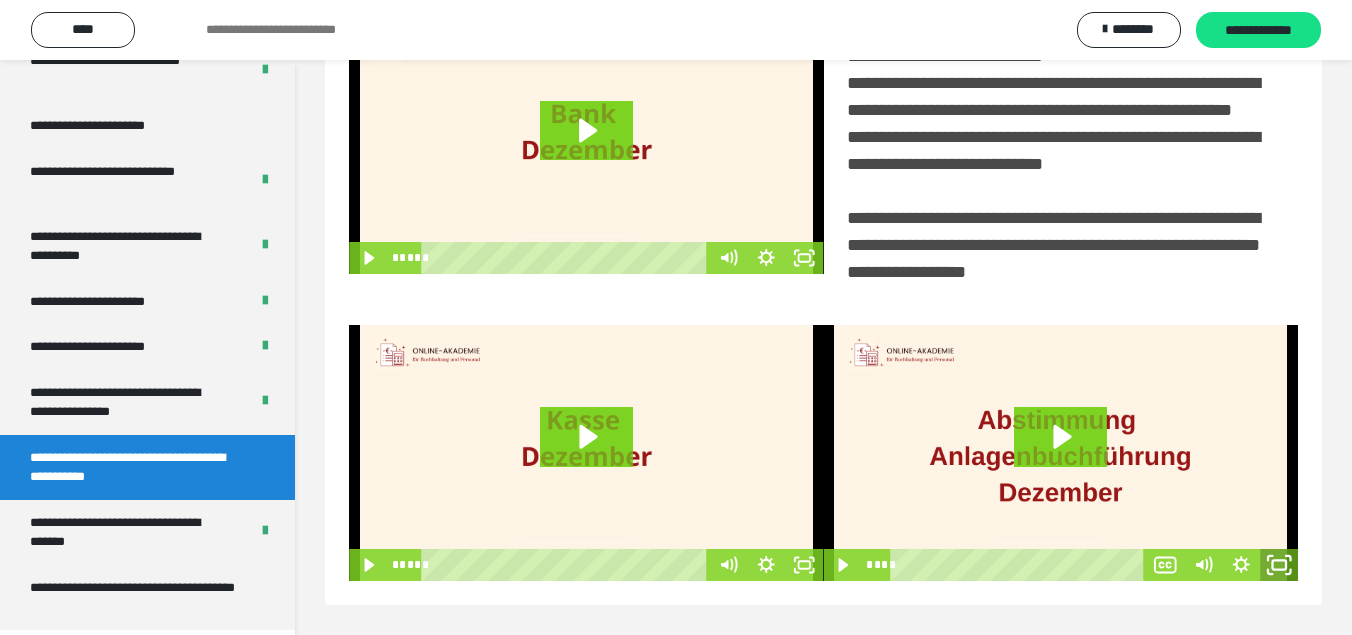 click 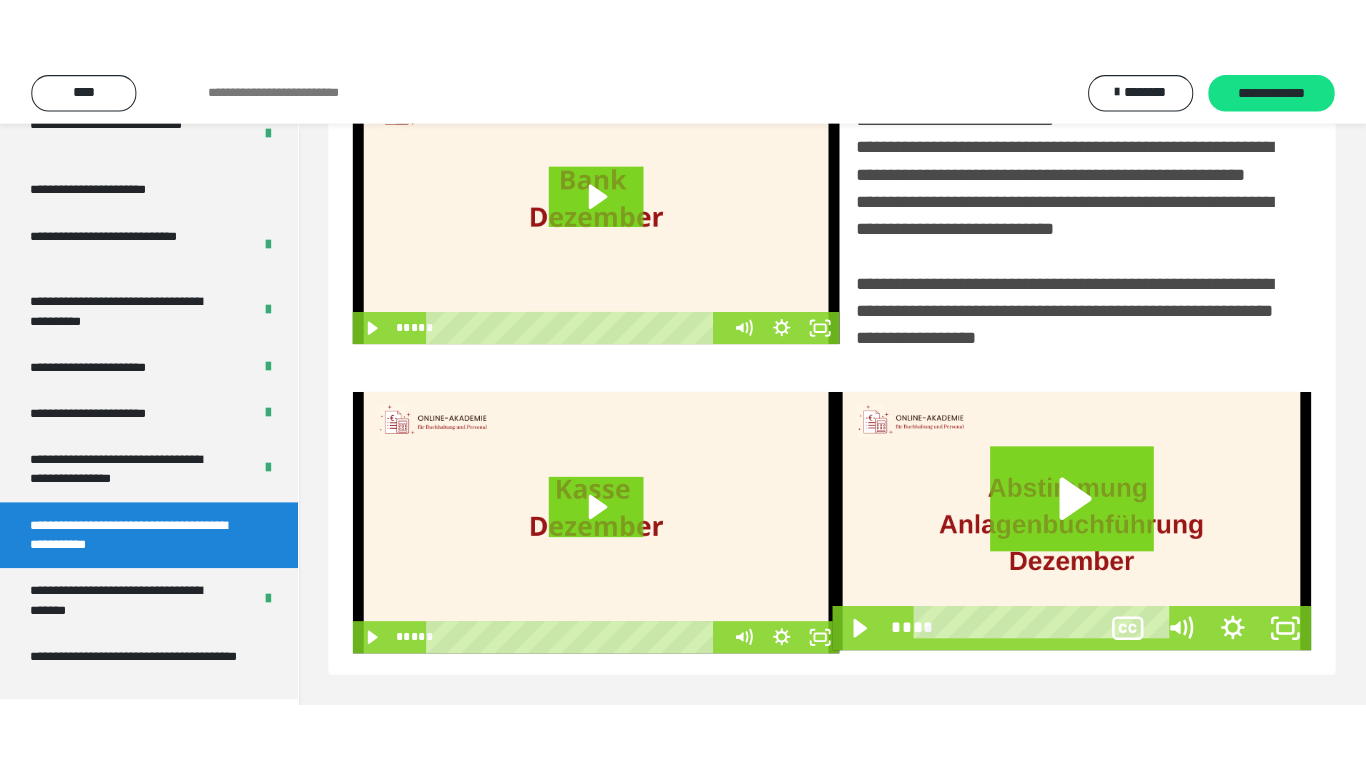 scroll, scrollTop: 358, scrollLeft: 0, axis: vertical 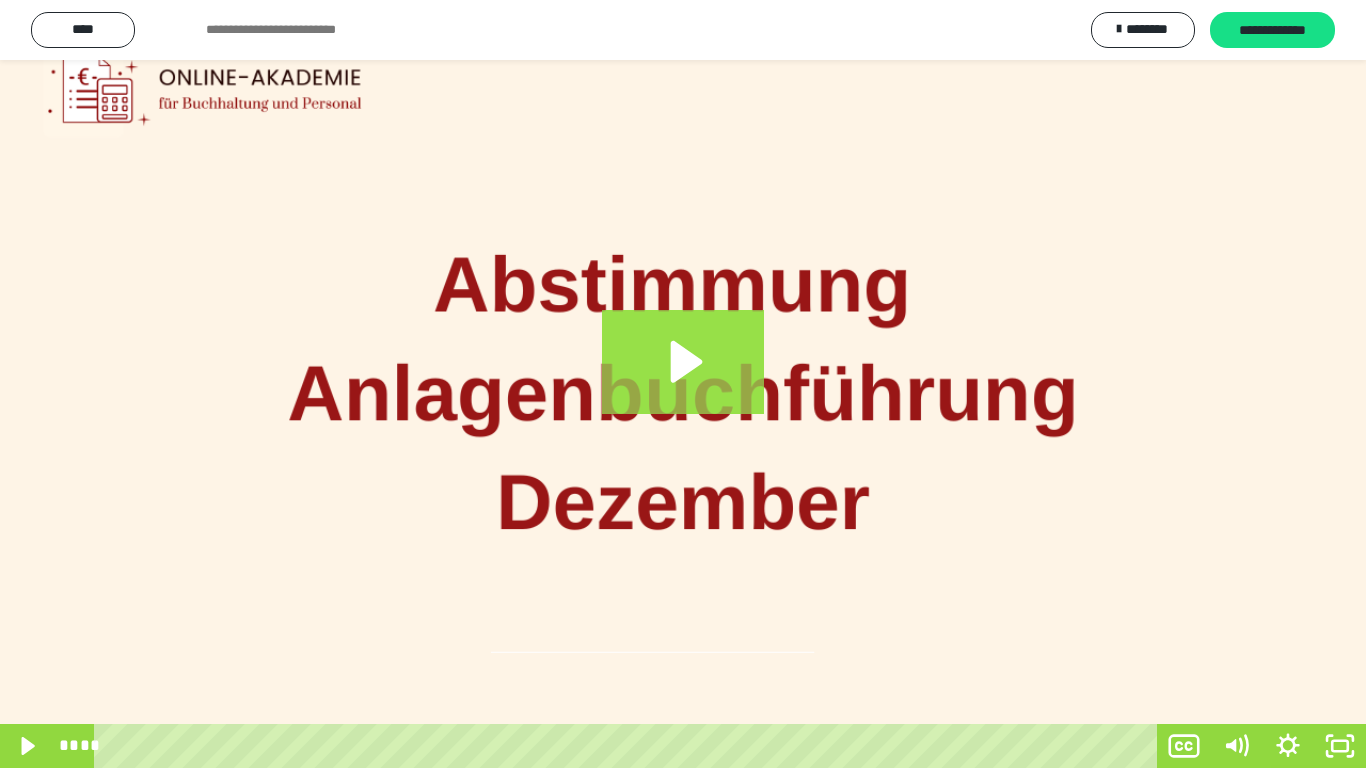 click 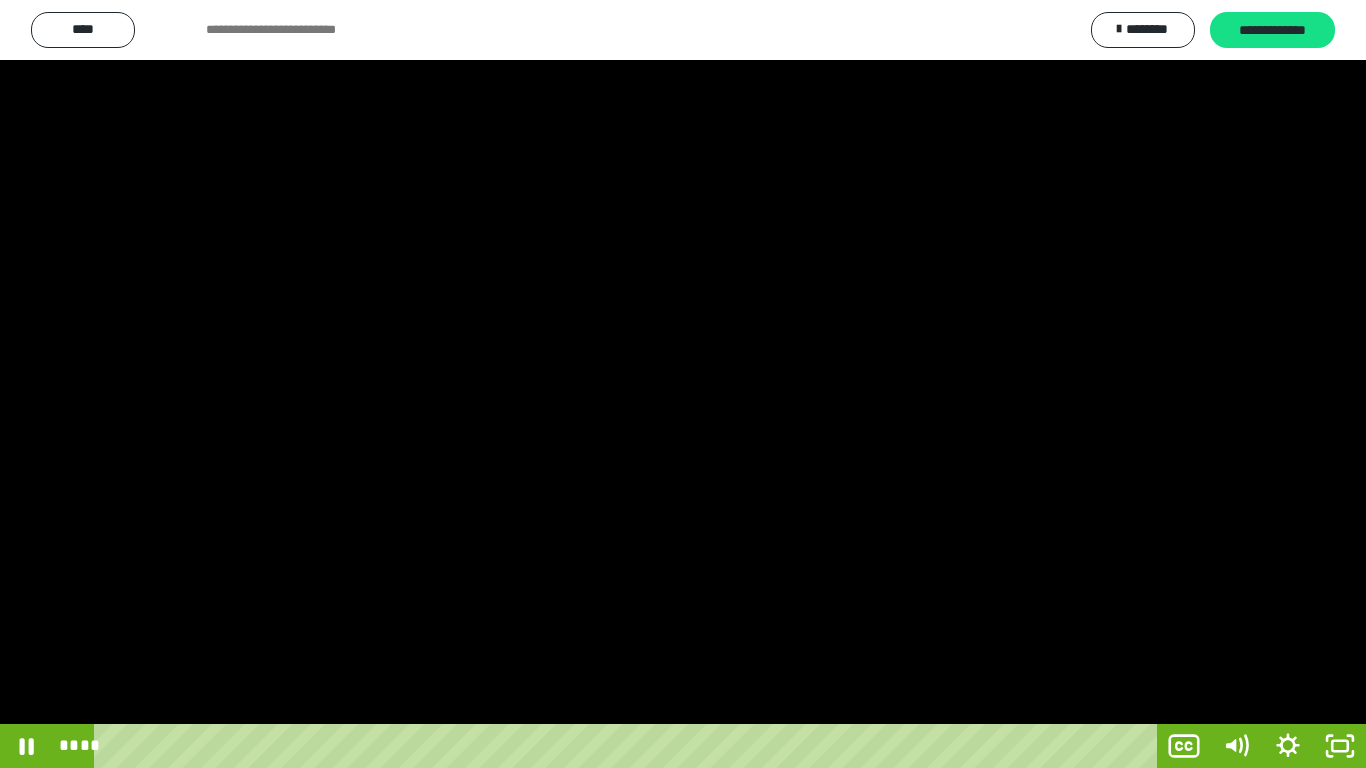click at bounding box center (683, 384) 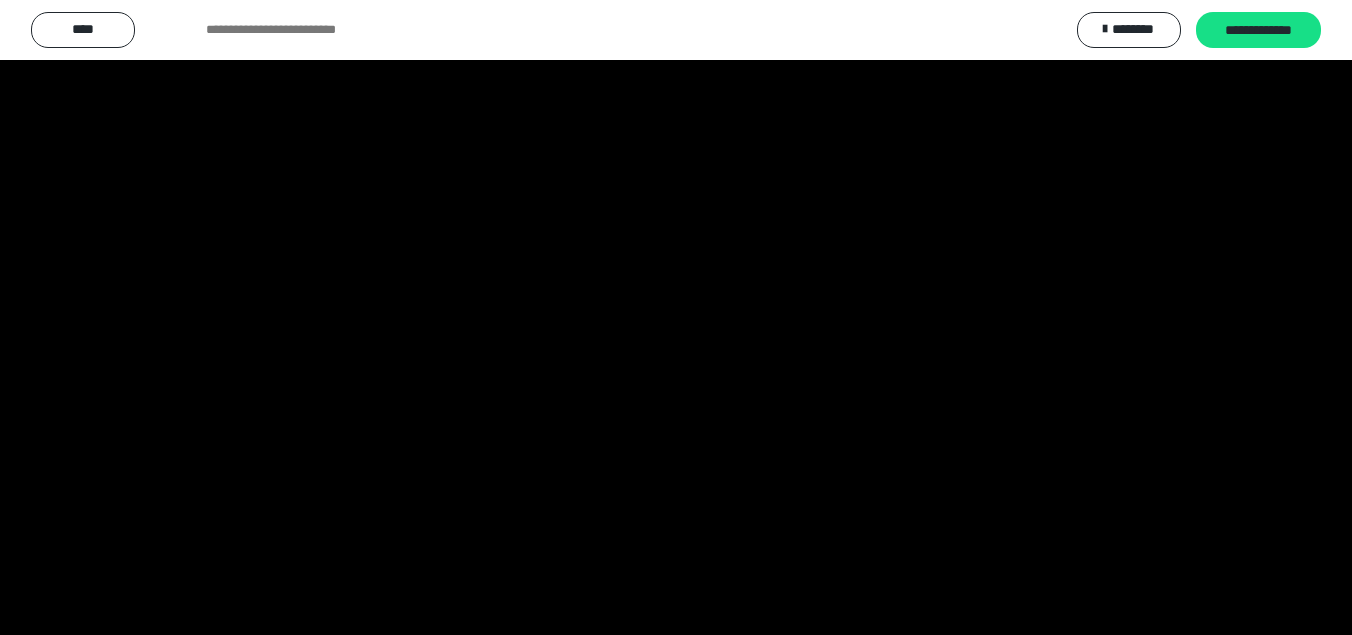 scroll, scrollTop: 4009, scrollLeft: 0, axis: vertical 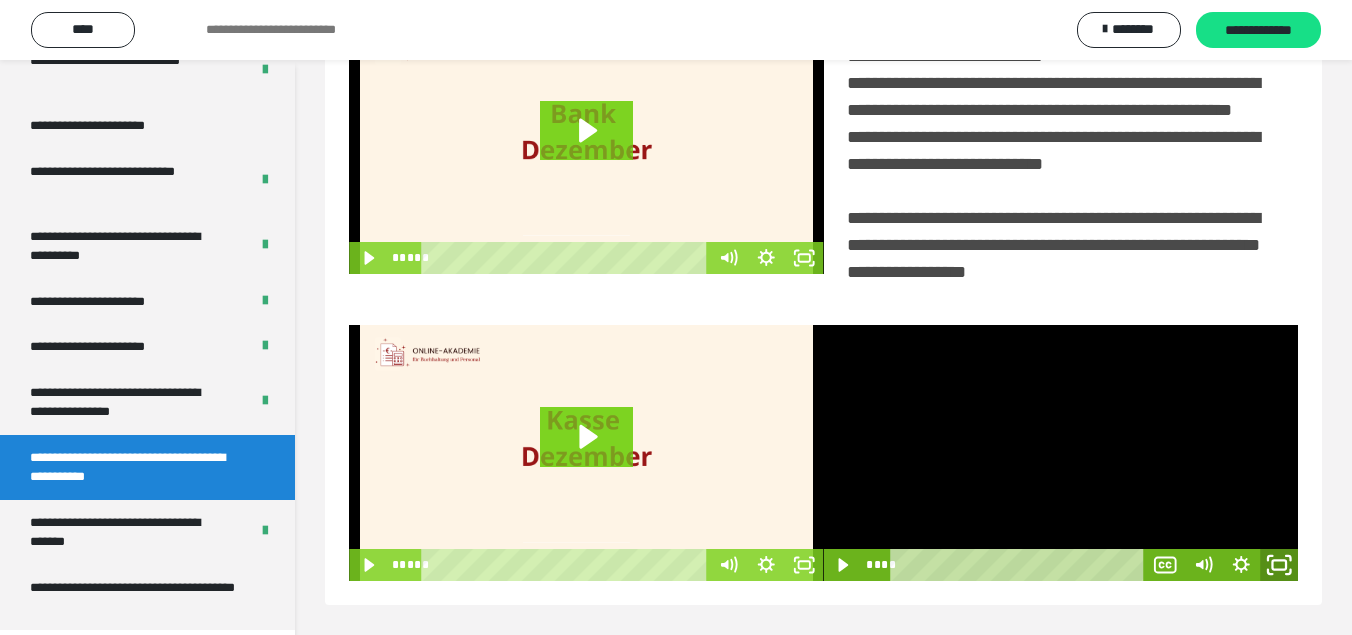 click 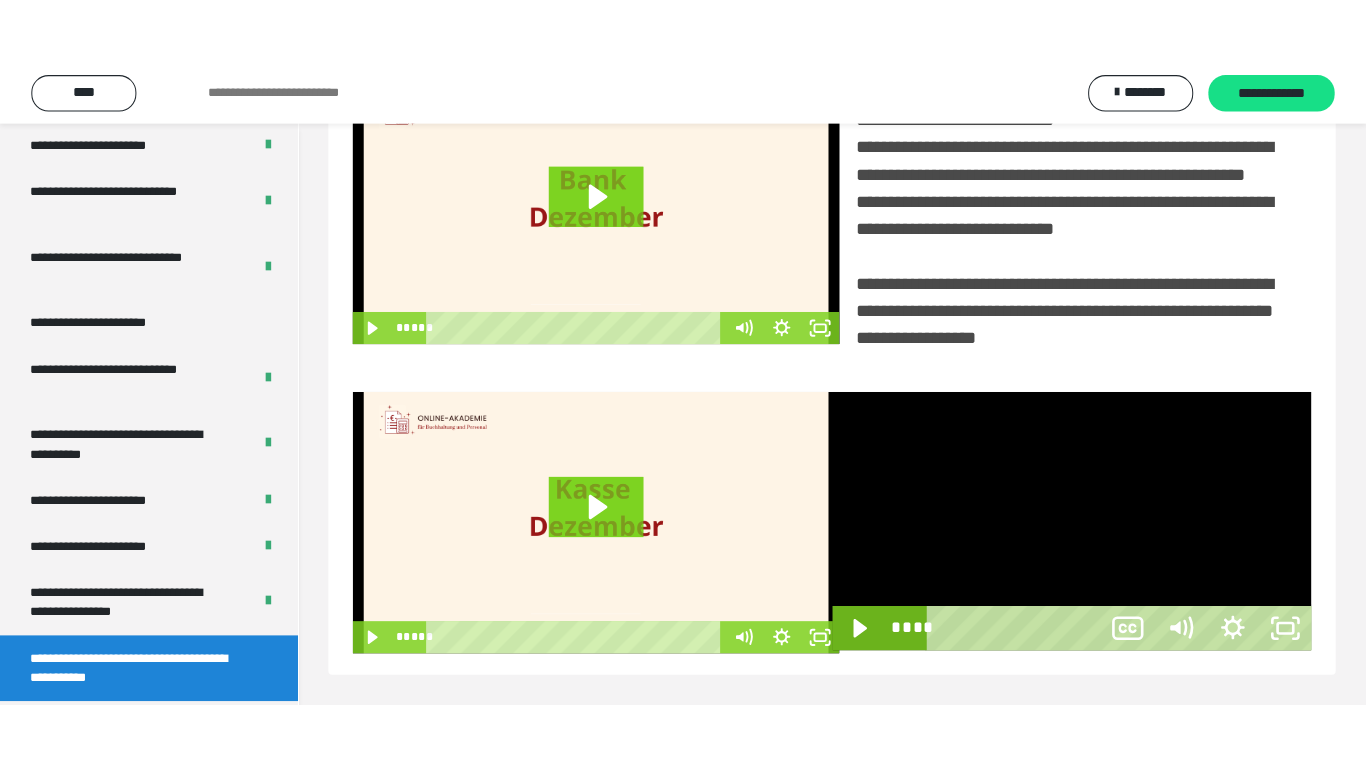 scroll, scrollTop: 358, scrollLeft: 0, axis: vertical 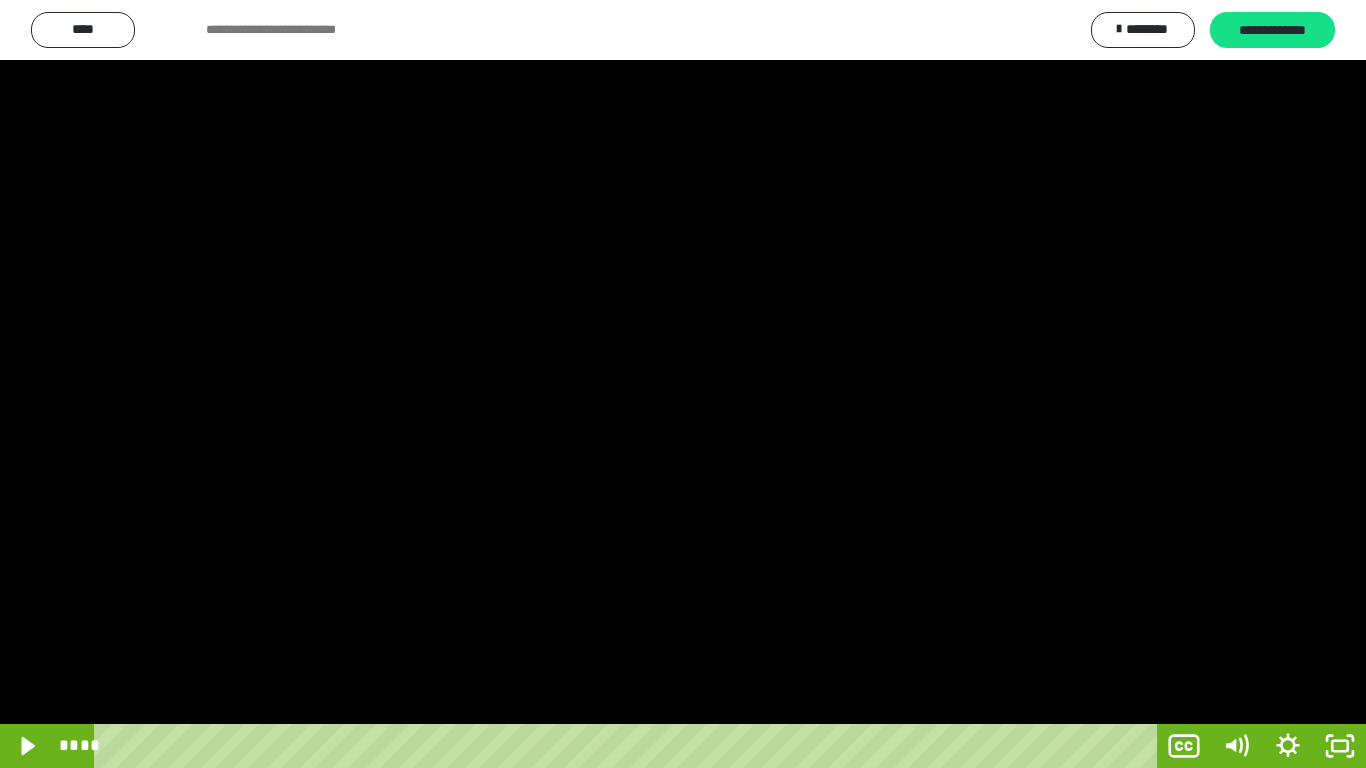 click at bounding box center [683, 384] 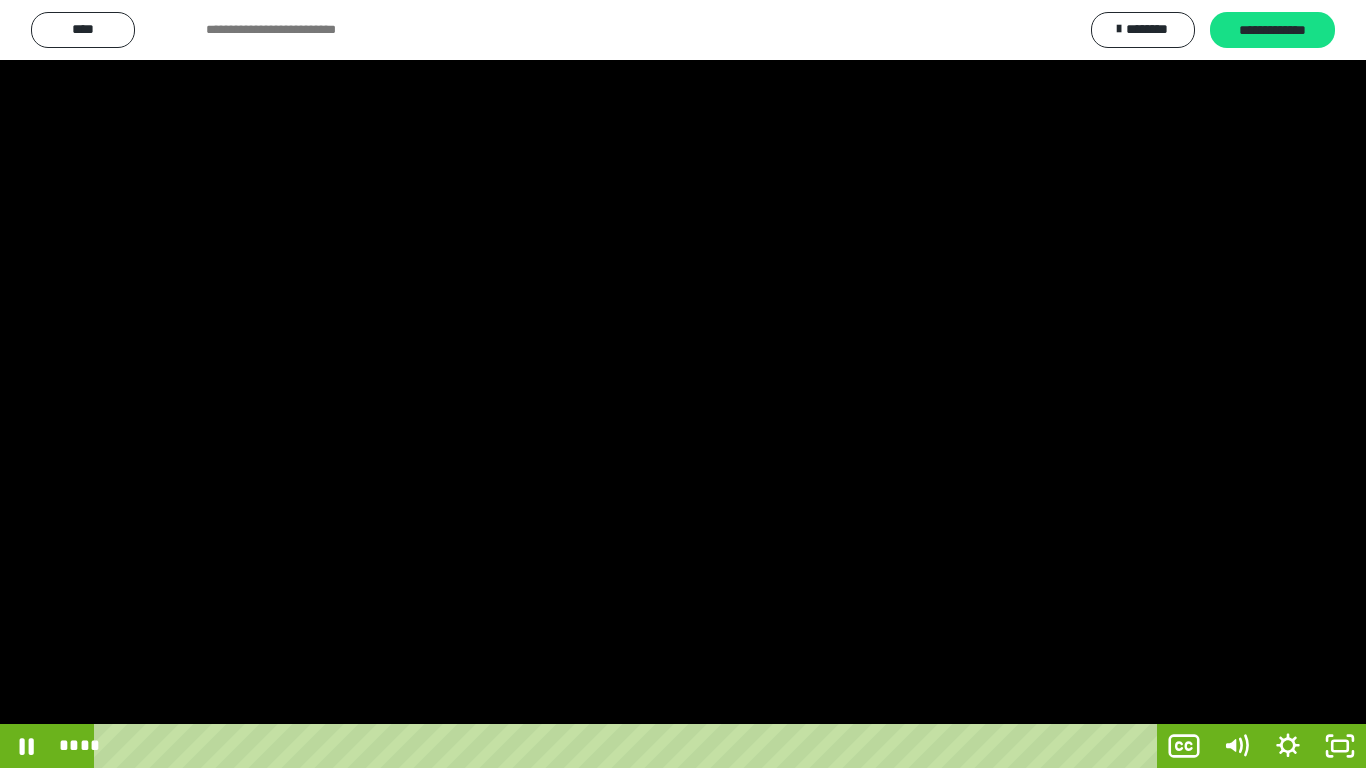 click at bounding box center [683, 384] 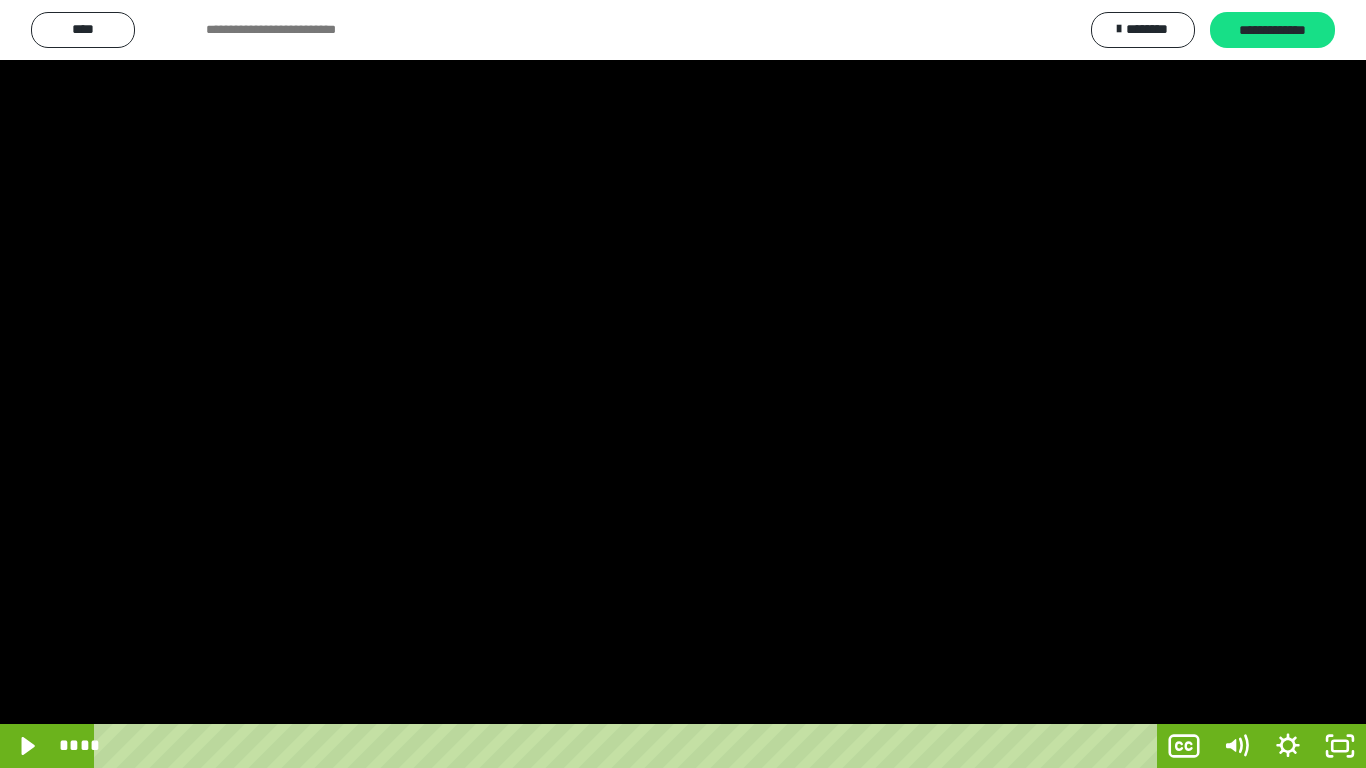 click at bounding box center [683, 384] 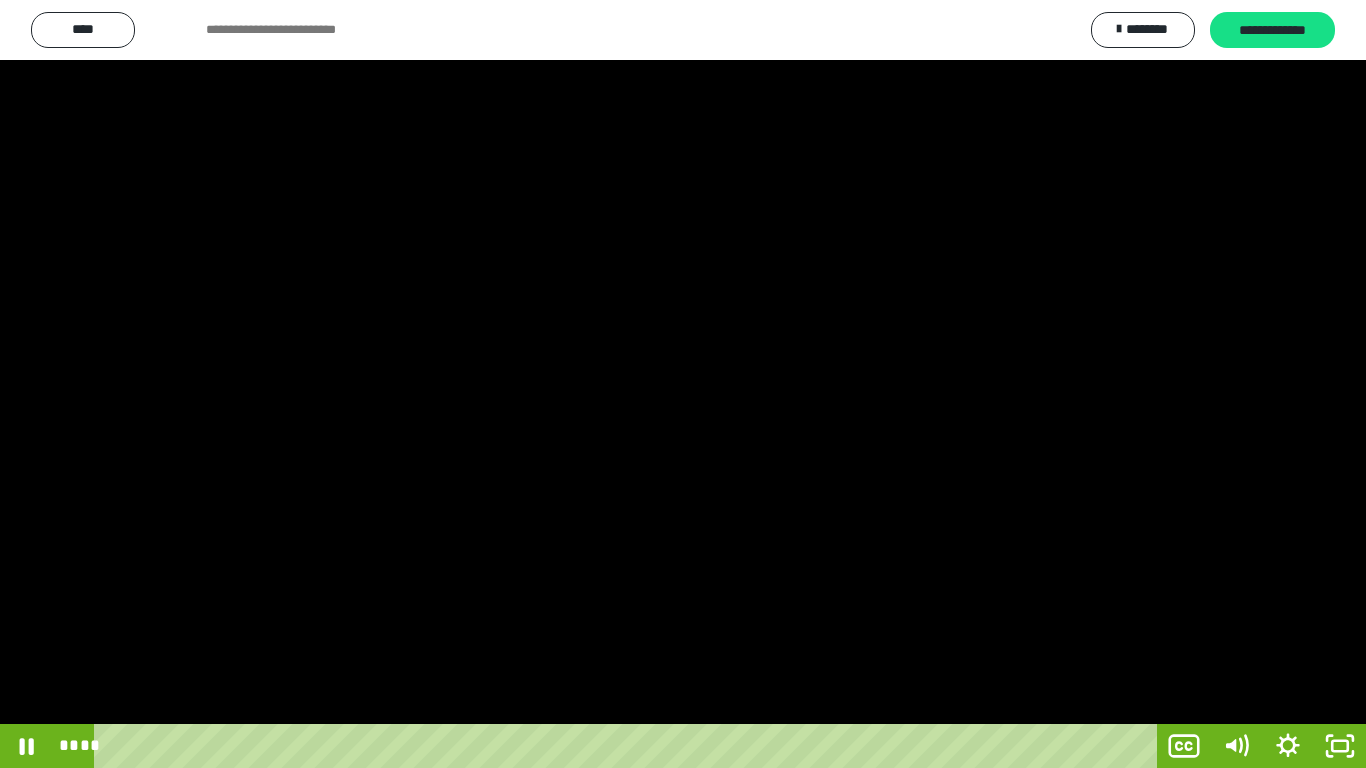 click at bounding box center [683, 384] 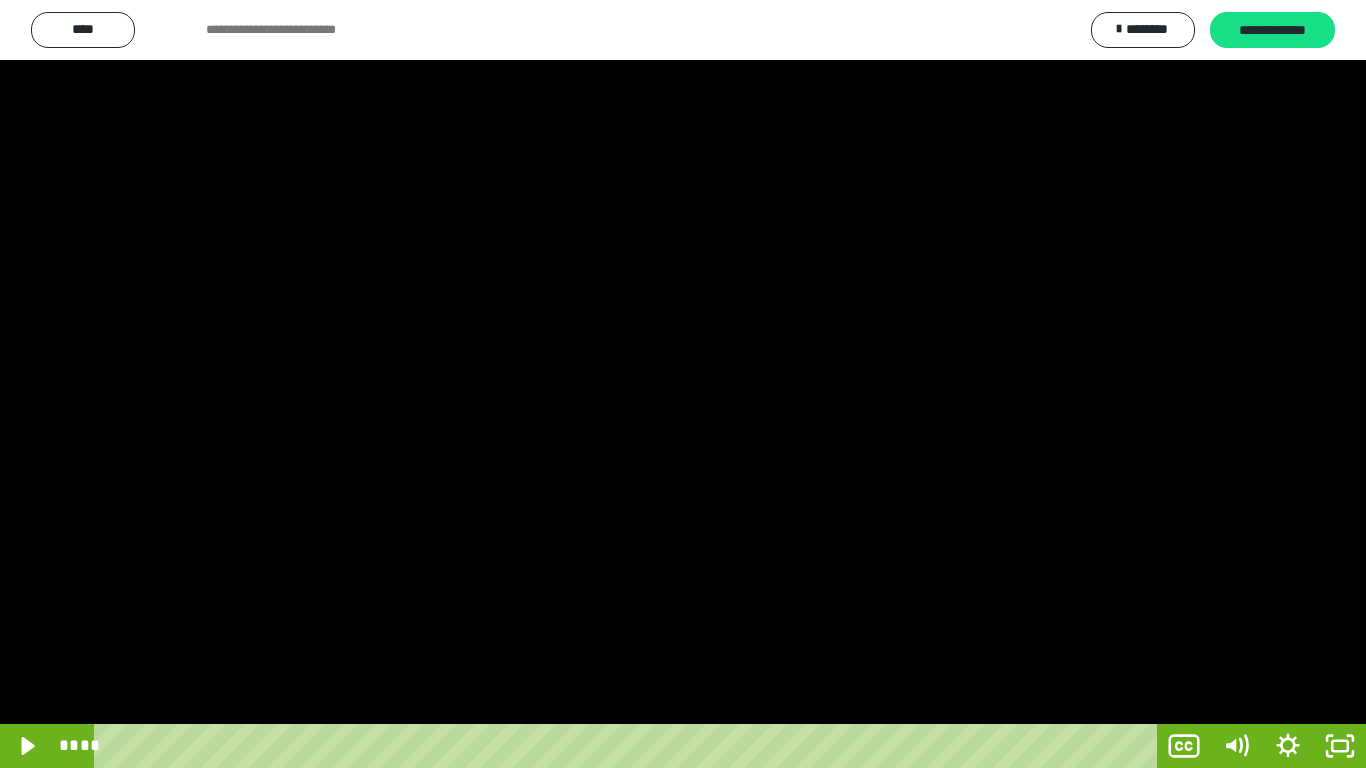click at bounding box center [683, 384] 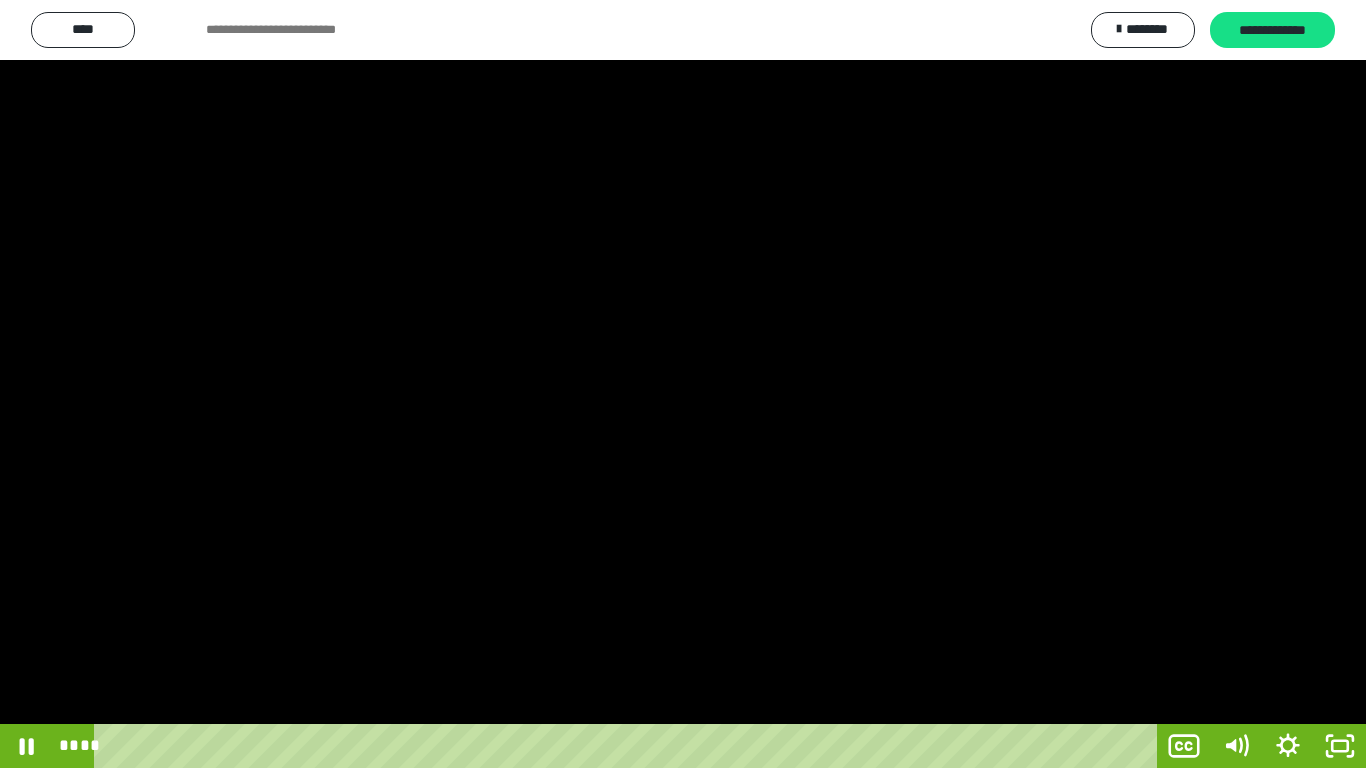 click at bounding box center (683, 384) 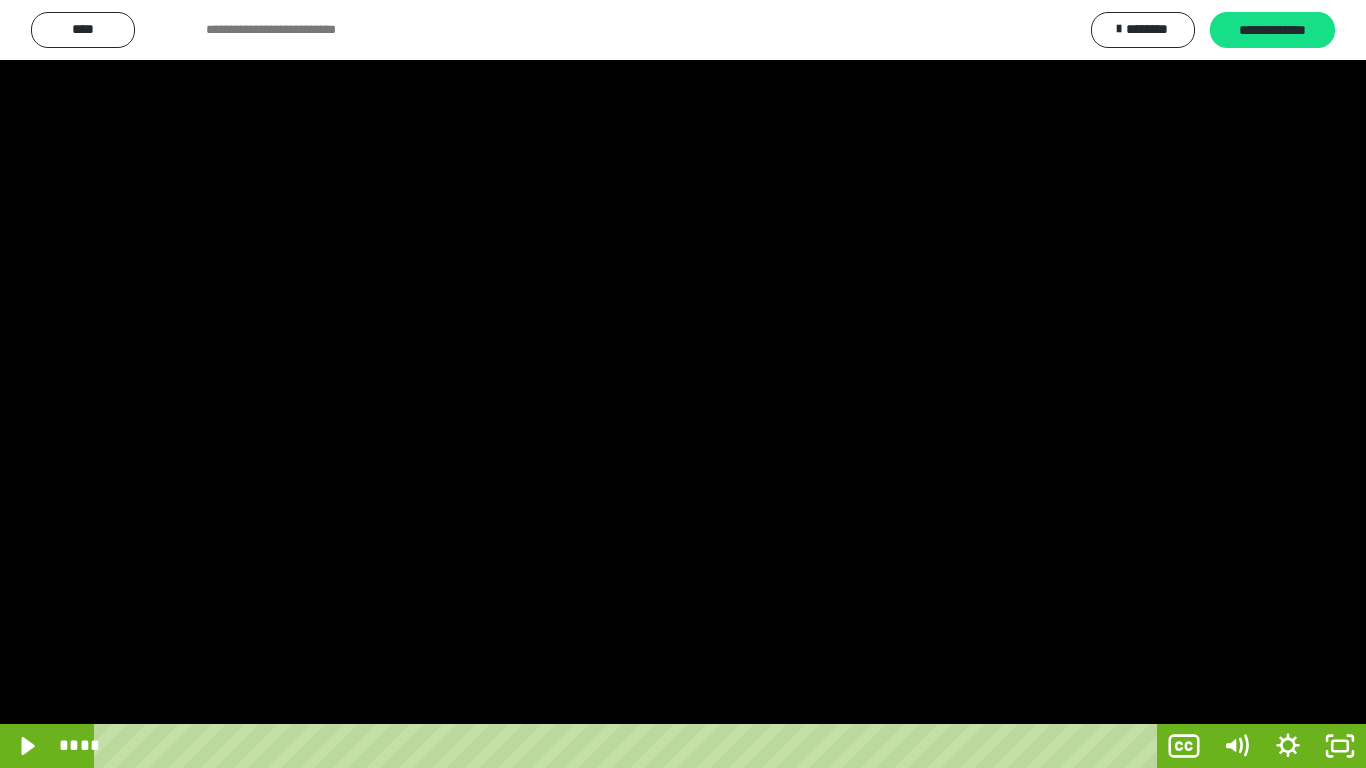 click at bounding box center [683, 384] 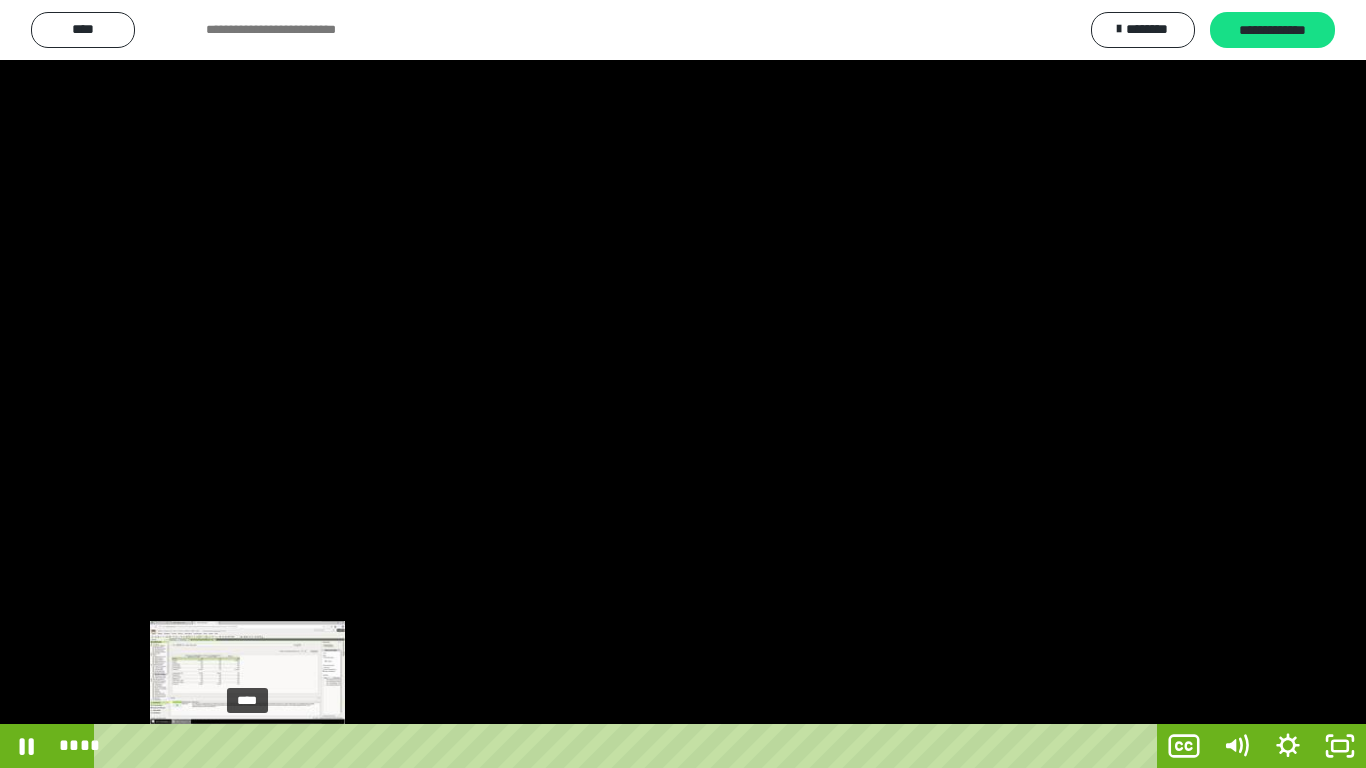 click on "****" at bounding box center [629, 746] 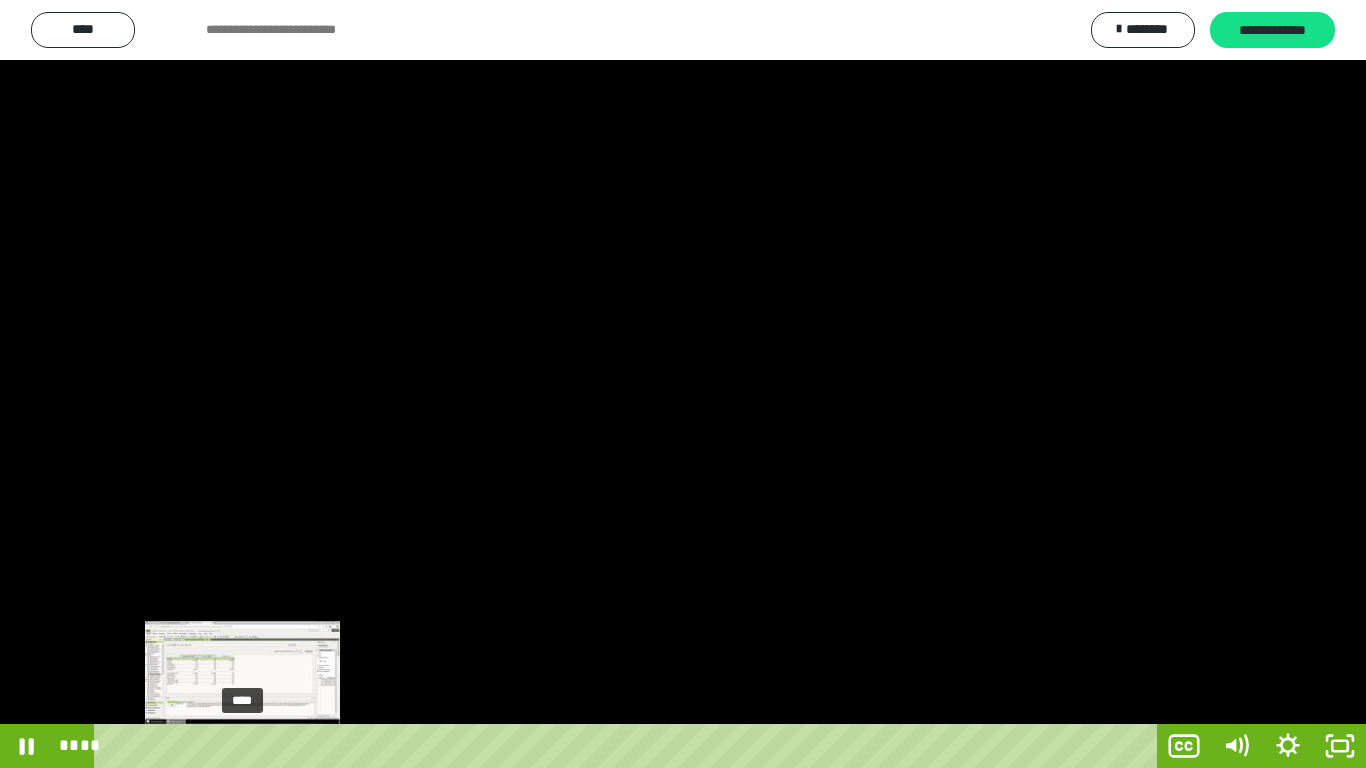 click on "****" at bounding box center [629, 746] 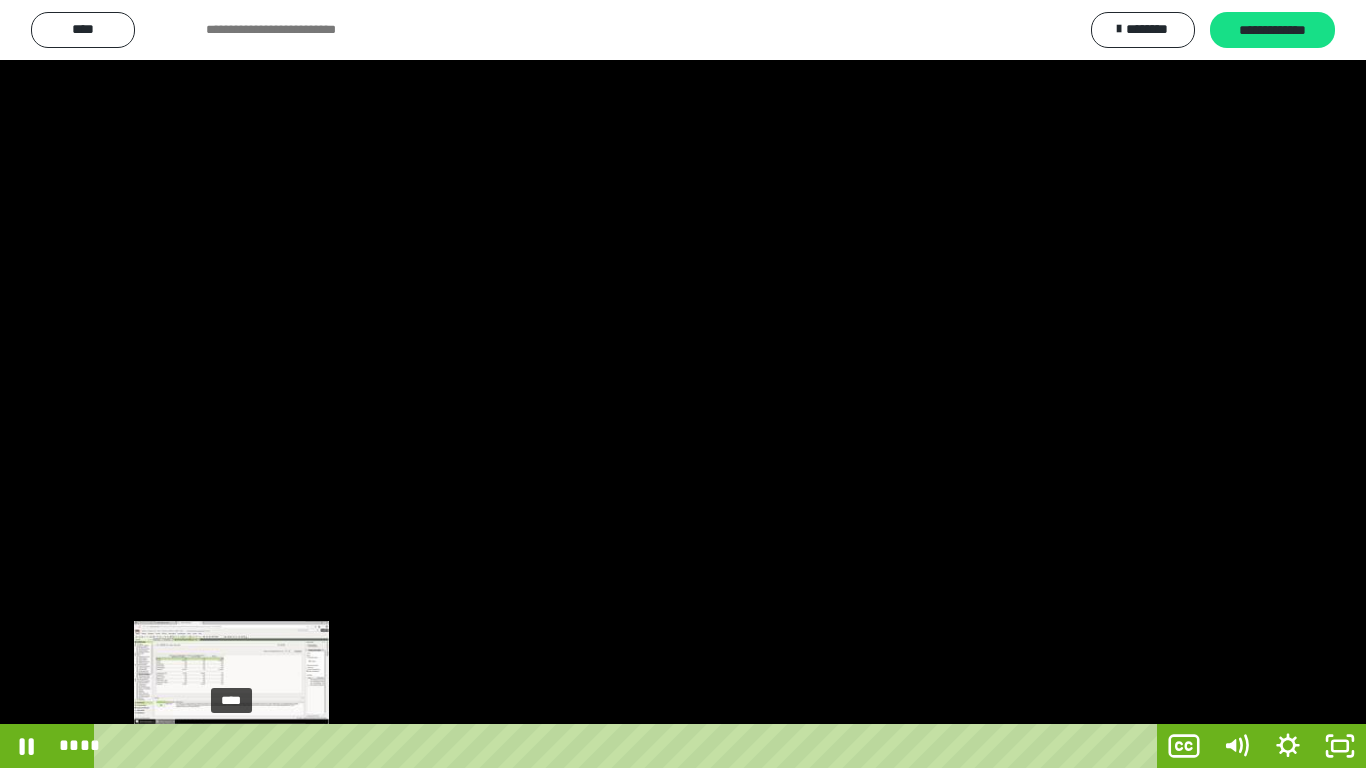 click on "****" at bounding box center [629, 746] 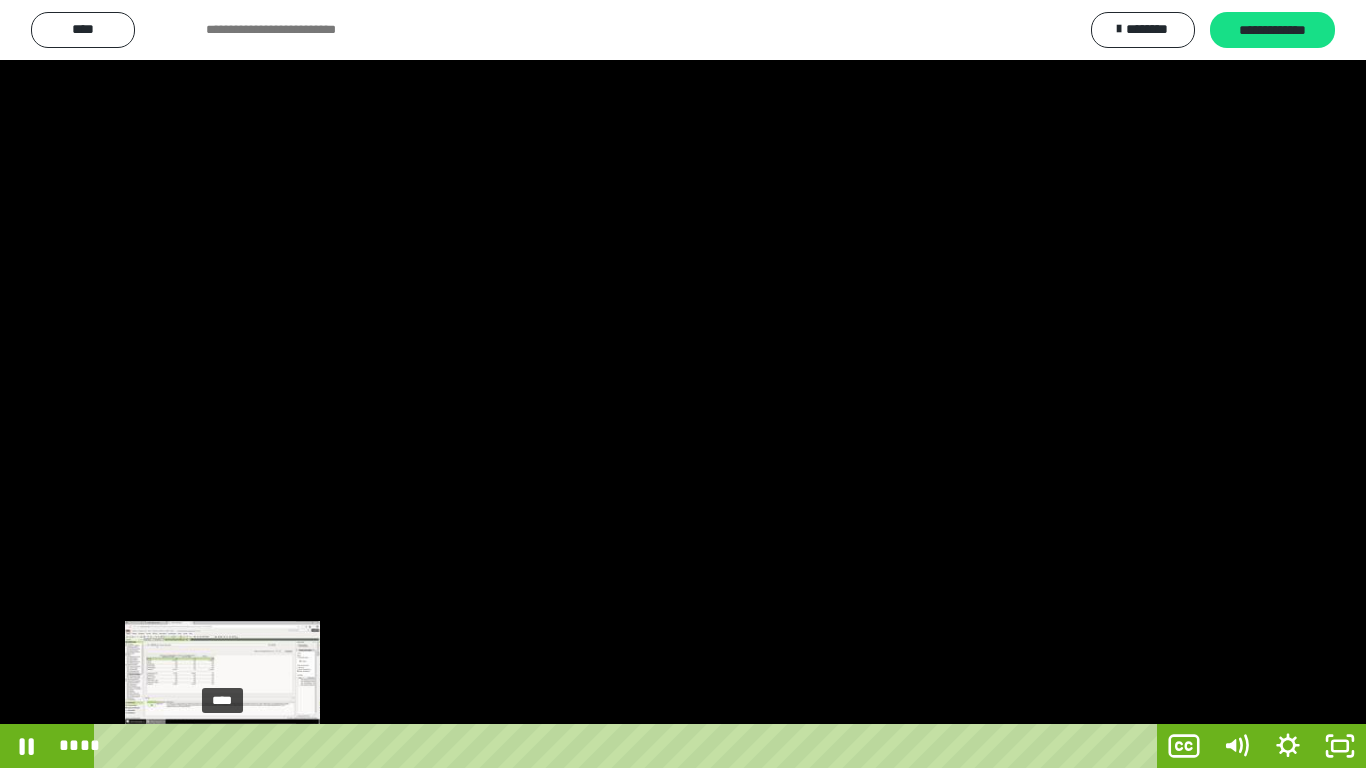 click on "****" at bounding box center (629, 746) 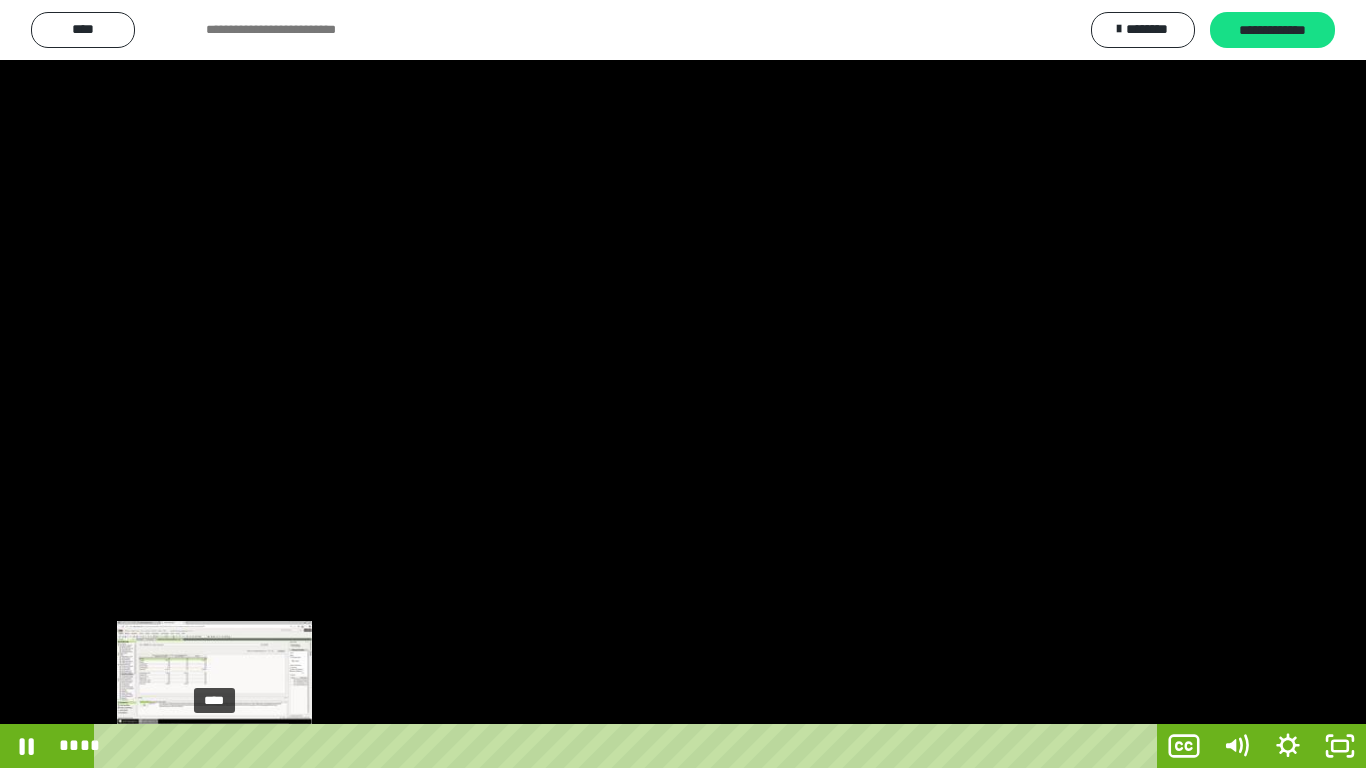click on "****" at bounding box center [629, 746] 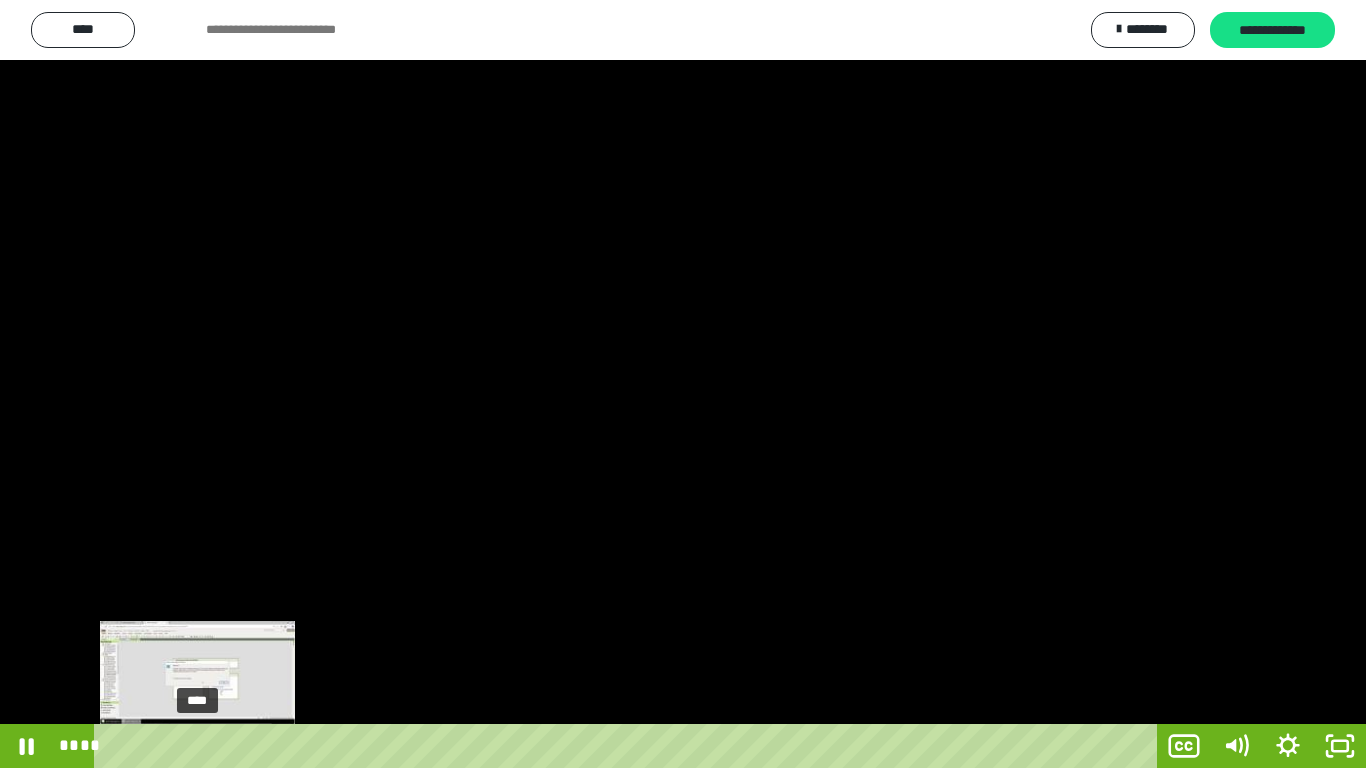 click on "****" at bounding box center [629, 746] 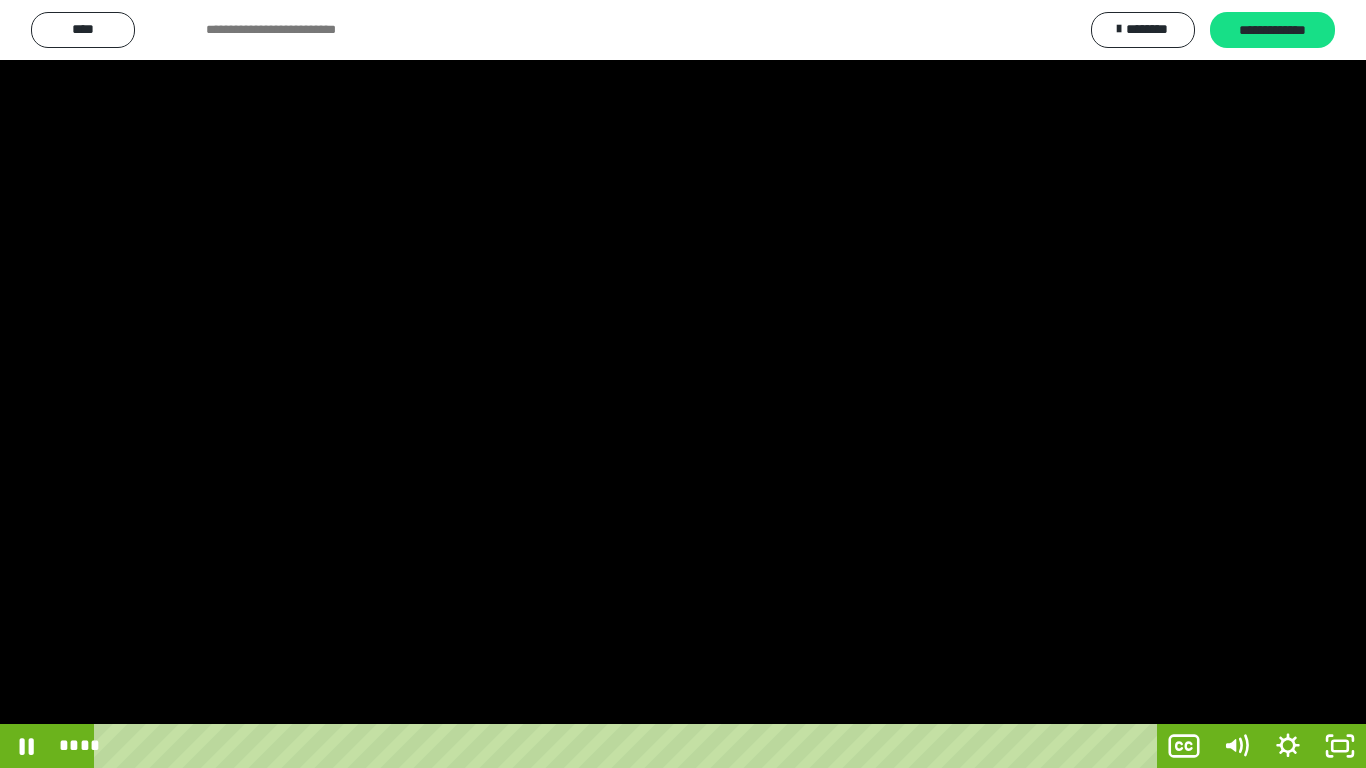 click at bounding box center [683, 384] 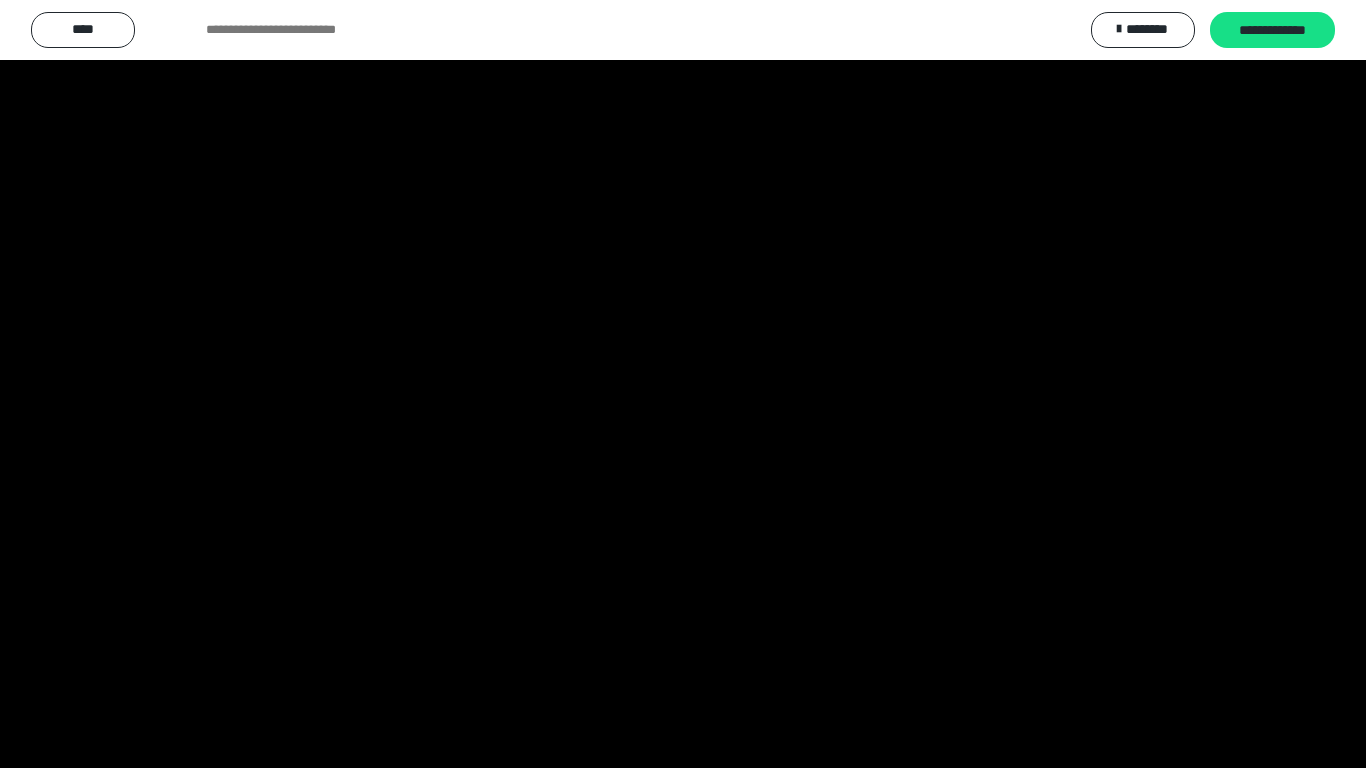 click at bounding box center (683, 384) 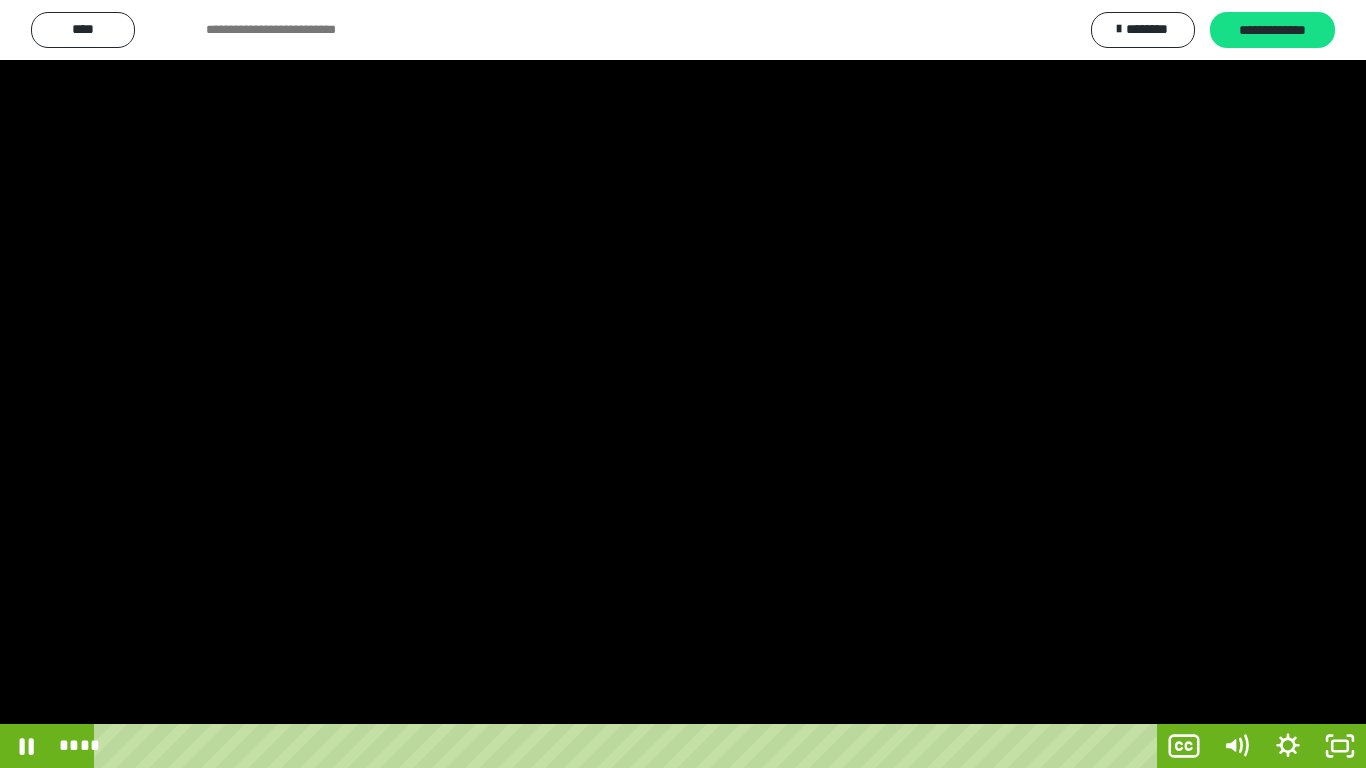 click at bounding box center [683, 384] 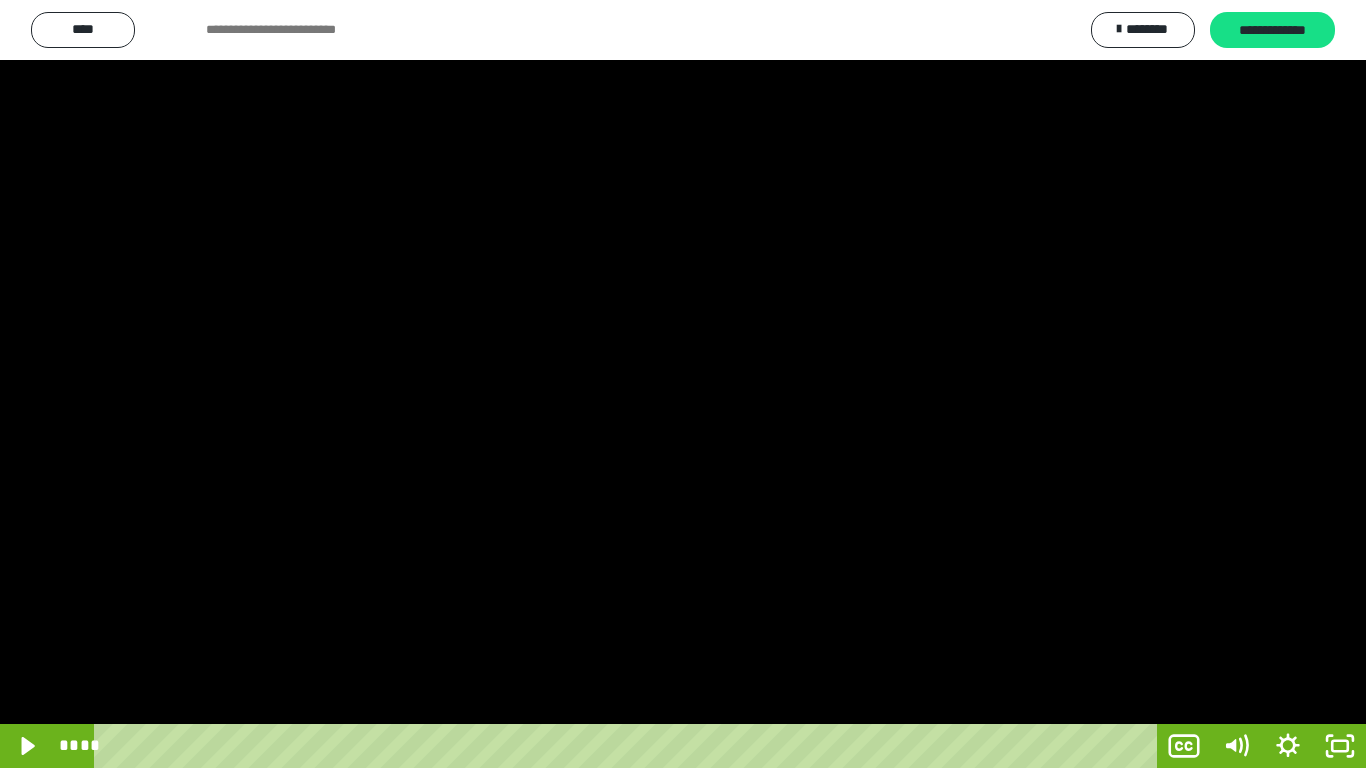click at bounding box center [683, 384] 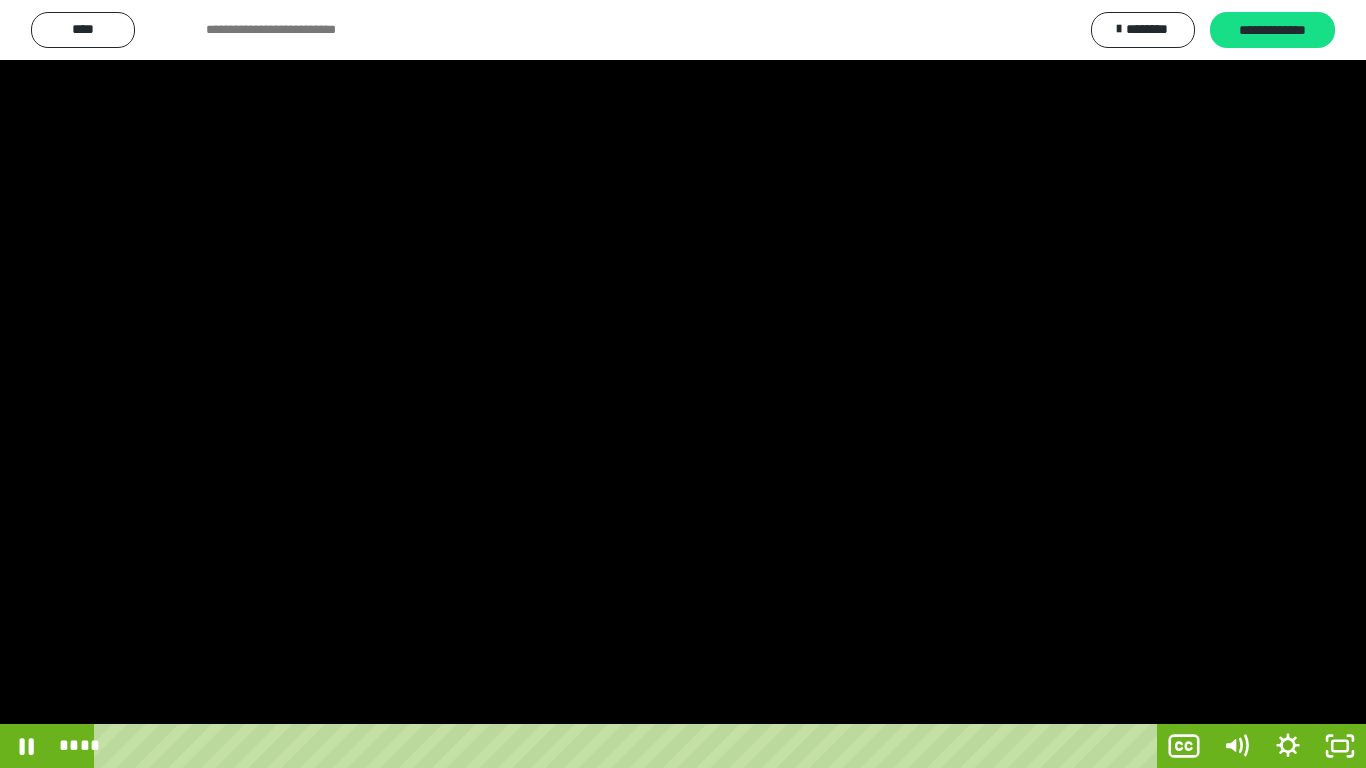 click at bounding box center [683, 384] 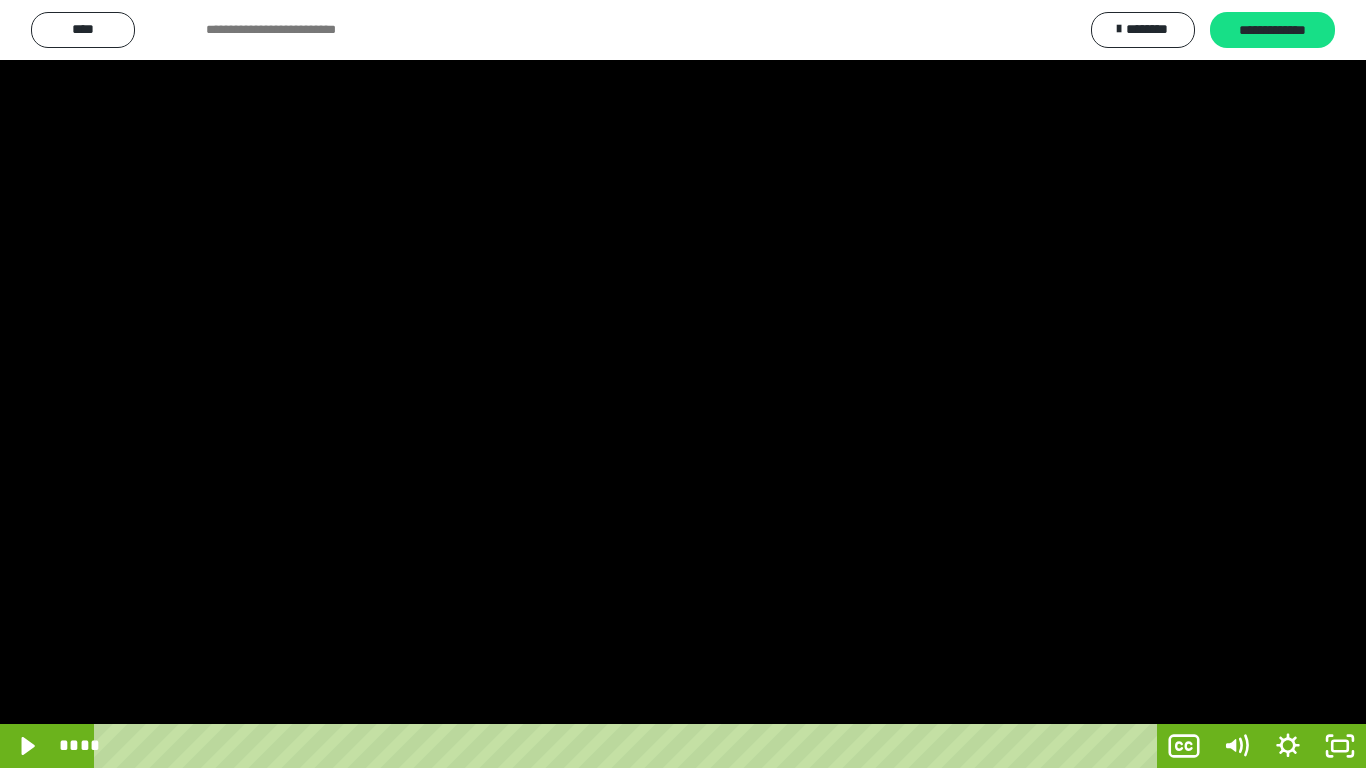 click at bounding box center [683, 384] 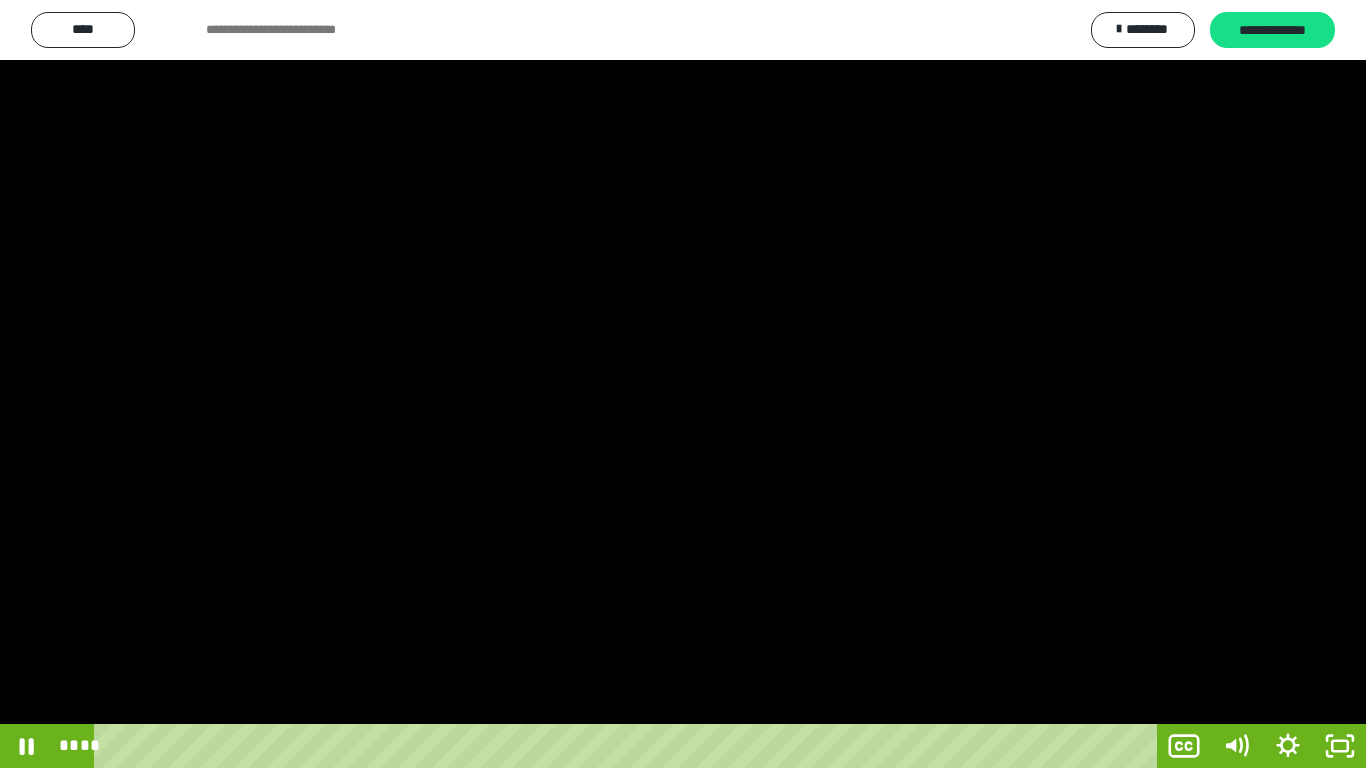 click at bounding box center (683, 384) 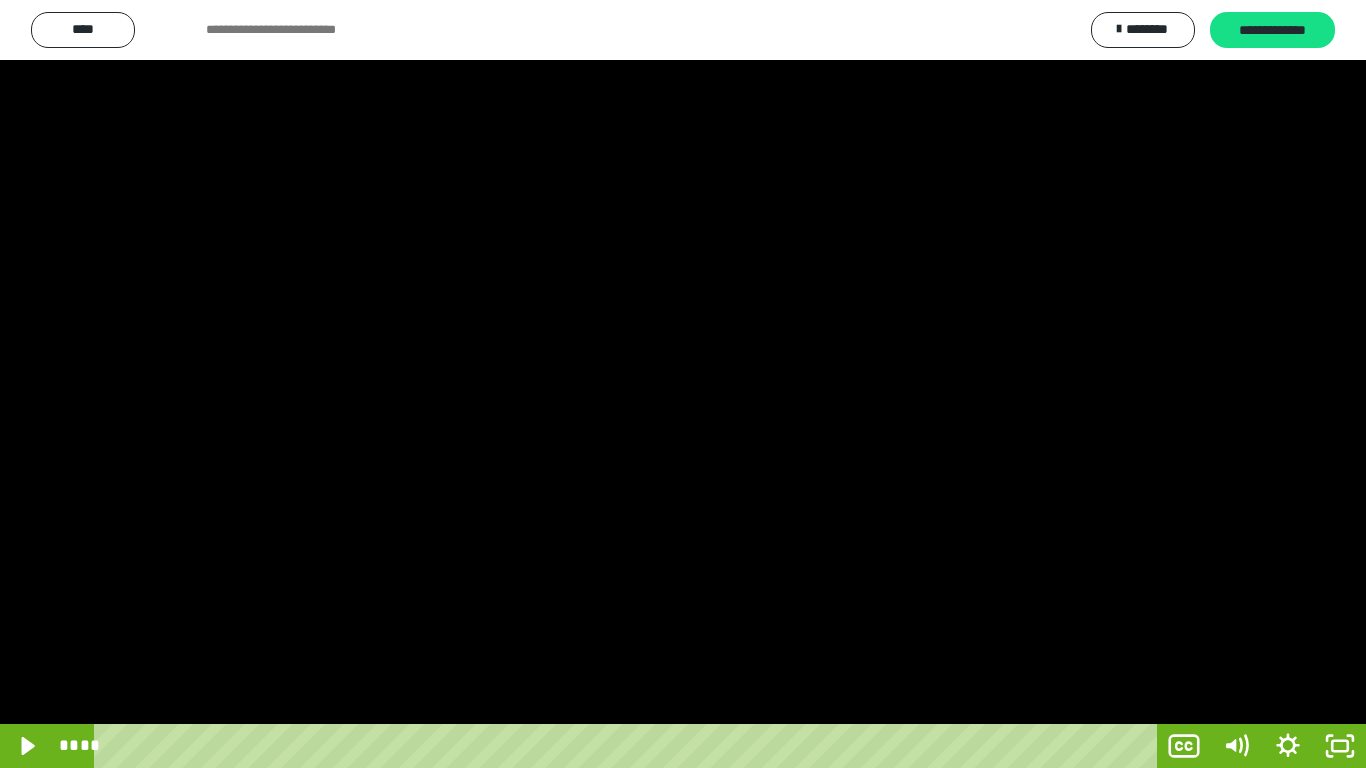 click at bounding box center (683, 384) 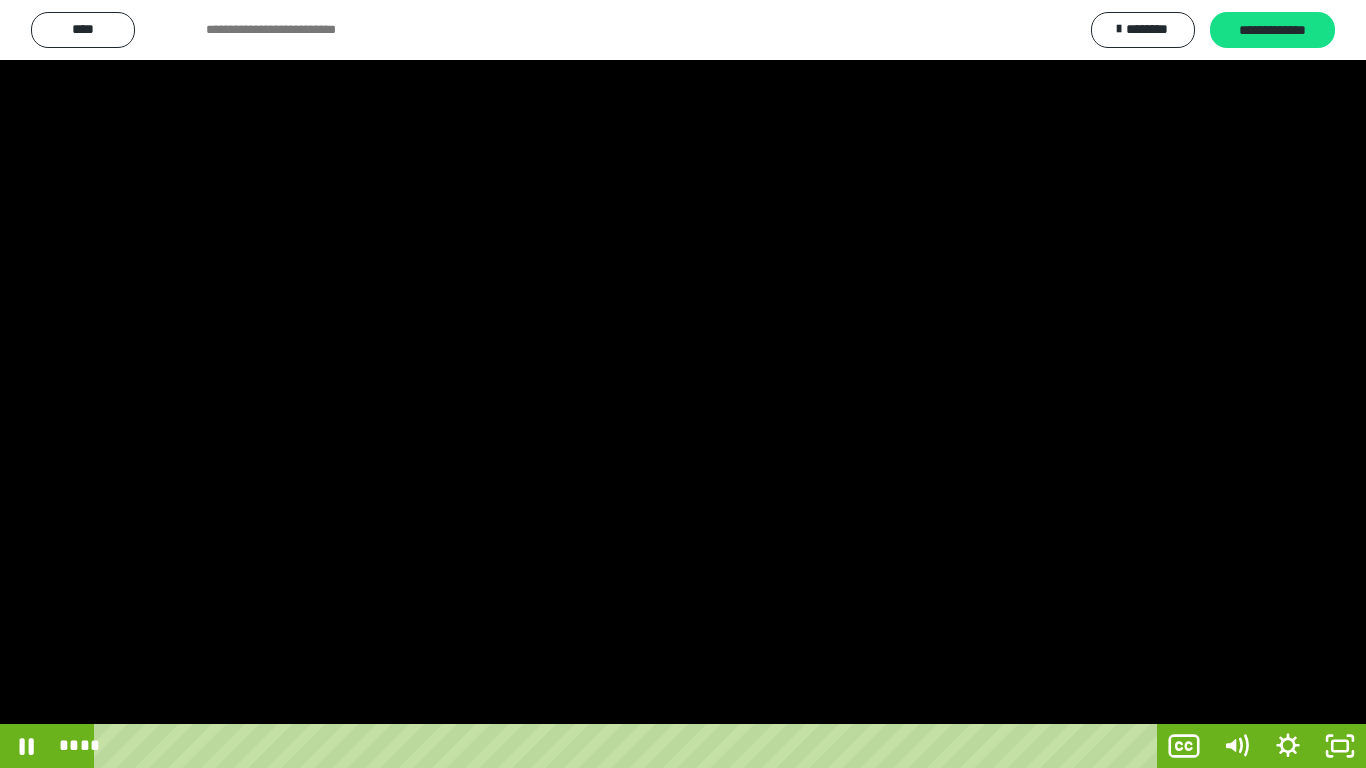 click at bounding box center (683, 384) 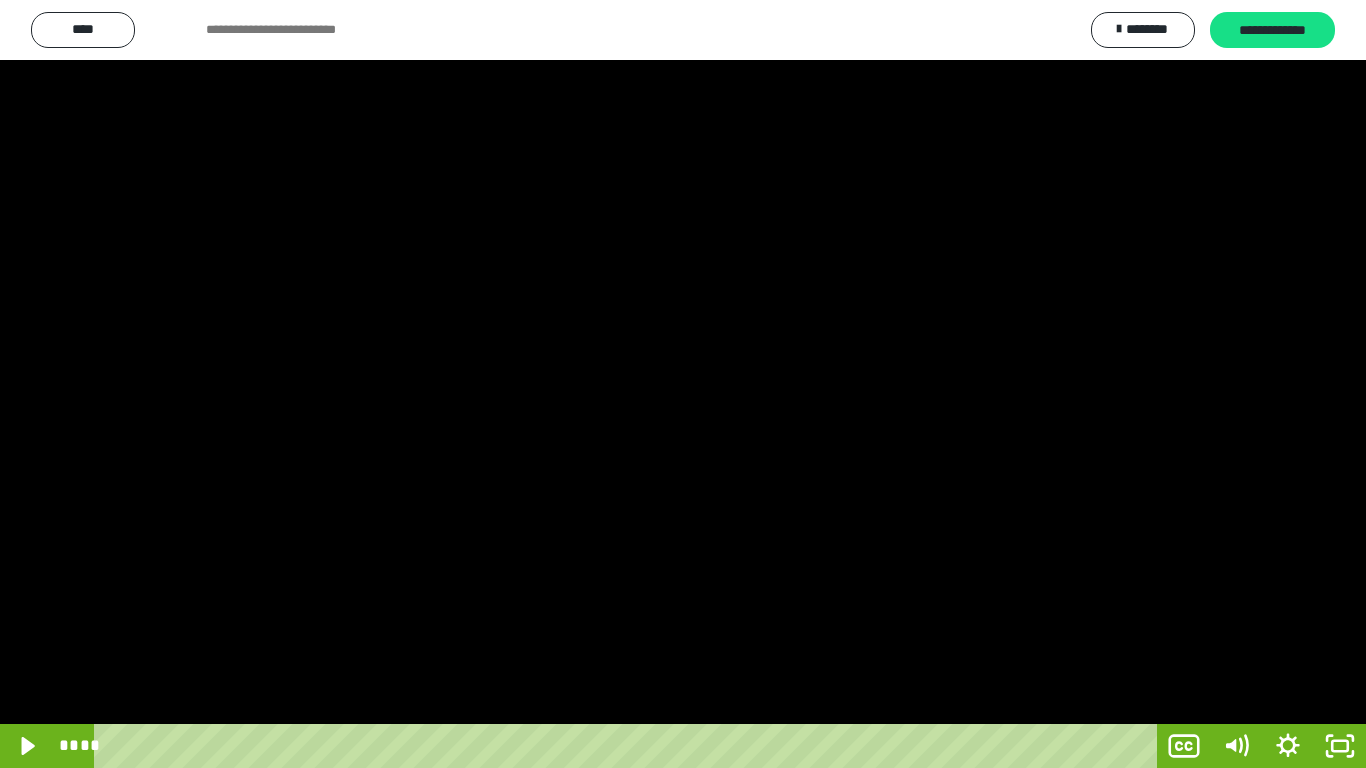 click at bounding box center (683, 384) 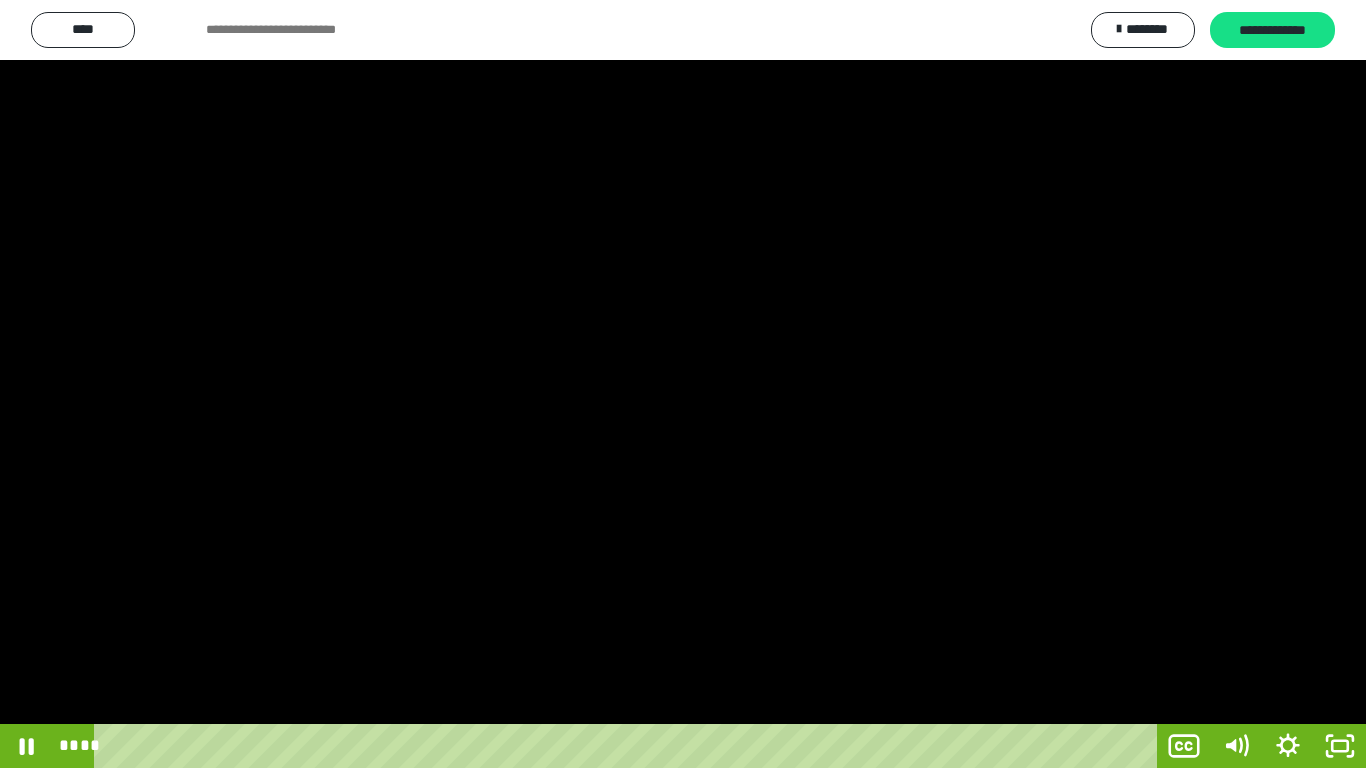 click at bounding box center [683, 384] 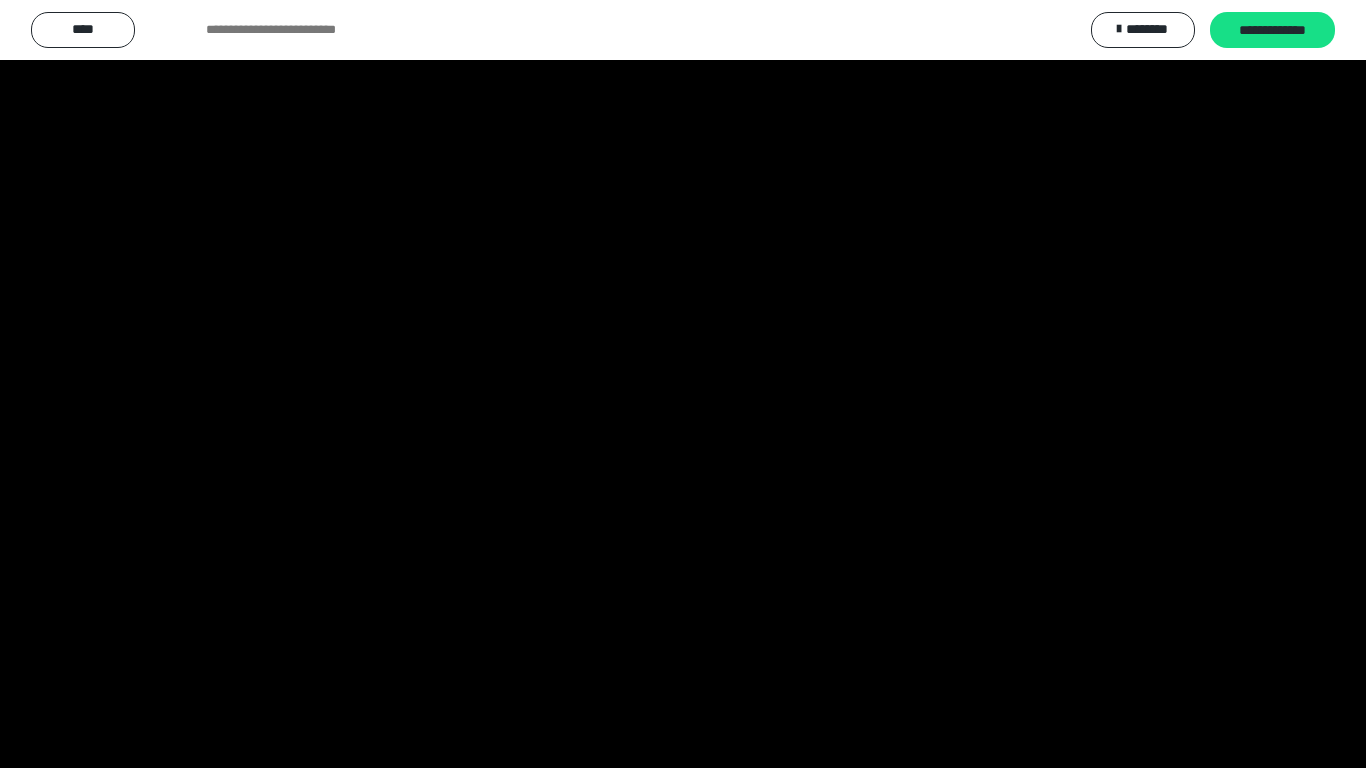 click at bounding box center (683, 384) 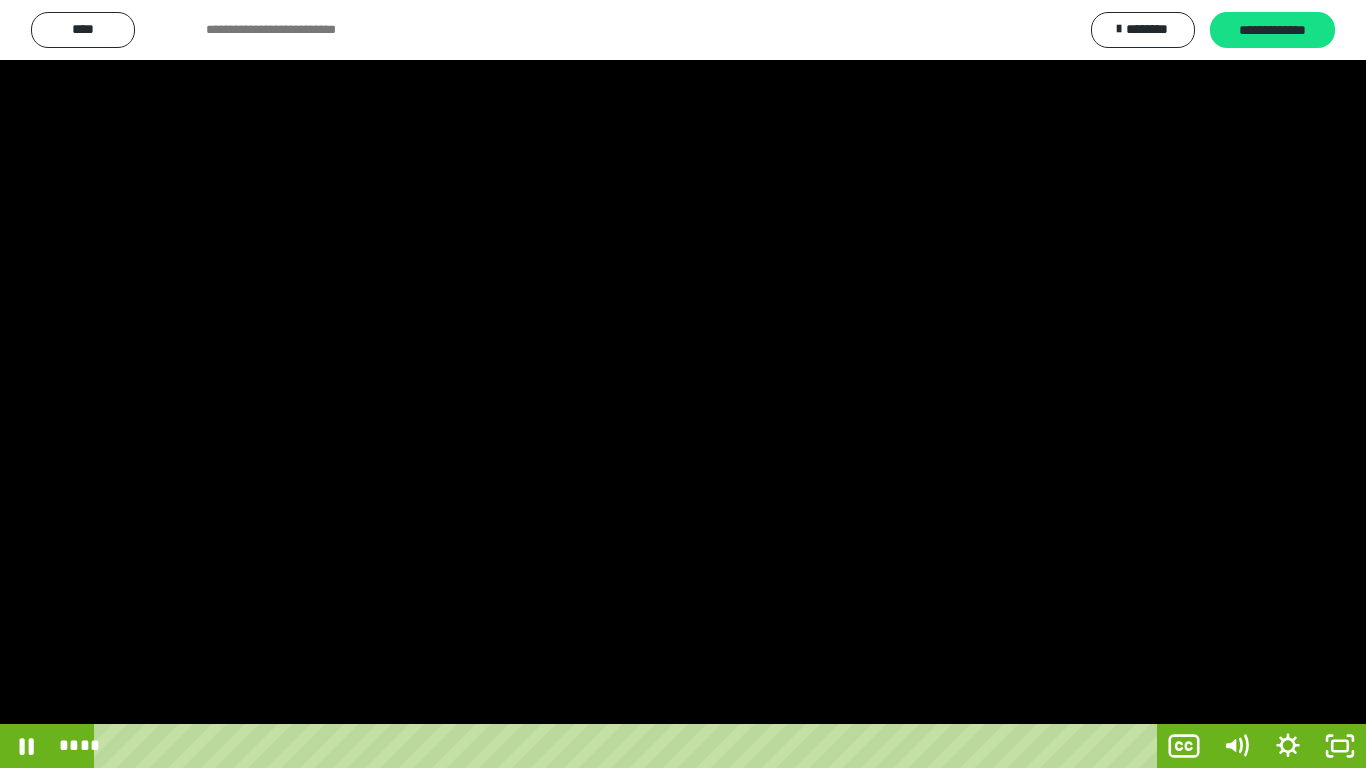 click at bounding box center (683, 384) 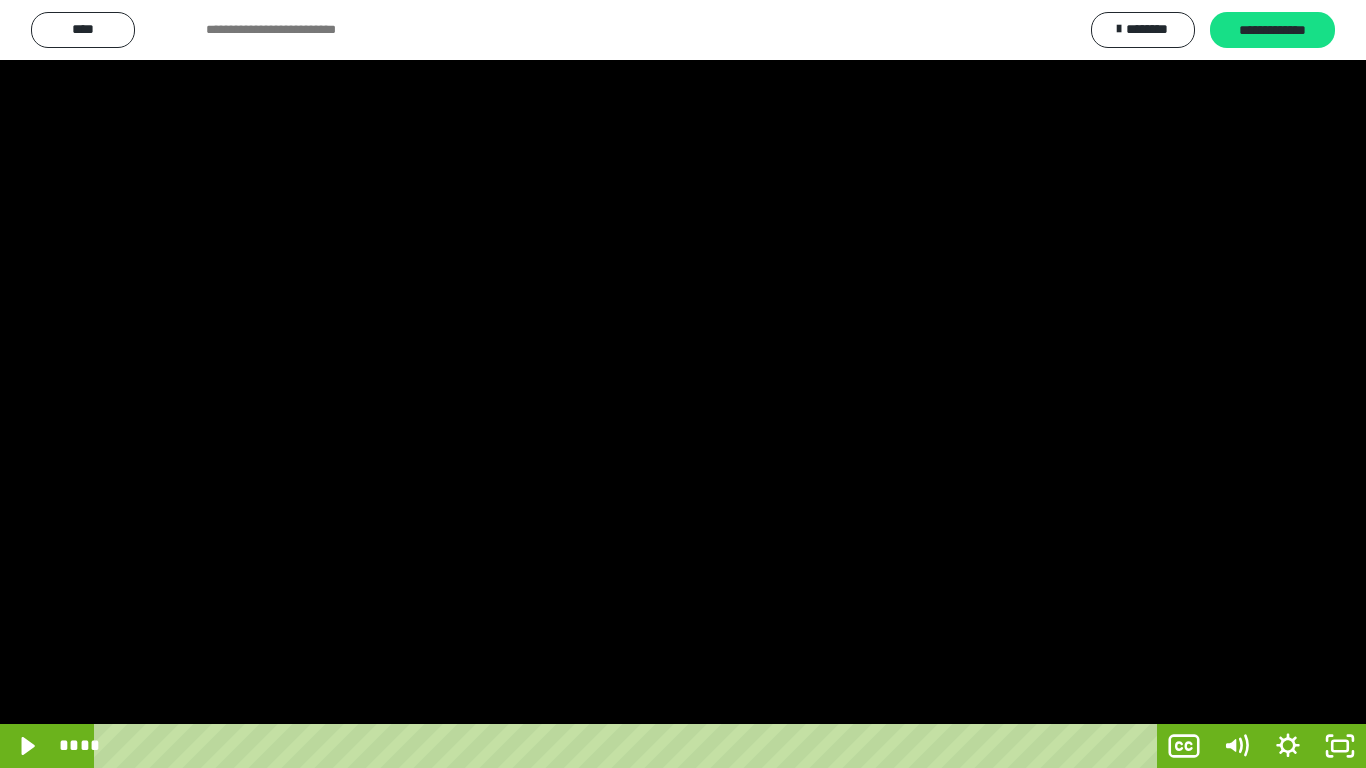 click at bounding box center [683, 384] 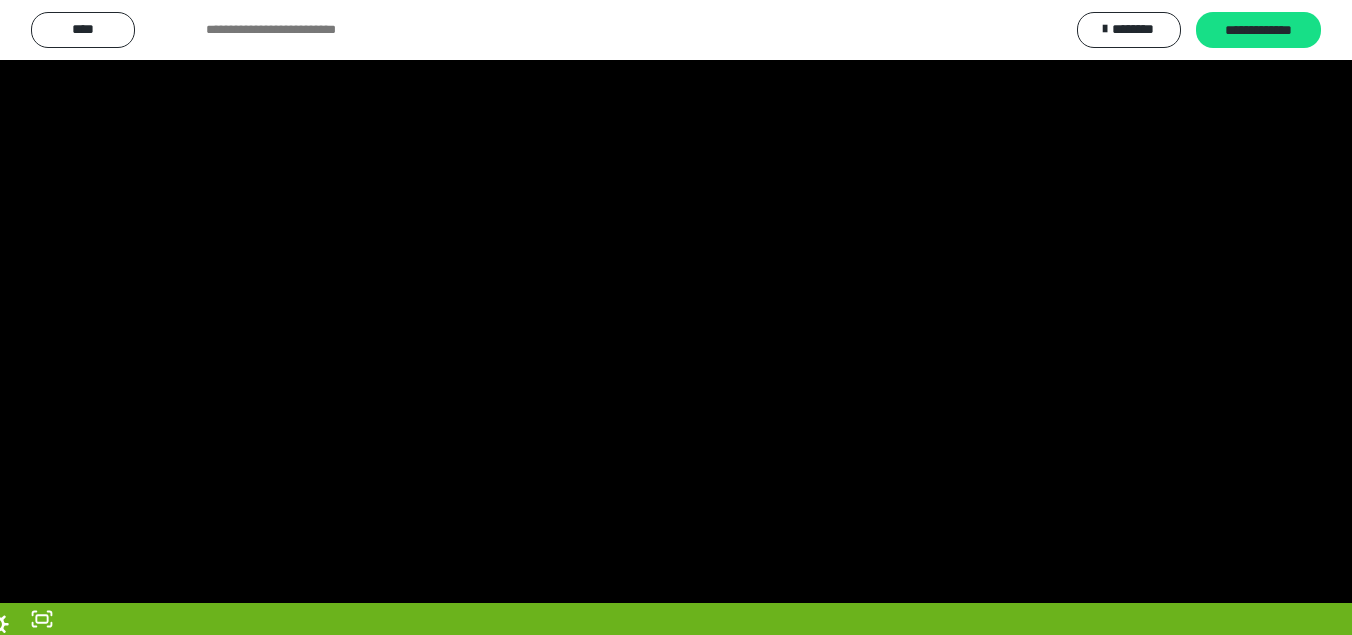 scroll, scrollTop: 4009, scrollLeft: 0, axis: vertical 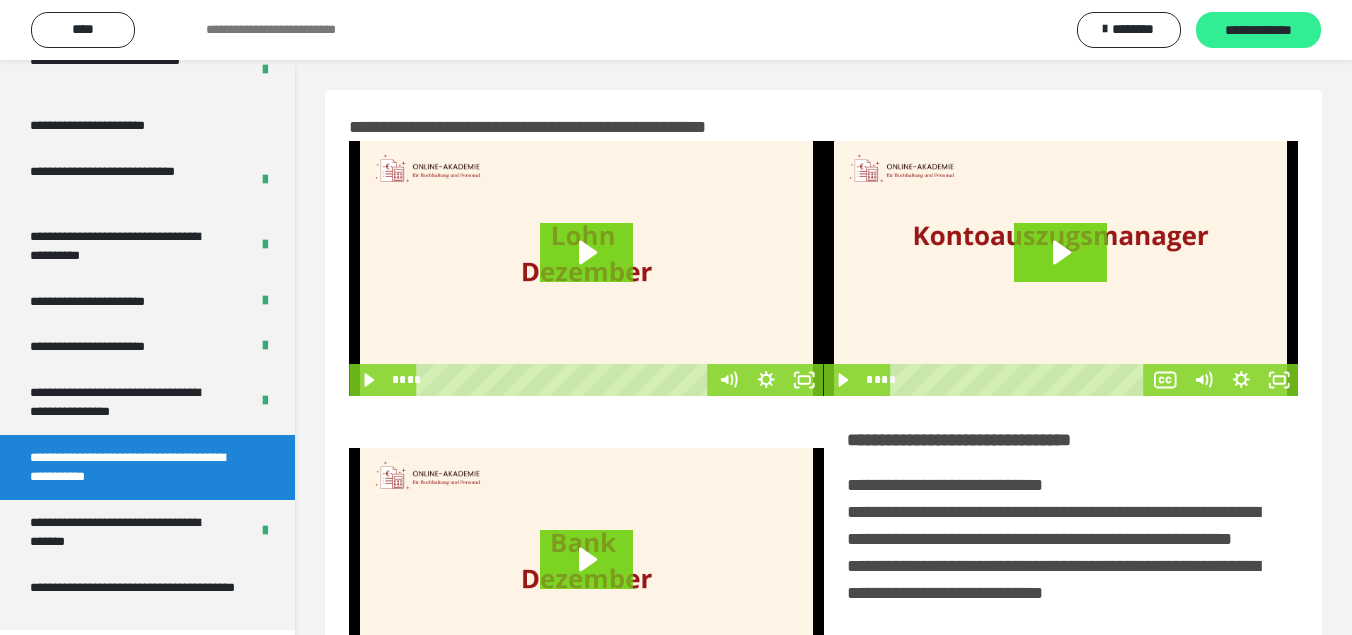 click on "**********" at bounding box center (1258, 31) 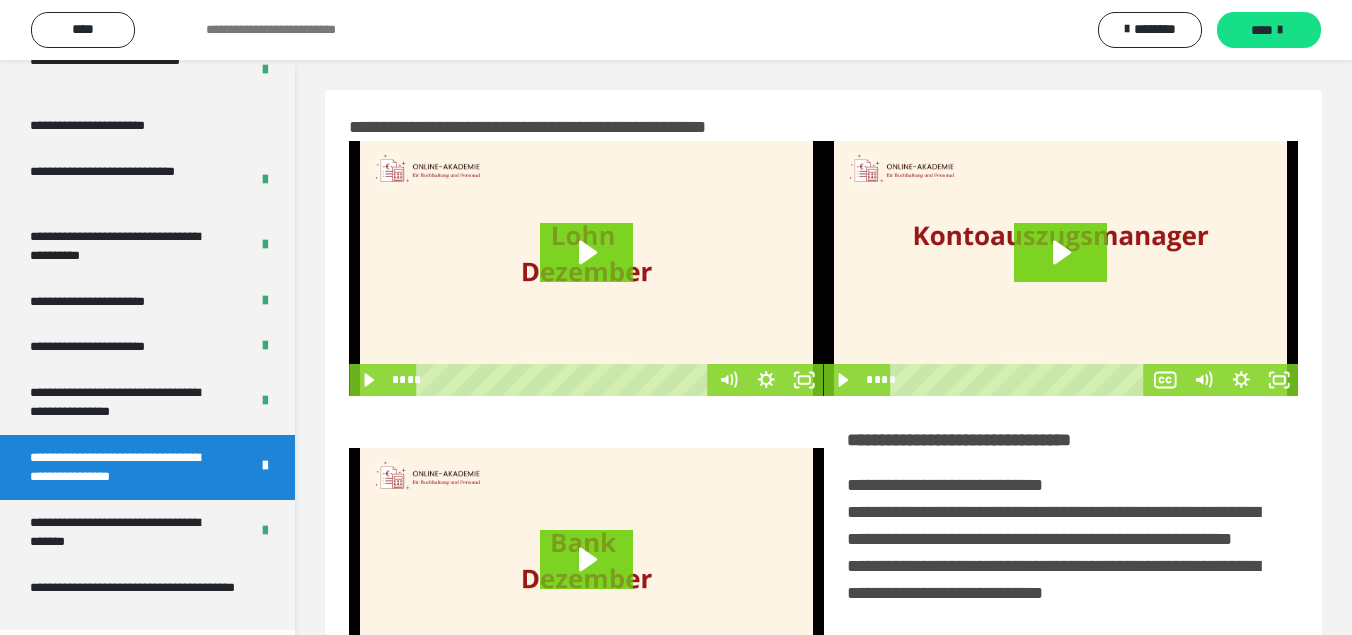 scroll, scrollTop: 300, scrollLeft: 0, axis: vertical 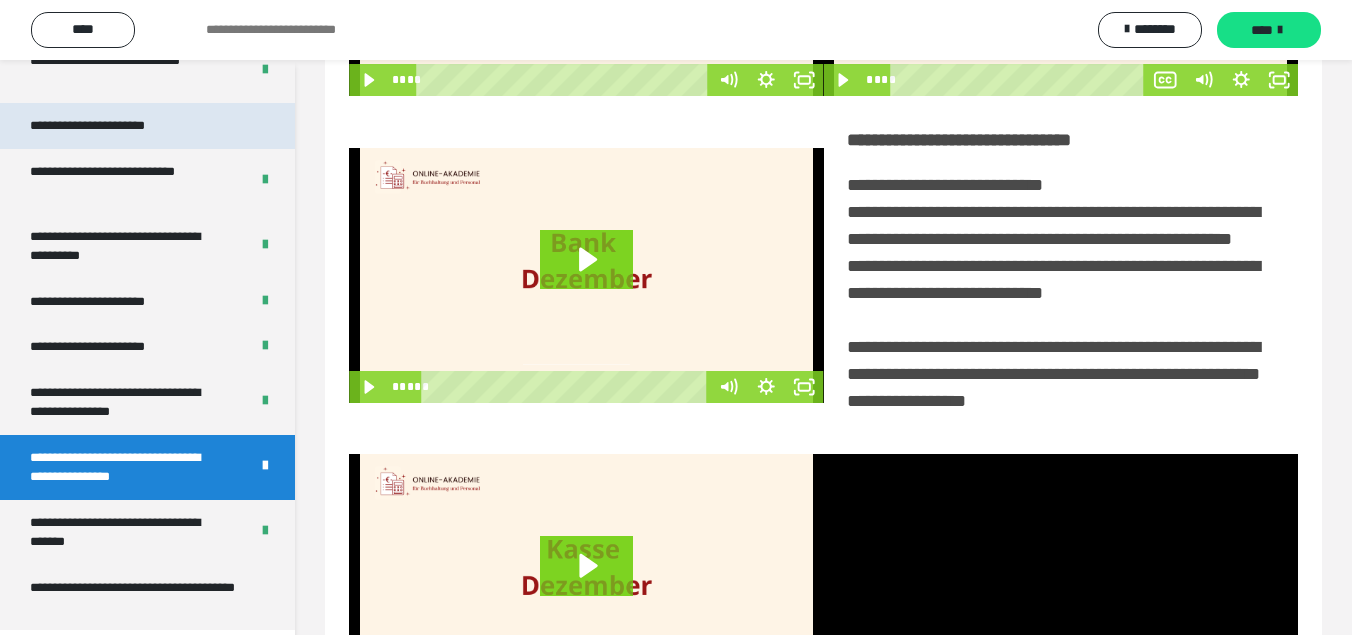 click on "**********" at bounding box center [109, 126] 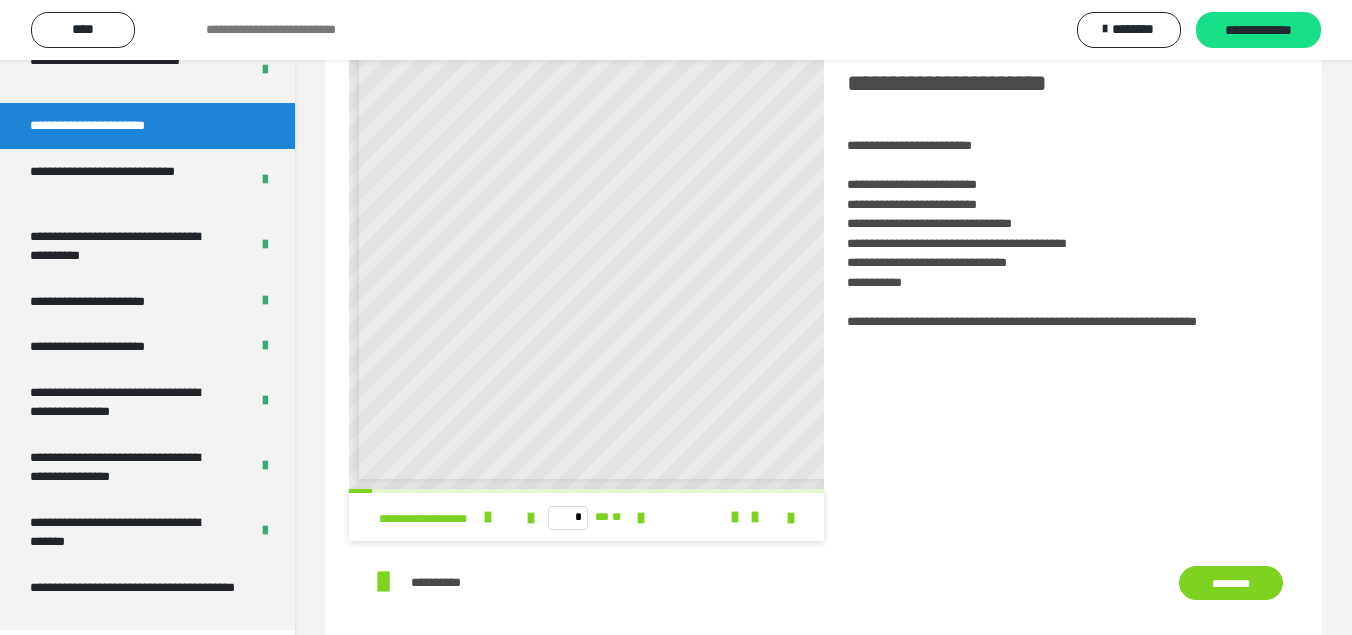 scroll, scrollTop: 0, scrollLeft: 0, axis: both 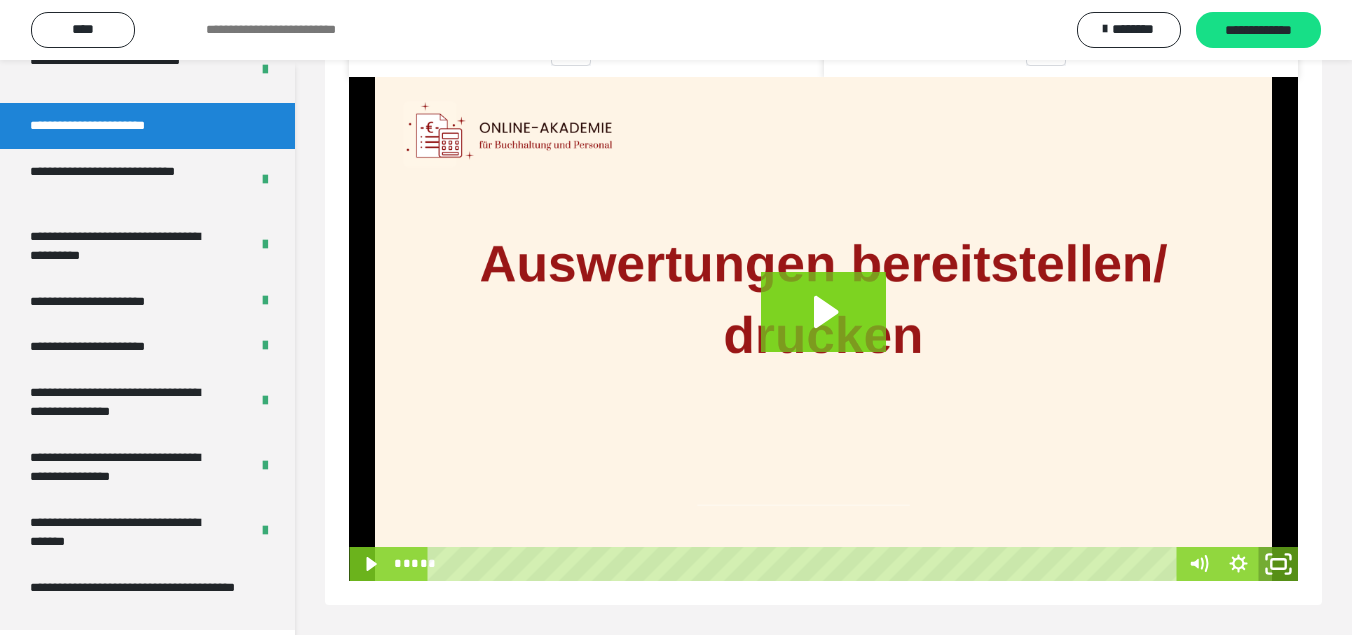 click 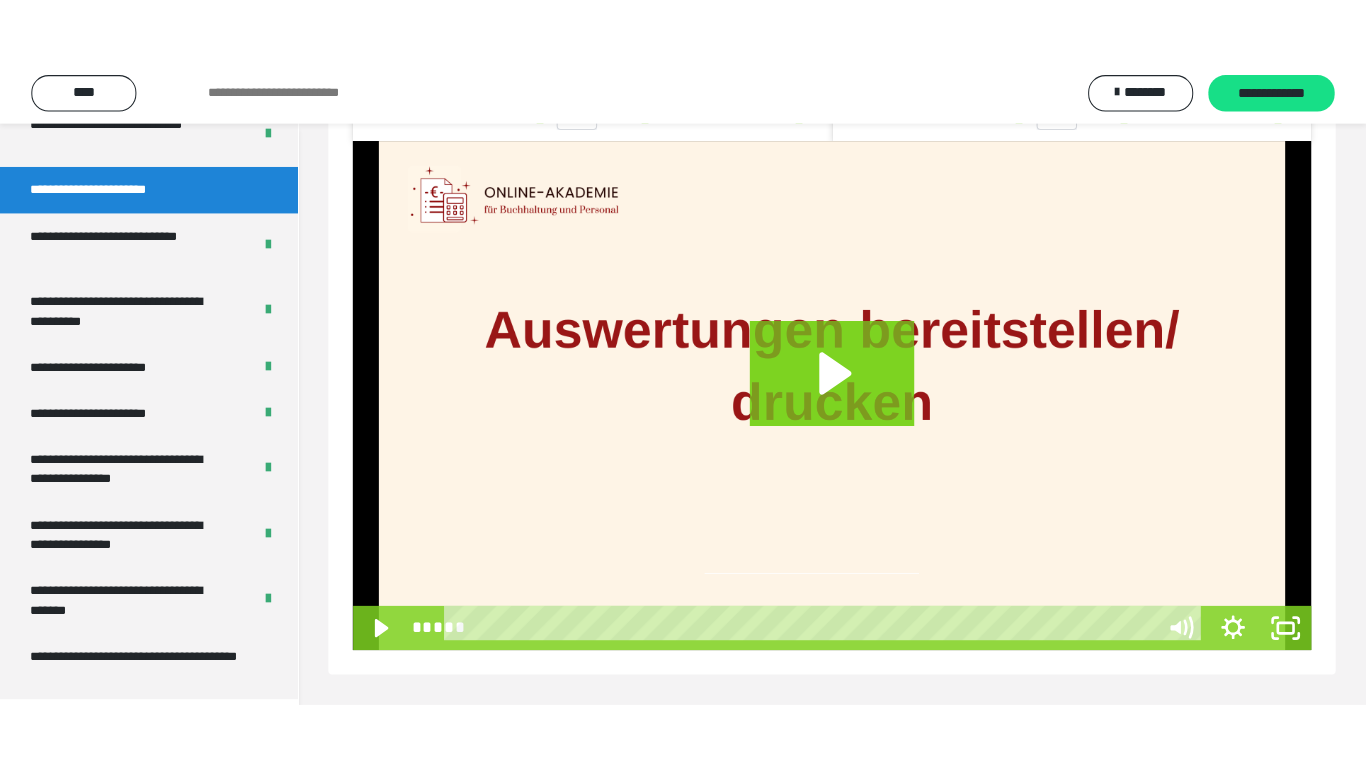 scroll, scrollTop: 1354, scrollLeft: 0, axis: vertical 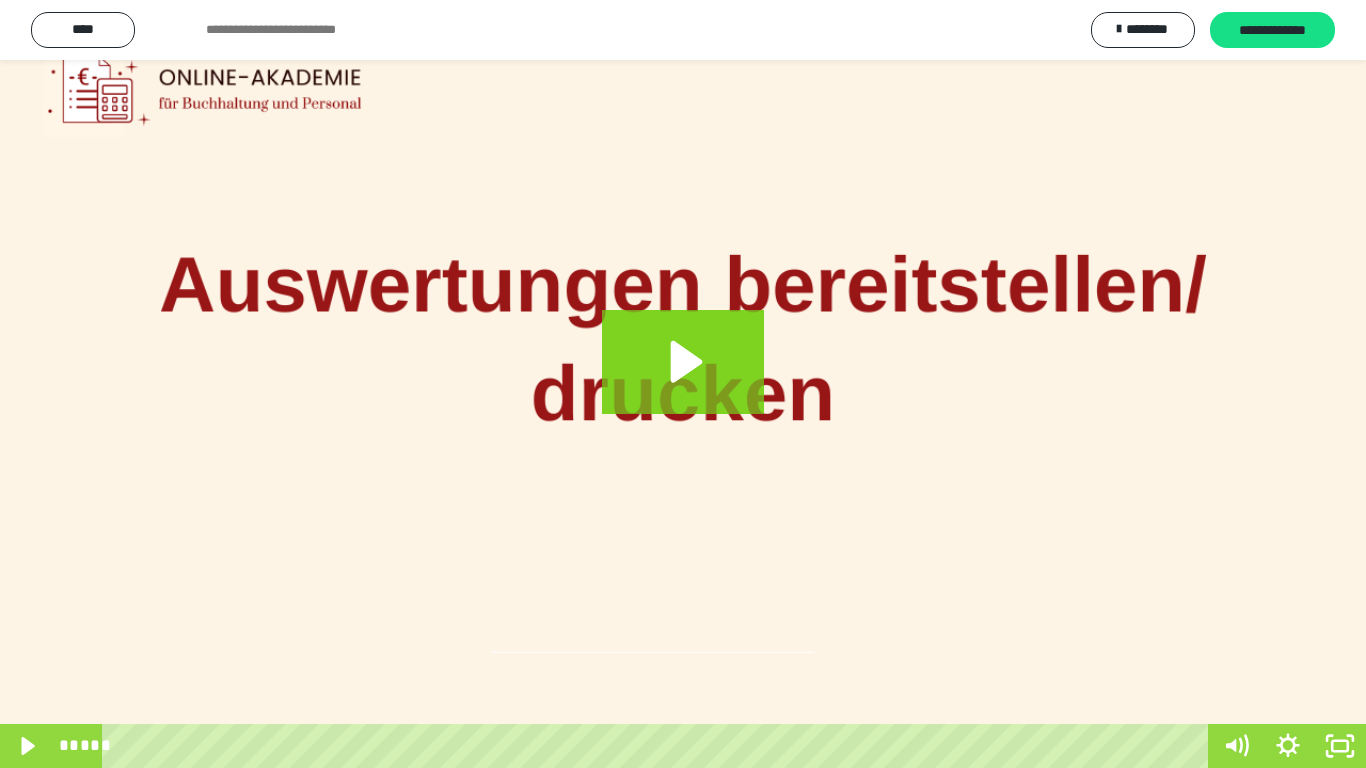 click 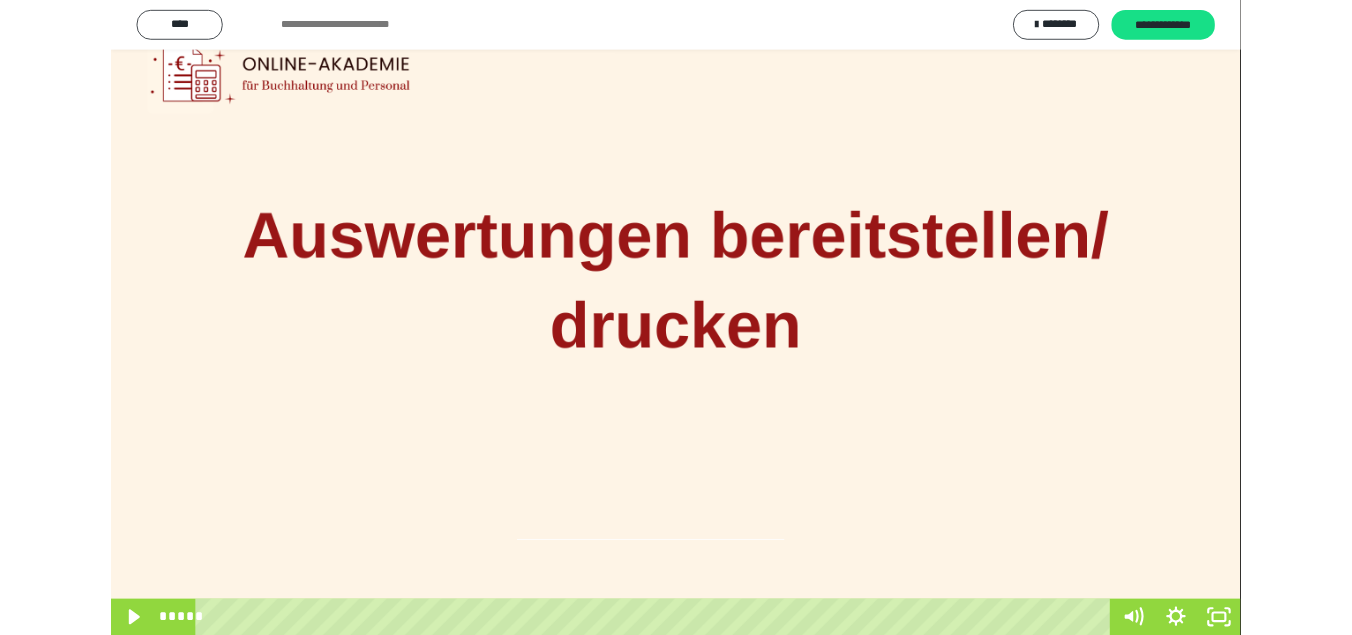 scroll, scrollTop: 0, scrollLeft: 0, axis: both 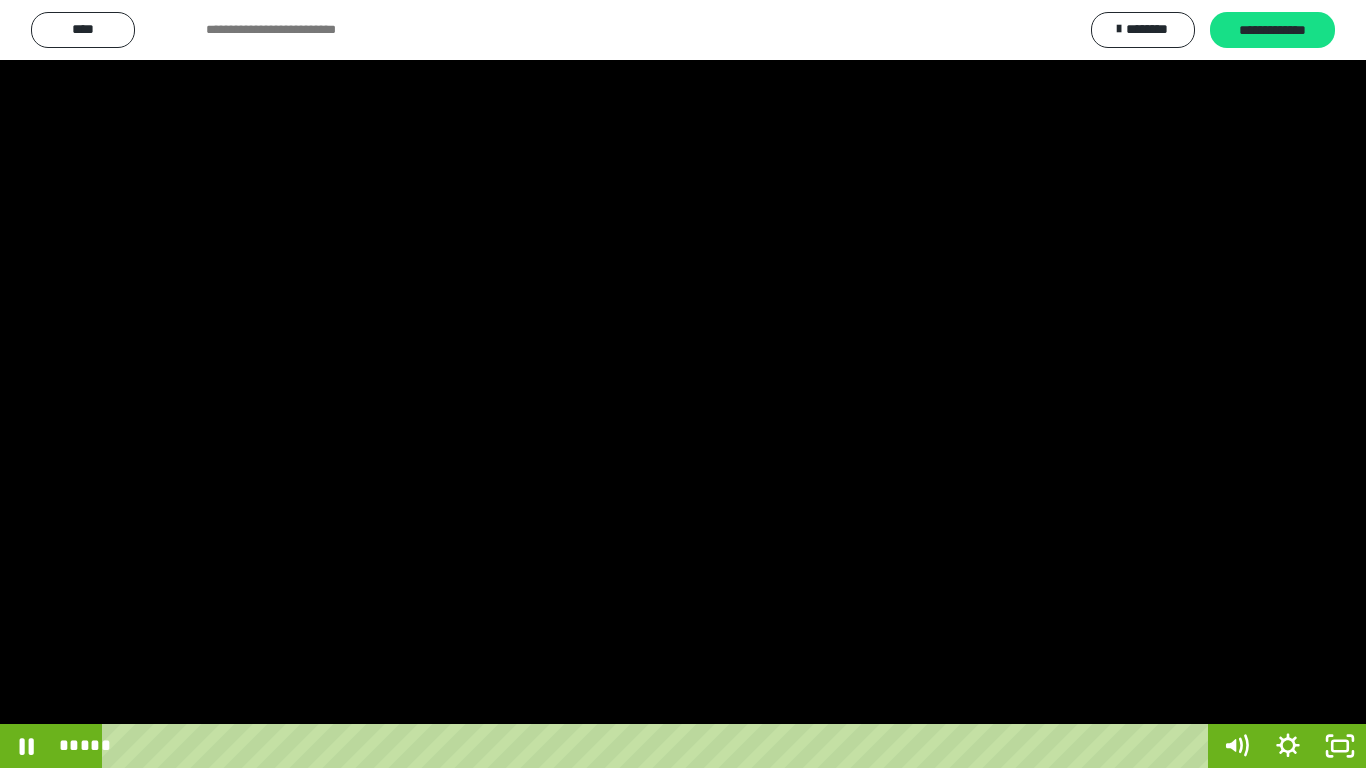 click at bounding box center [683, 384] 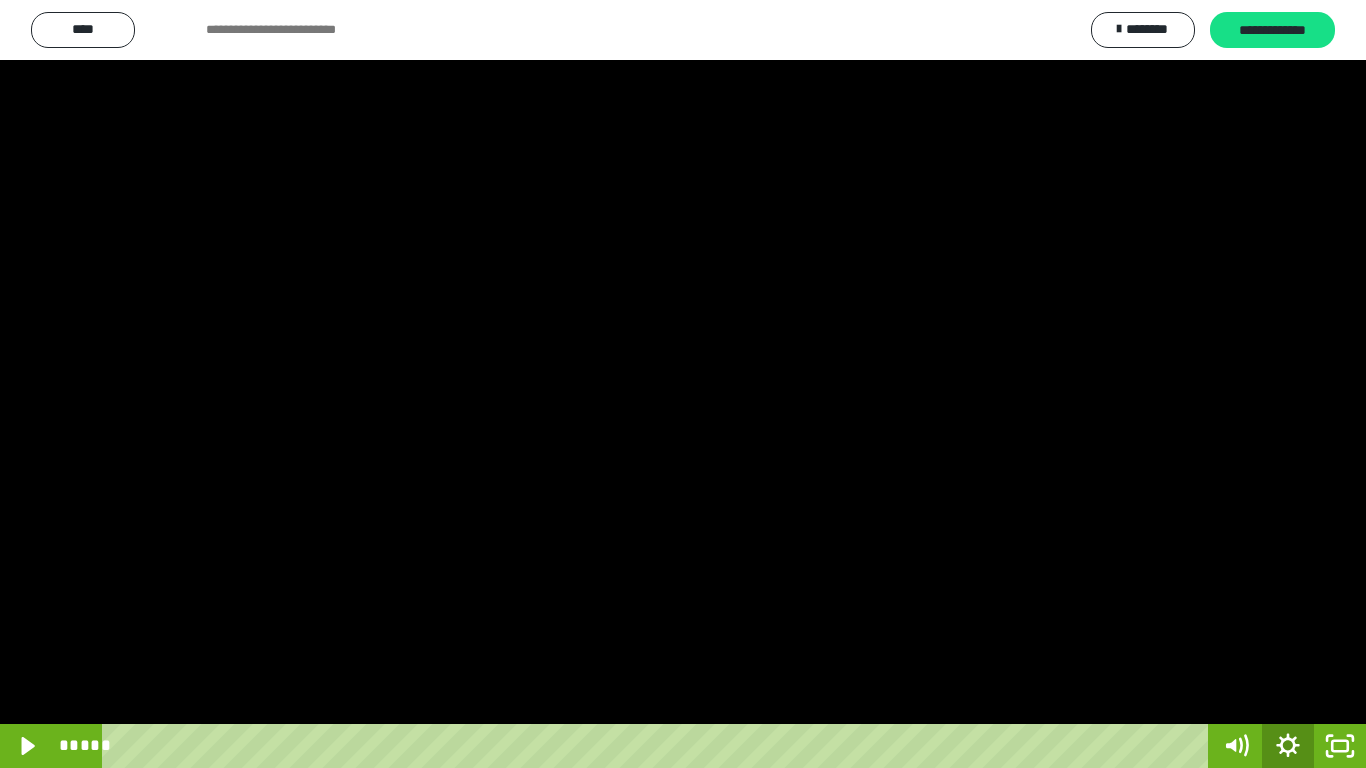 click 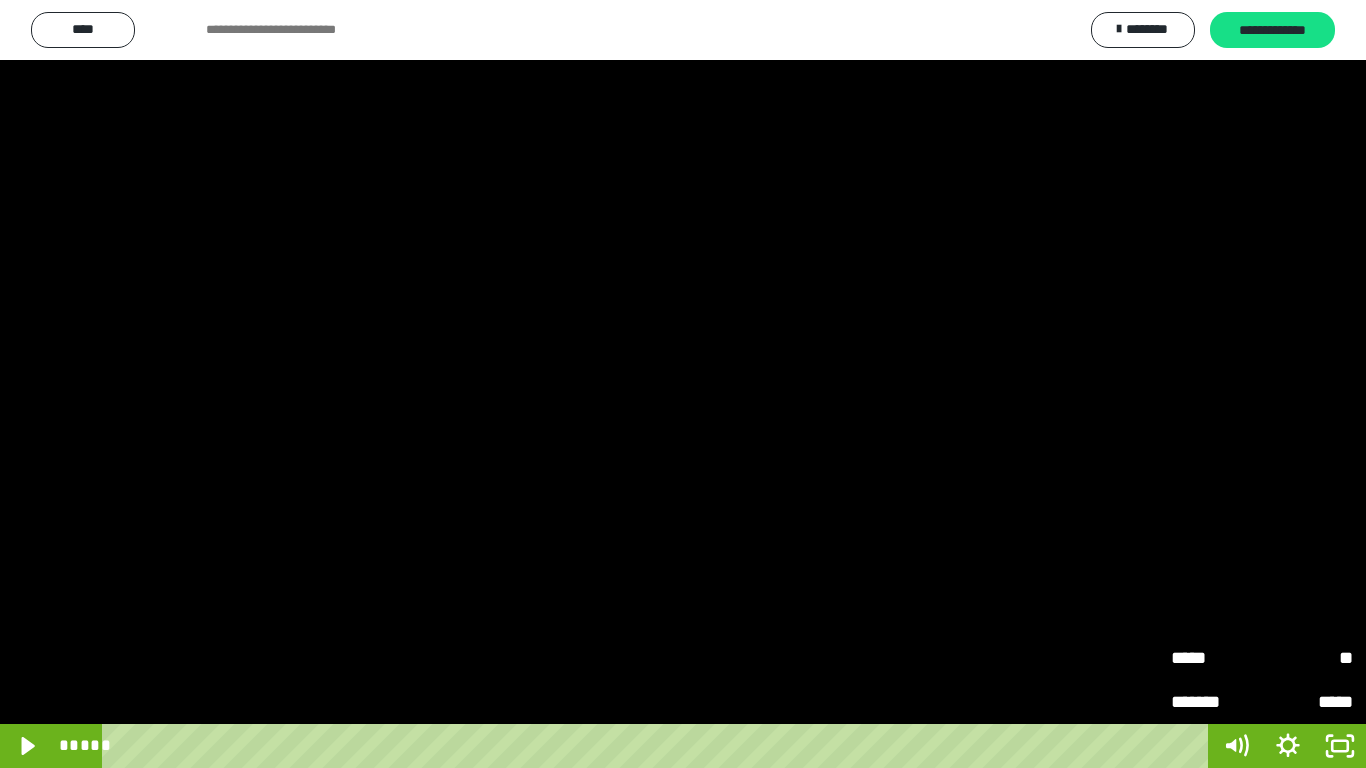 click at bounding box center (683, 384) 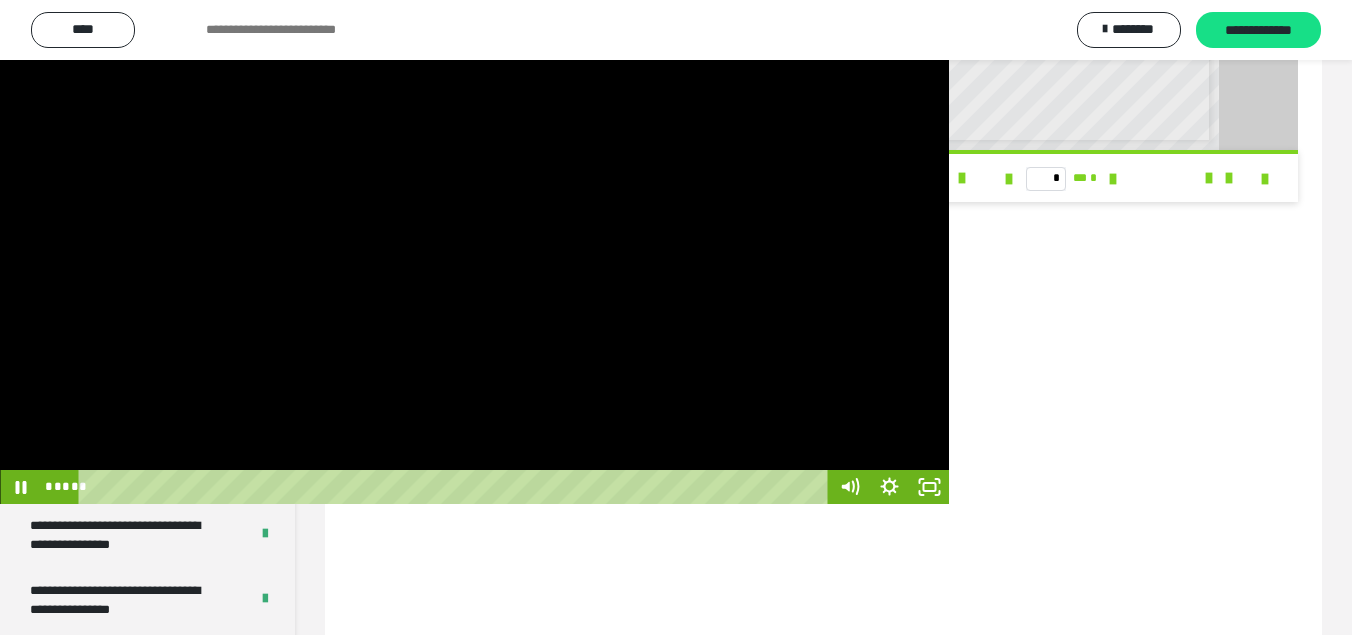 scroll, scrollTop: 4009, scrollLeft: 0, axis: vertical 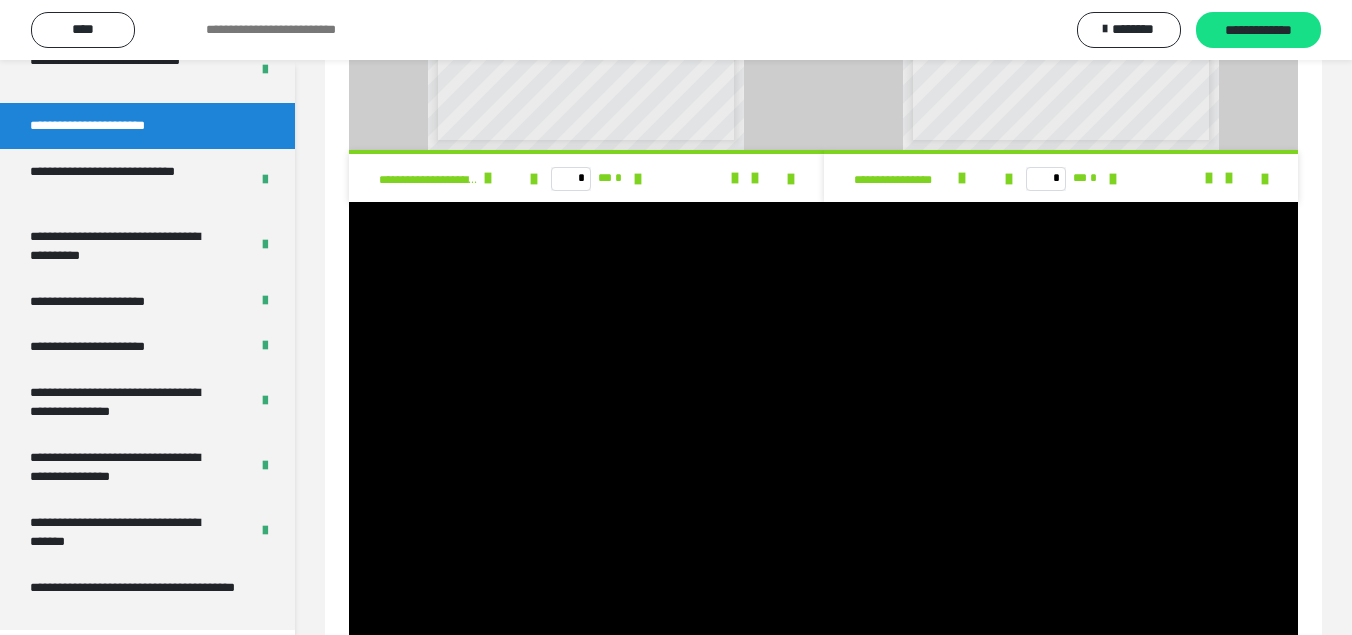 click at bounding box center [823, 454] 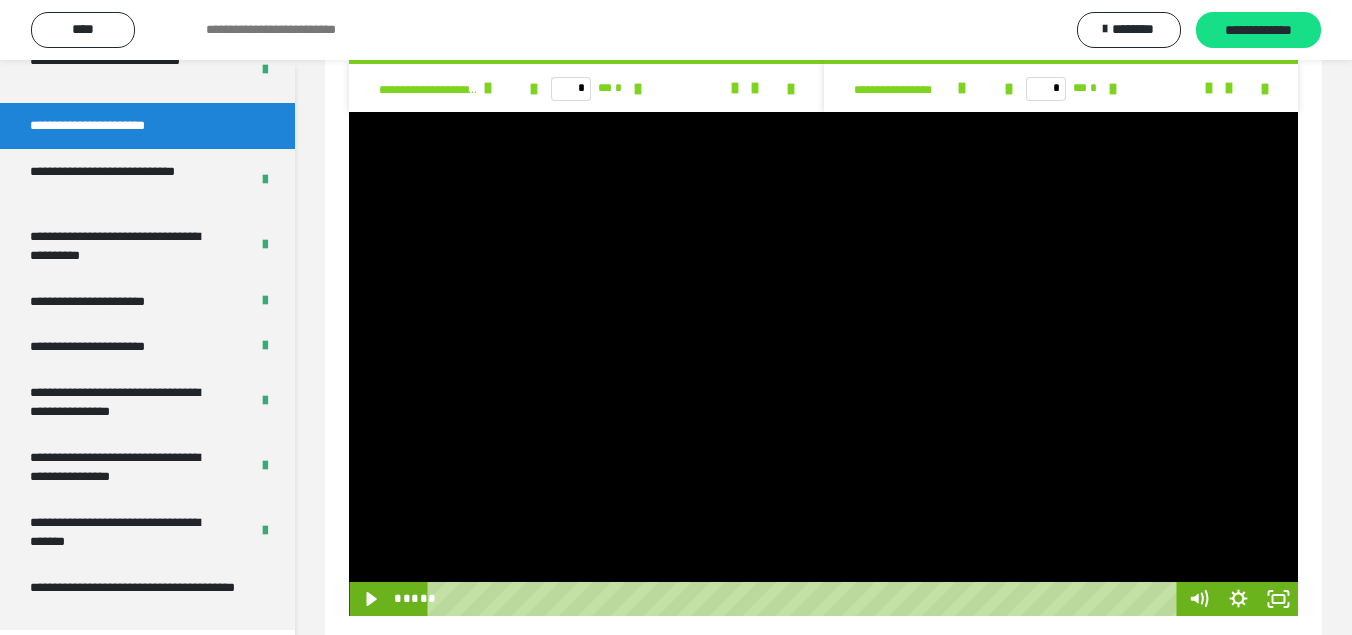 scroll, scrollTop: 1479, scrollLeft: 0, axis: vertical 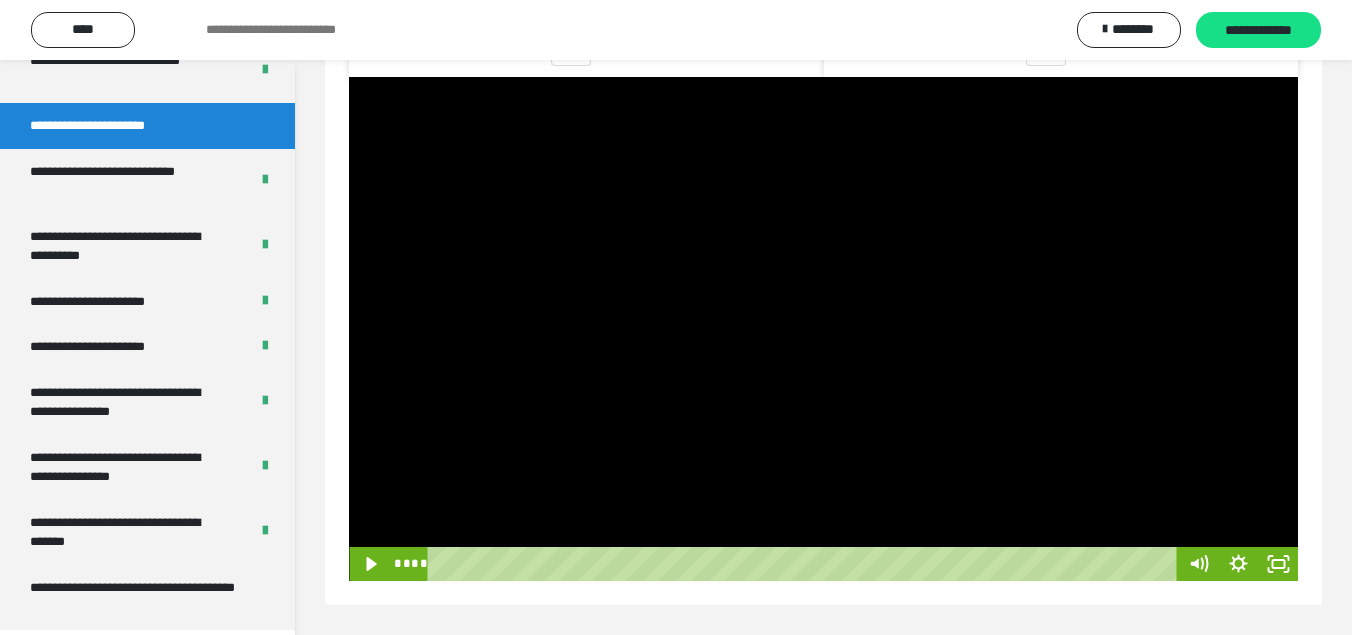 drag, startPoint x: 965, startPoint y: 560, endPoint x: 396, endPoint y: 575, distance: 569.1977 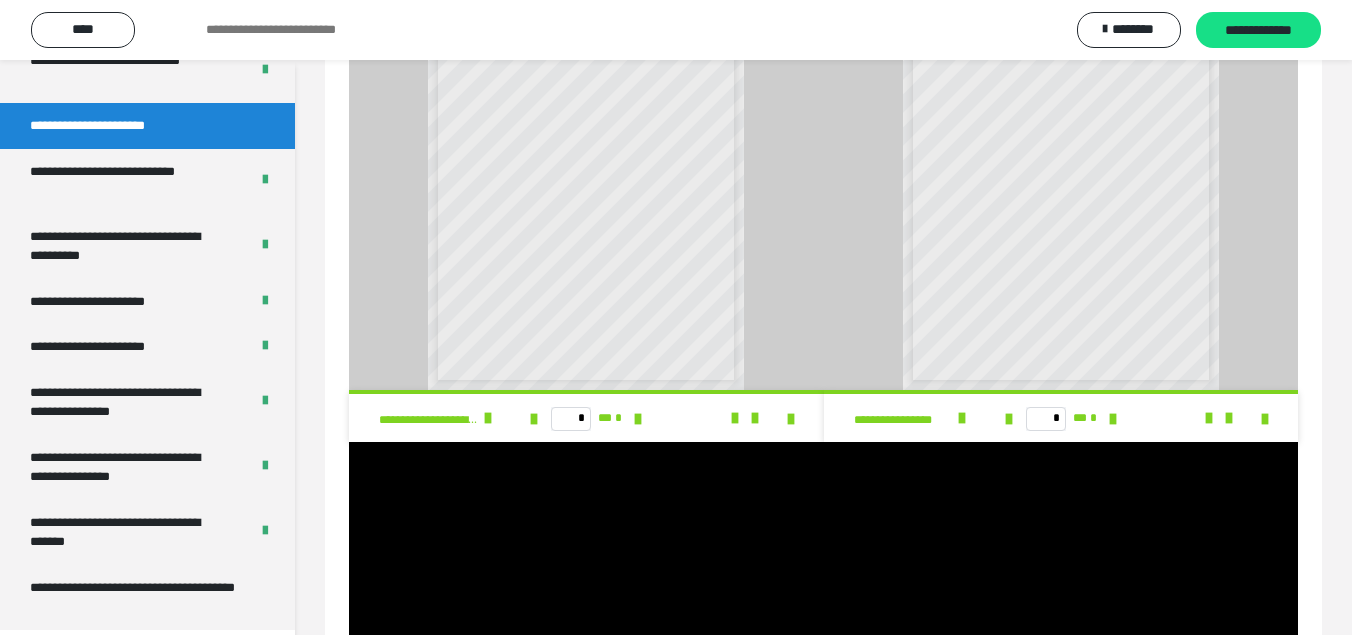 scroll, scrollTop: 1479, scrollLeft: 0, axis: vertical 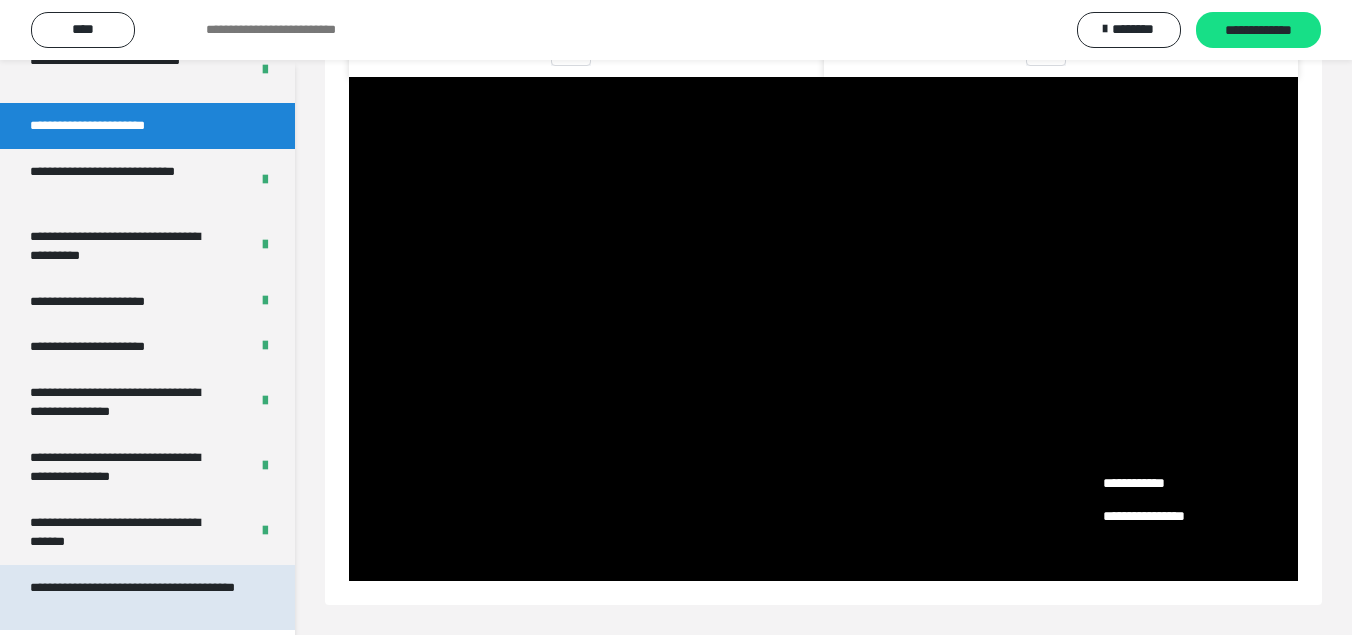 click on "**********" at bounding box center (132, 597) 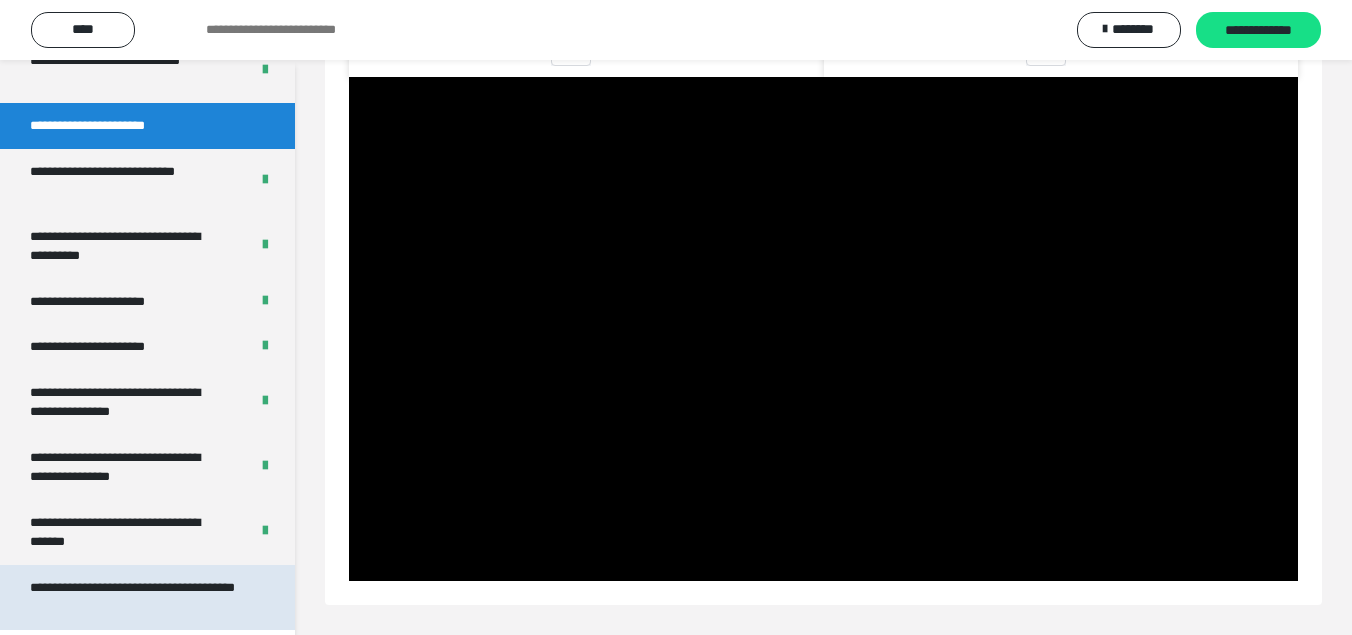 scroll, scrollTop: 0, scrollLeft: 0, axis: both 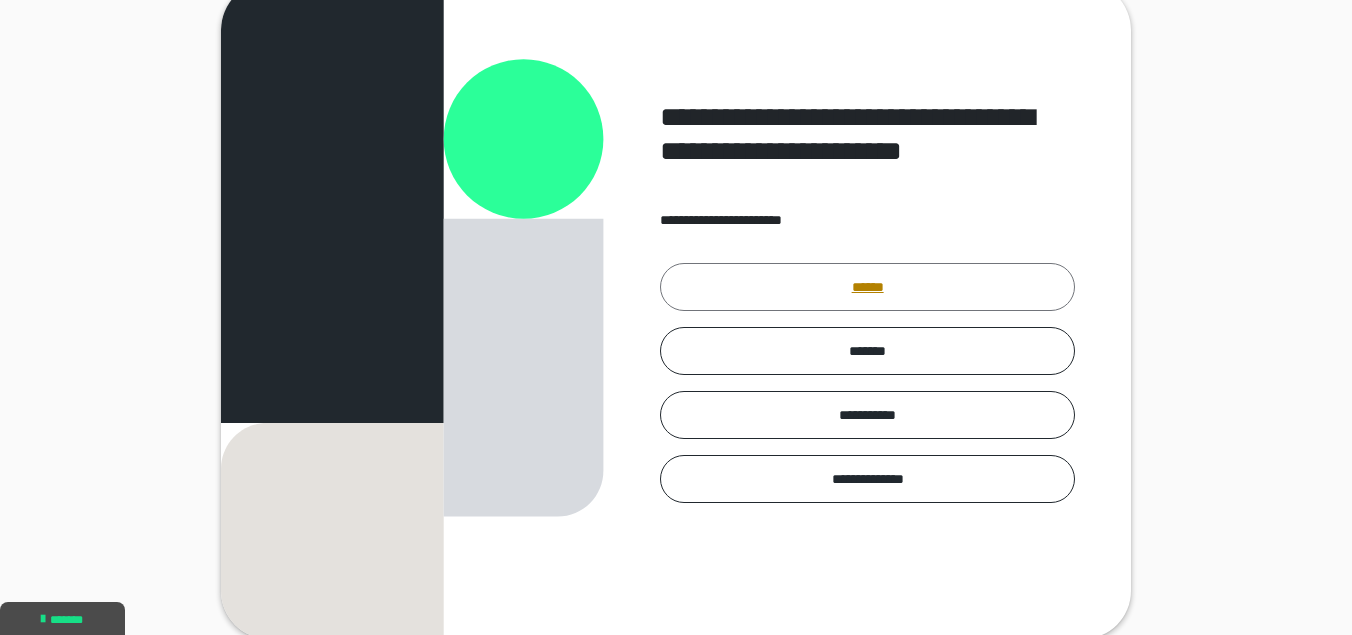 click on "******" at bounding box center [867, 287] 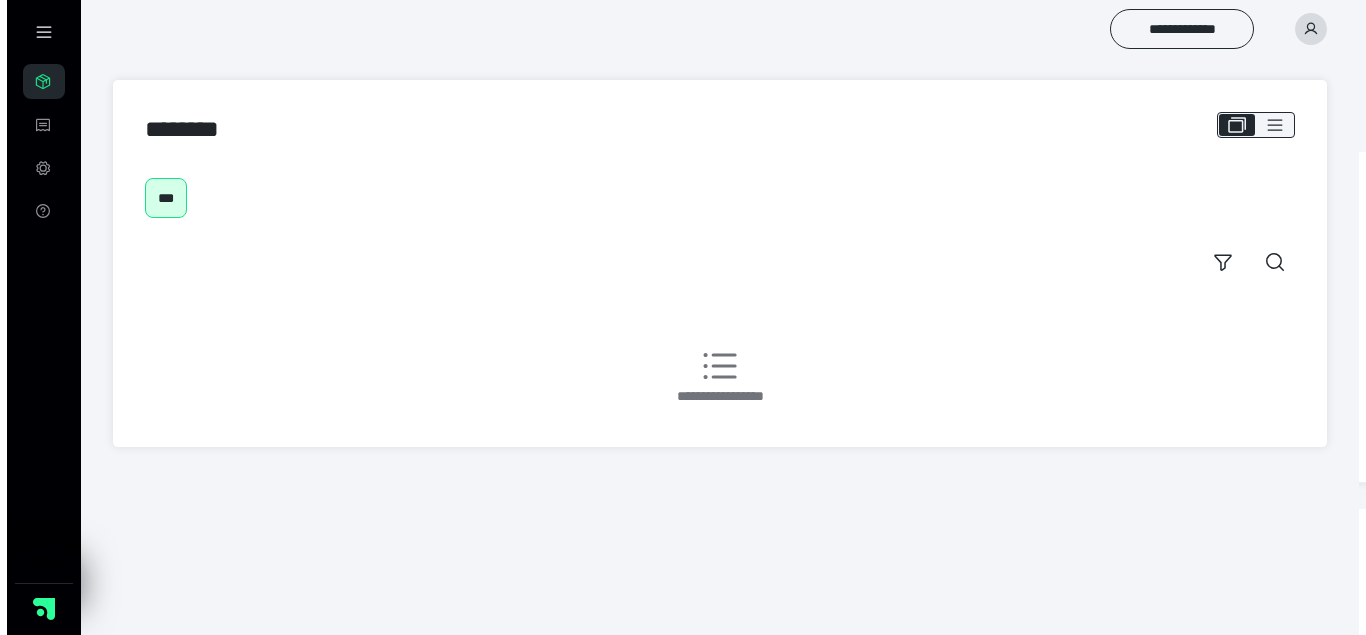 scroll, scrollTop: 0, scrollLeft: 0, axis: both 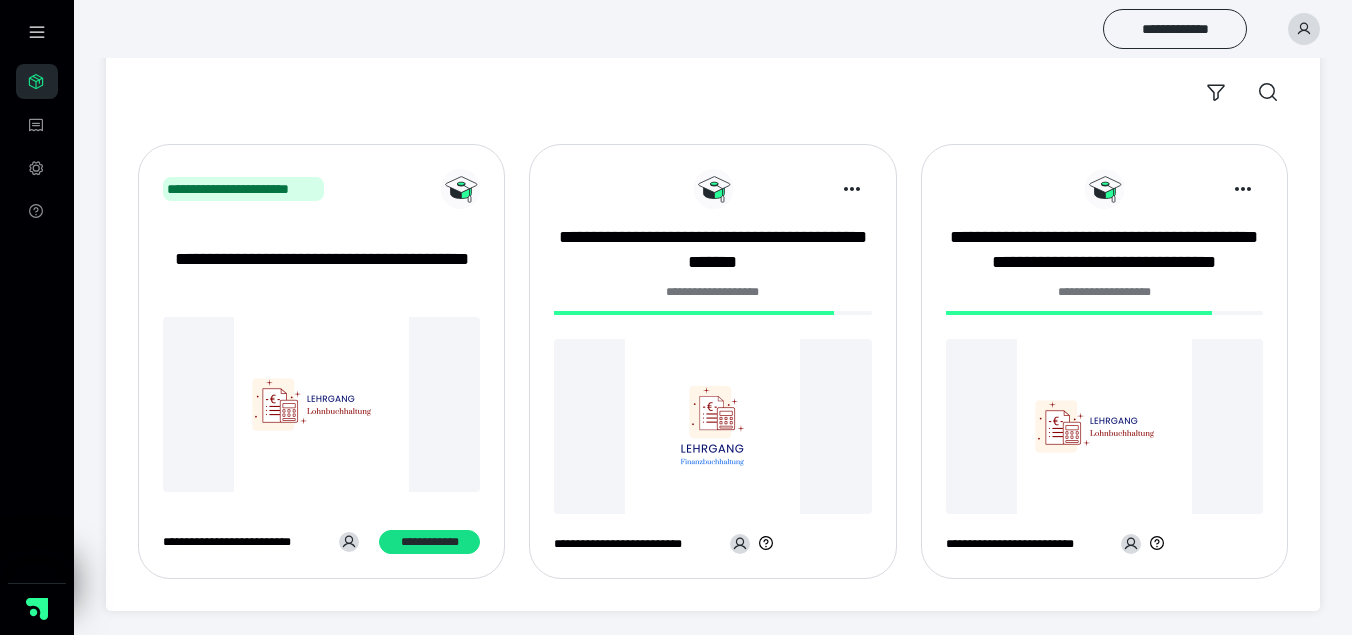 click at bounding box center [712, 426] 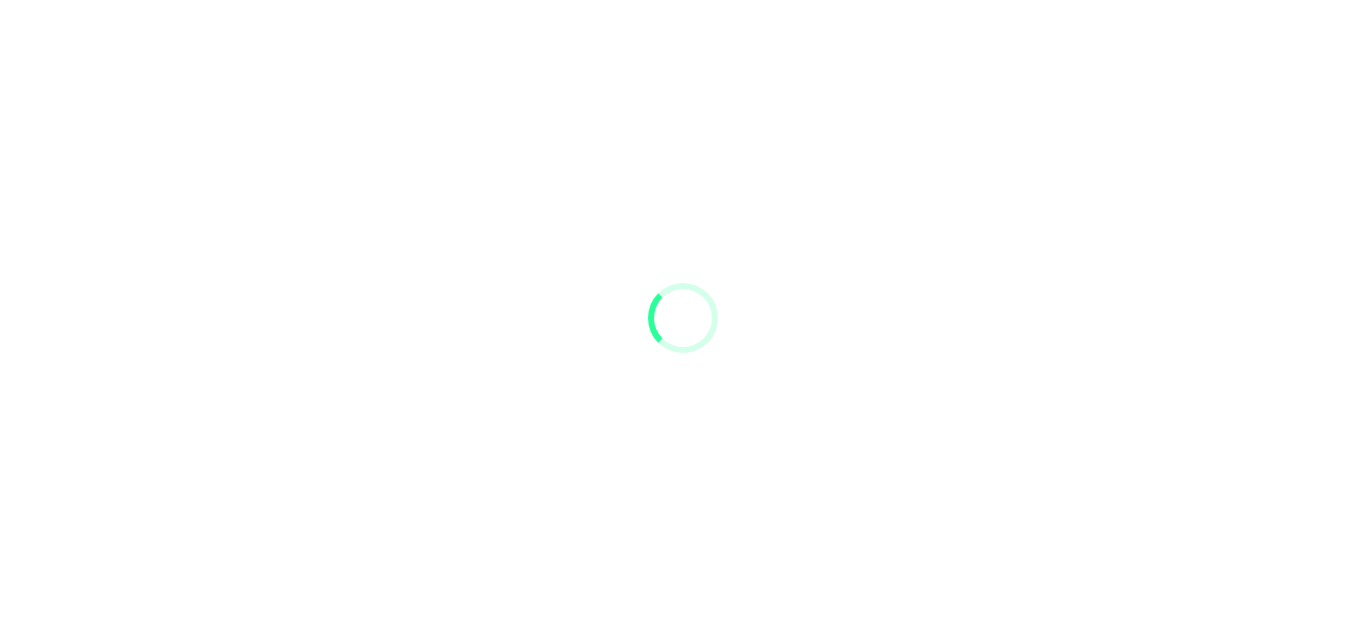 scroll, scrollTop: 0, scrollLeft: 0, axis: both 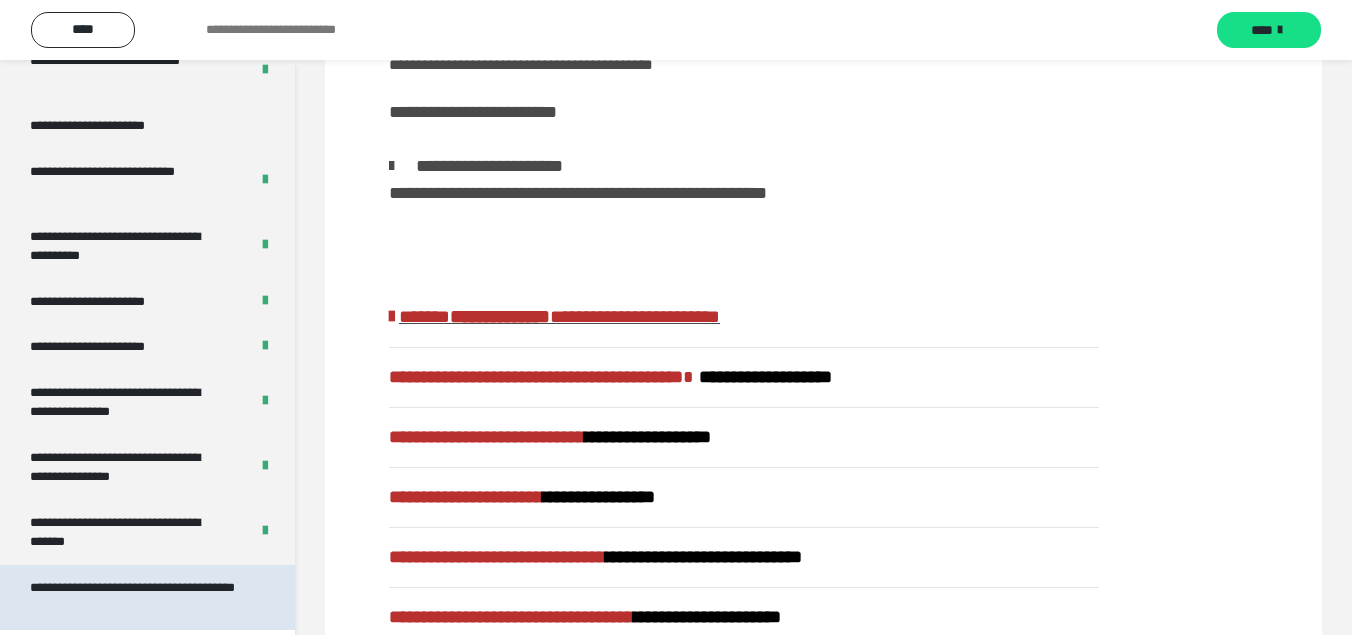 click on "**********" at bounding box center [132, 597] 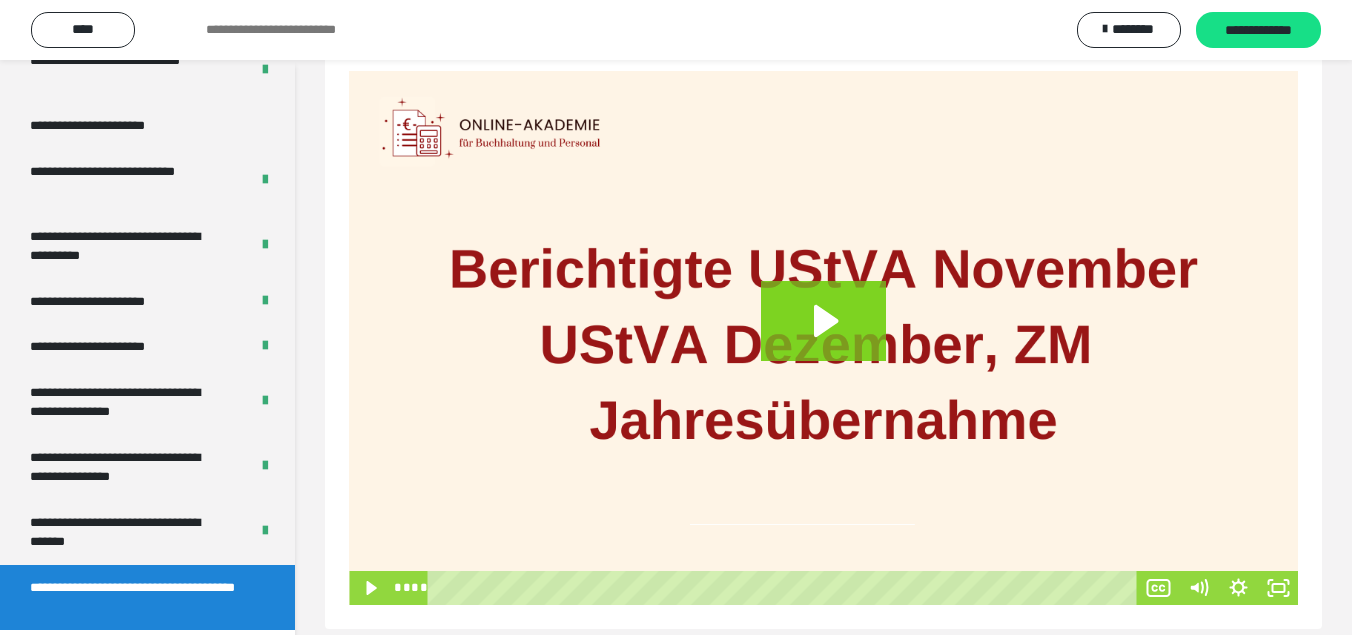 scroll, scrollTop: 295, scrollLeft: 0, axis: vertical 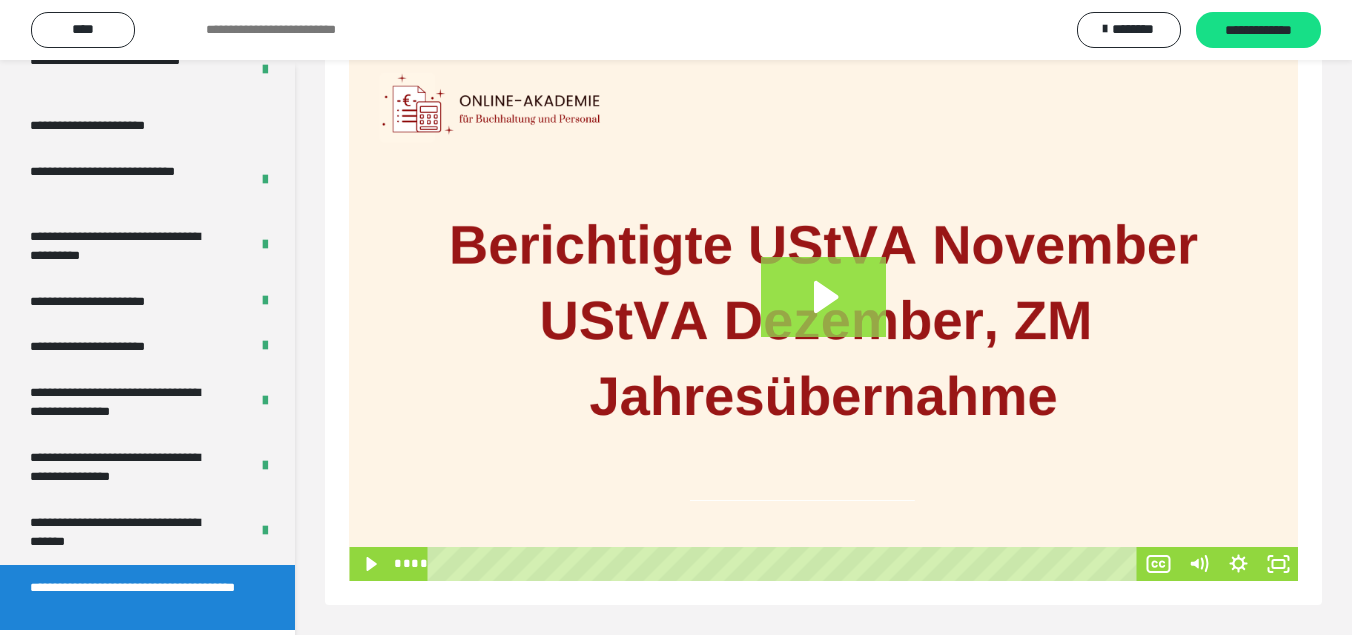 click 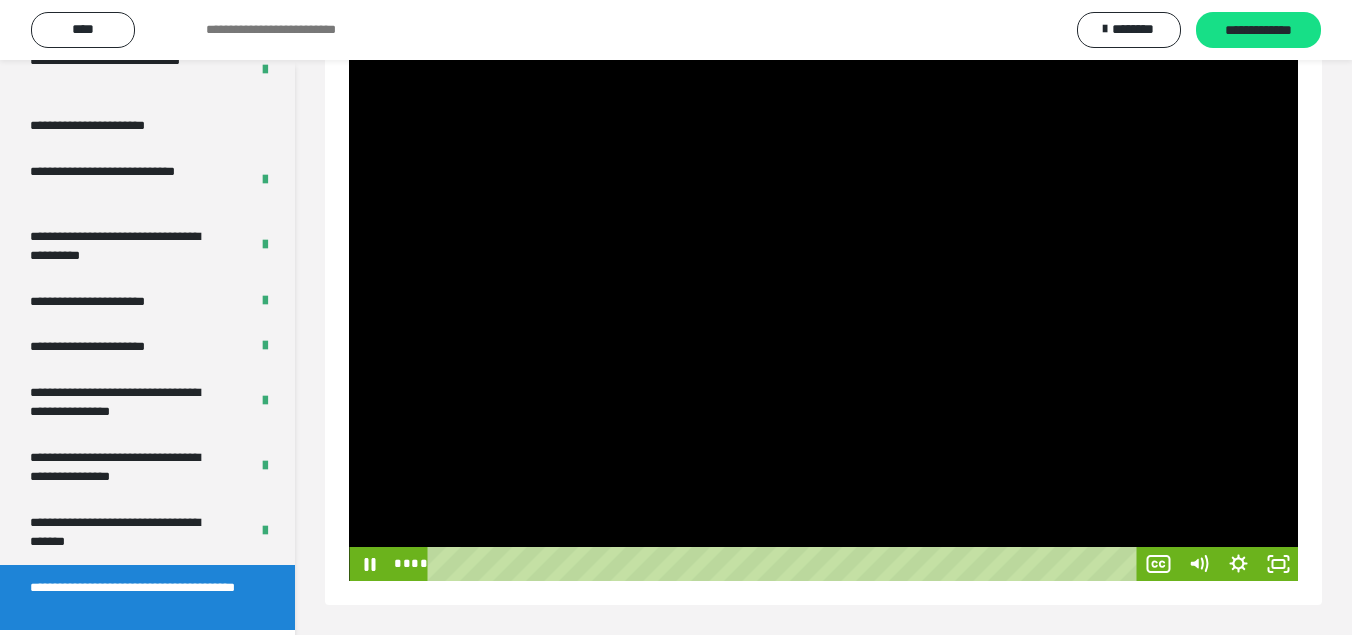 click at bounding box center (823, 314) 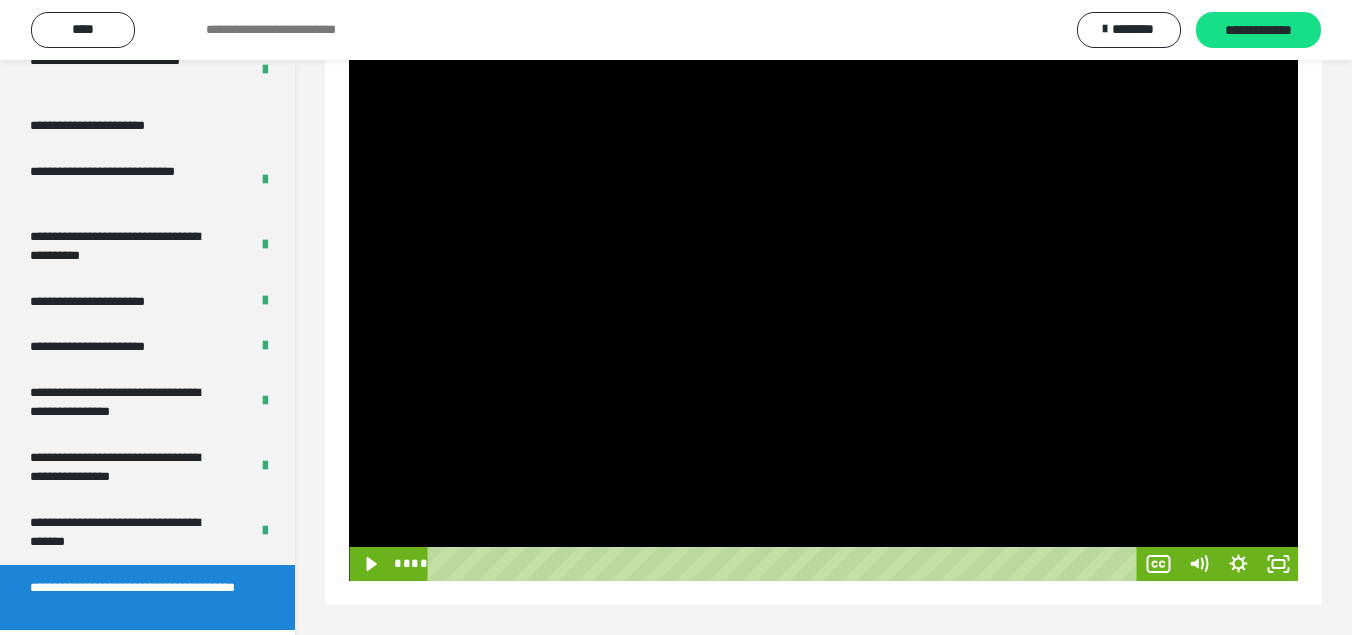 click at bounding box center (823, 314) 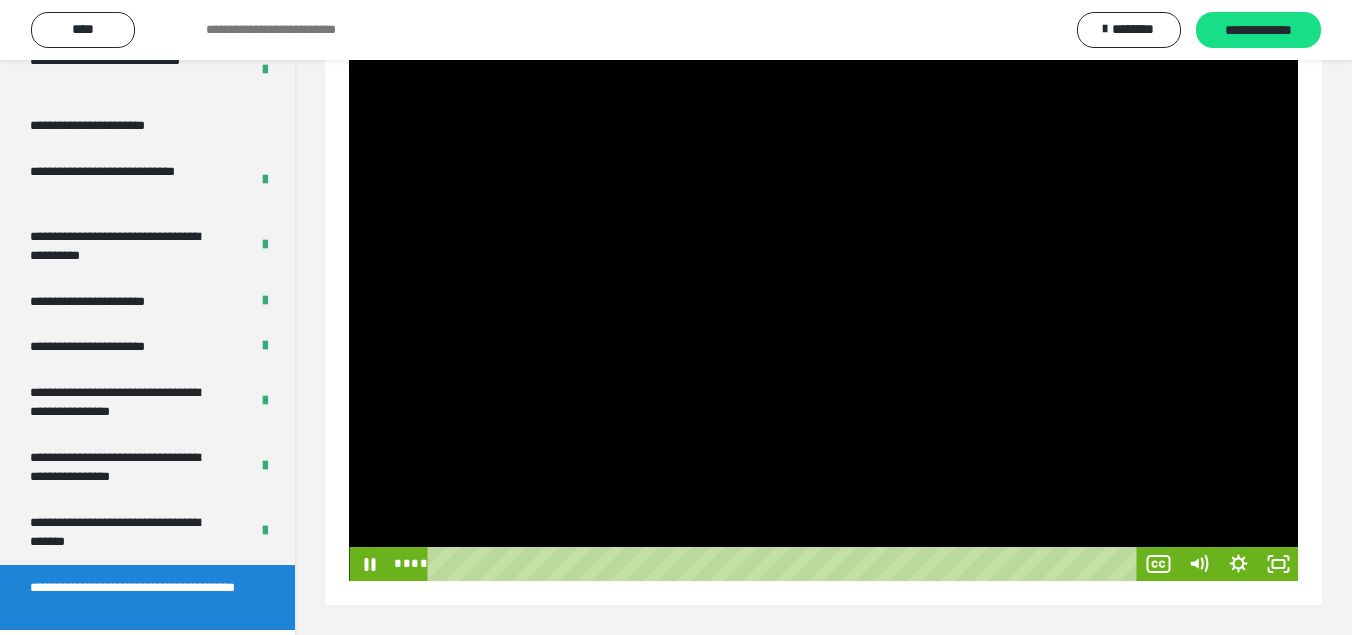 click at bounding box center [823, 314] 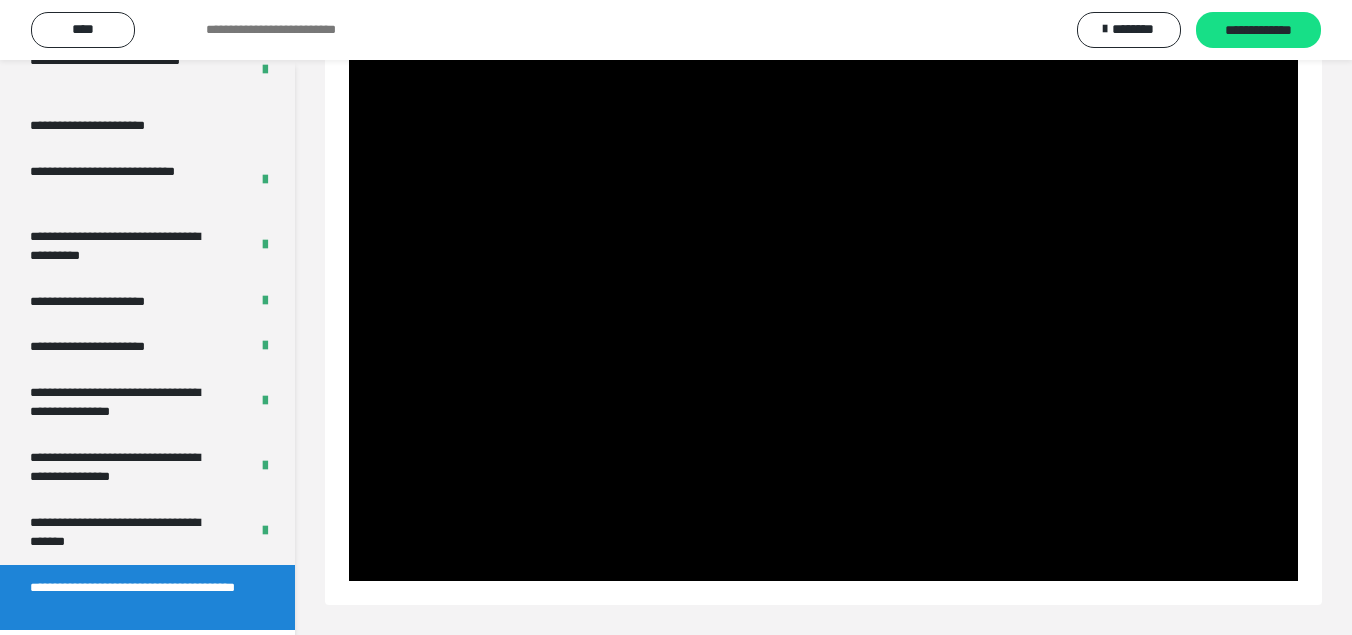 click at bounding box center (823, 314) 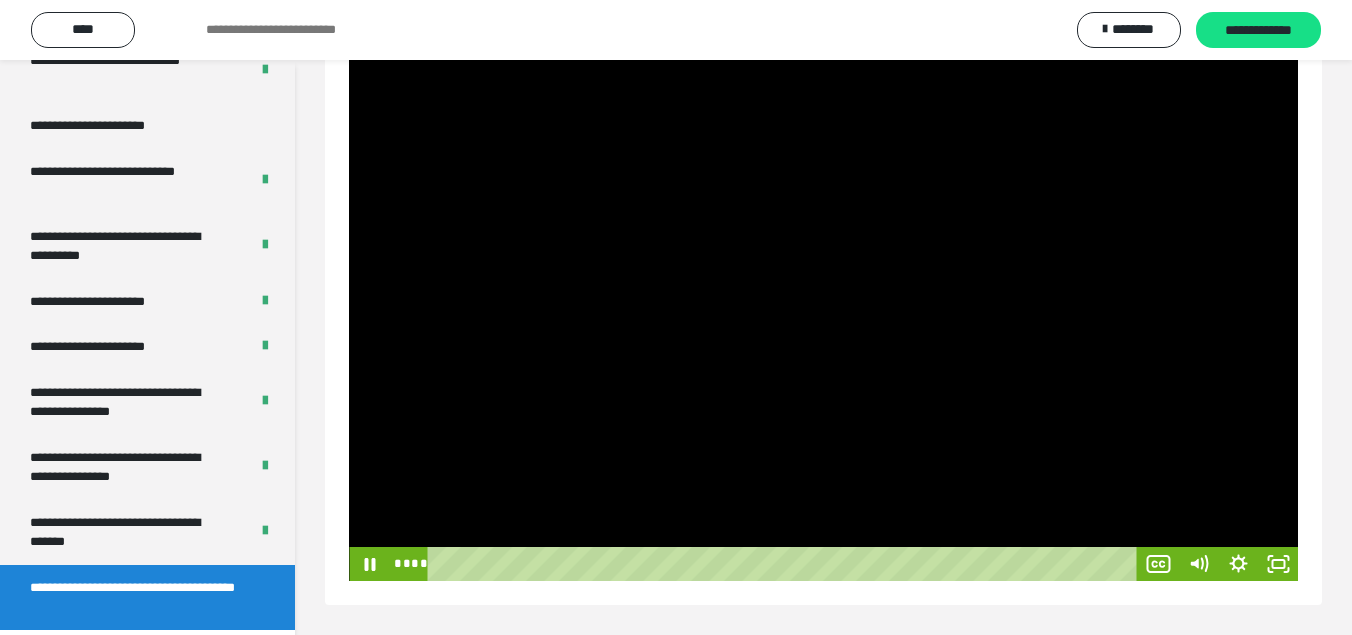 click at bounding box center (823, 314) 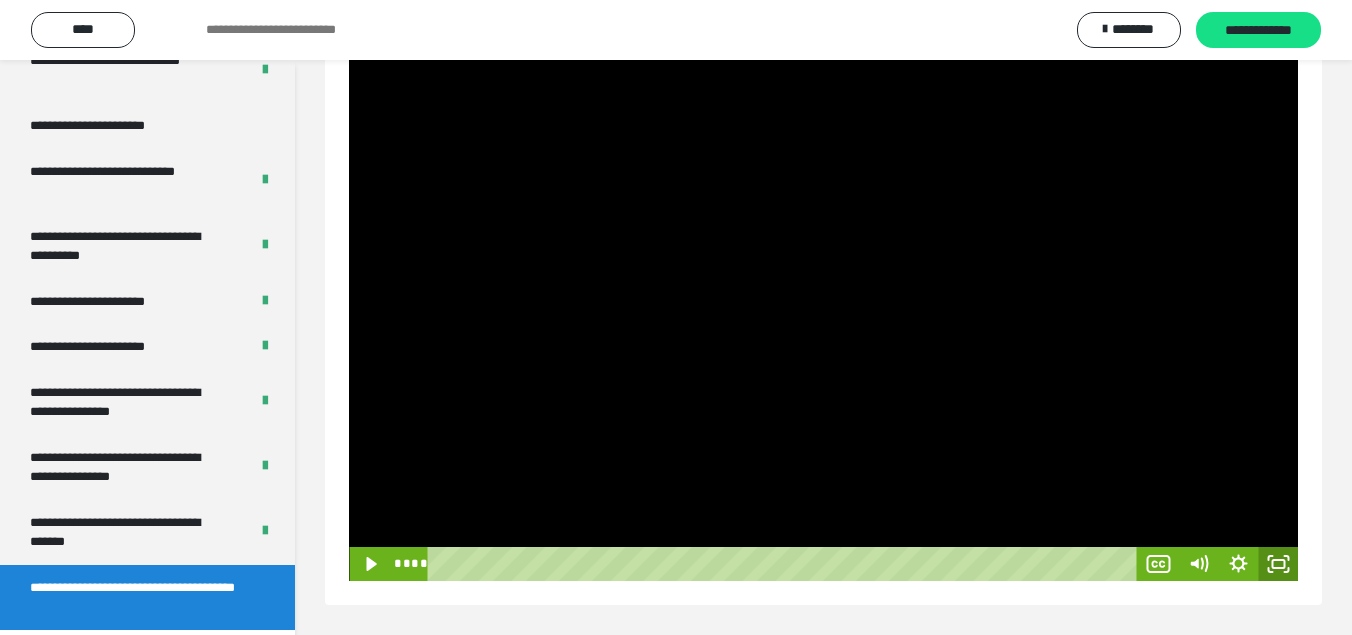 click 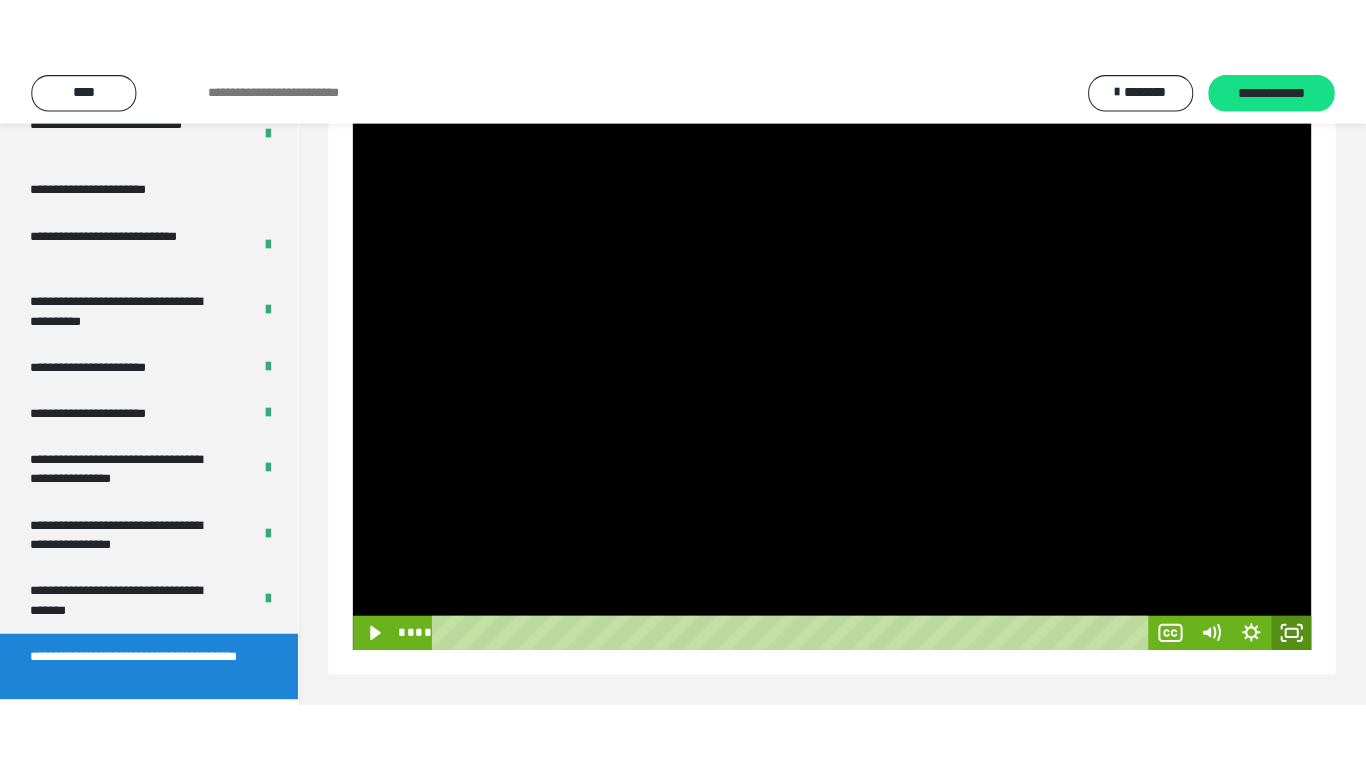 scroll, scrollTop: 171, scrollLeft: 0, axis: vertical 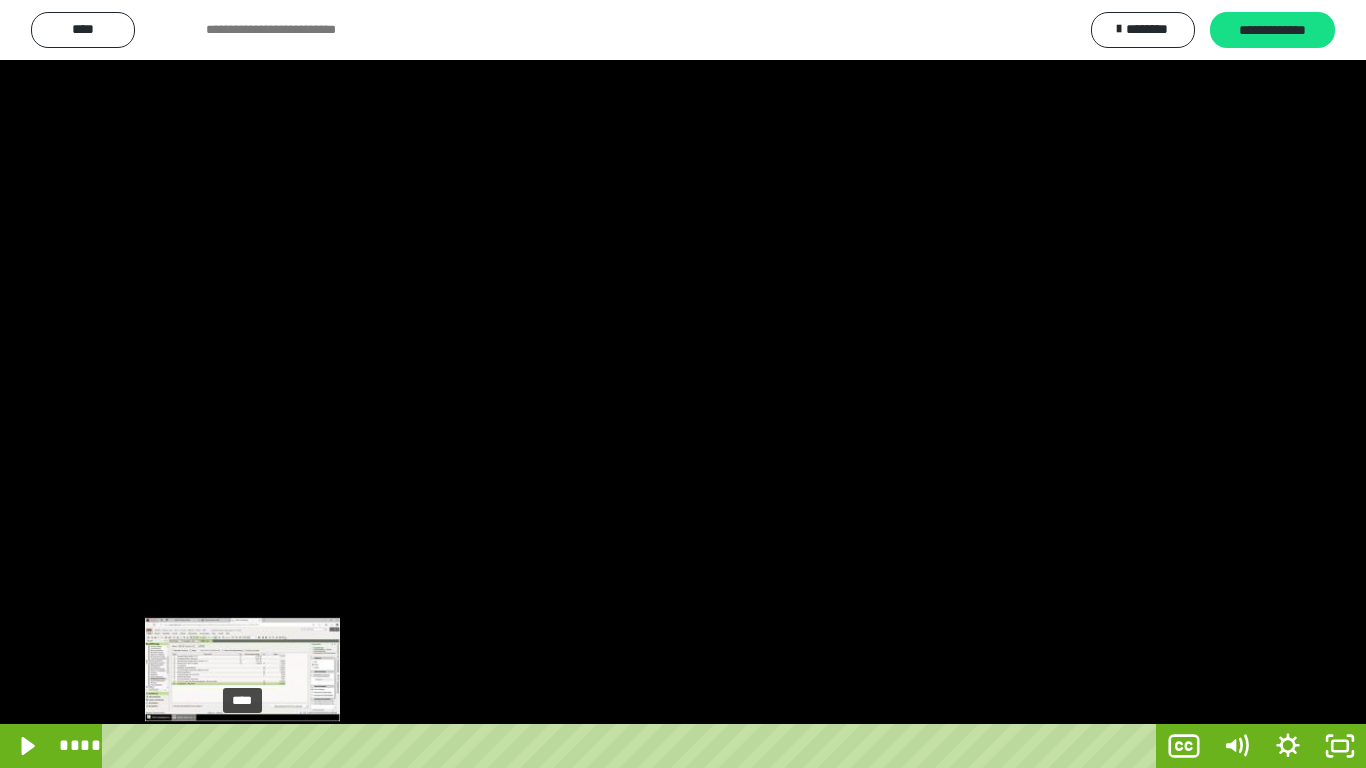 click on "****" at bounding box center (633, 746) 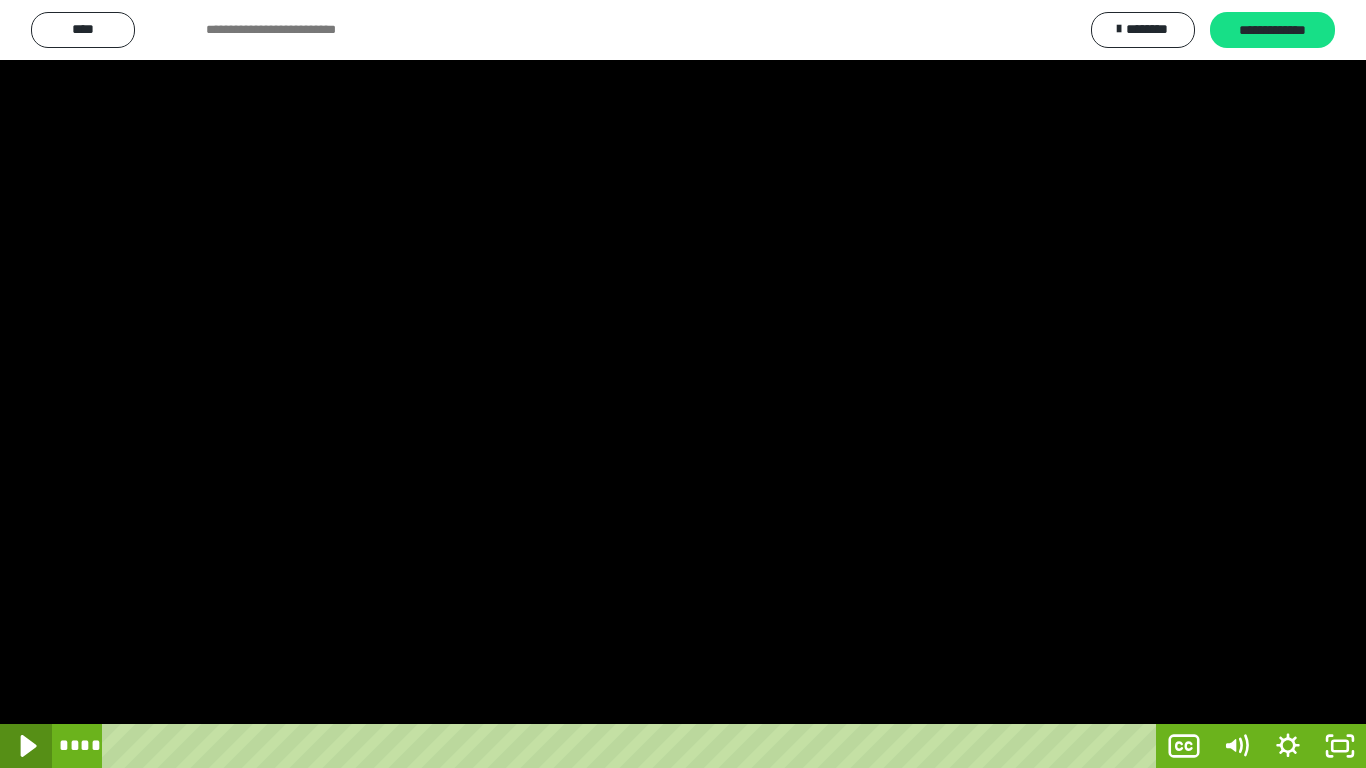 click 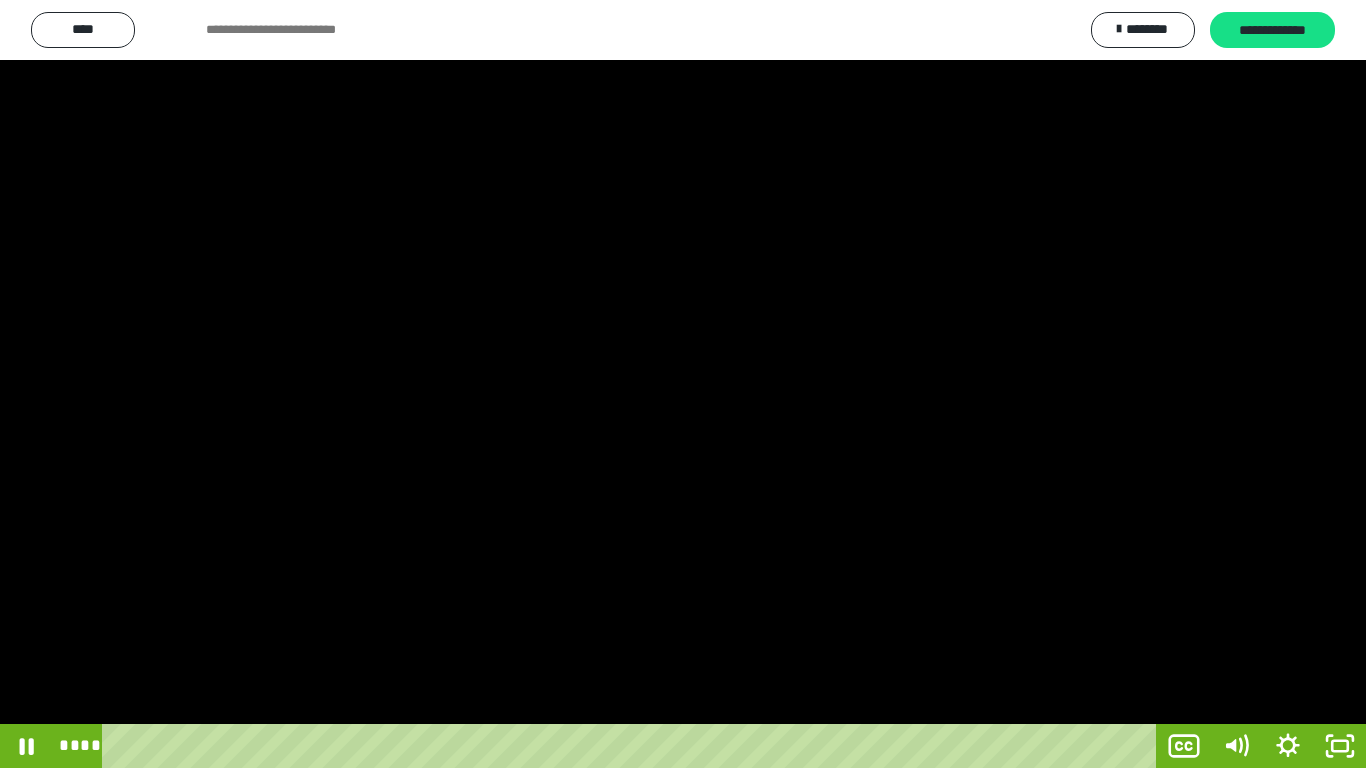click at bounding box center [683, 384] 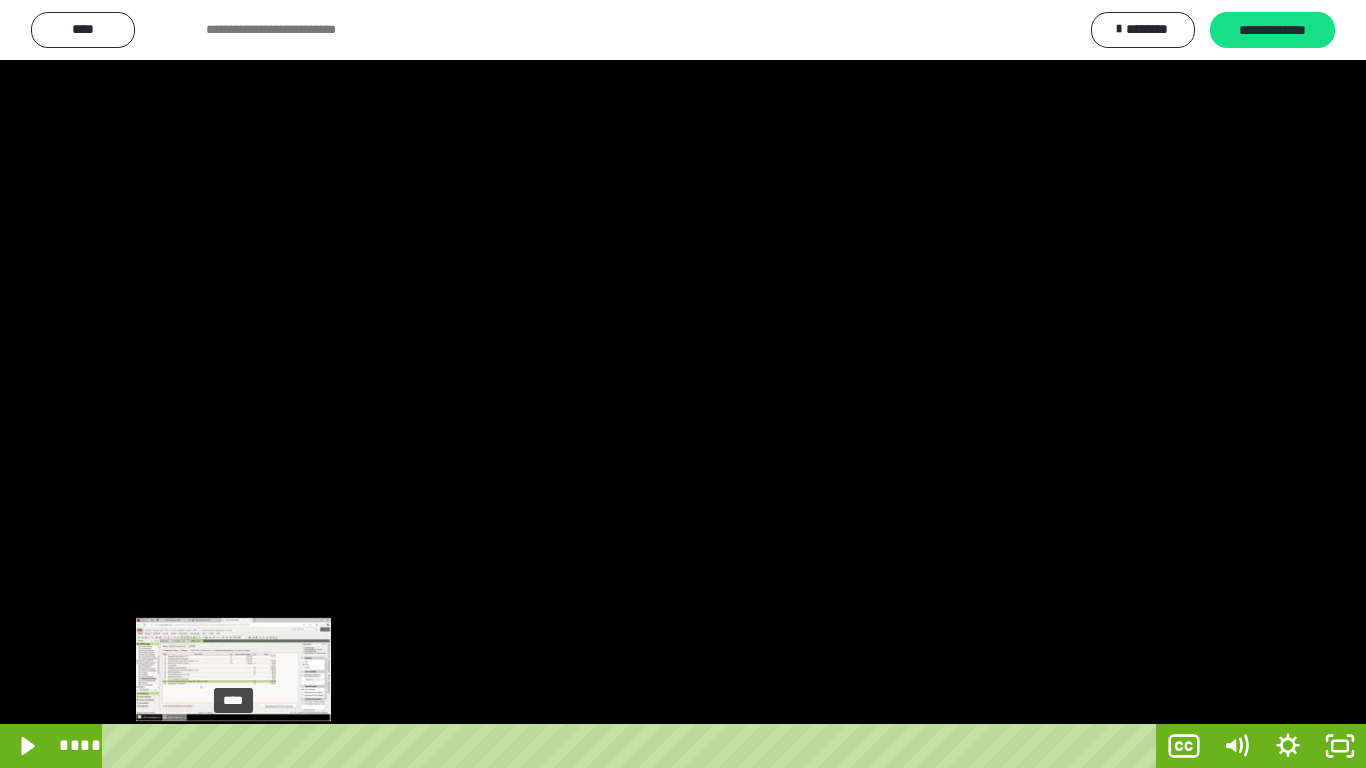 click on "****" at bounding box center (633, 746) 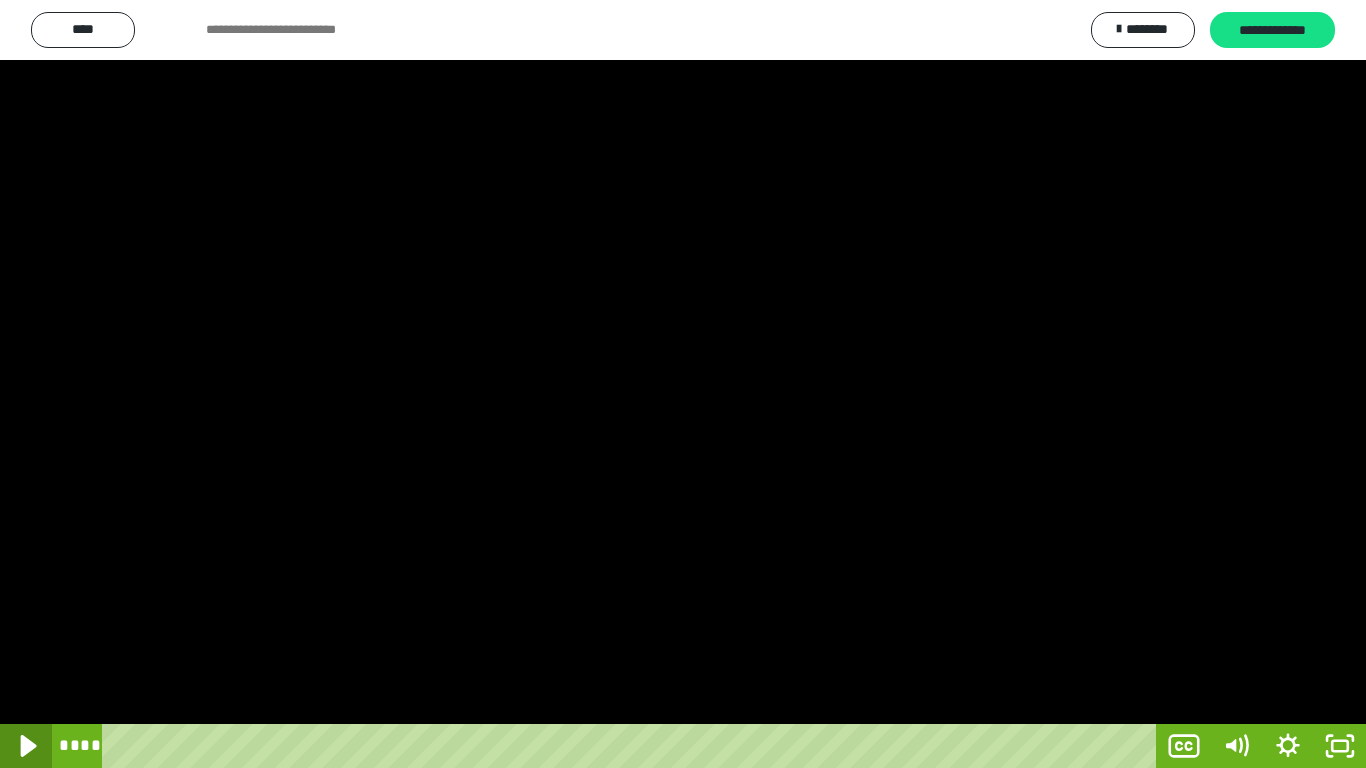 click 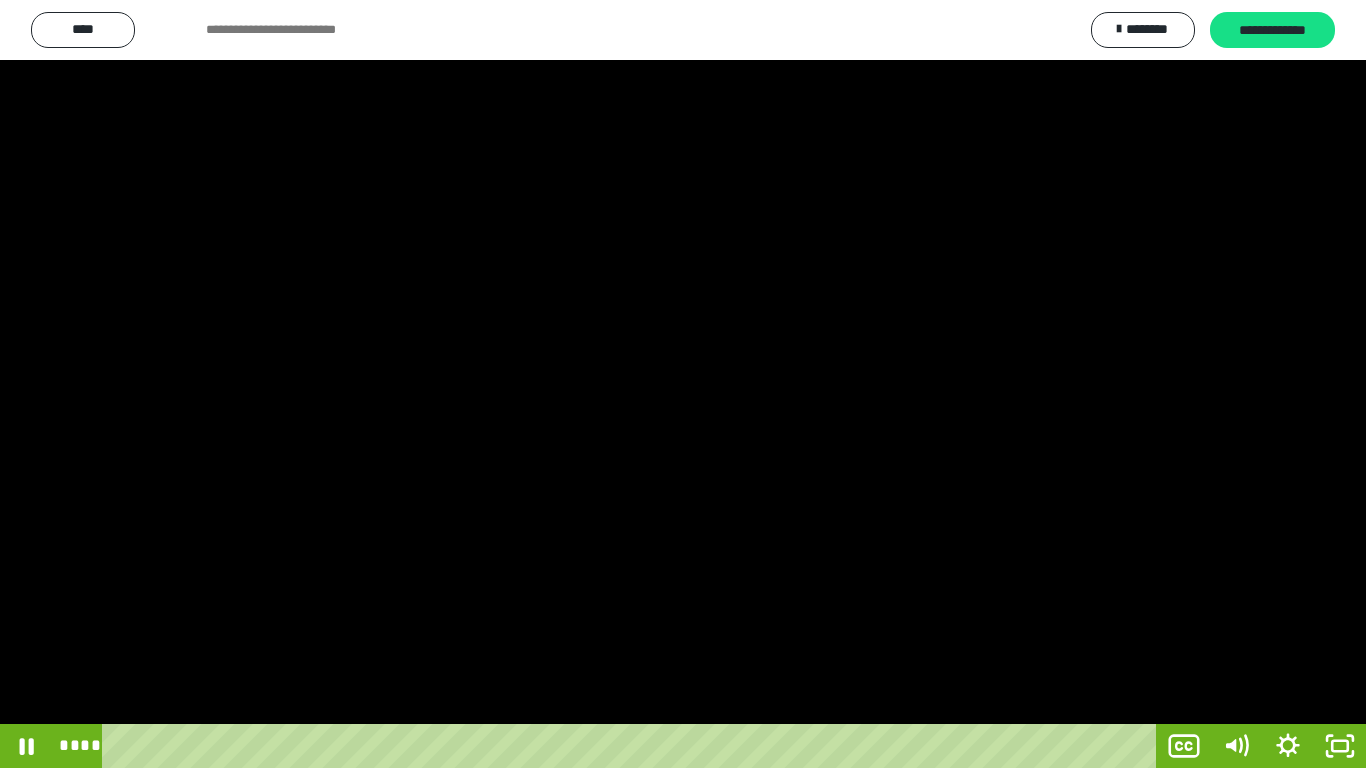 click at bounding box center [683, 384] 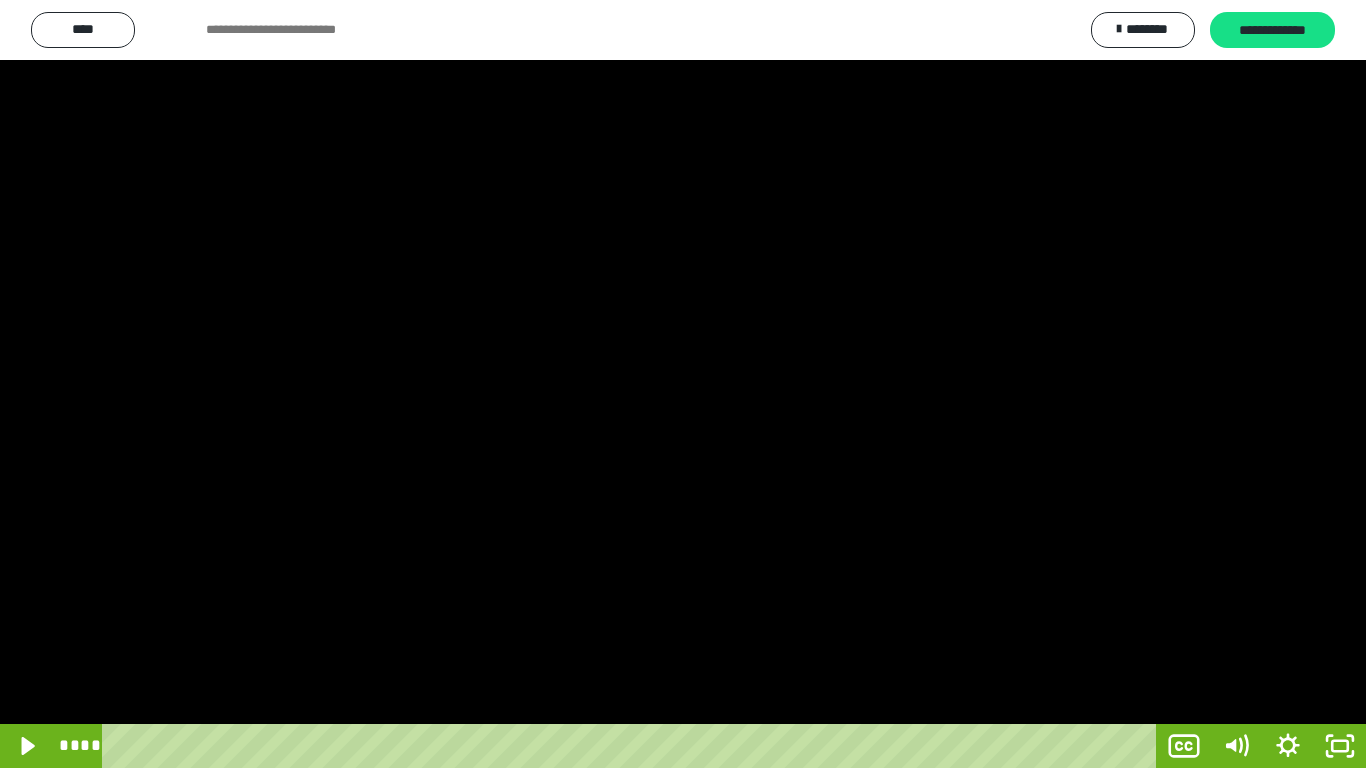 click at bounding box center [683, 384] 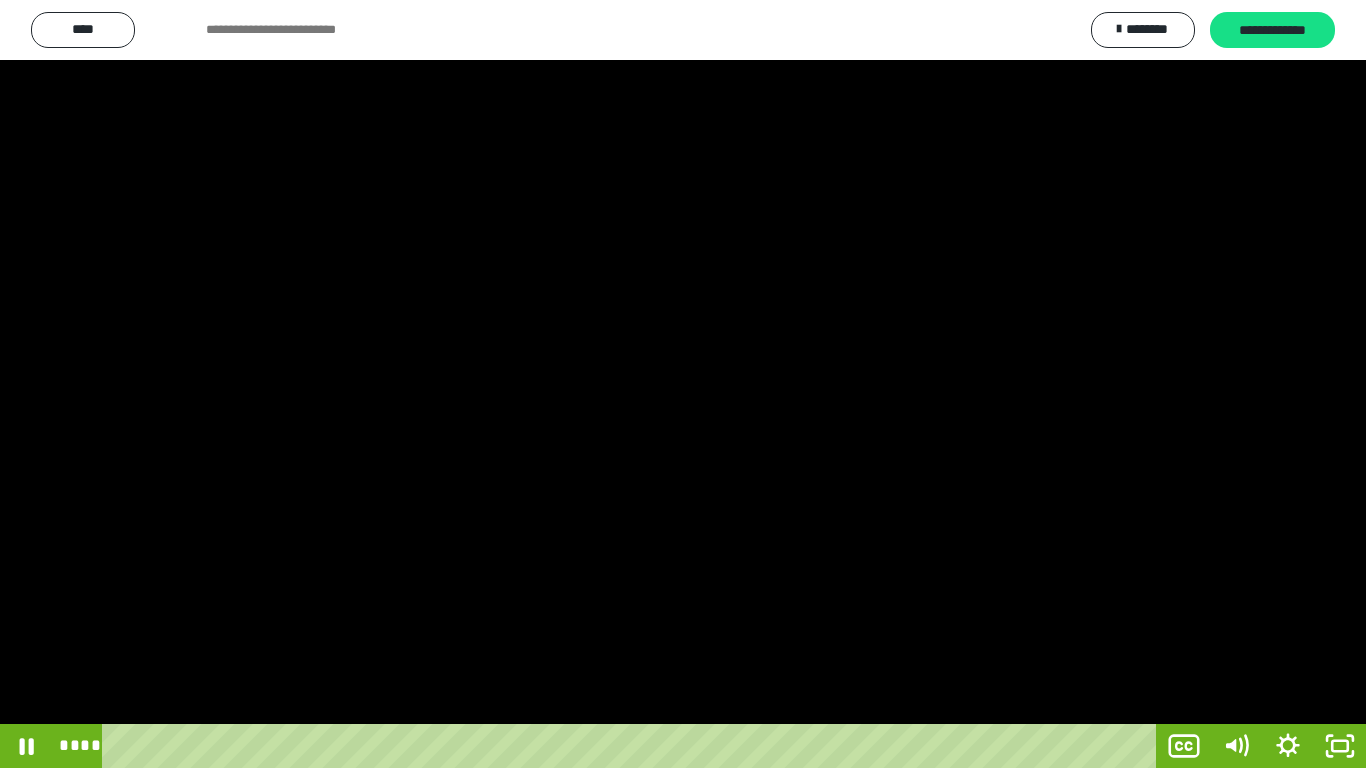 click at bounding box center (683, 384) 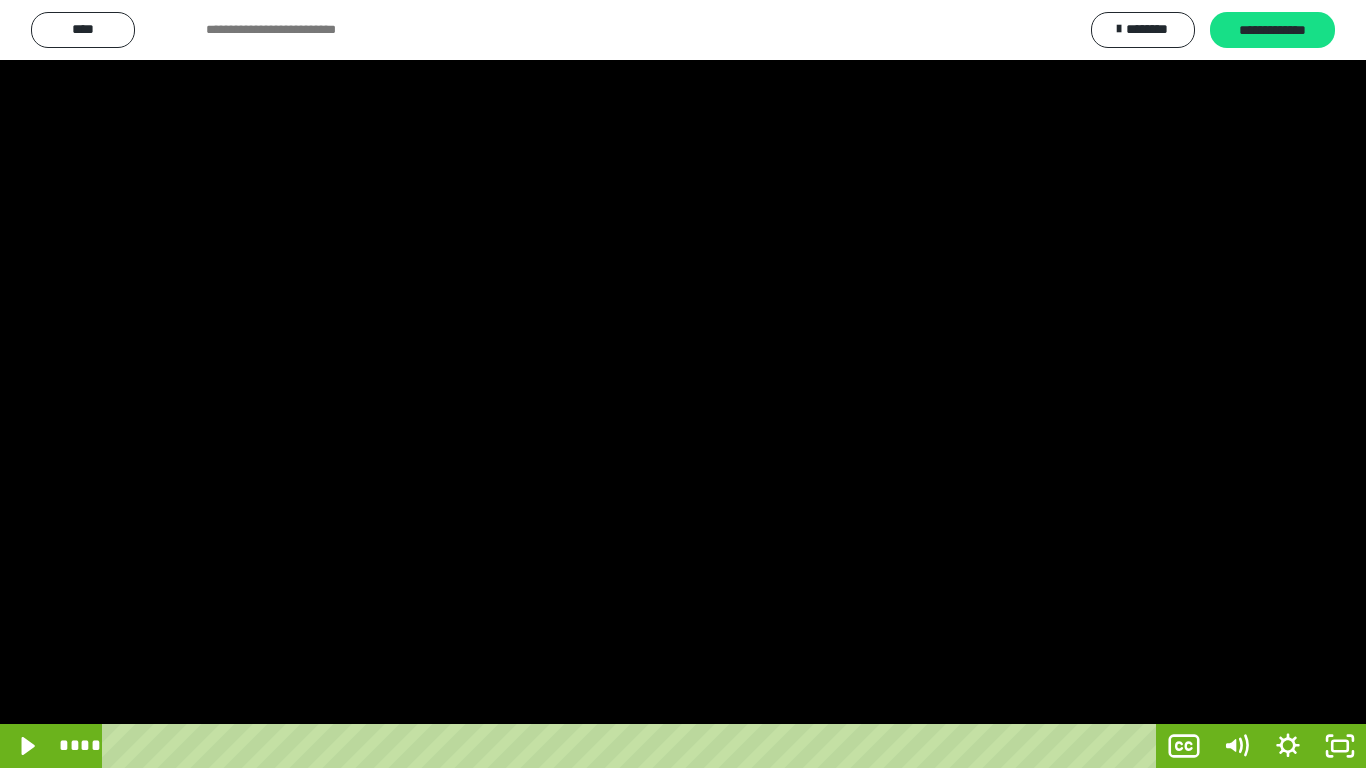 click at bounding box center (683, 384) 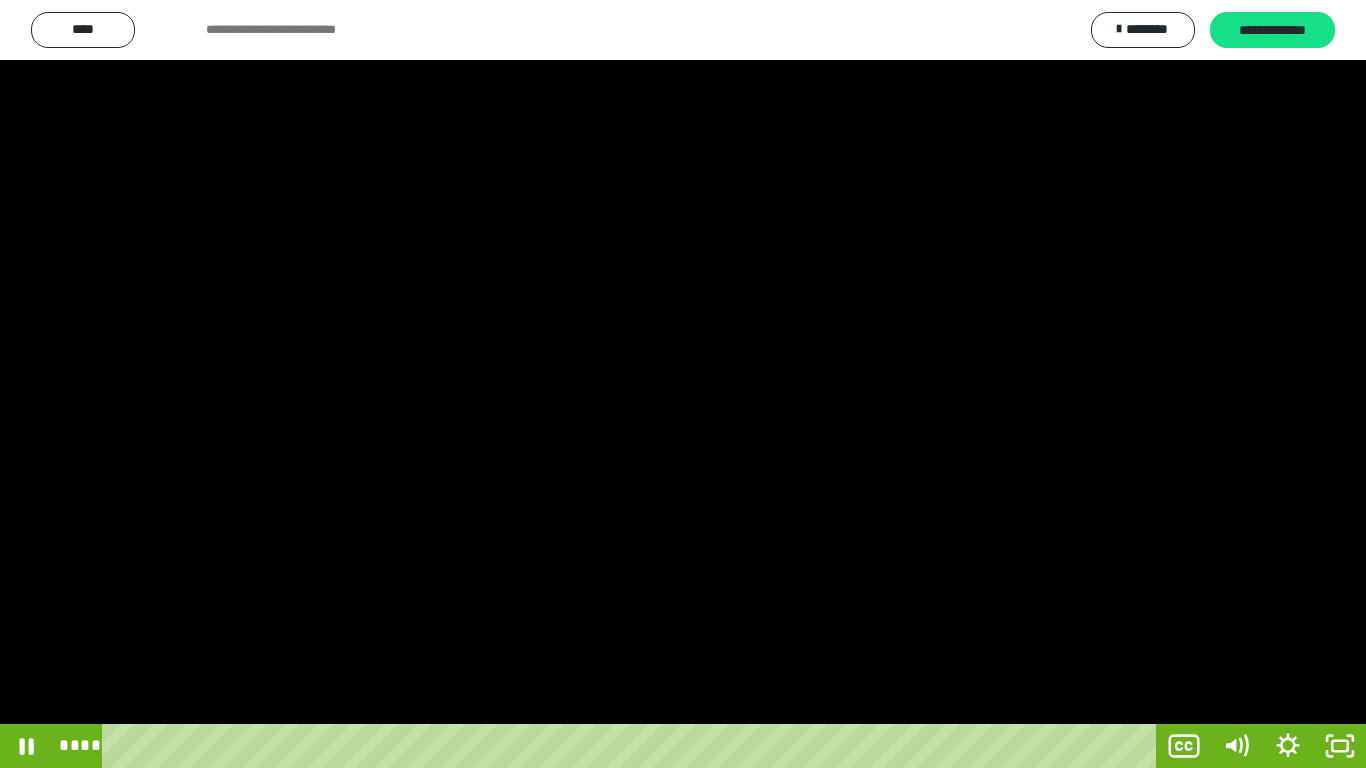 click at bounding box center (683, 384) 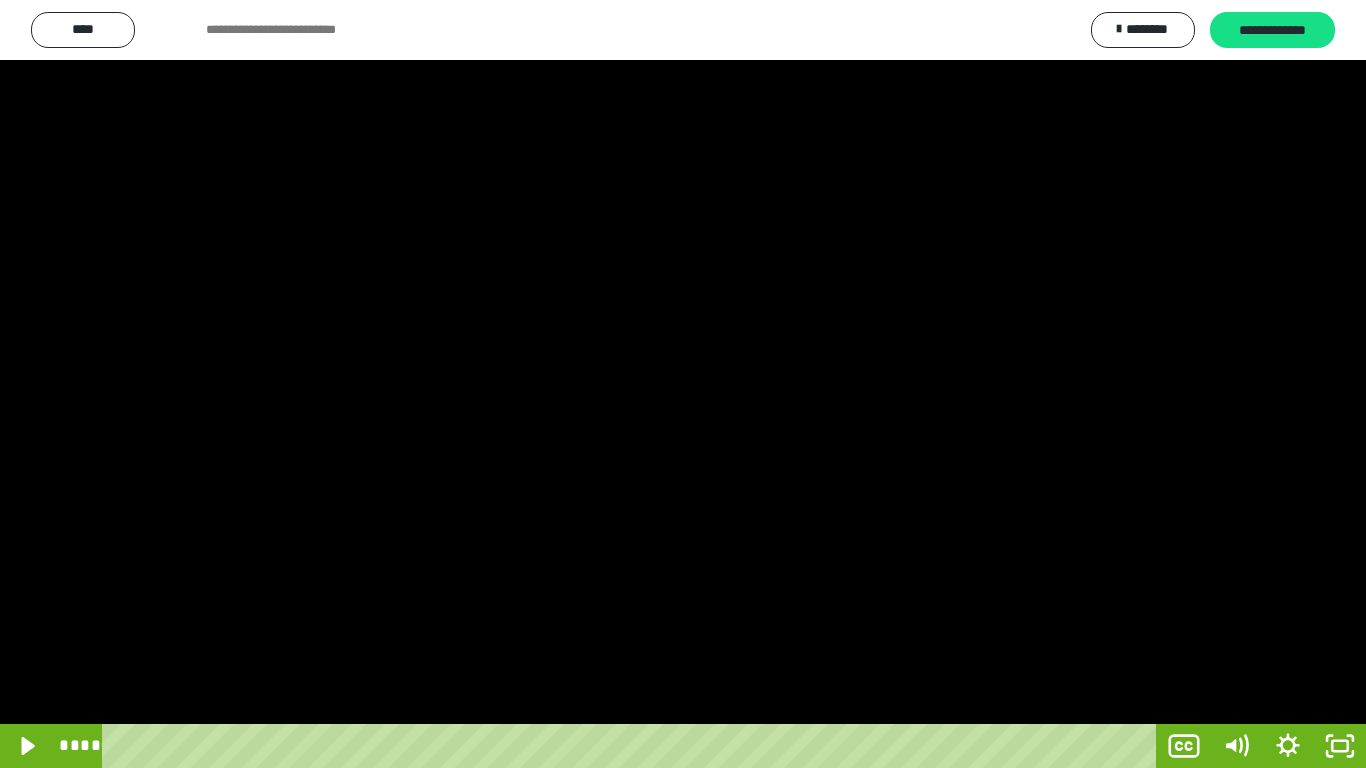 click at bounding box center (683, 384) 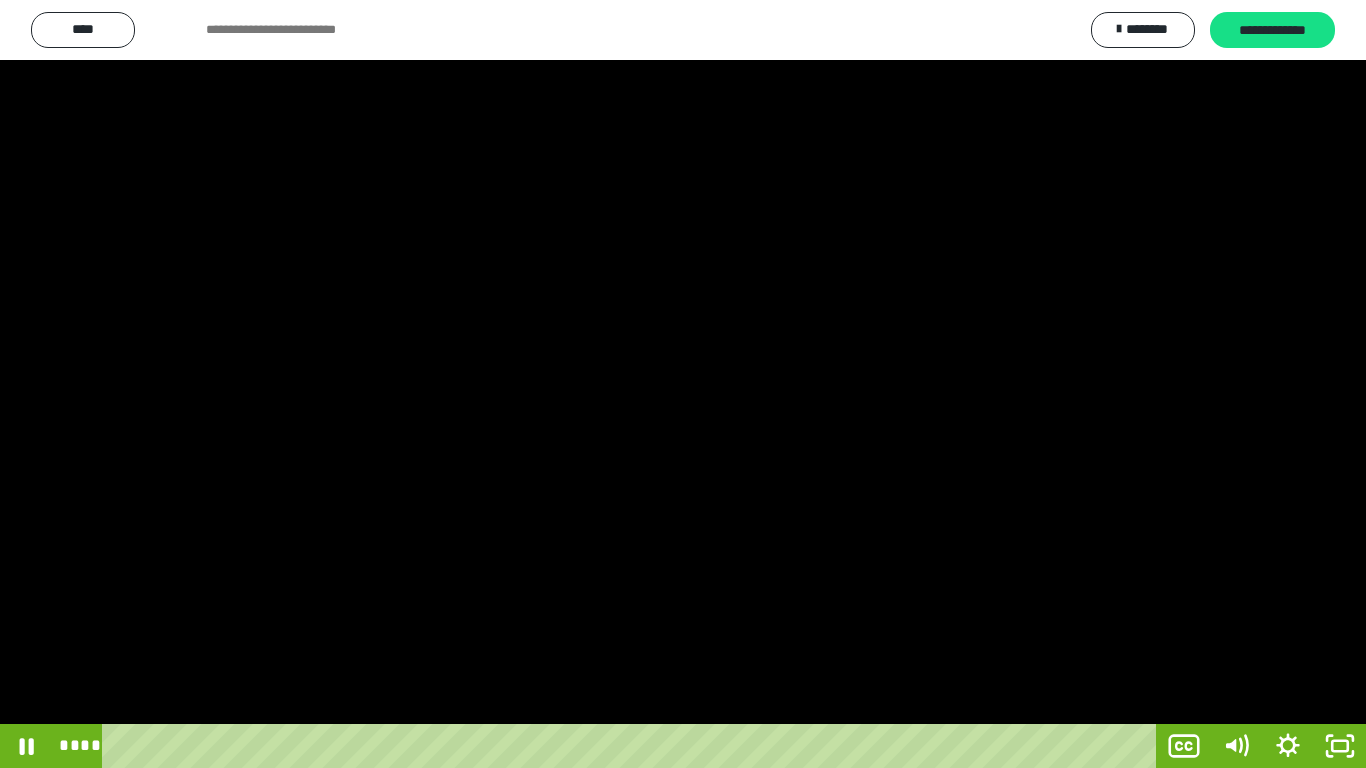 click at bounding box center [683, 384] 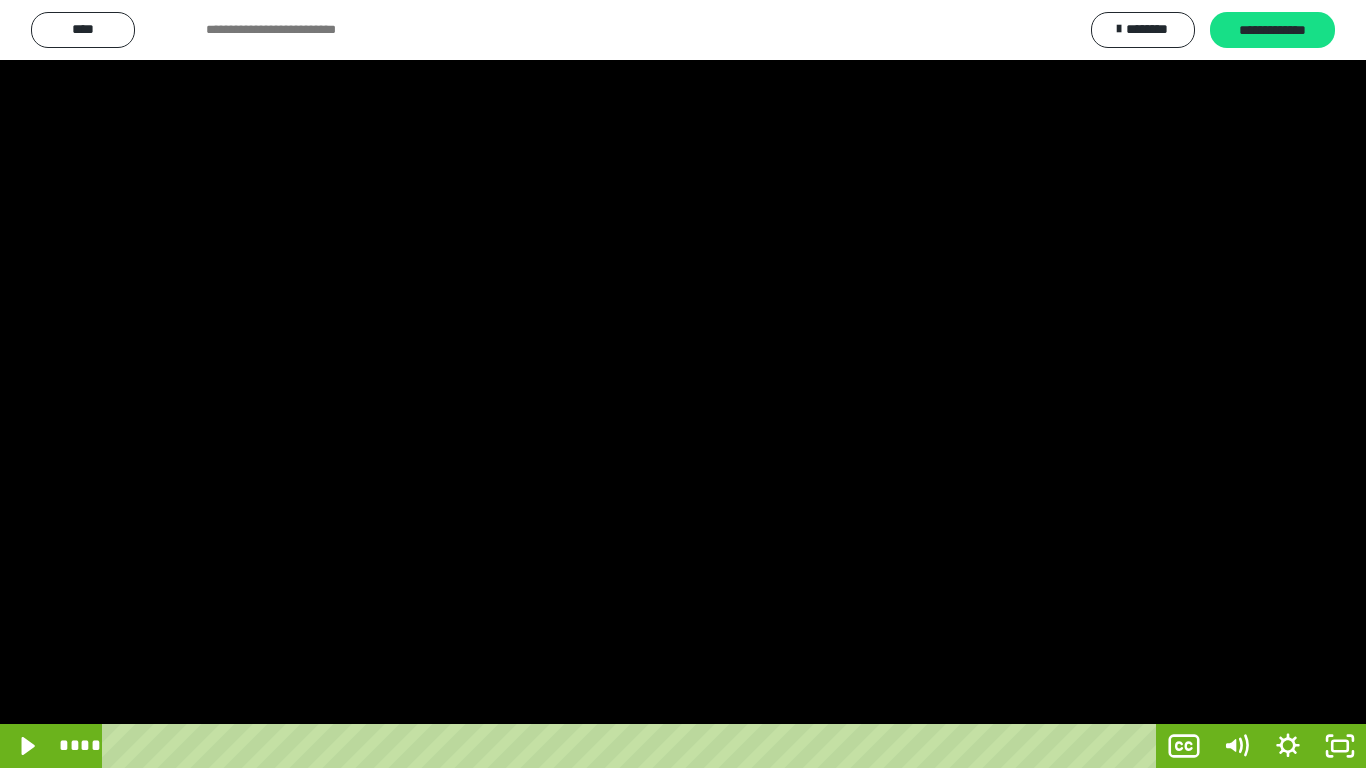 click at bounding box center [683, 384] 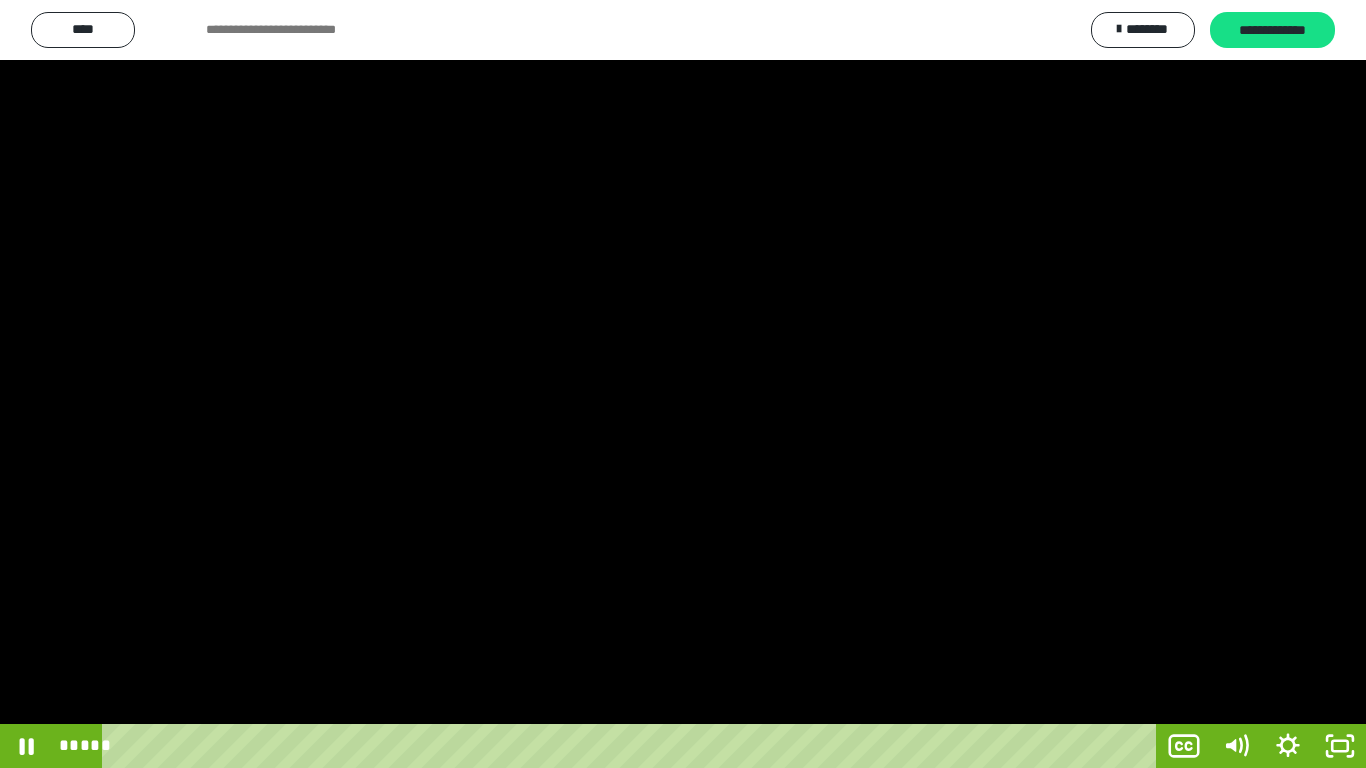 click at bounding box center [683, 384] 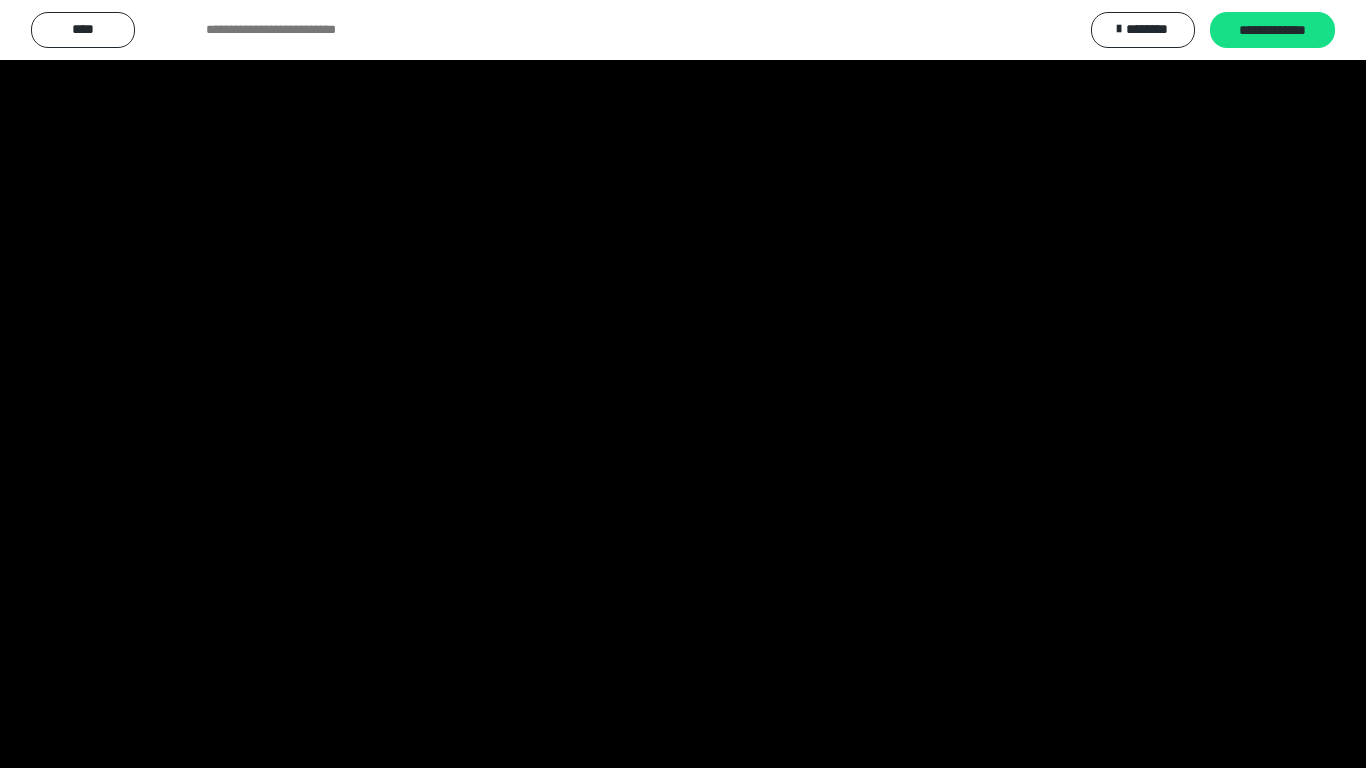 click at bounding box center [683, 384] 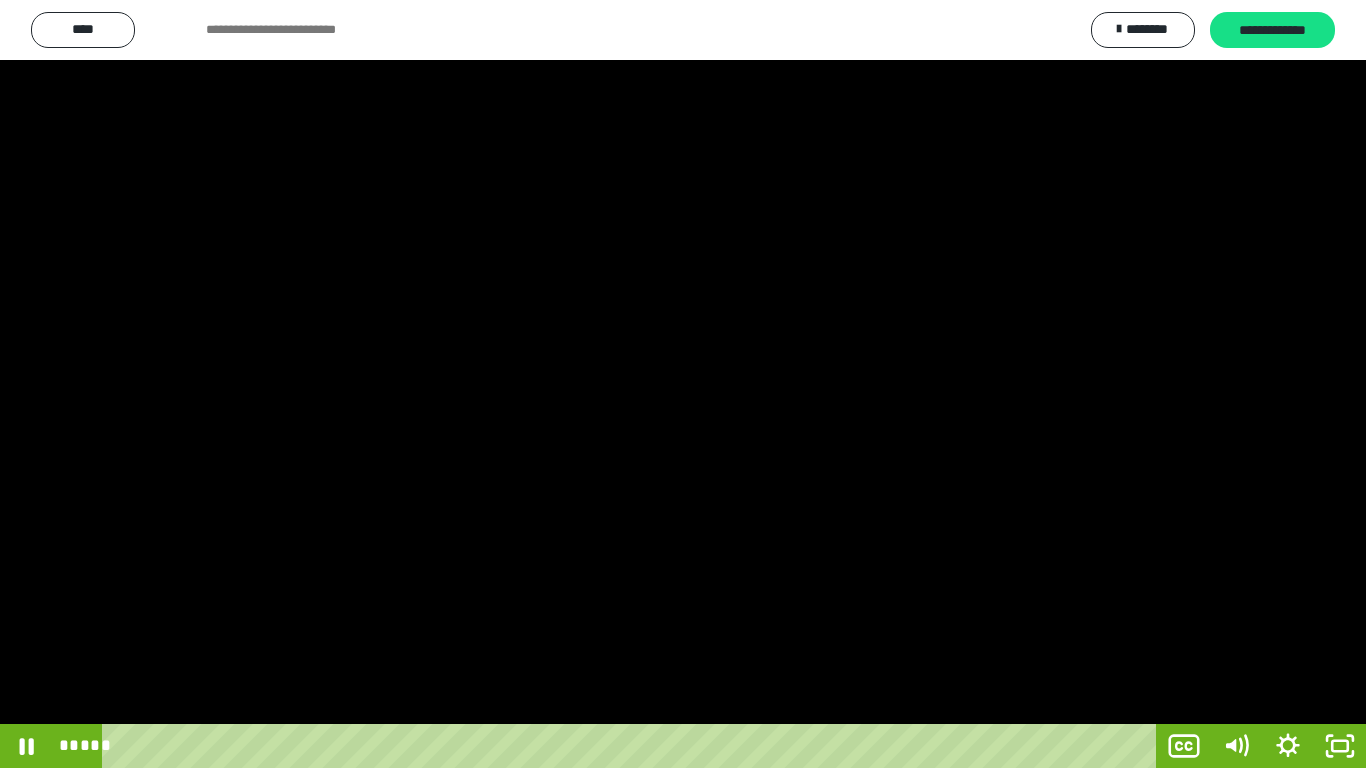 click at bounding box center (683, 384) 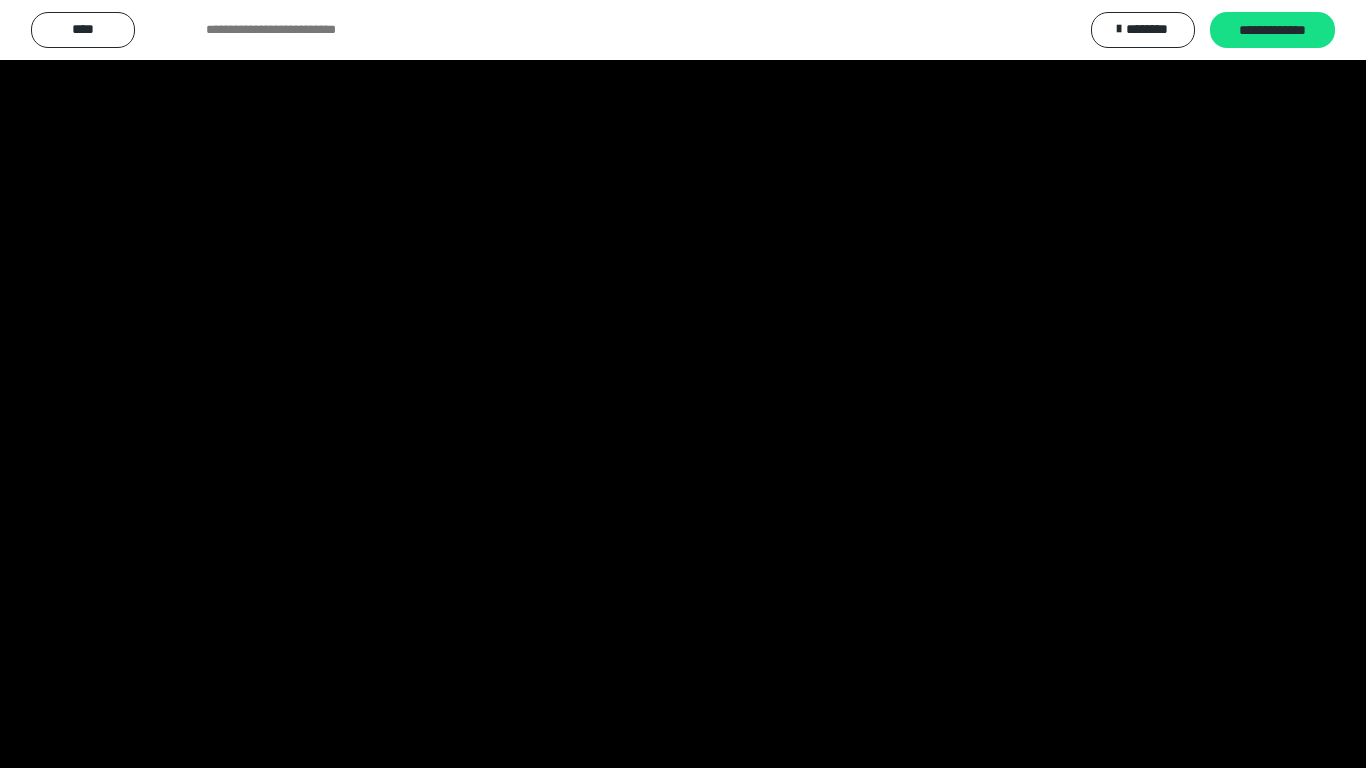click at bounding box center (683, 384) 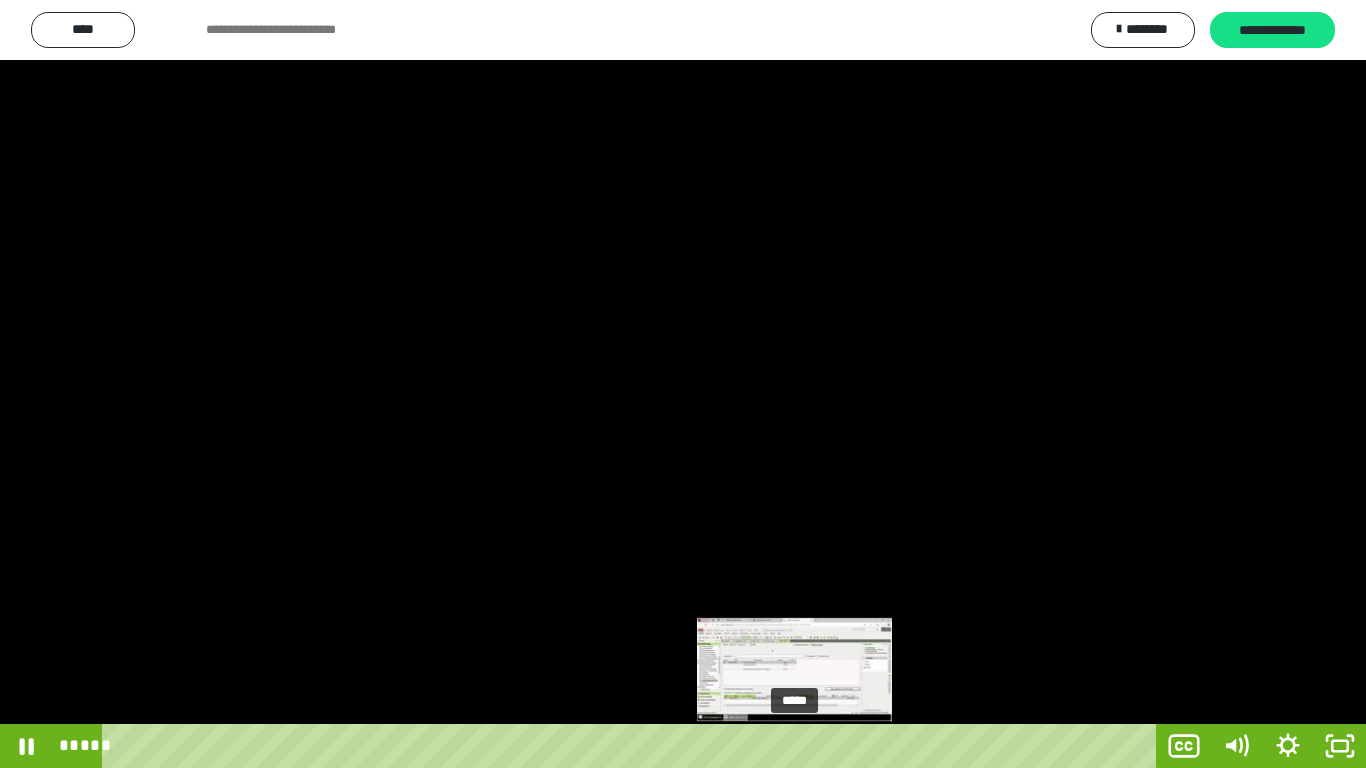 click on "*****" at bounding box center (633, 746) 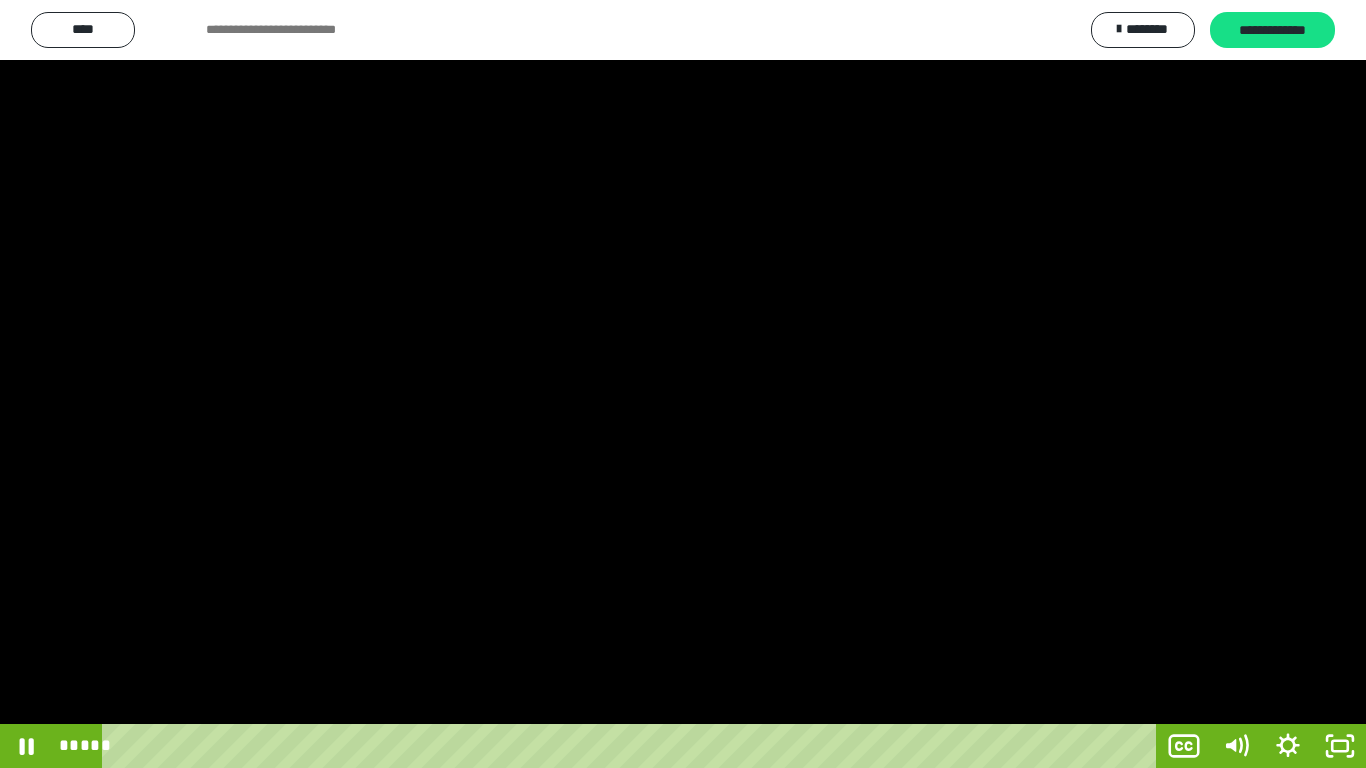 click at bounding box center (683, 384) 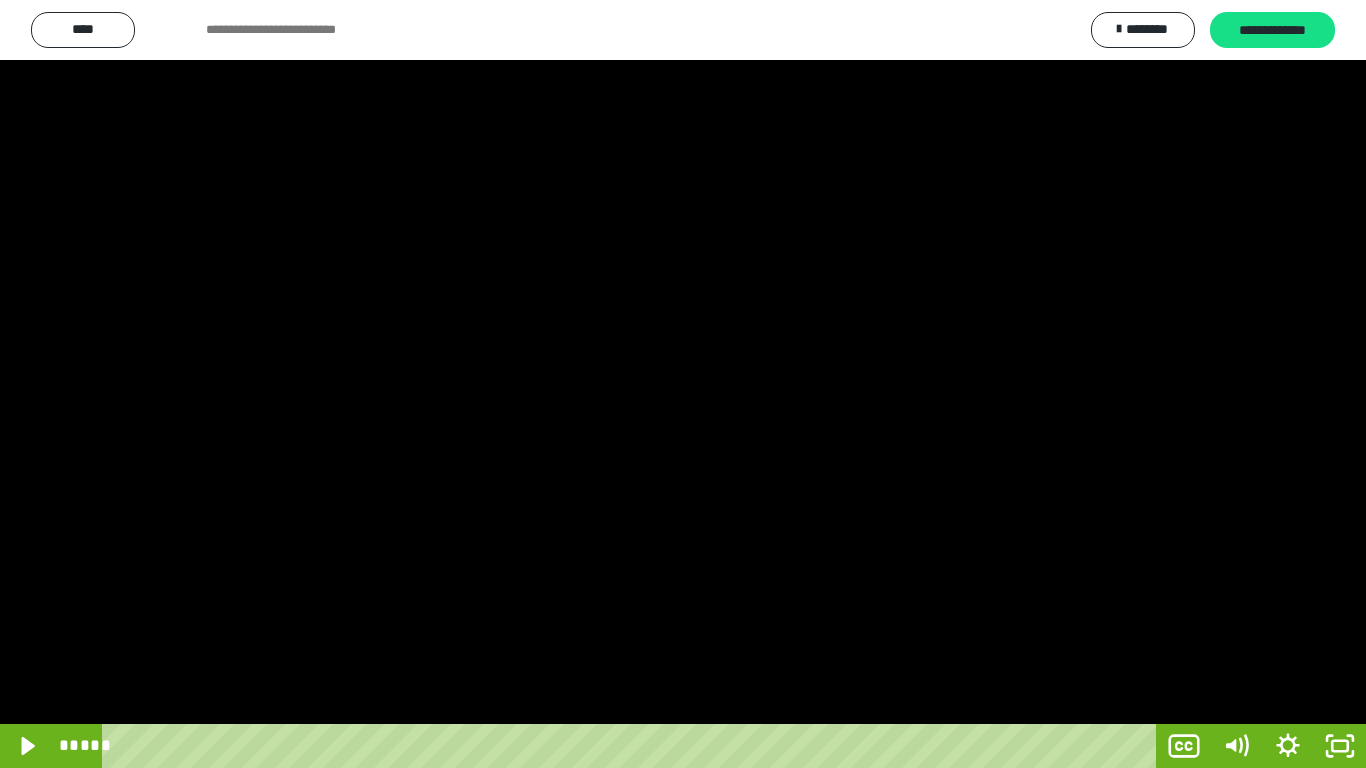 click at bounding box center [683, 384] 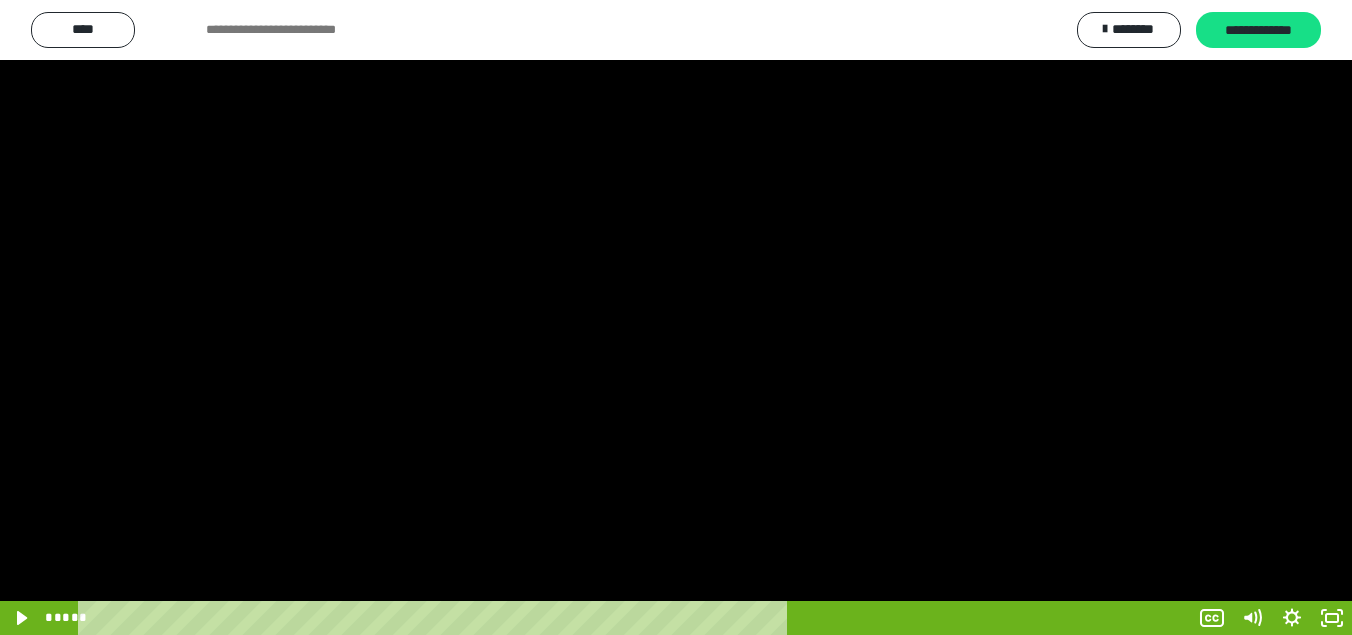 scroll, scrollTop: 4009, scrollLeft: 0, axis: vertical 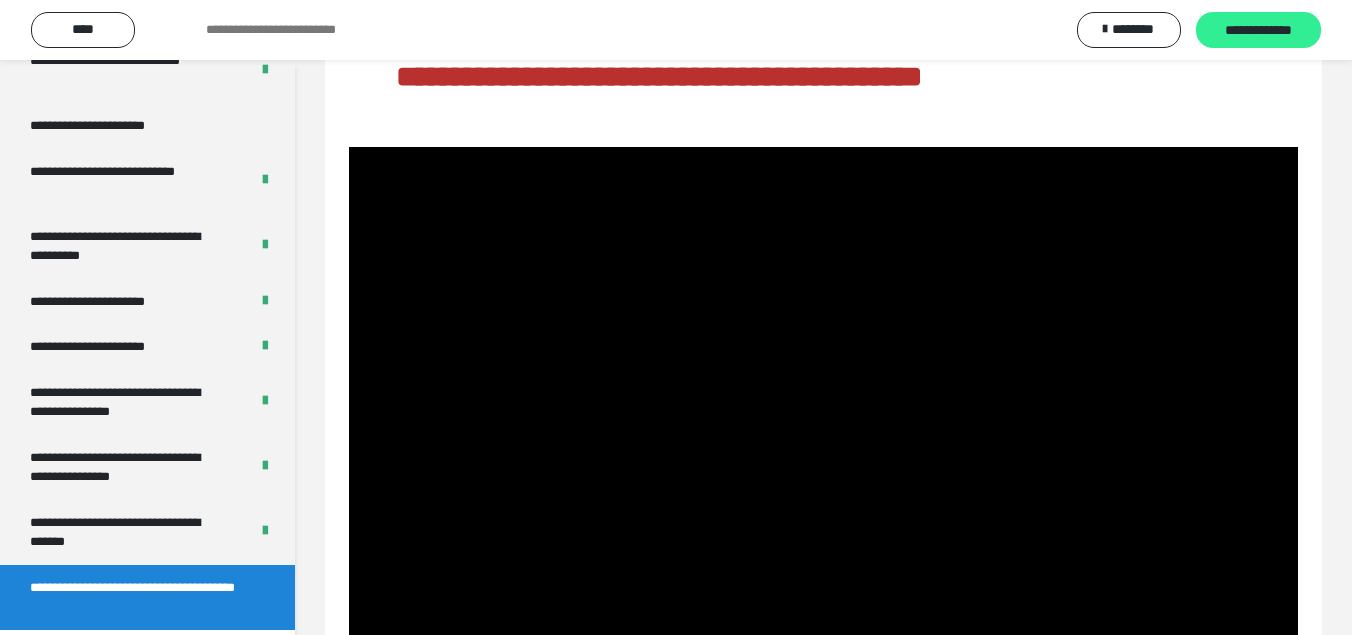 click on "**********" at bounding box center (1258, 31) 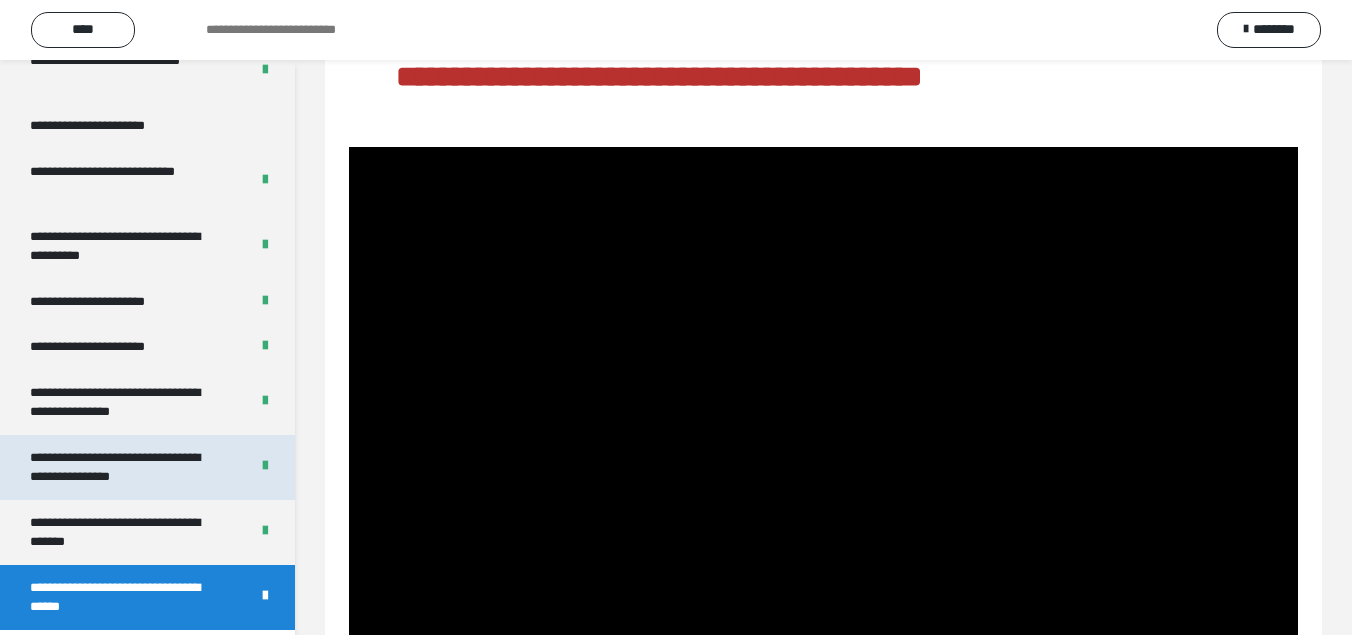 scroll, scrollTop: 295, scrollLeft: 0, axis: vertical 